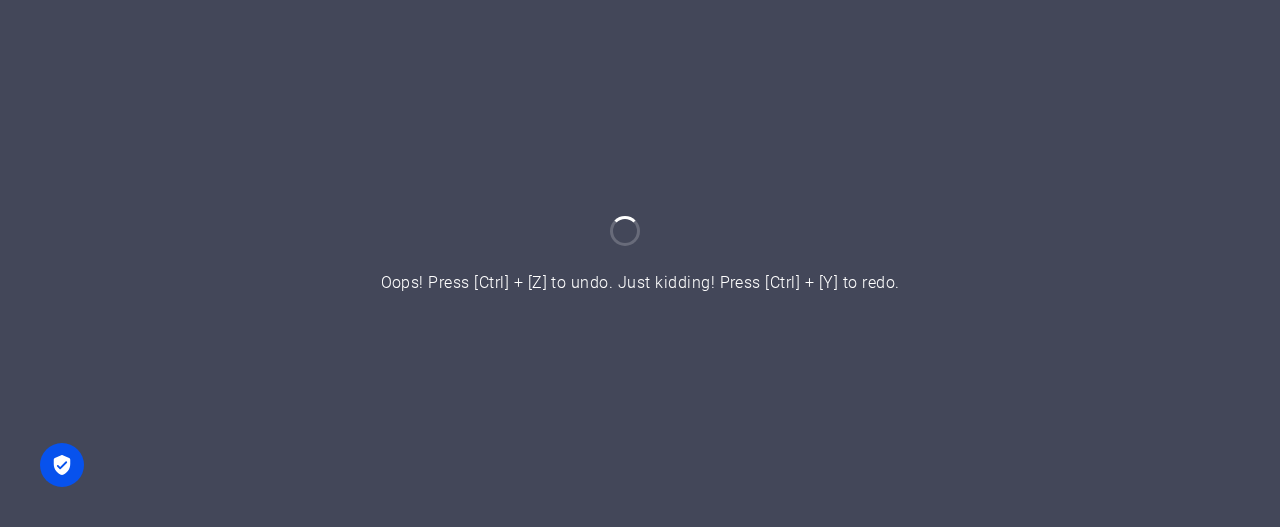 scroll, scrollTop: 0, scrollLeft: 0, axis: both 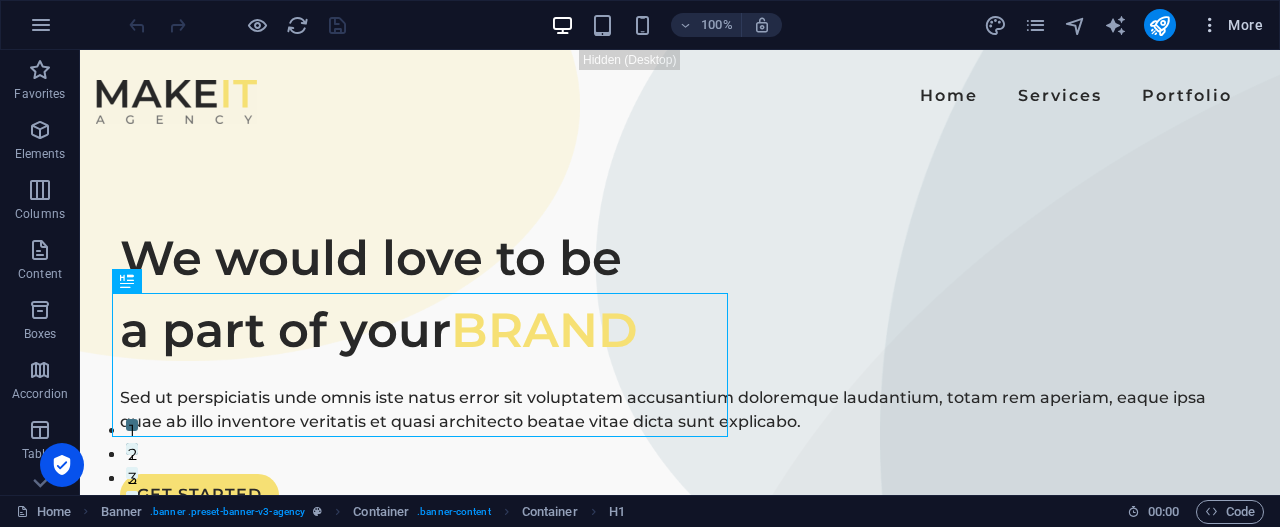 click at bounding box center [1210, 25] 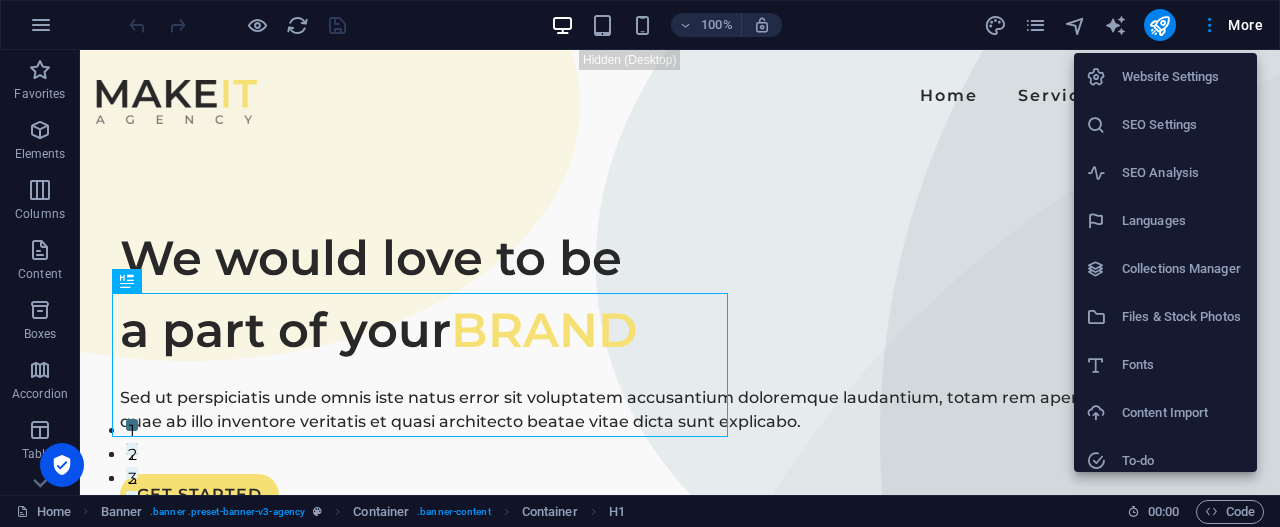 click at bounding box center (640, 263) 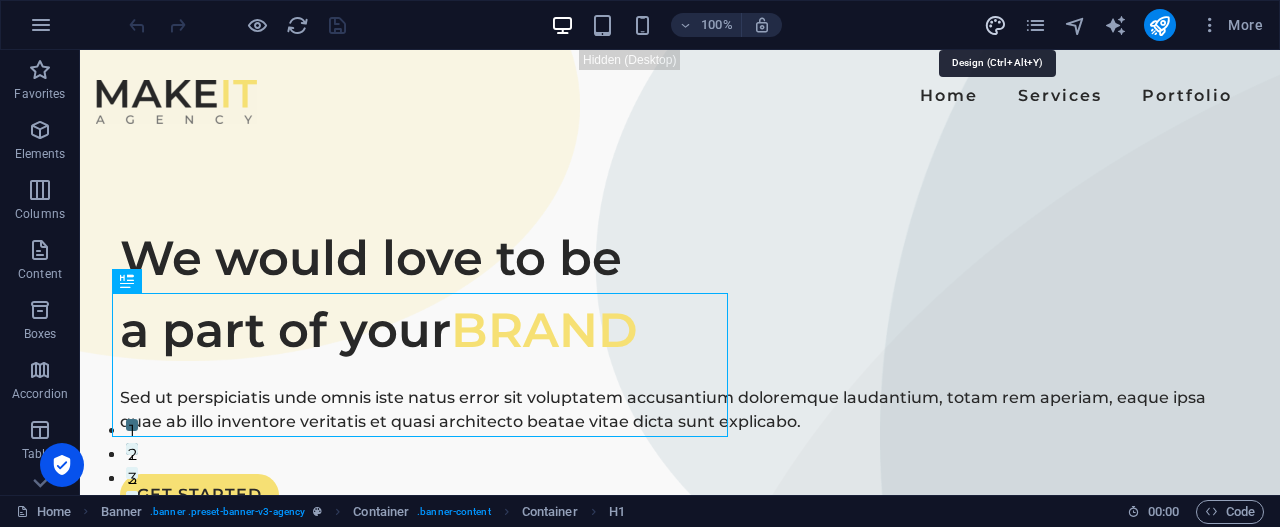 click at bounding box center (995, 25) 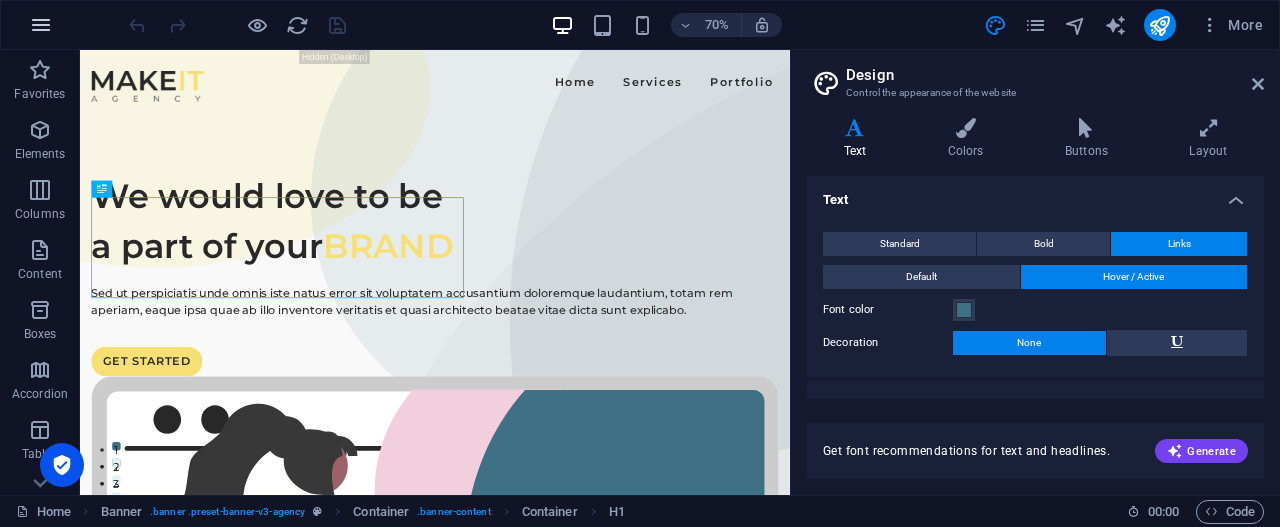click at bounding box center [41, 25] 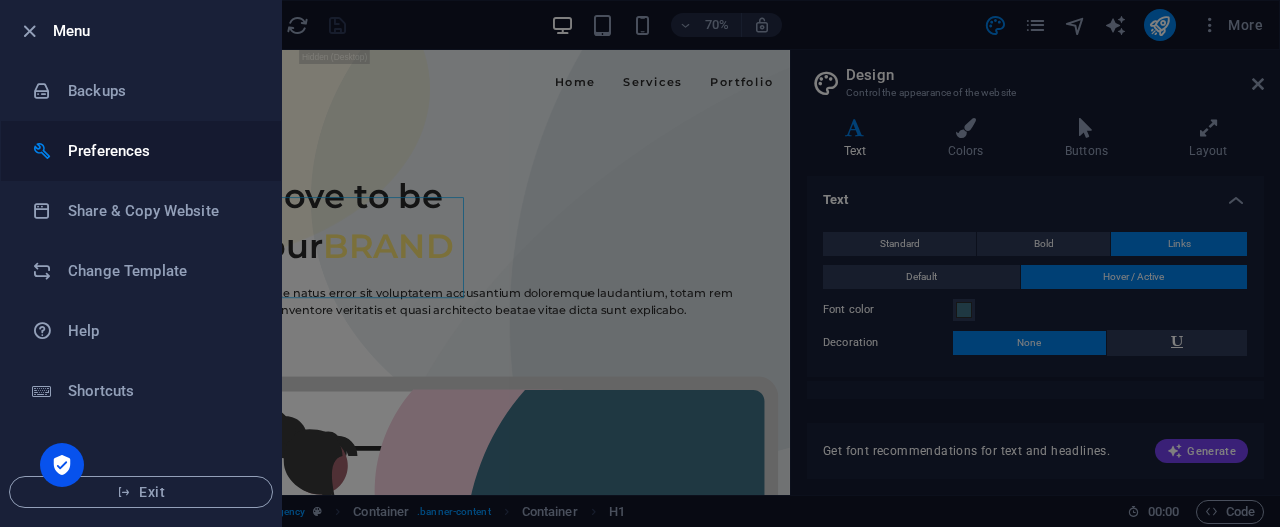 click on "Preferences" at bounding box center [160, 151] 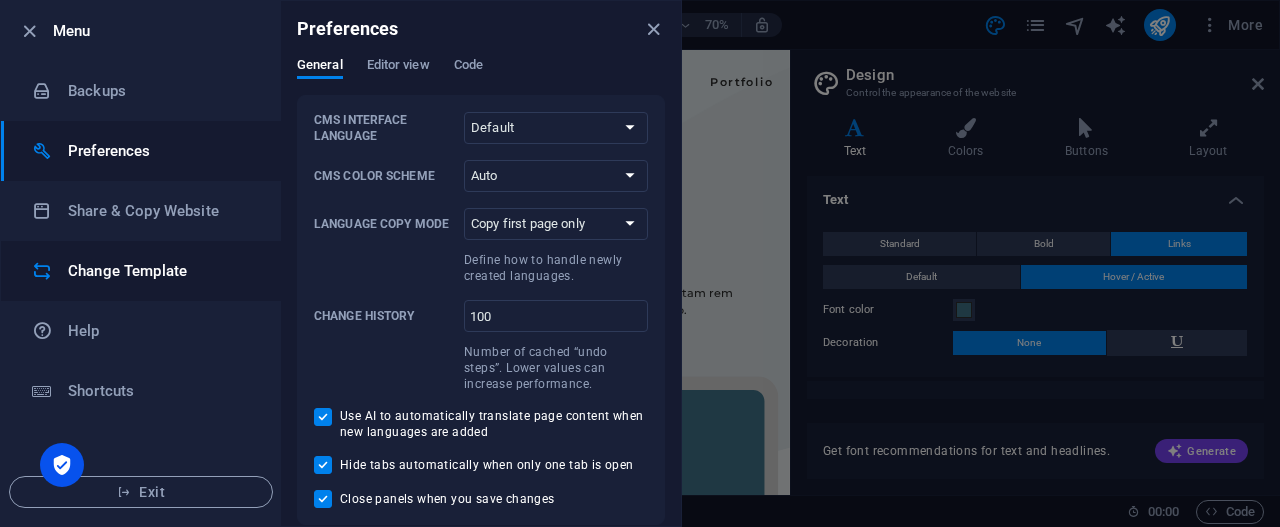 click on "Change Template" at bounding box center [141, 271] 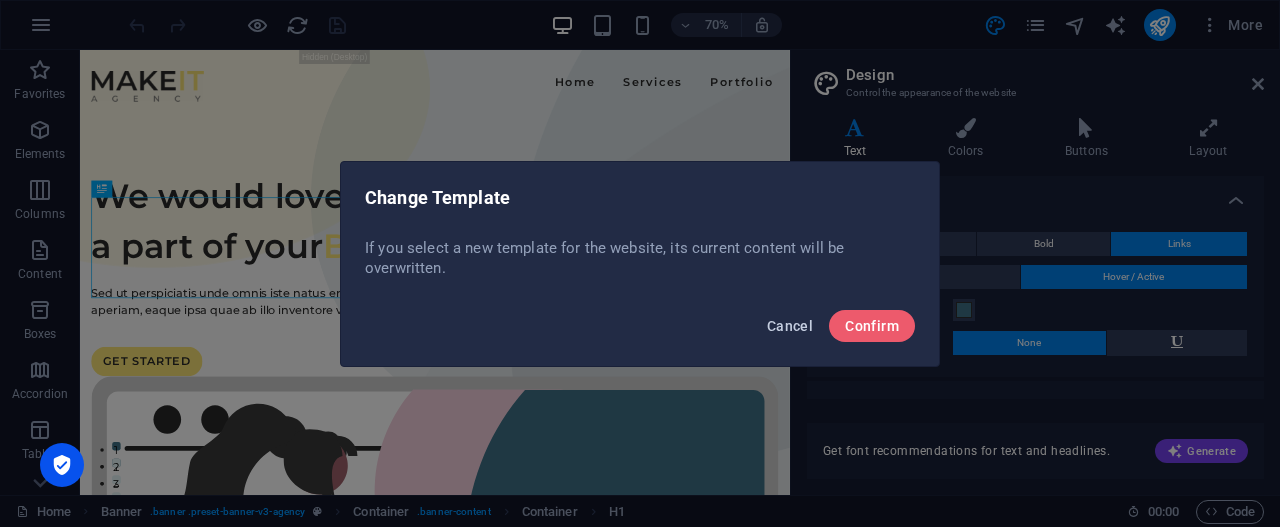 click on "Cancel" at bounding box center (790, 326) 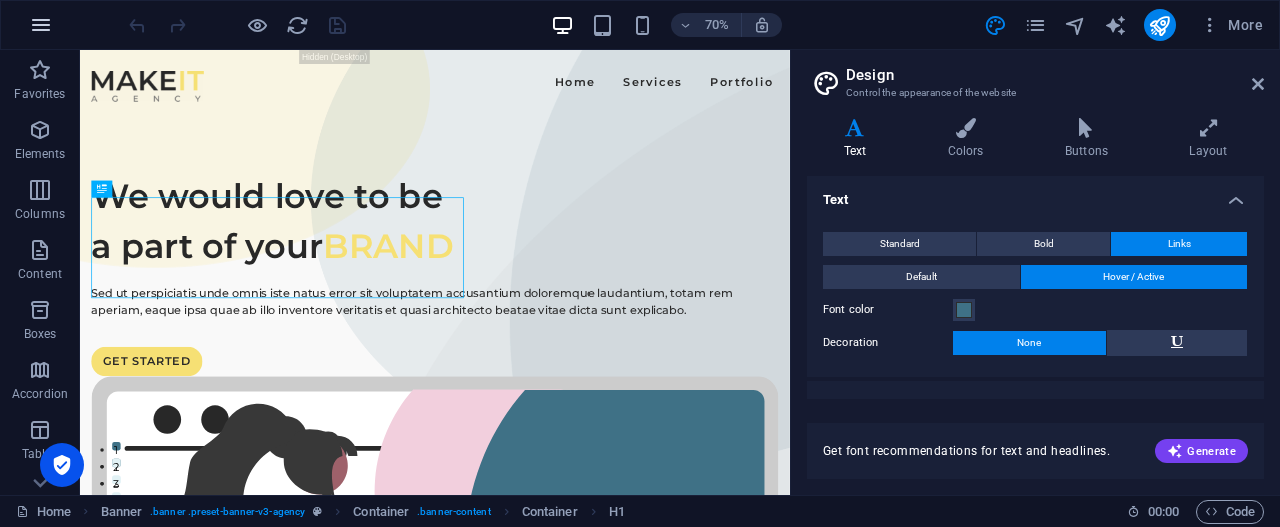 click at bounding box center [41, 25] 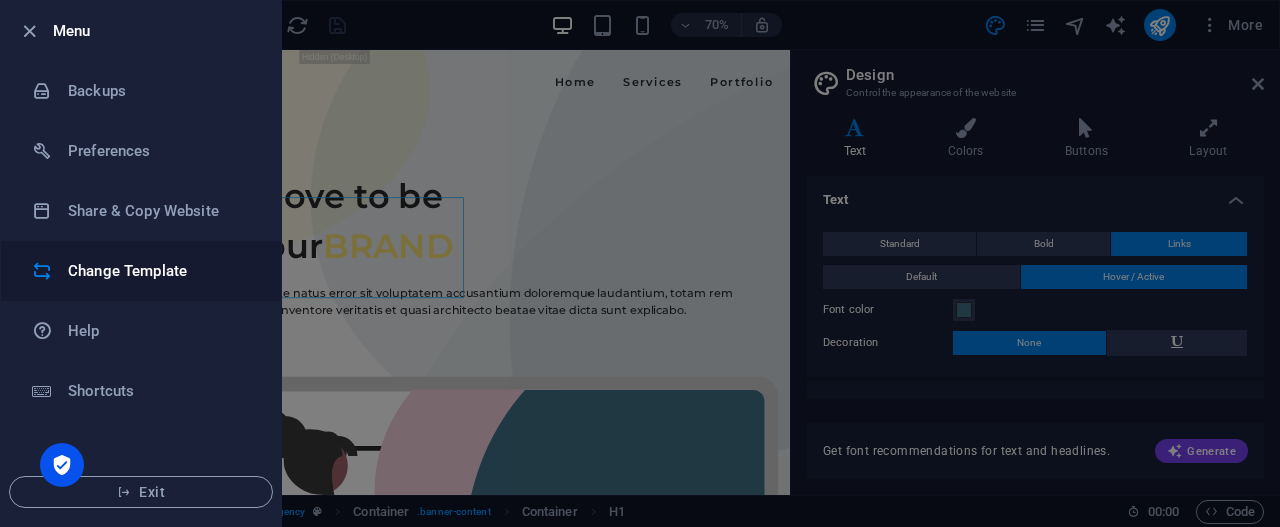 click on "Change Template" at bounding box center (160, 271) 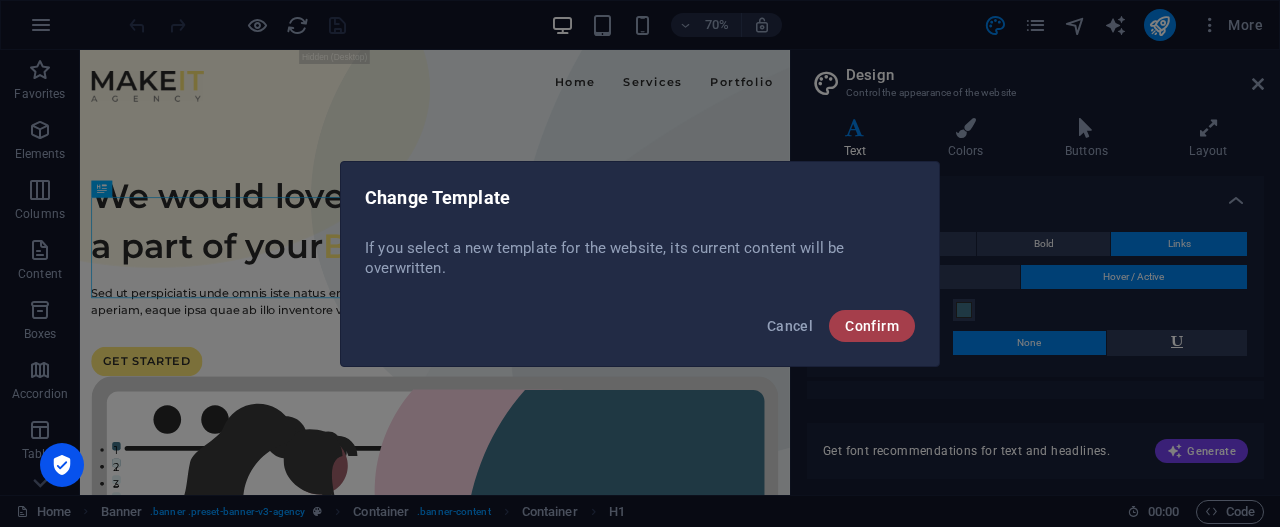 click on "Confirm" at bounding box center (872, 326) 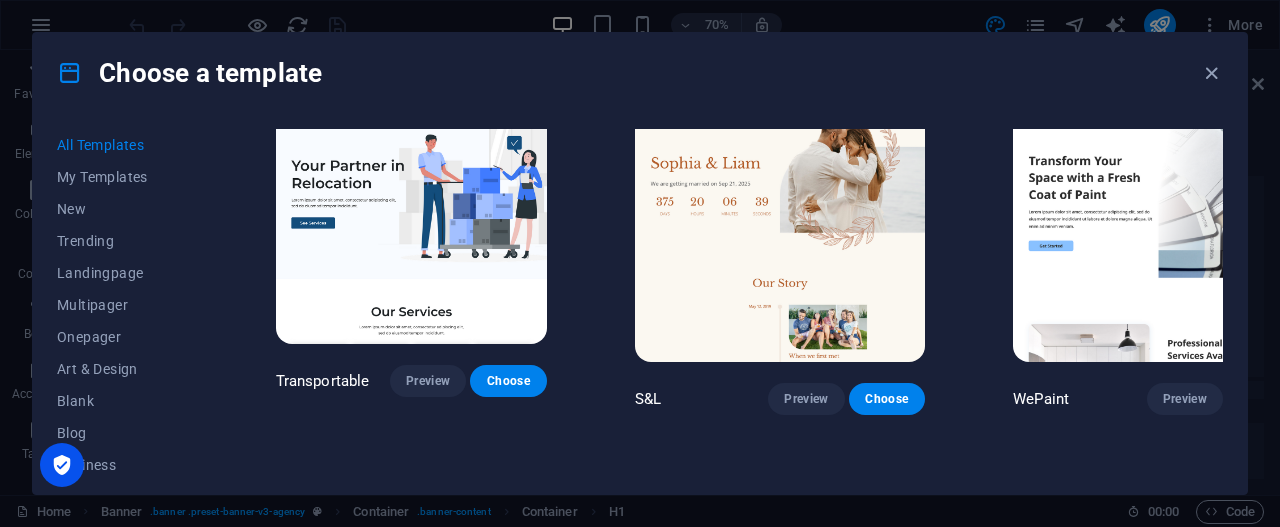 scroll, scrollTop: 459, scrollLeft: 0, axis: vertical 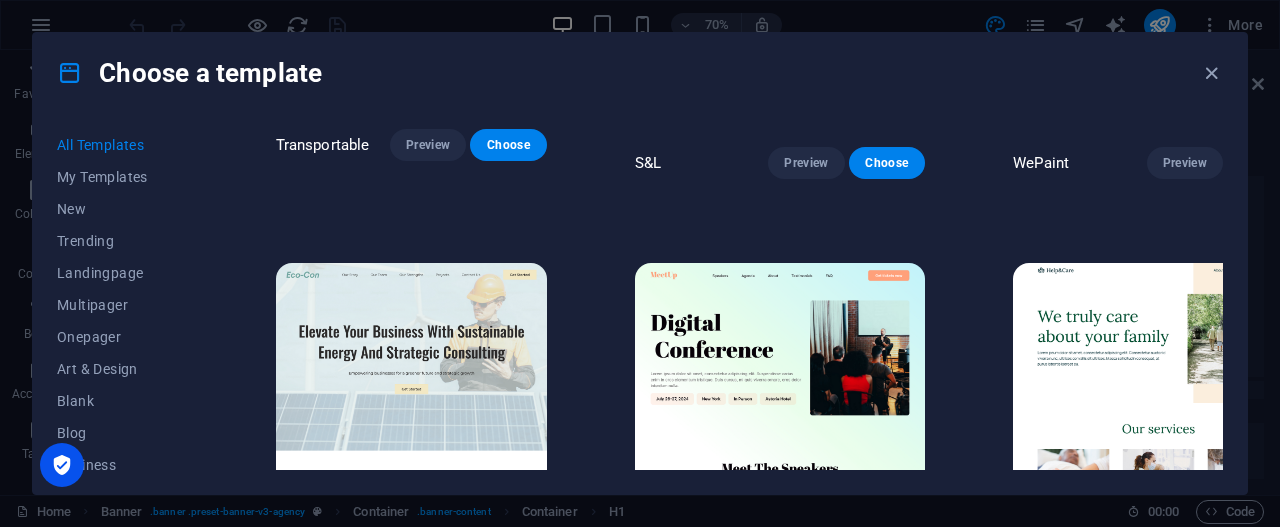 click on "Choose a template" at bounding box center [640, 73] 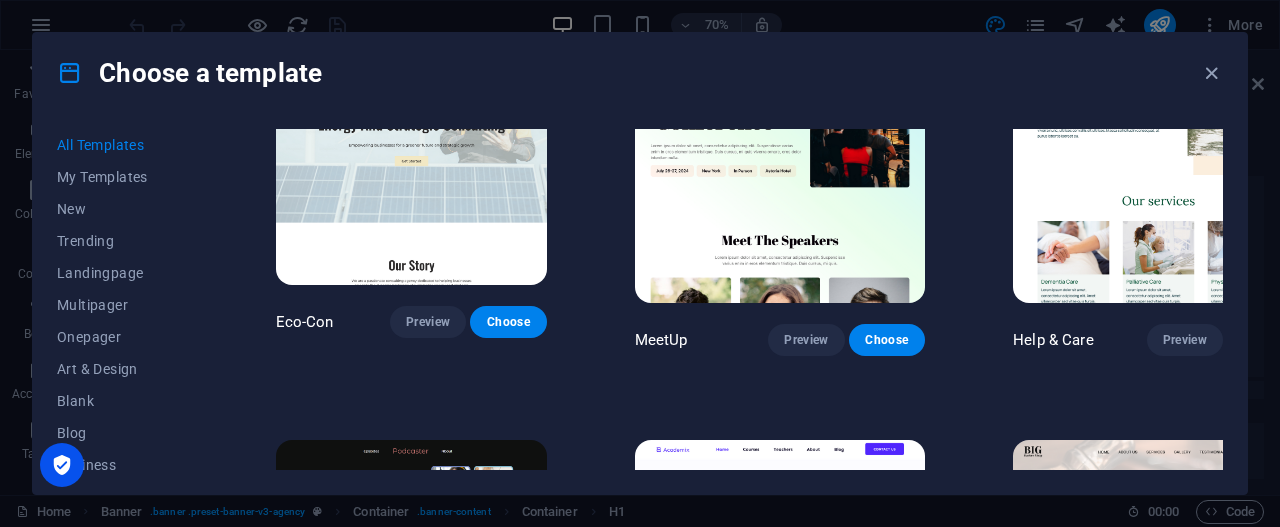 click on "Choose a template" at bounding box center (640, 73) 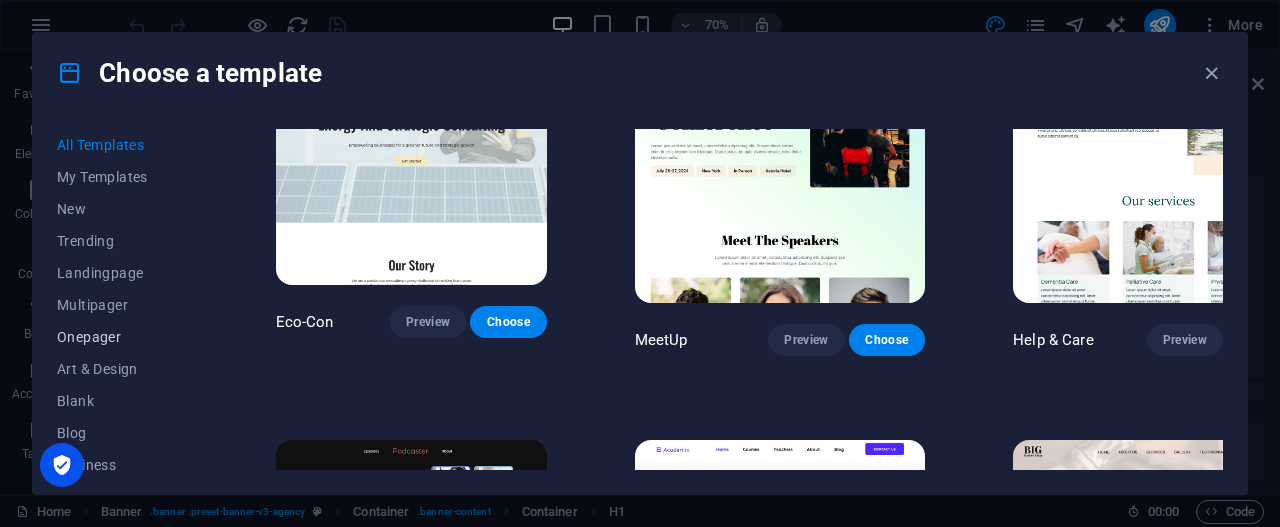 click on "Onepager" at bounding box center (122, 337) 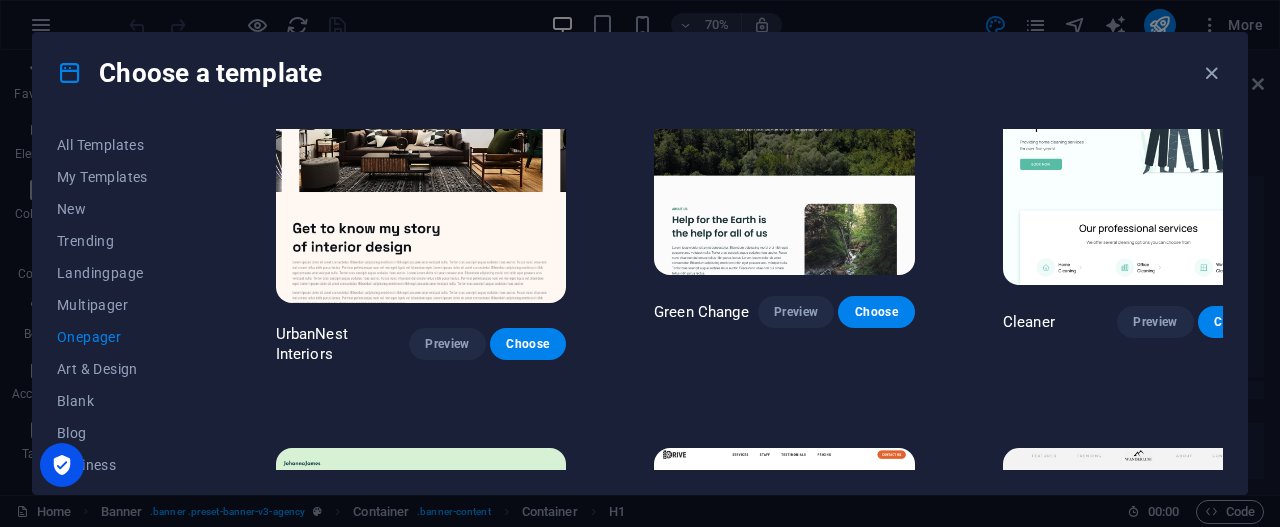 scroll, scrollTop: 510, scrollLeft: 0, axis: vertical 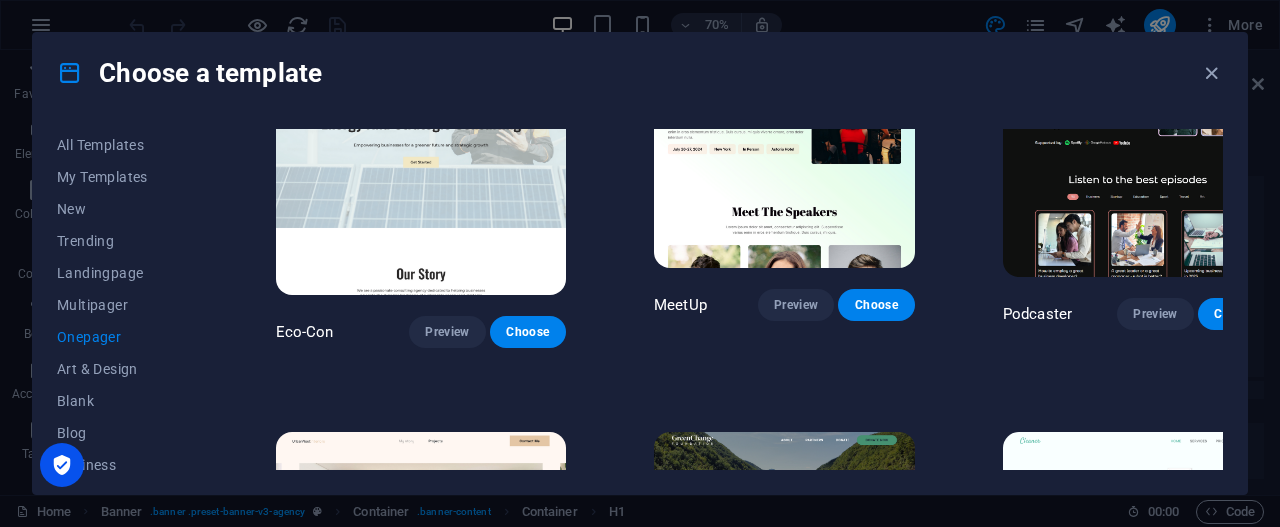 click at bounding box center [1138, 153] 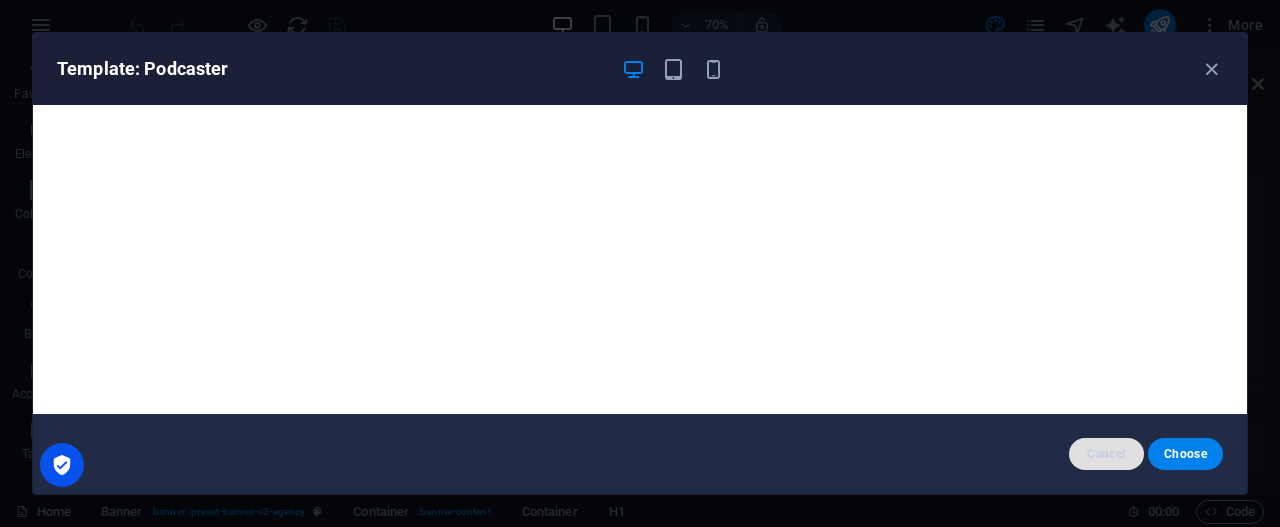 click on "Cancel" at bounding box center [1106, 454] 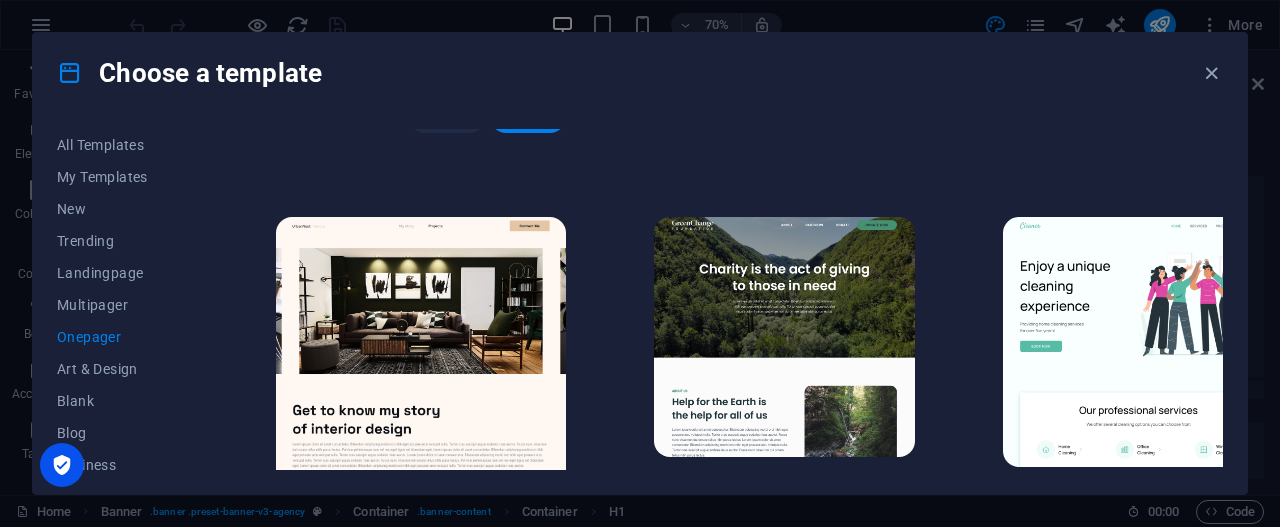 scroll, scrollTop: 734, scrollLeft: 0, axis: vertical 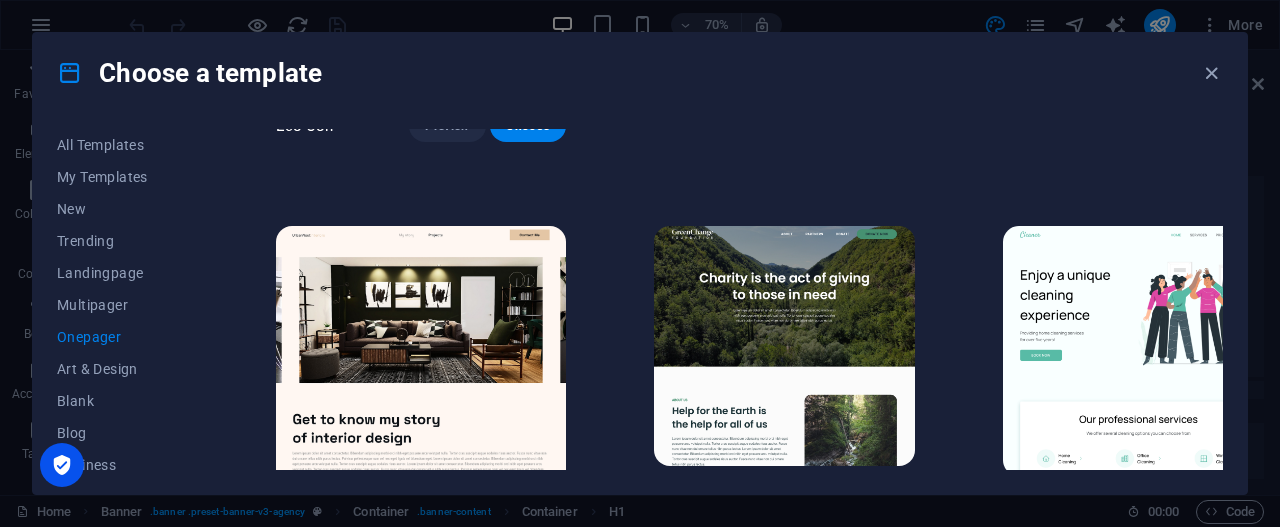 click on "Preview" at bounding box center (796, 503) 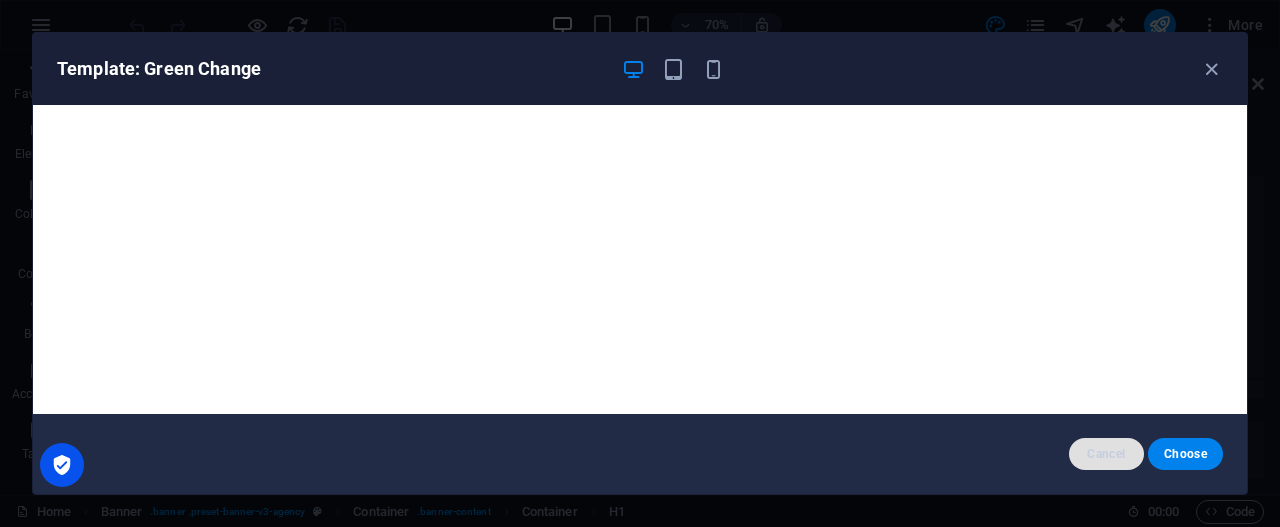 click on "Cancel" at bounding box center [1106, 454] 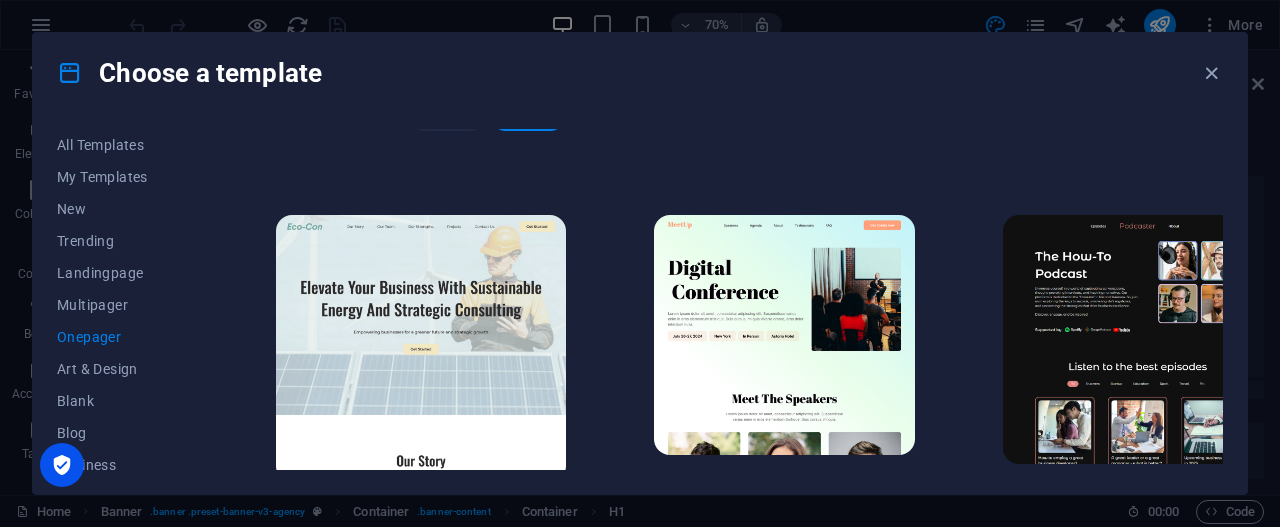 scroll, scrollTop: 306, scrollLeft: 0, axis: vertical 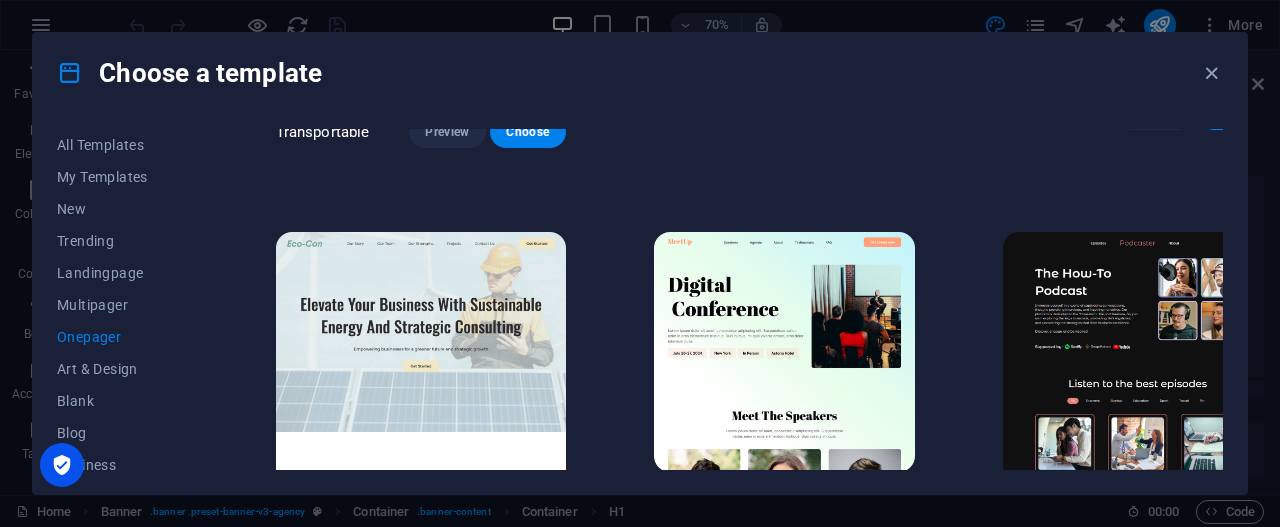 click on "Preview" at bounding box center (796, 509) 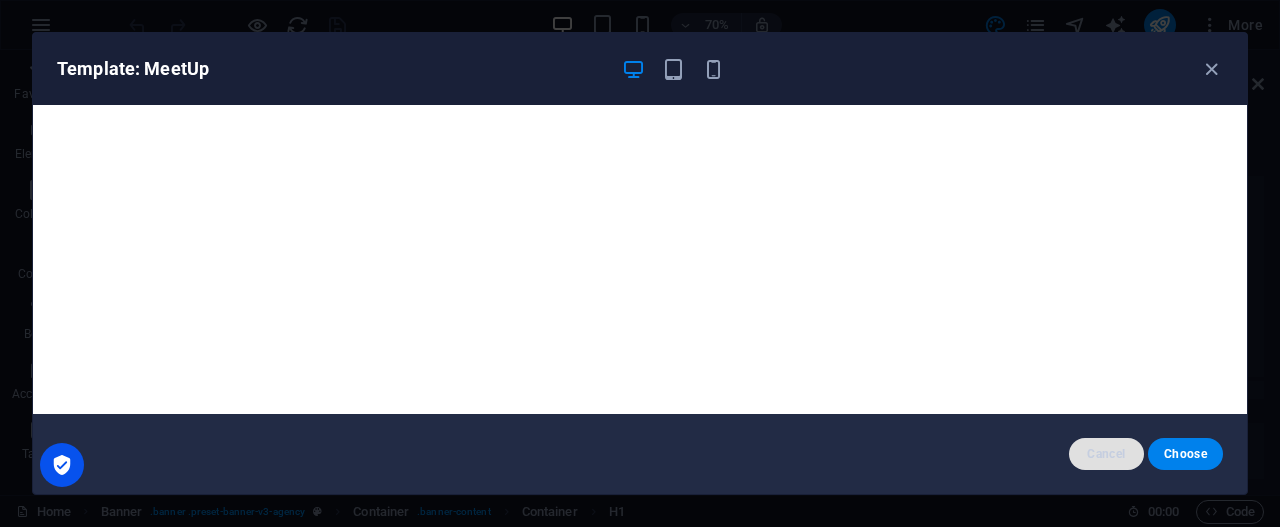 click on "Cancel" at bounding box center (1106, 454) 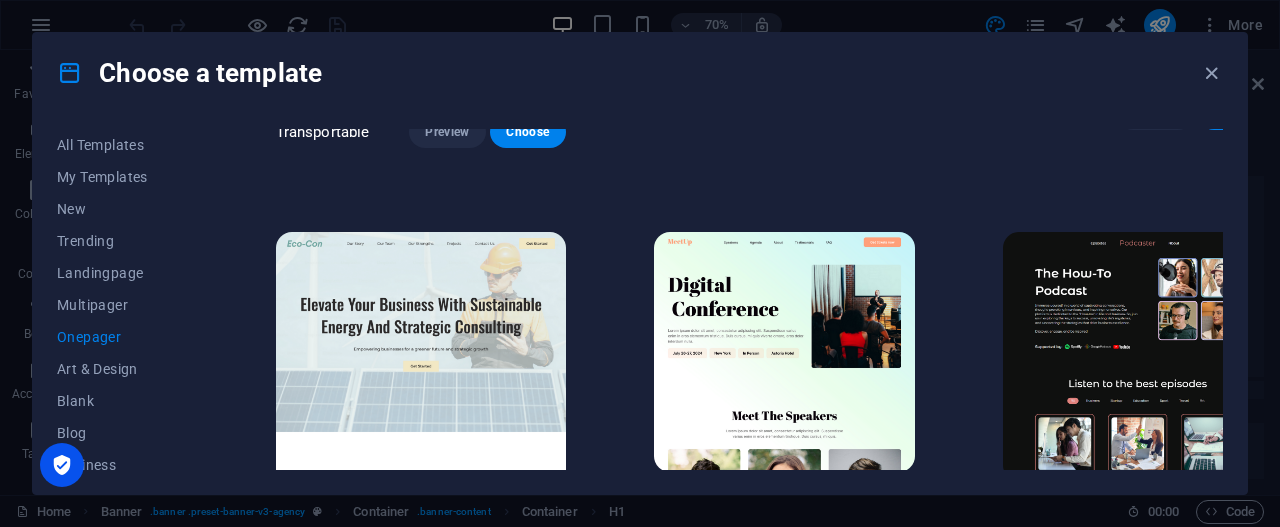 scroll, scrollTop: 318, scrollLeft: 0, axis: vertical 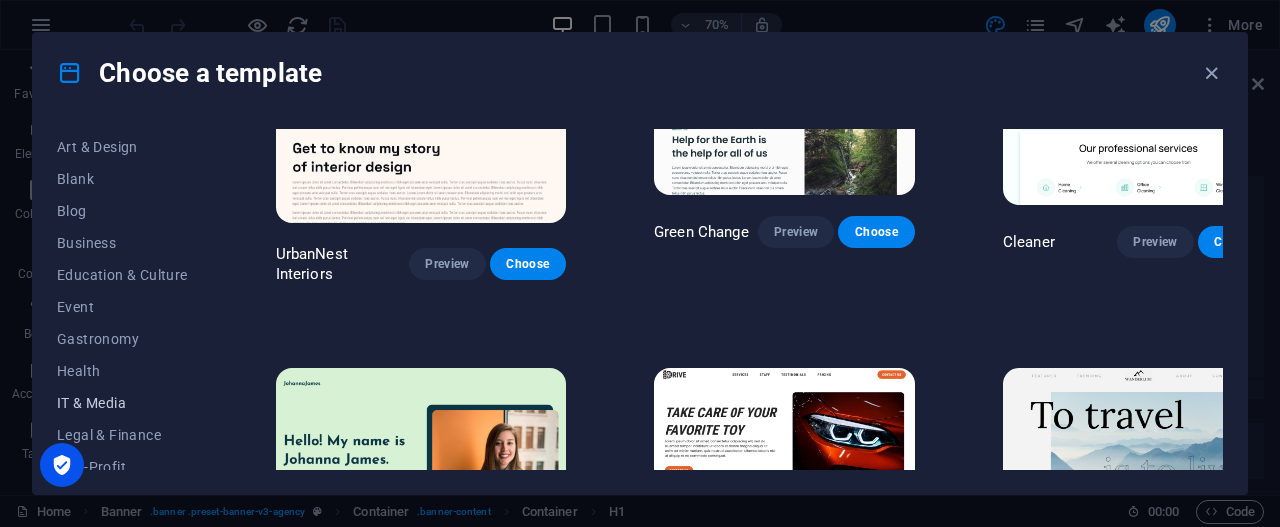 click on "IT & Media" at bounding box center [122, 403] 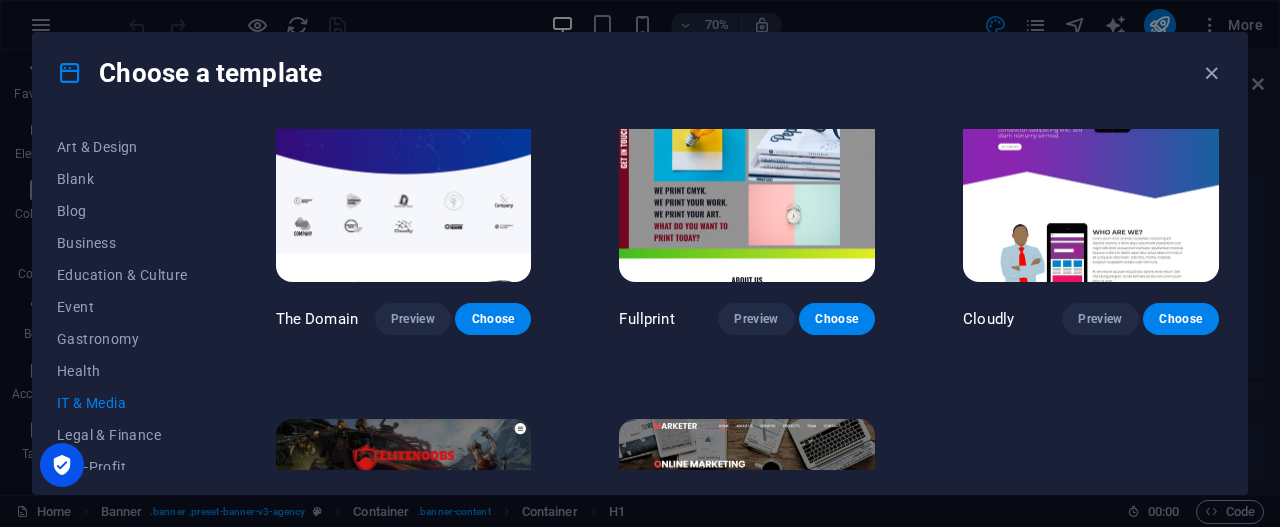 scroll, scrollTop: 848, scrollLeft: 0, axis: vertical 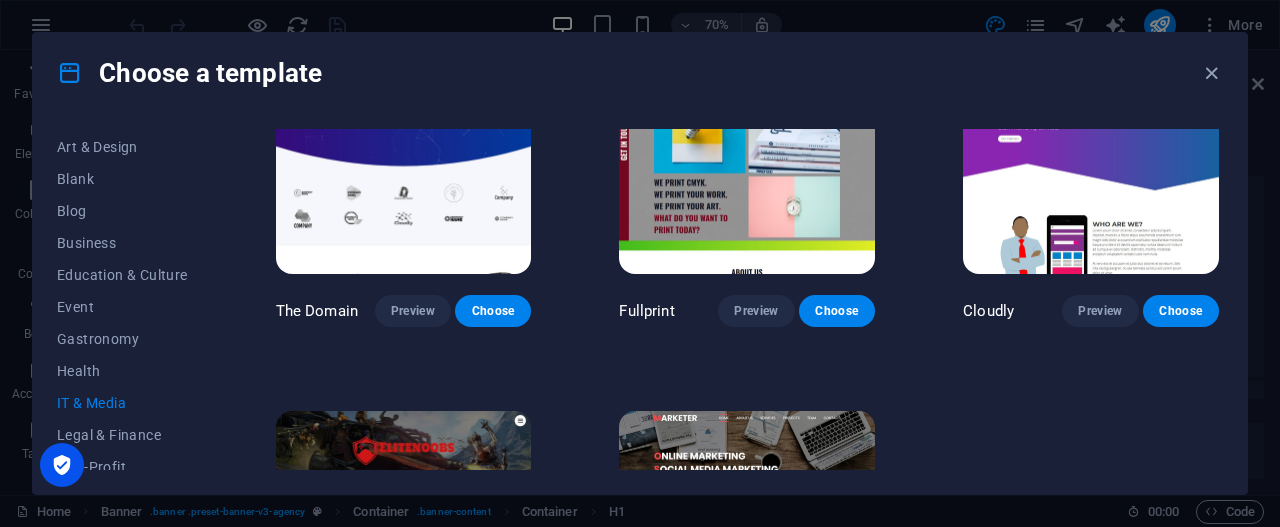 drag, startPoint x: 1218, startPoint y: 425, endPoint x: 1214, endPoint y: 399, distance: 26.305893 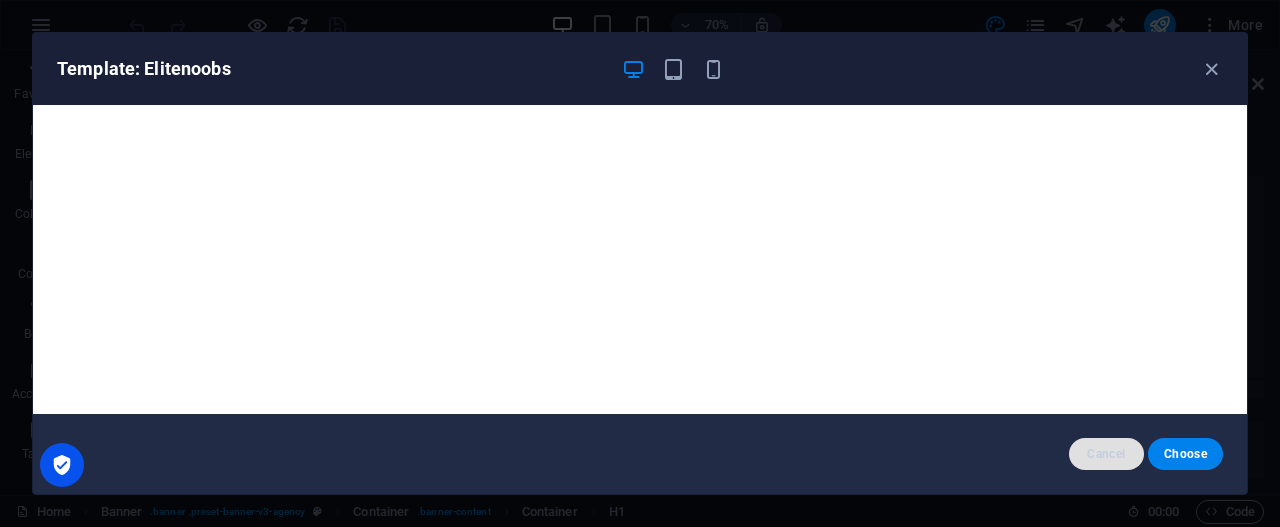 click on "Cancel" at bounding box center [1106, 454] 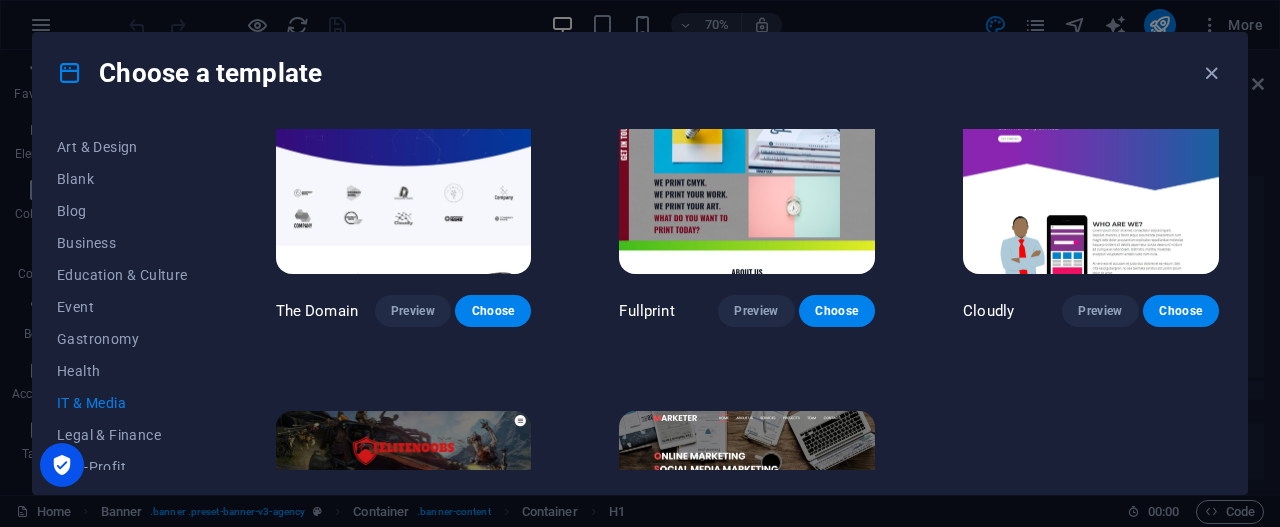 click on "Preview" at bounding box center [756, 684] 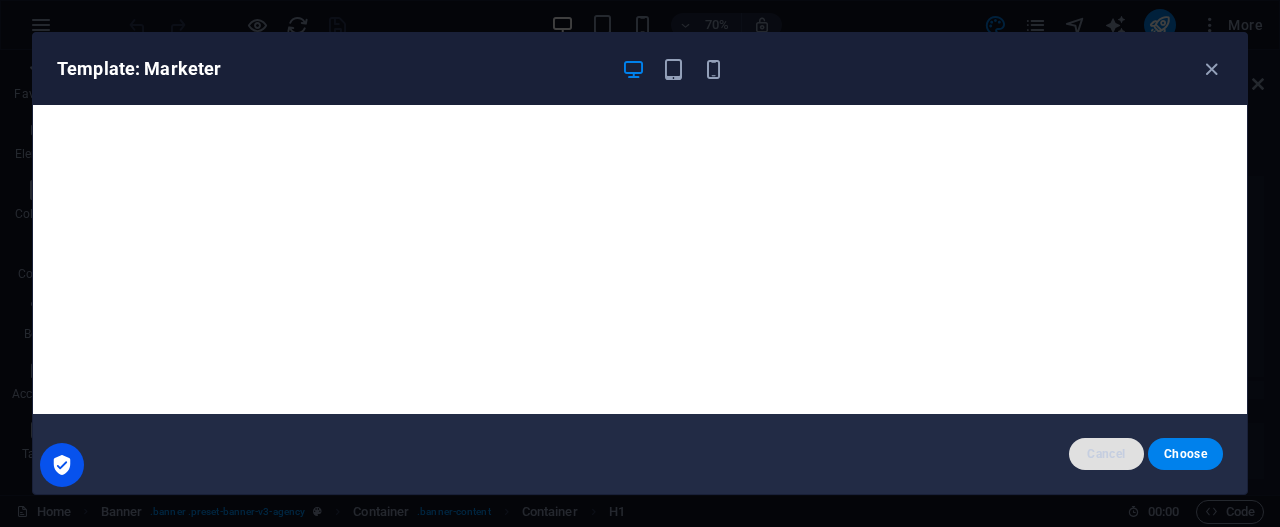 click on "Cancel" at bounding box center (1106, 454) 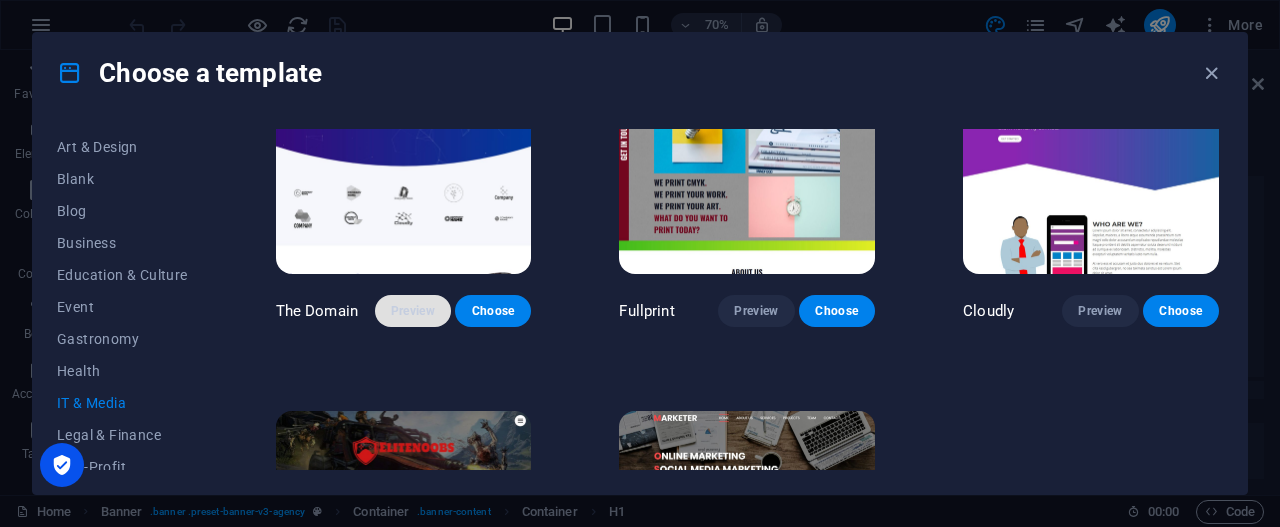 click on "Preview" at bounding box center [413, 311] 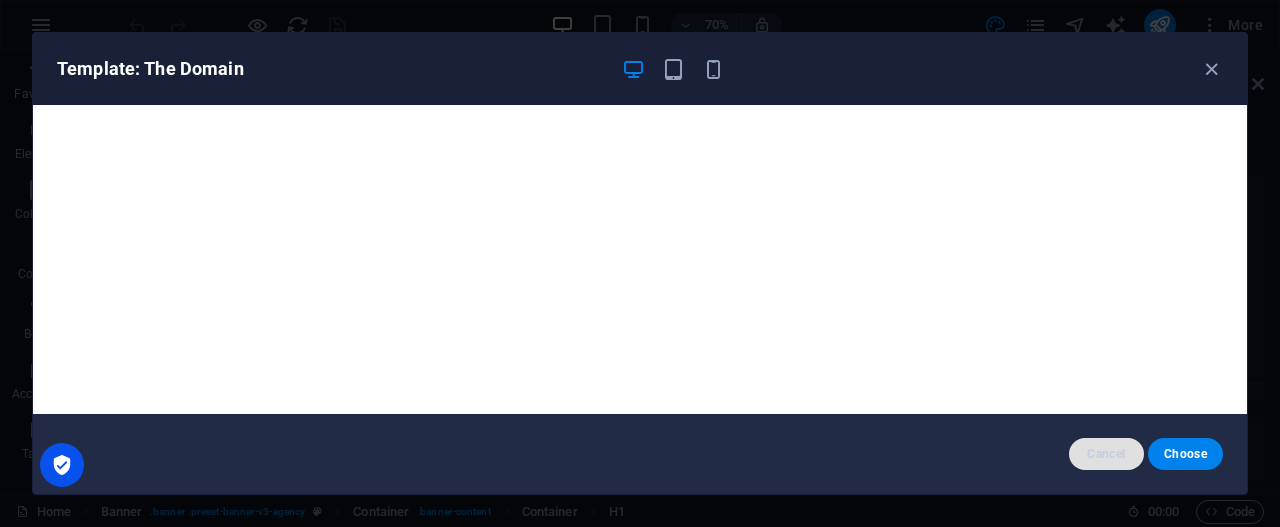 click on "Cancel" at bounding box center [1106, 454] 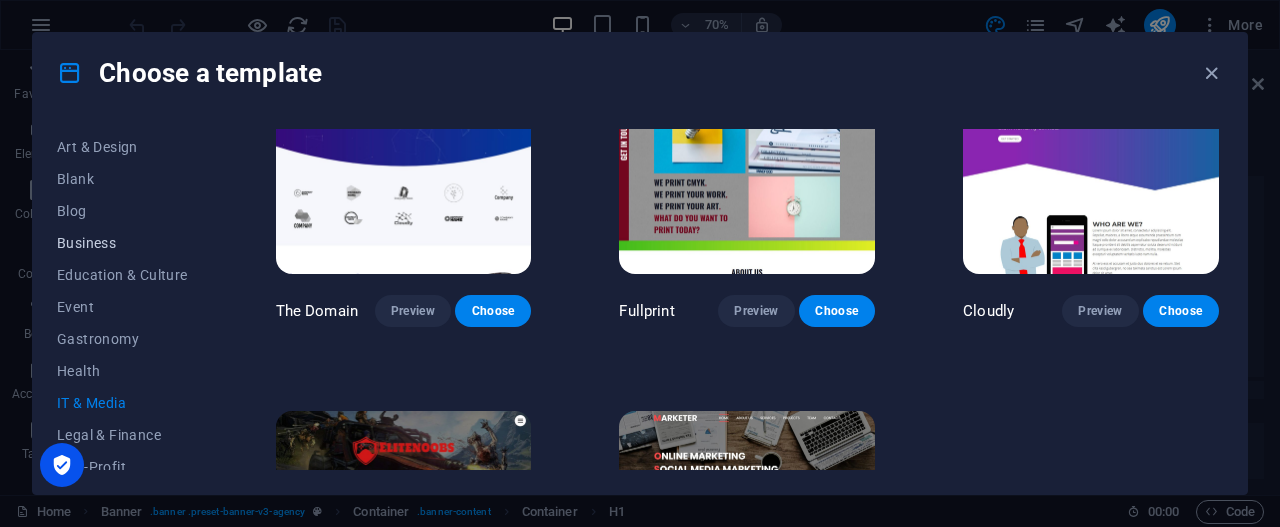 click on "Business" at bounding box center [122, 243] 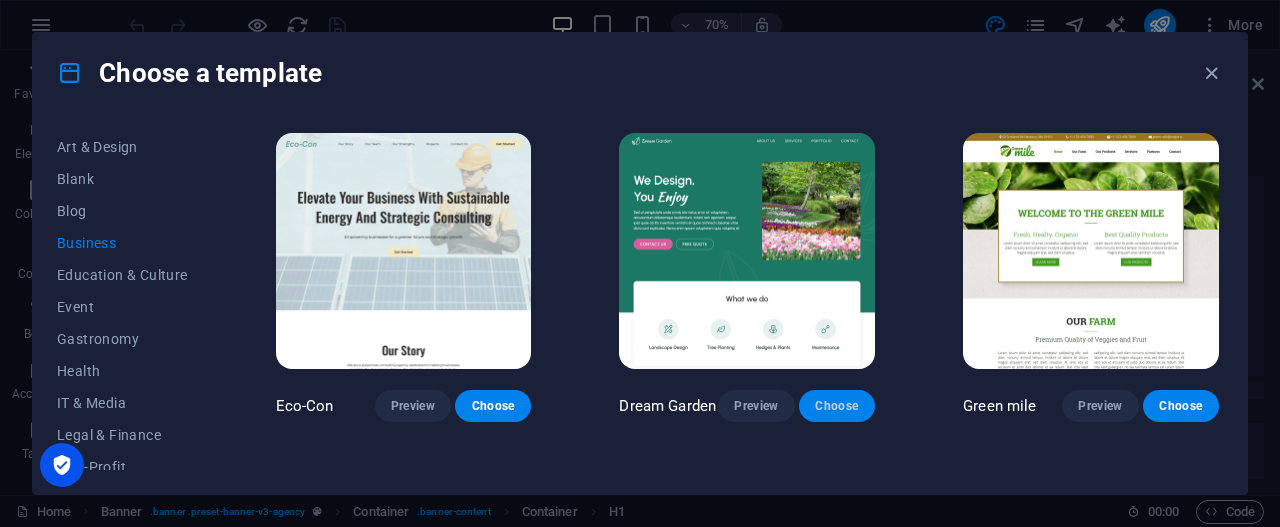 click on "Choose" at bounding box center (837, 406) 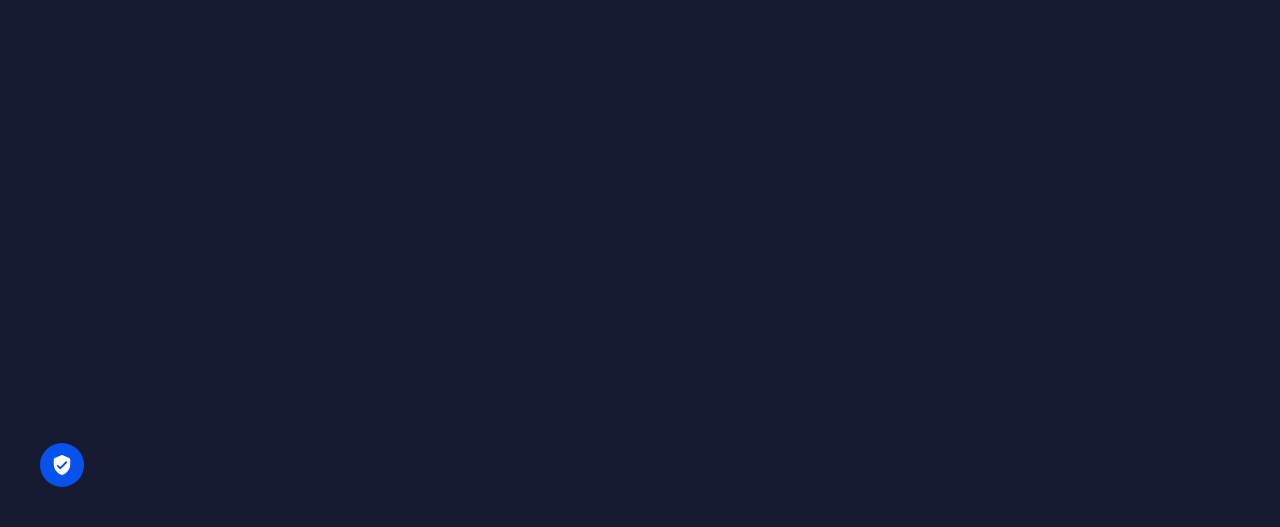 scroll, scrollTop: 0, scrollLeft: 0, axis: both 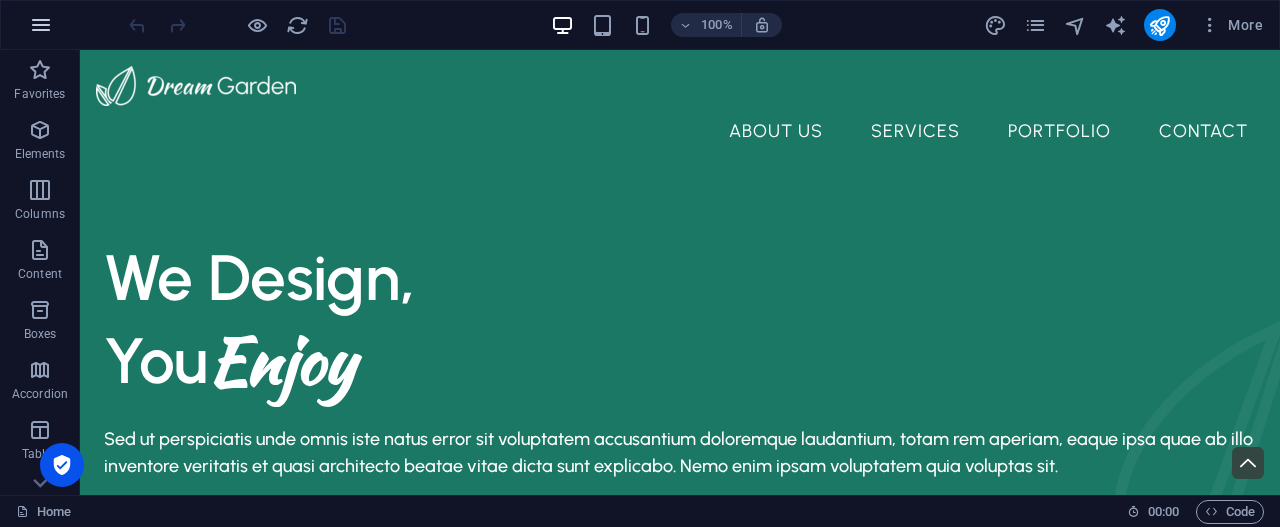 click at bounding box center [41, 25] 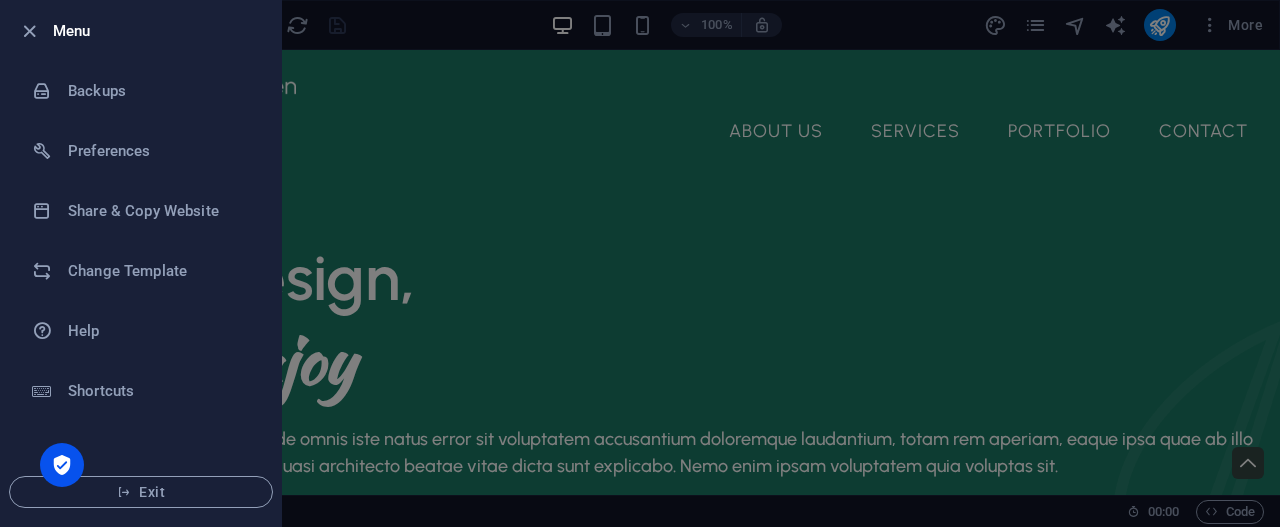 drag, startPoint x: 1275, startPoint y: 75, endPoint x: 1277, endPoint y: 125, distance: 50.039986 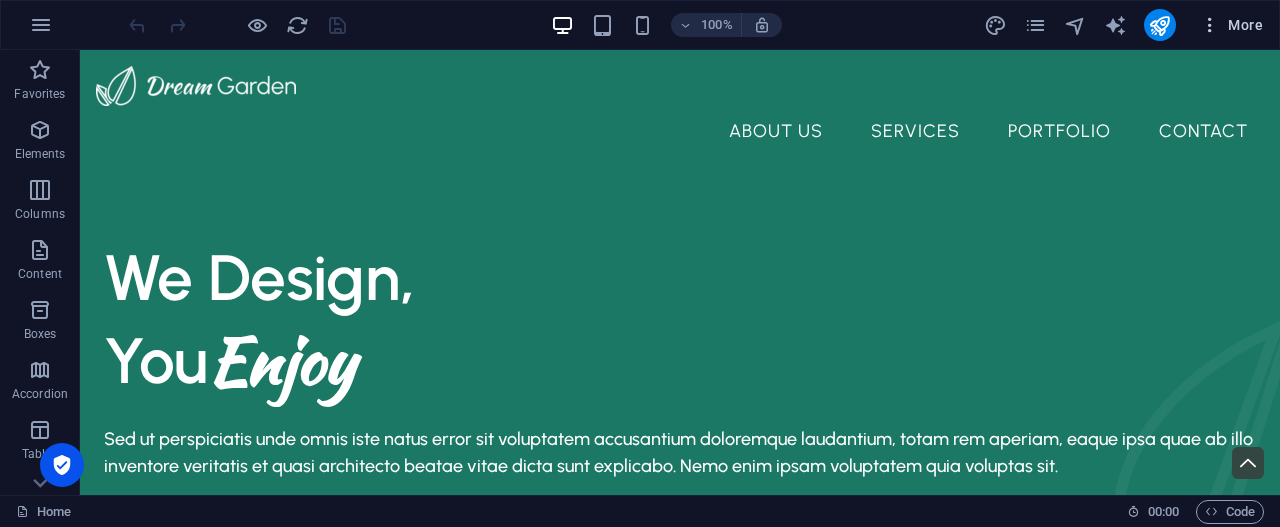 click on "More" at bounding box center (1231, 25) 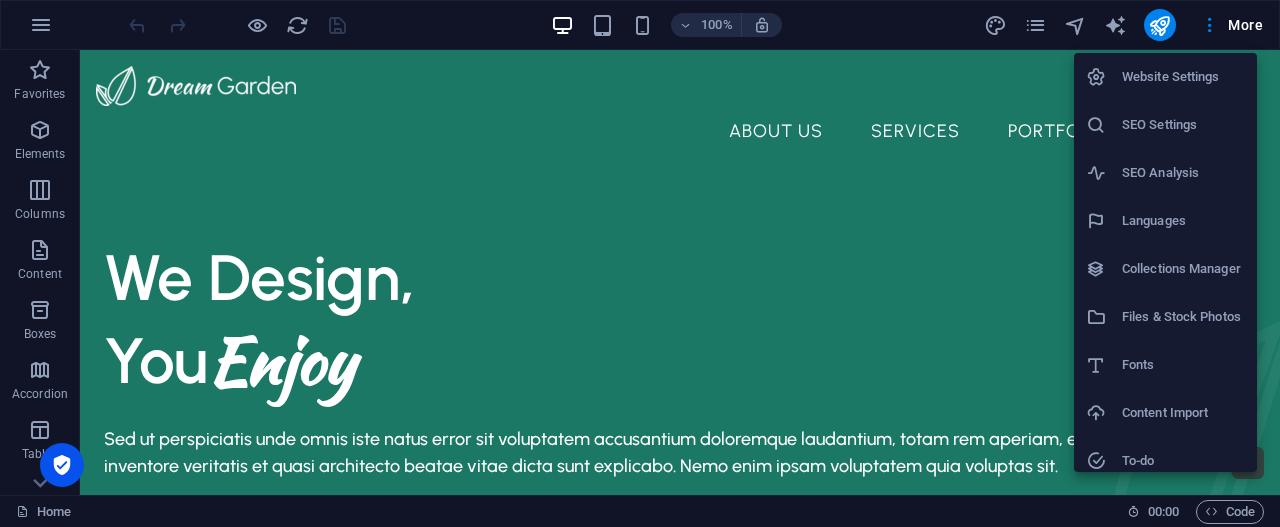 drag, startPoint x: 1271, startPoint y: 79, endPoint x: 1274, endPoint y: 144, distance: 65.06919 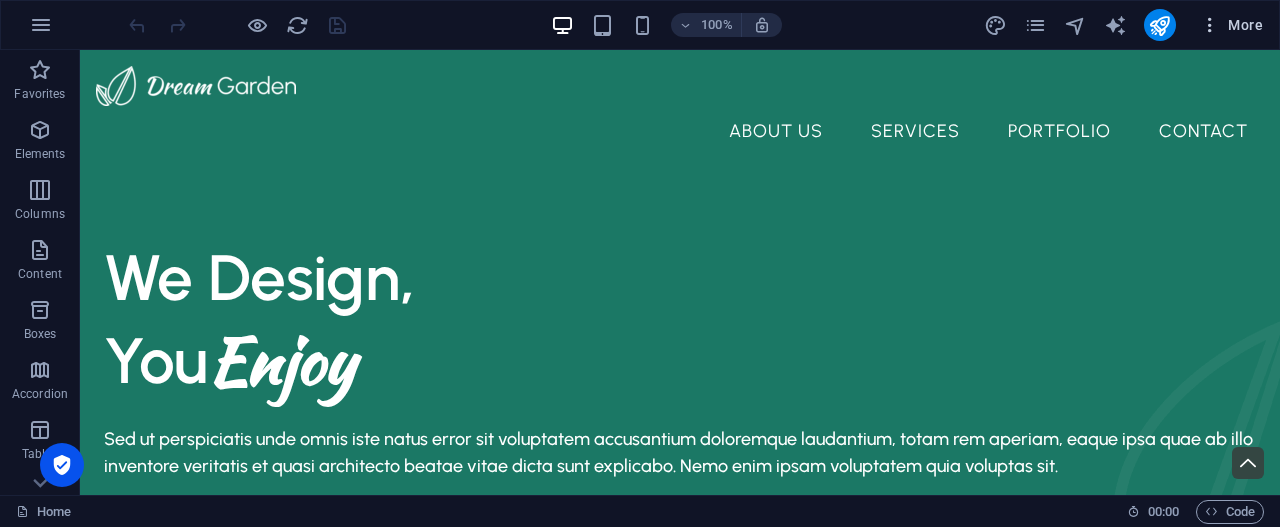 click on "More" at bounding box center (1231, 25) 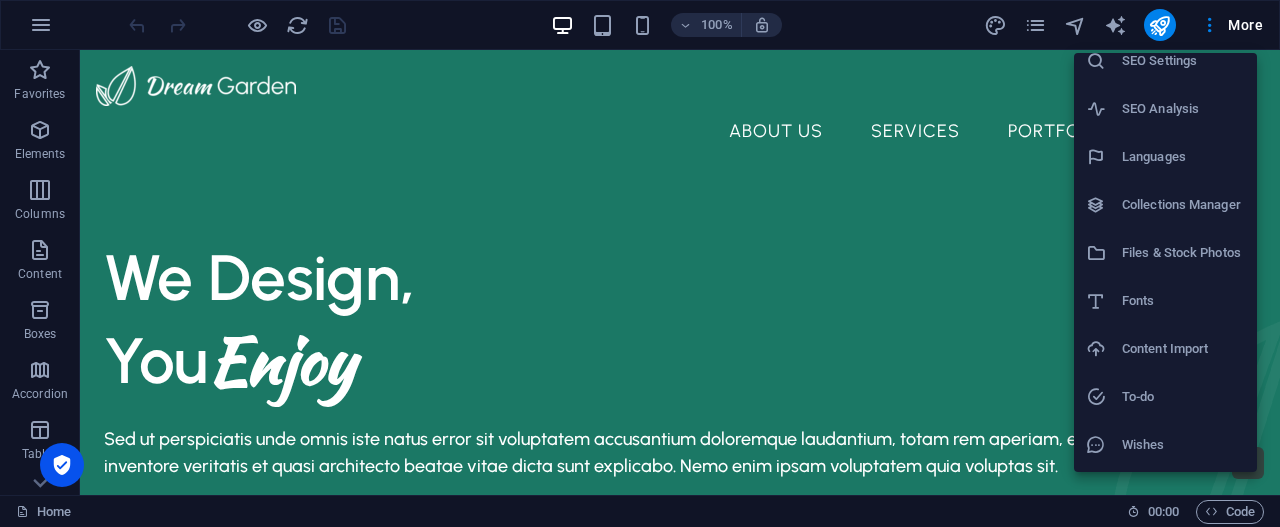 scroll, scrollTop: 0, scrollLeft: 0, axis: both 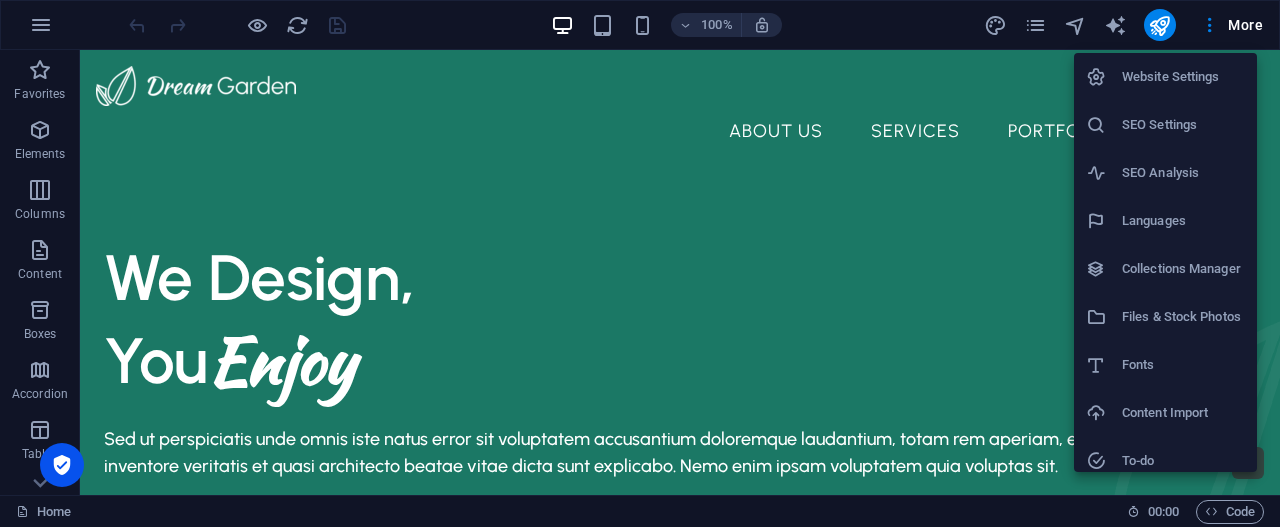 click at bounding box center (640, 263) 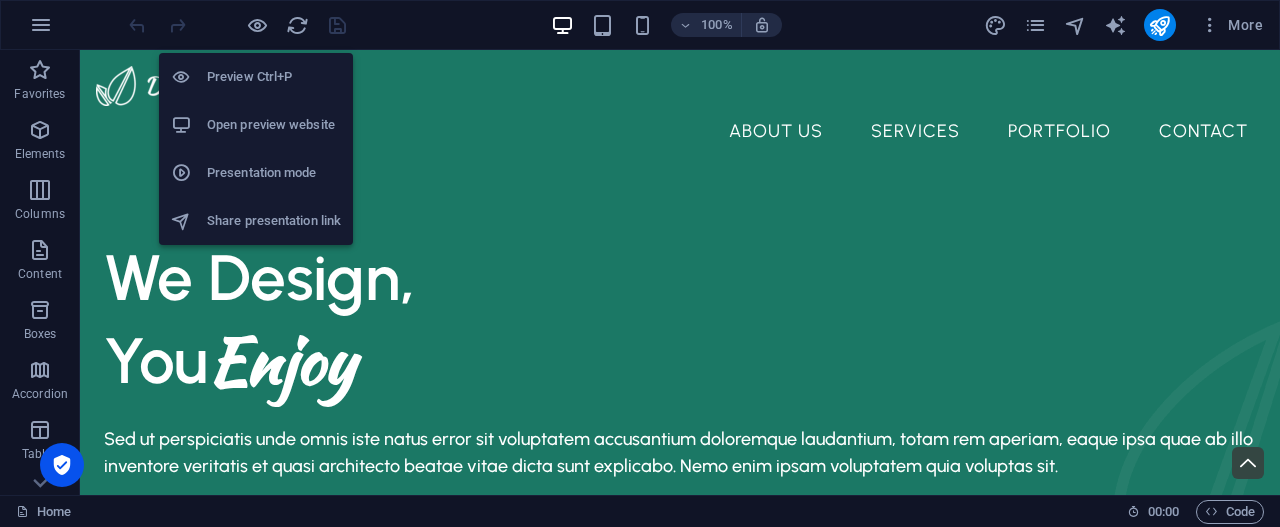click on "Preview Ctrl+P" at bounding box center [274, 77] 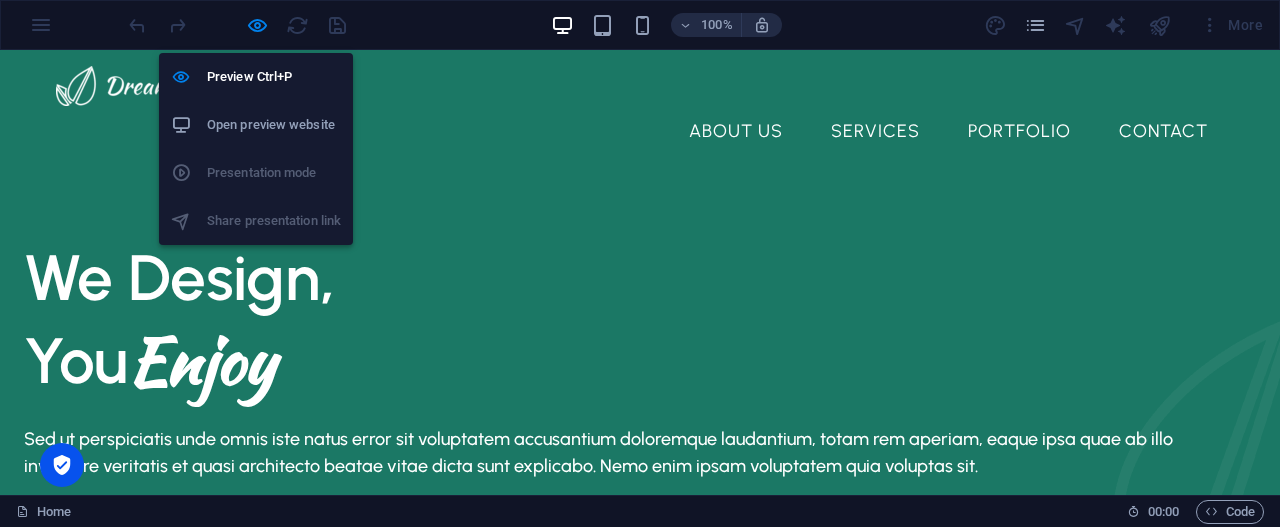click on "Open preview website" at bounding box center [274, 125] 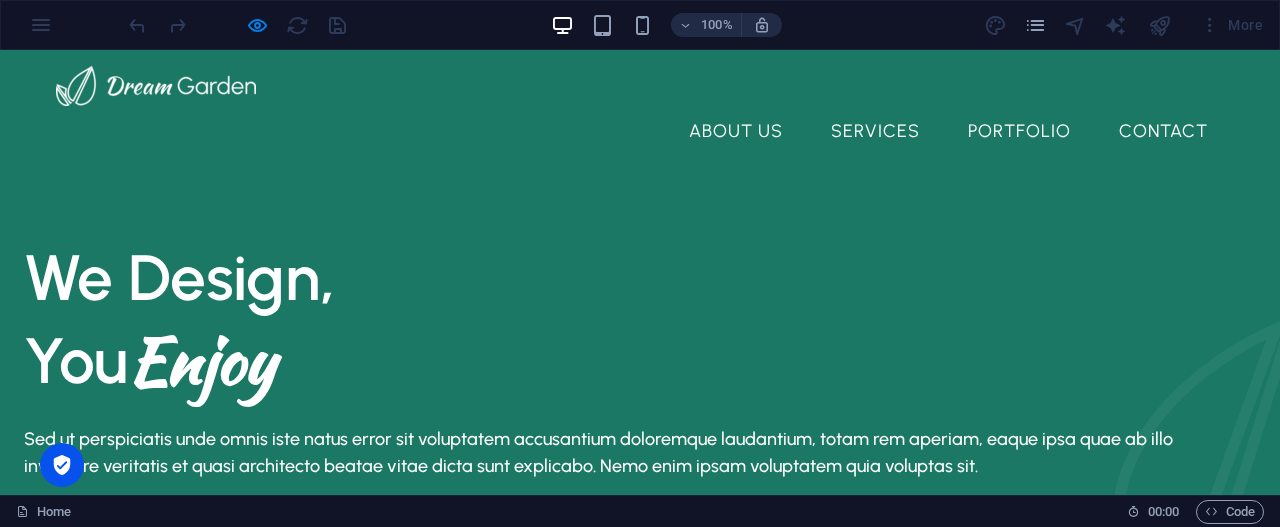 click at bounding box center (156, 86) 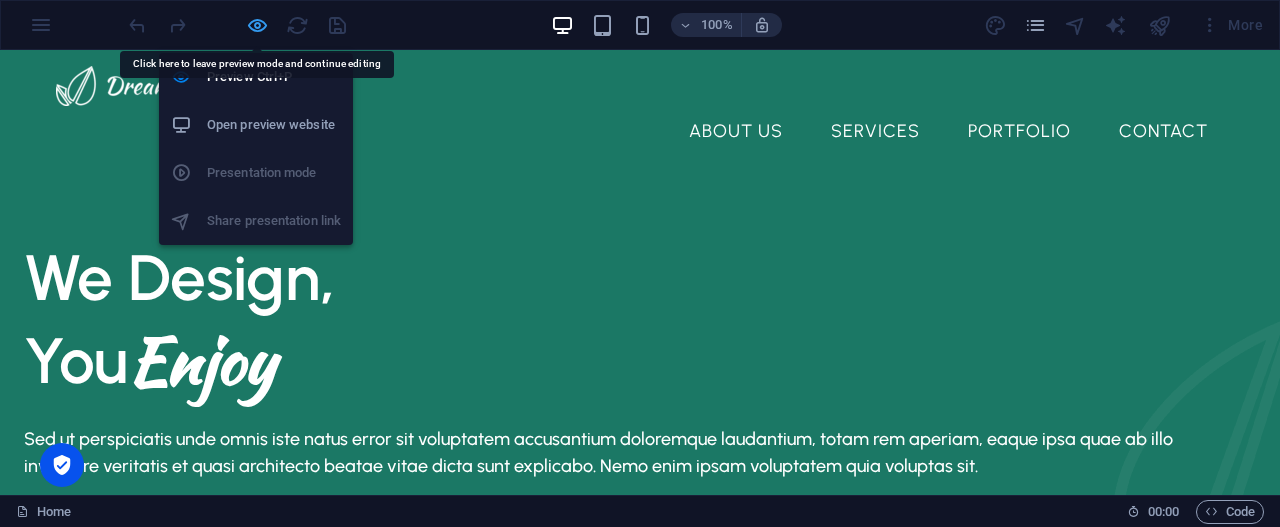 click at bounding box center [257, 25] 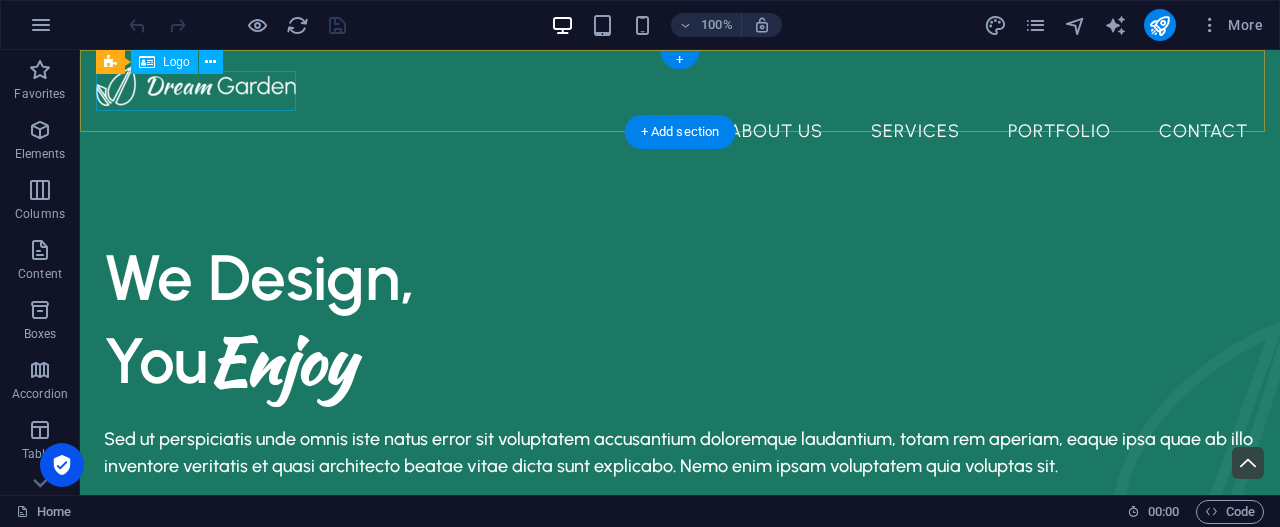 click at bounding box center [680, 86] 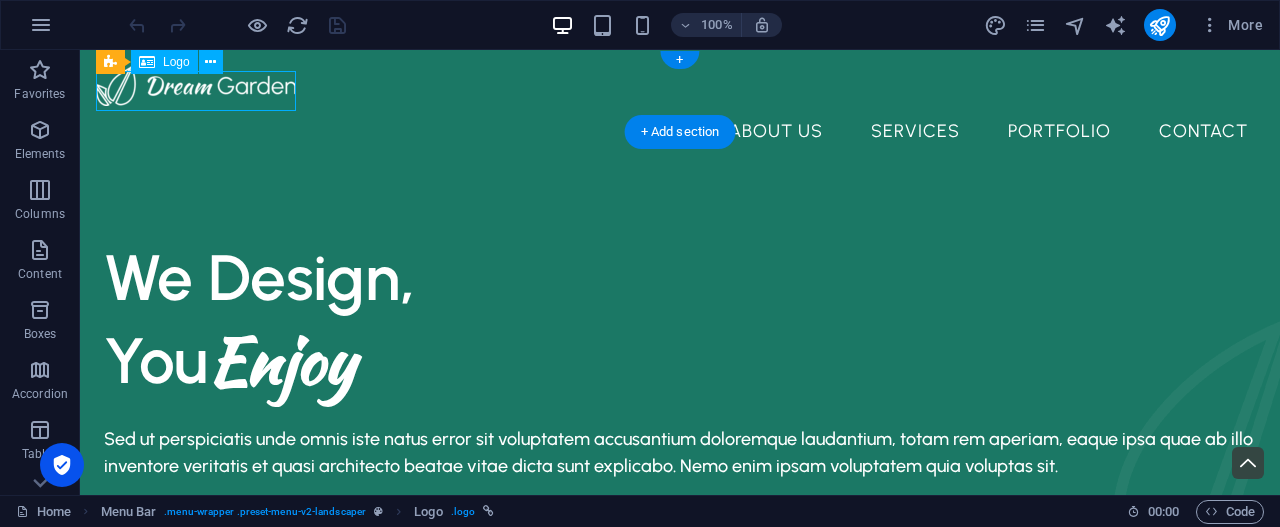 click at bounding box center [680, 86] 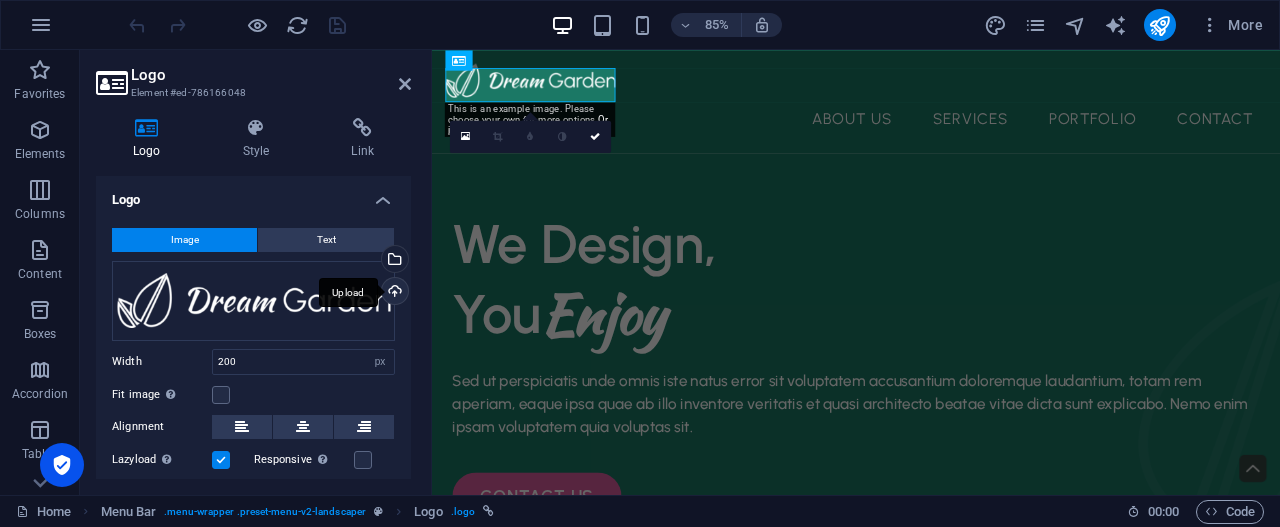 click on "Upload" at bounding box center (393, 293) 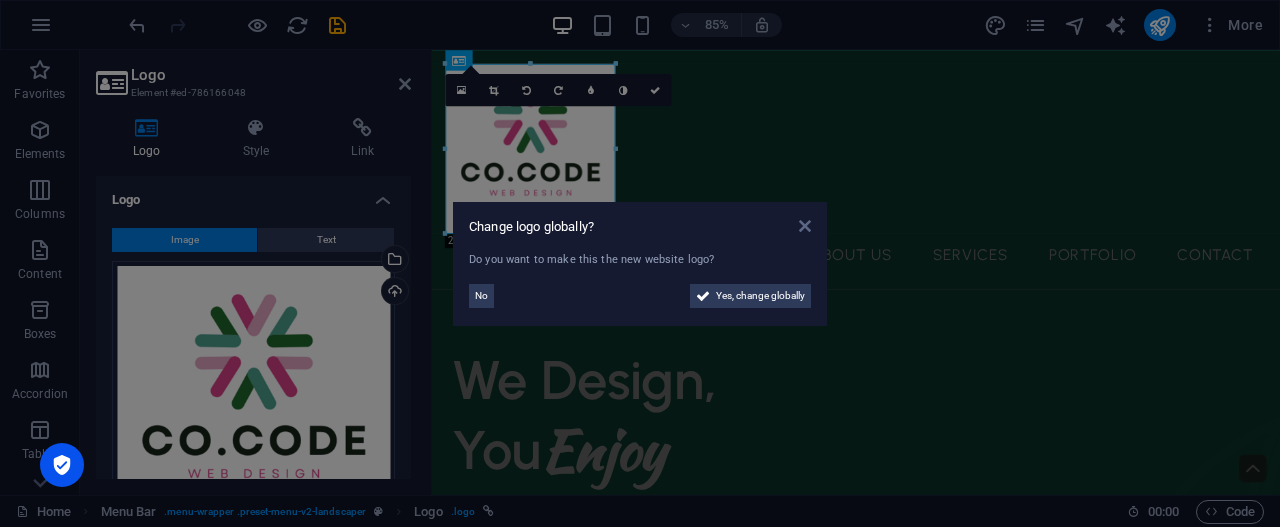 click at bounding box center [805, 226] 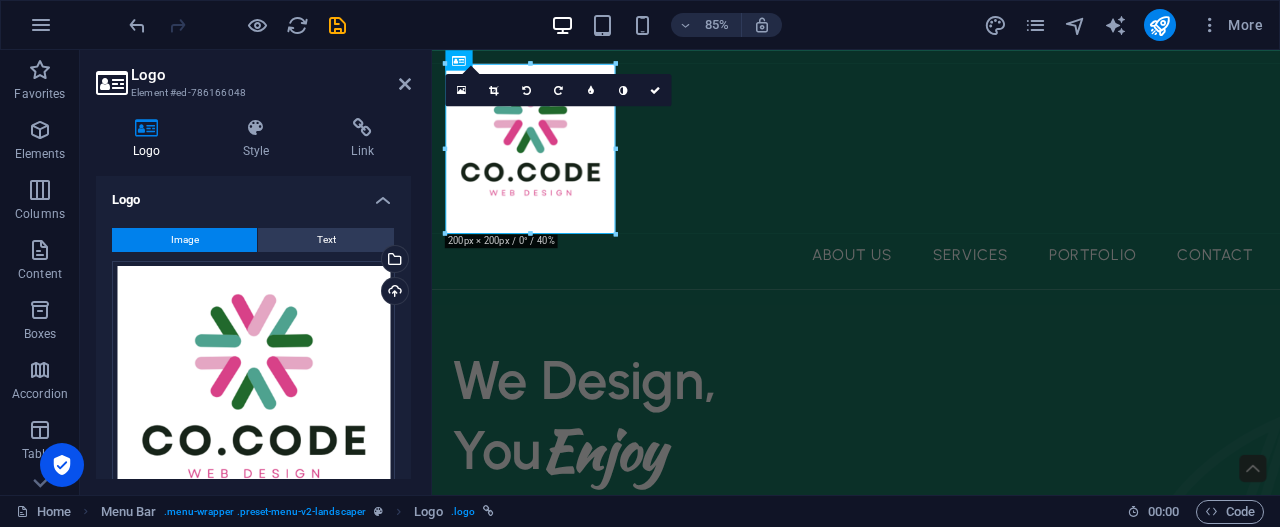 drag, startPoint x: 411, startPoint y: 197, endPoint x: 412, endPoint y: 215, distance: 18.027756 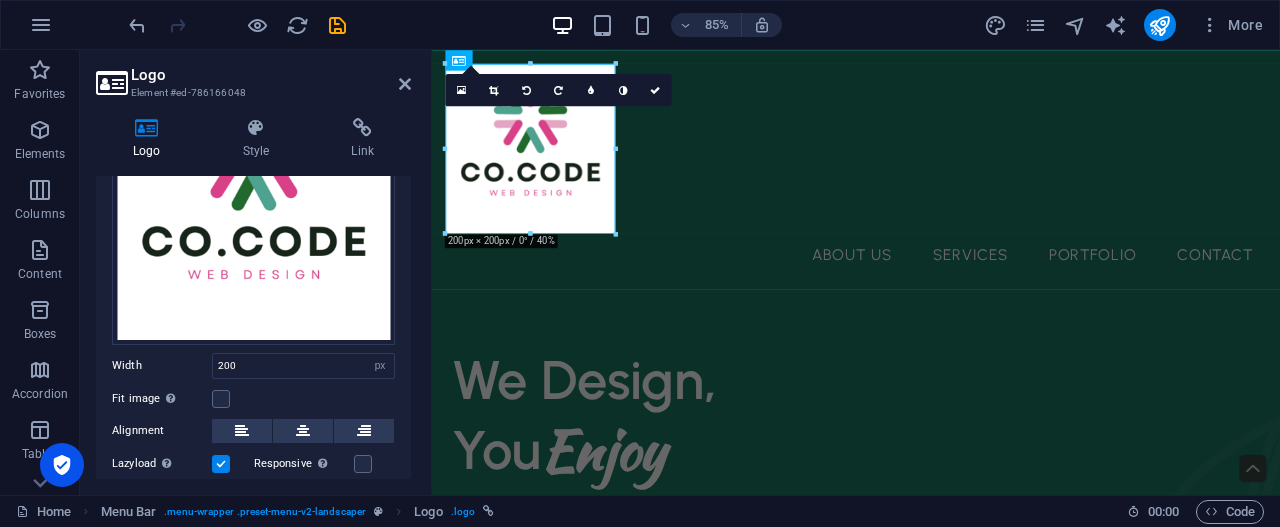 scroll, scrollTop: 203, scrollLeft: 0, axis: vertical 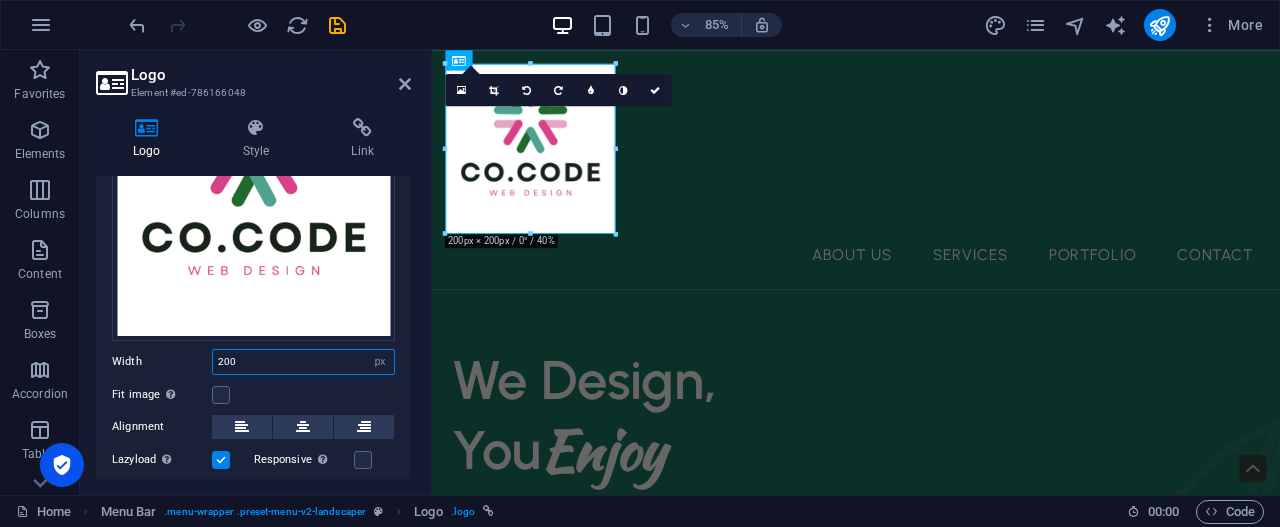 click on "200" at bounding box center (303, 362) 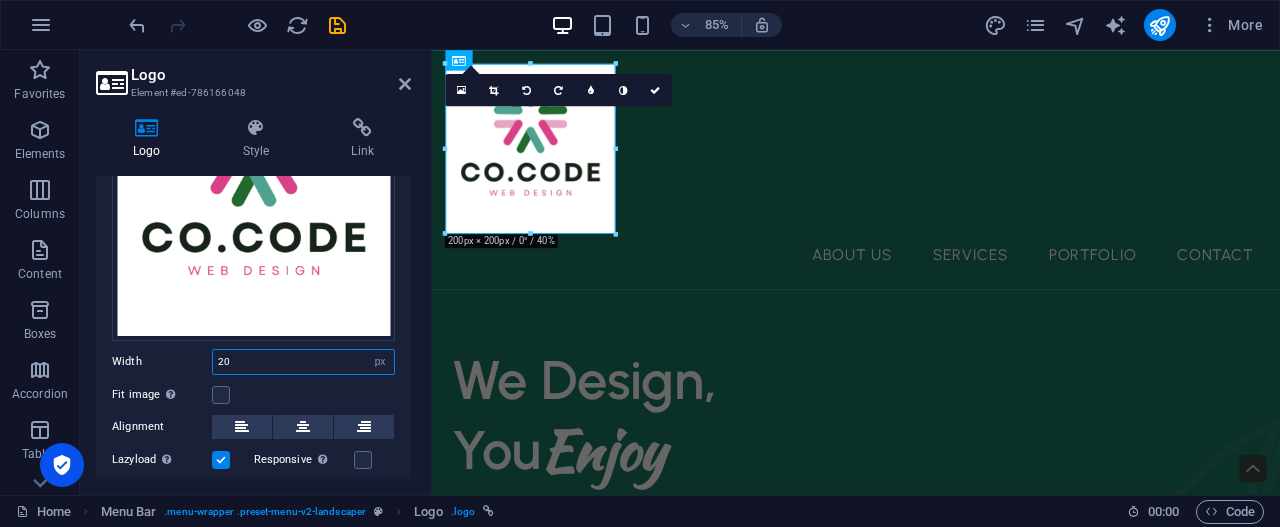 type on "2" 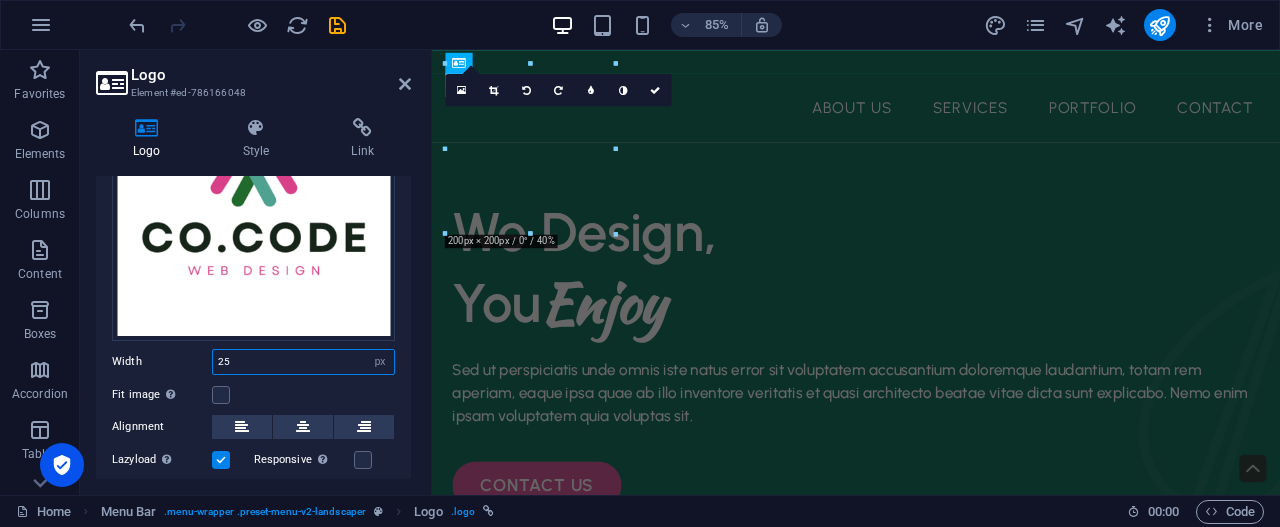 type on "2" 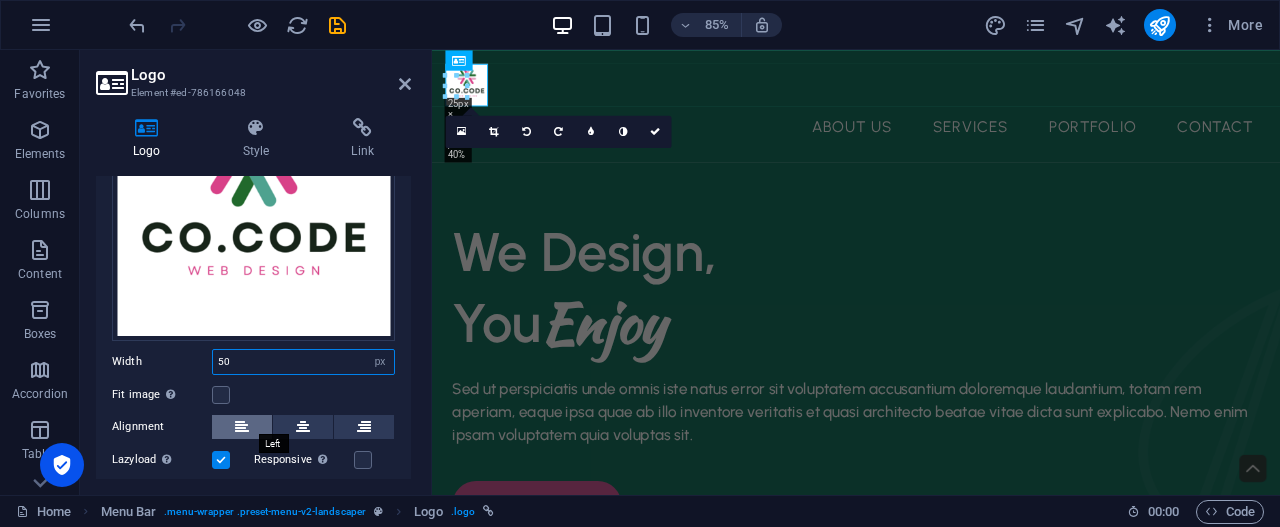 type on "50" 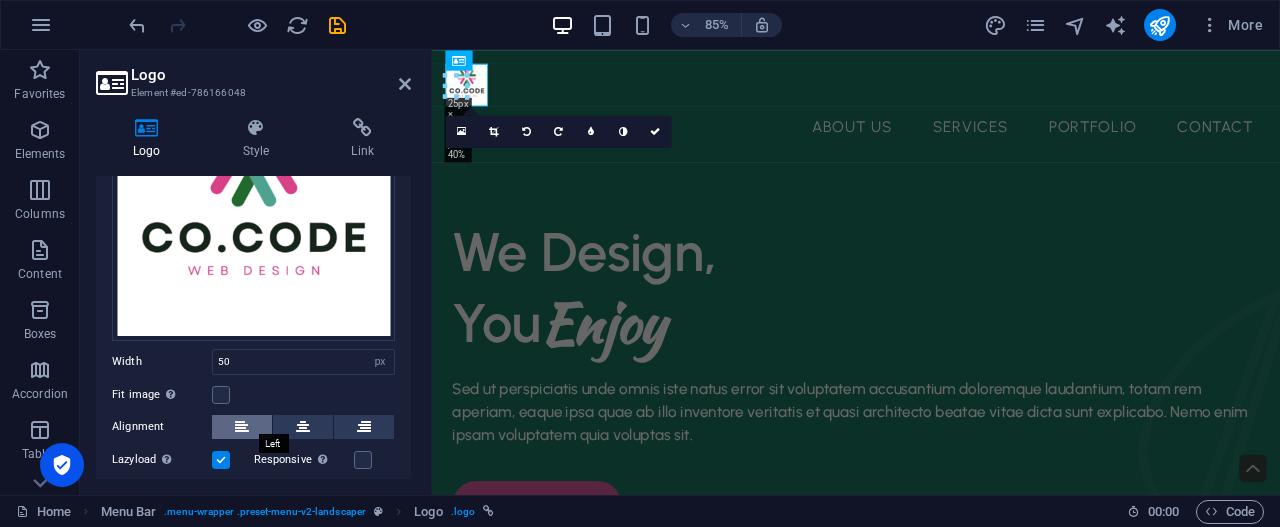 click at bounding box center (242, 427) 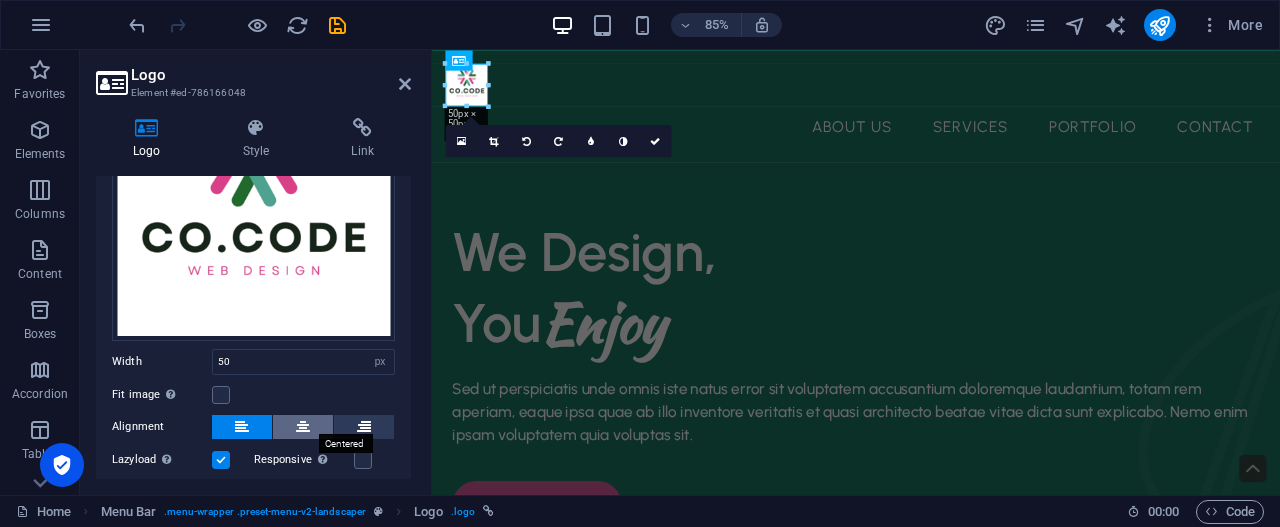 click at bounding box center (303, 427) 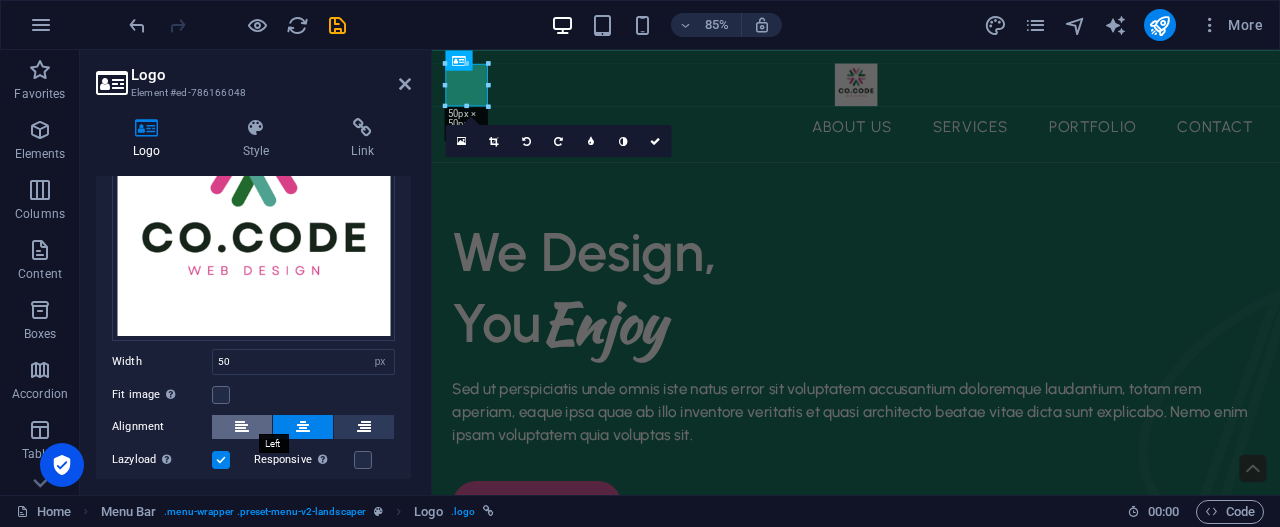 click at bounding box center (242, 427) 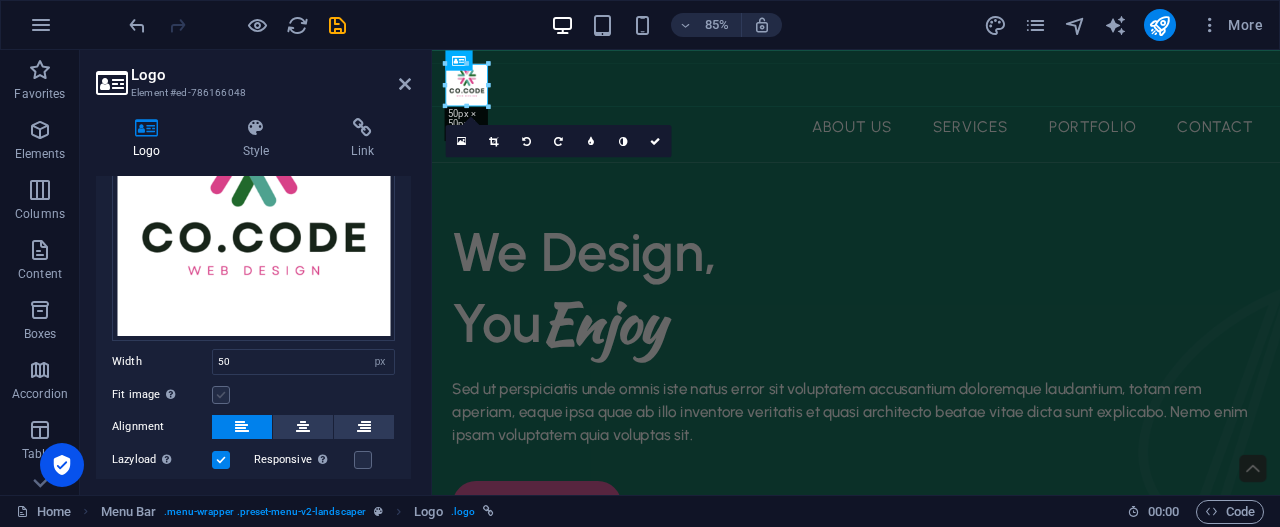 click at bounding box center [221, 395] 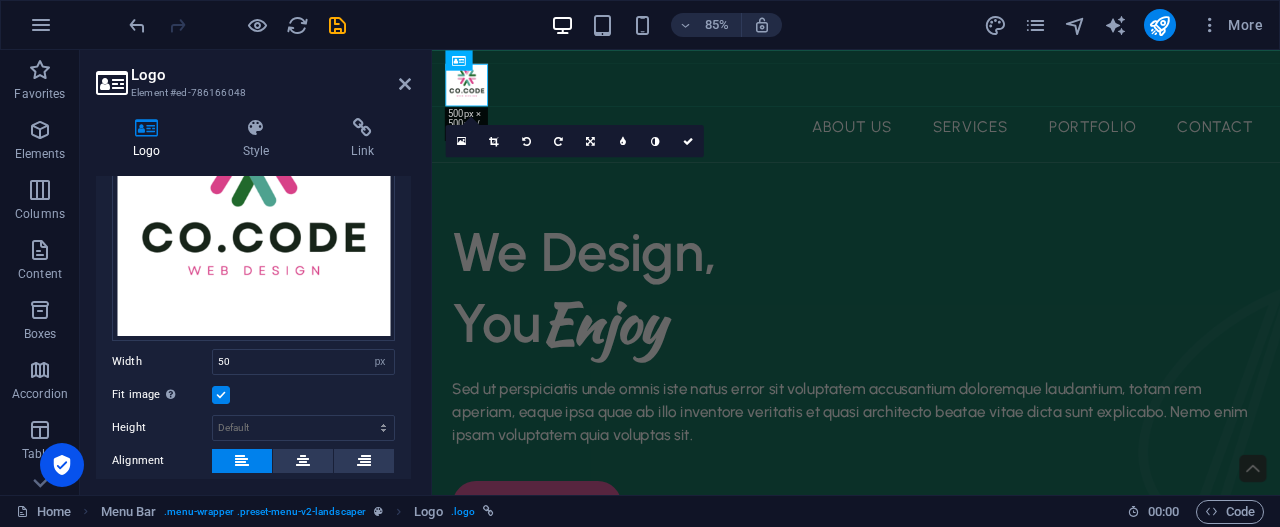 click at bounding box center (221, 395) 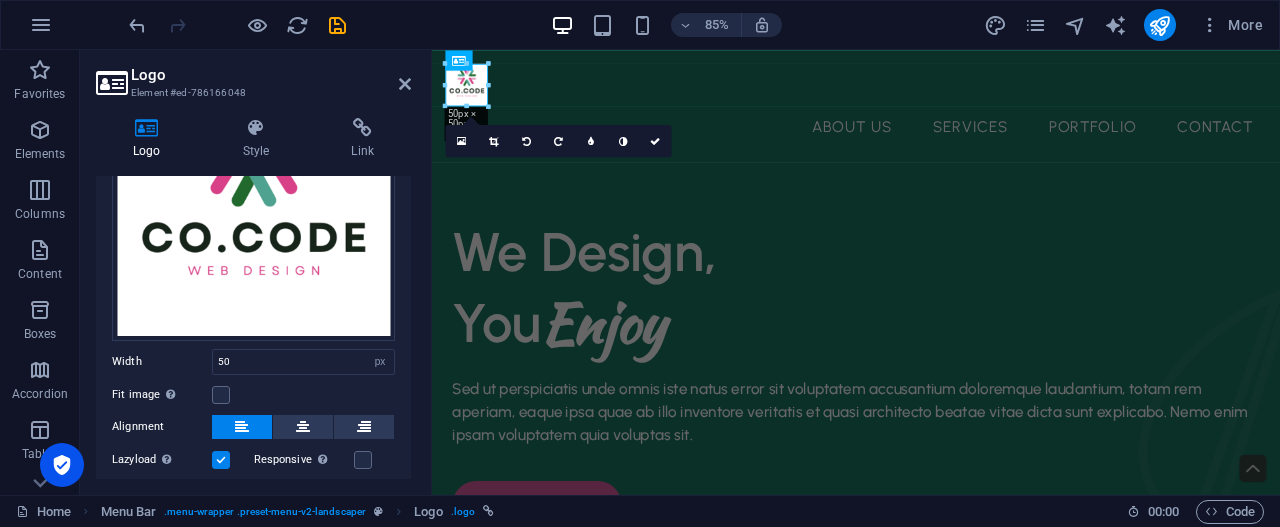 click on "Logo Style Link Logo Image Text Drag files here, click to choose files or select files from Files or our free stock photos & videos Select files from the file manager, stock photos, or upload file(s) Upload Width 50 Default auto px rem % em vh vw Fit image Automatically fit image to a fixed width and height Height Default auto px Alignment Lazyload Loading images after the page loads improves page speed. Responsive Automatically load retina image and smartphone optimized sizes. Lightbox Use as headline The image will be wrapped in an H1 headline tag. Useful for giving alternative text the weight of an H1 headline, e.g. for the logo. Leave unchecked if uncertain. Optimized Images are compressed to improve page speed. Position Direction Custom X offset 50 px rem % vh vw Y offset 50 px rem % vh vw Edit design Text Float No float Image left Image right Determine how text should behave around the image. Text Alternative text Image caption Paragraph Format Normal Heading 1 Heading 2 Heading 3 Heading 4 Heading 5 8" at bounding box center [253, 298] 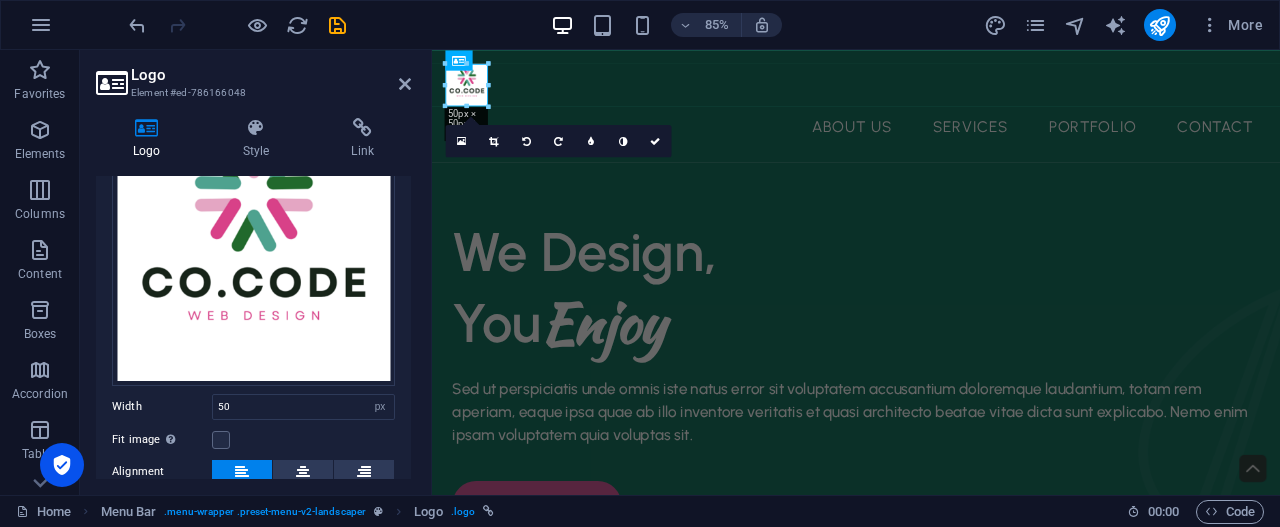 scroll, scrollTop: 0, scrollLeft: 0, axis: both 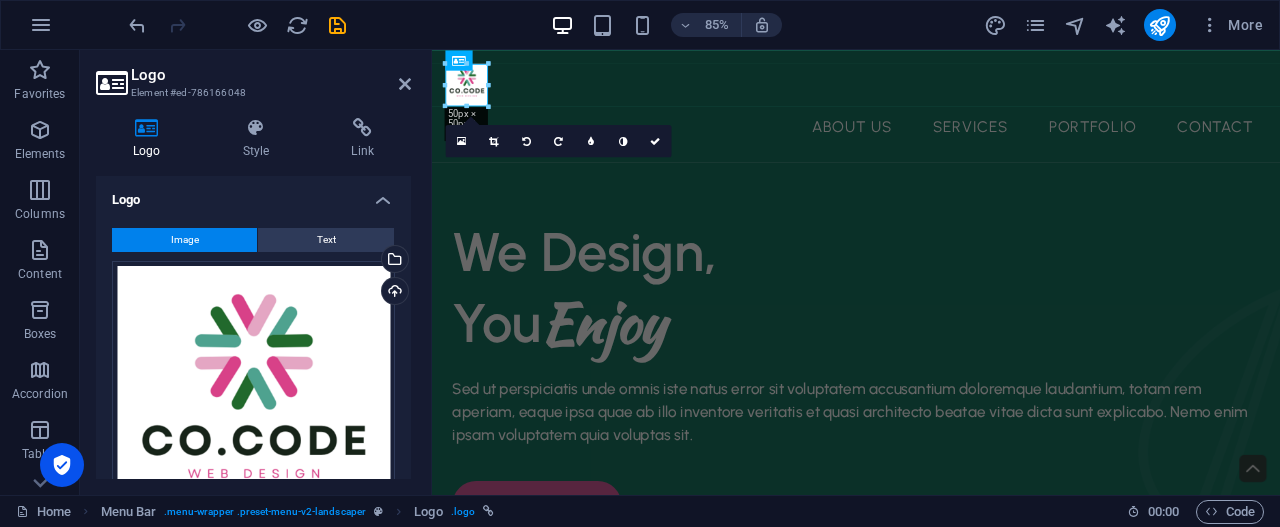 click on "Logo" at bounding box center [253, 194] 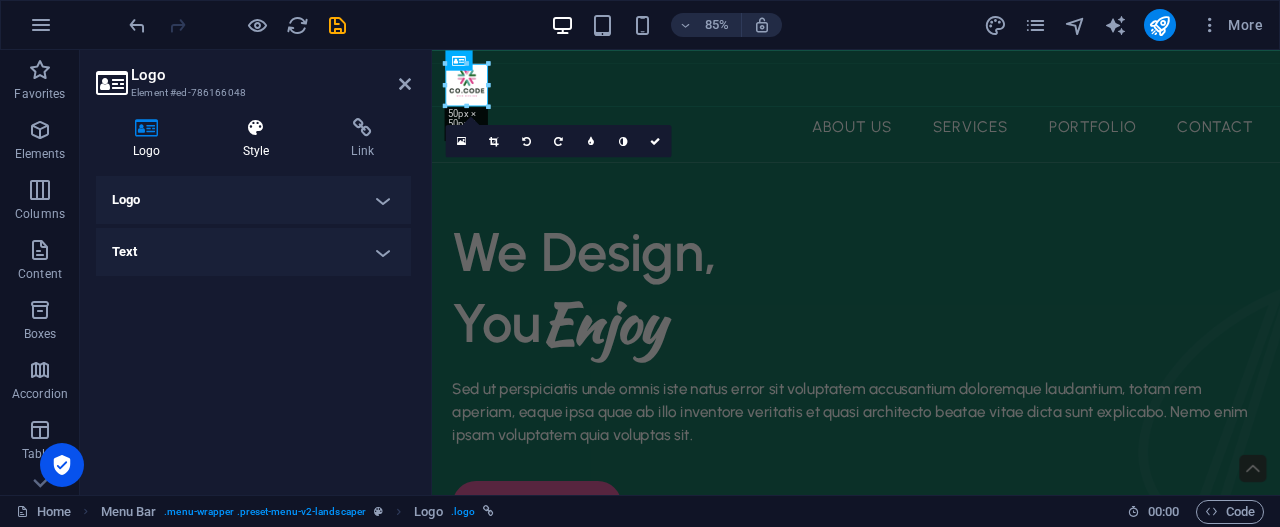 click on "Style" at bounding box center (260, 139) 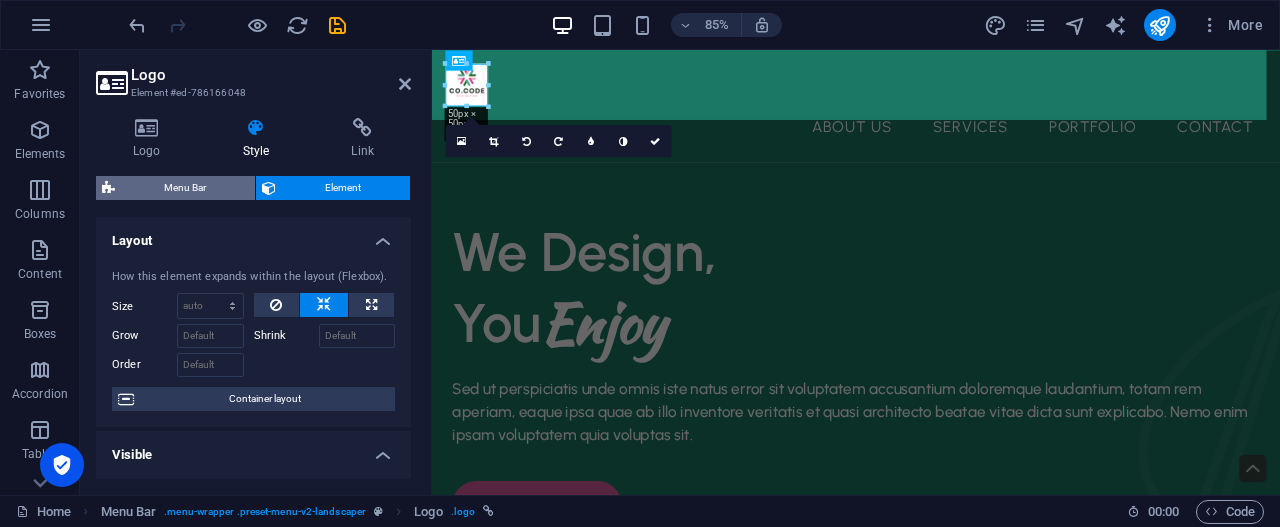 click on "Menu Bar" at bounding box center [185, 188] 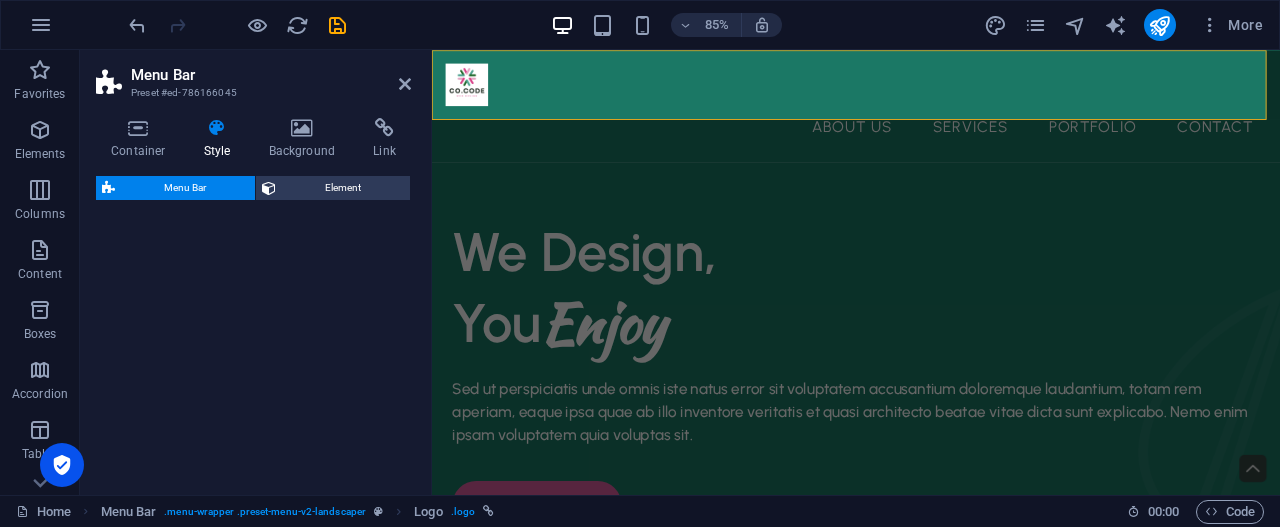 select on "rem" 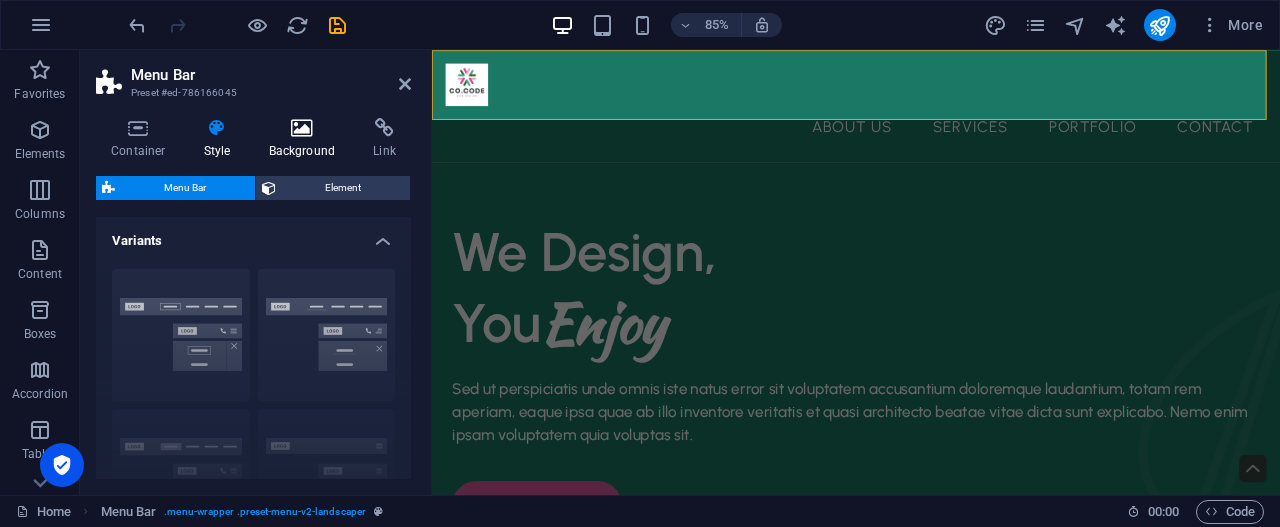 click at bounding box center [302, 128] 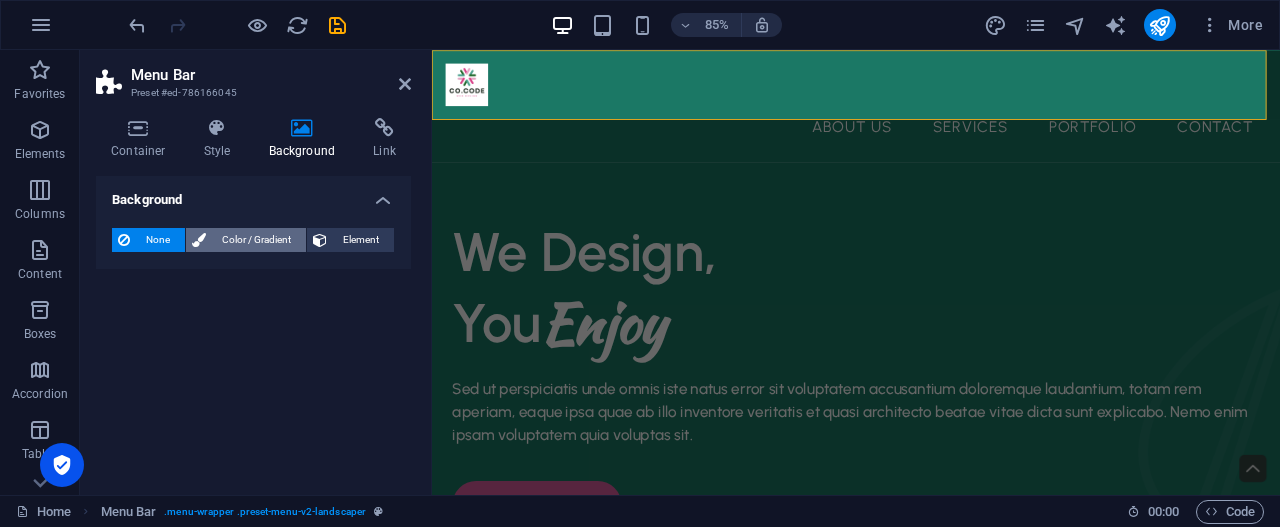 click on "Color / Gradient" at bounding box center (256, 240) 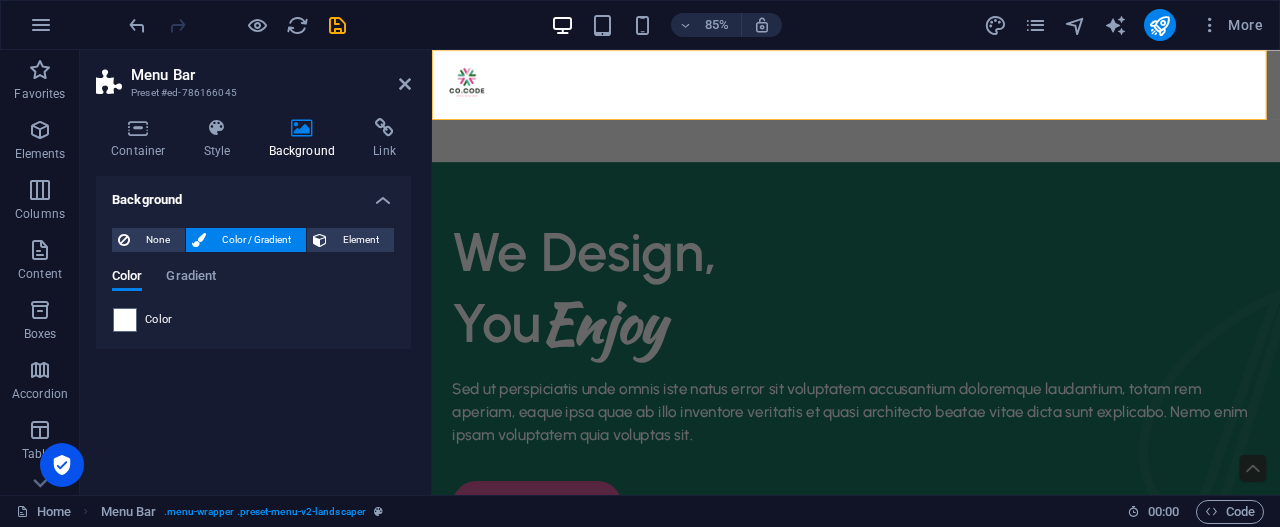 click on "None Color / Gradient Element Stretch background to full-width Color overlay Places an overlay over the background to colorize it Parallax 0 % Image Image slider Map Video YouTube Vimeo HTML Color Gradient Color A parent element contains a background. Edit background on parent element" at bounding box center (253, 280) 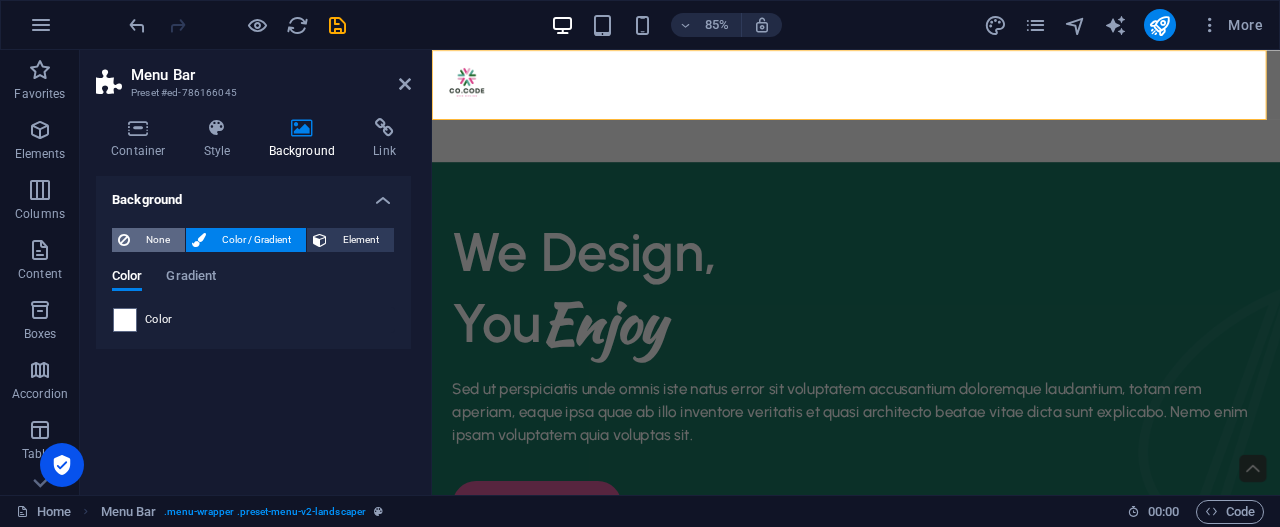 click on "None" at bounding box center (157, 240) 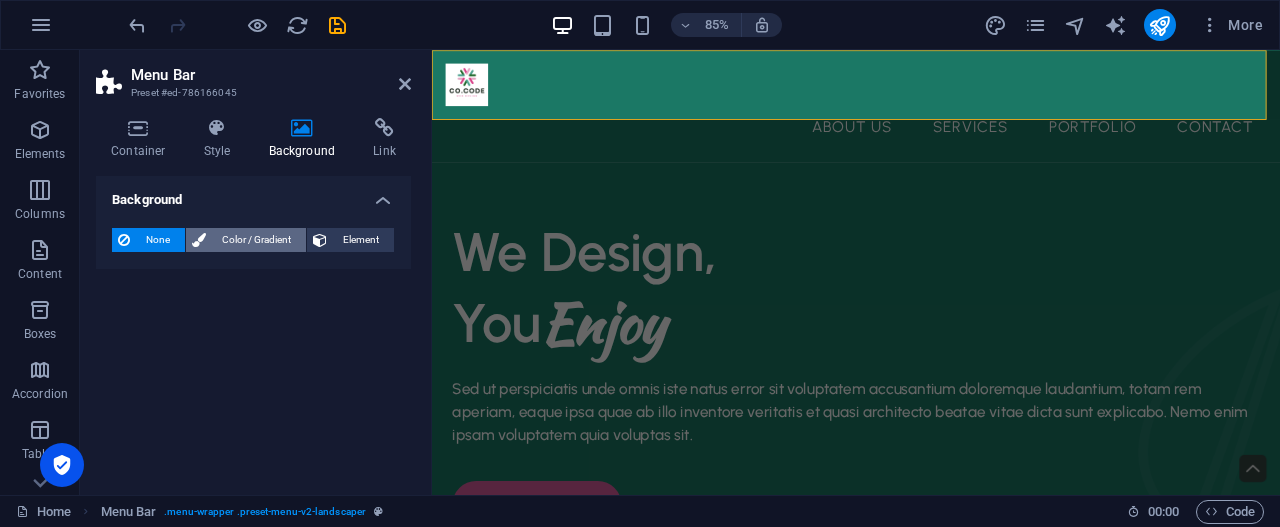 click on "Color / Gradient" at bounding box center (256, 240) 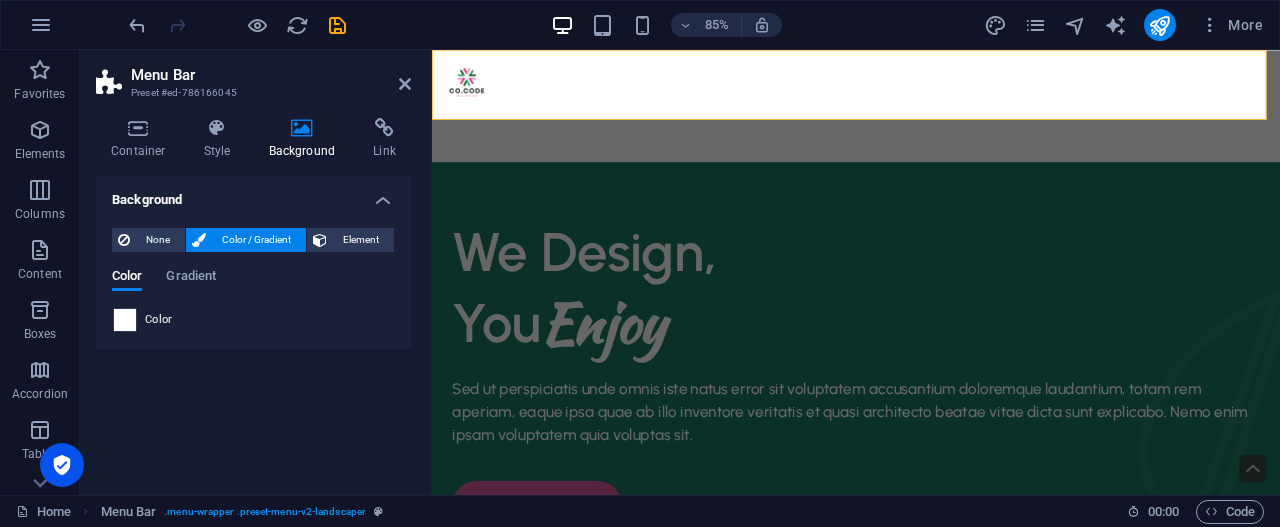 click at bounding box center [125, 320] 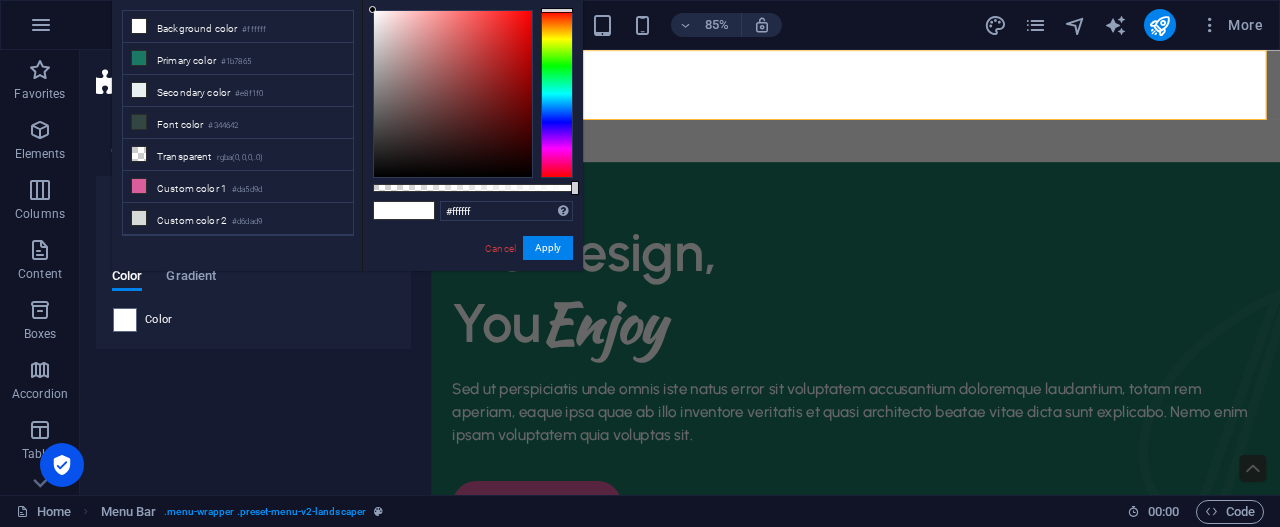 click on "Background None Color / Gradient Element Stretch background to full-width Color overlay Places an overlay over the background to colorize it Parallax 0 % Image Image slider Map Video YouTube Vimeo HTML Color Gradient Color A parent element contains a background. Edit background on parent element" at bounding box center [253, 327] 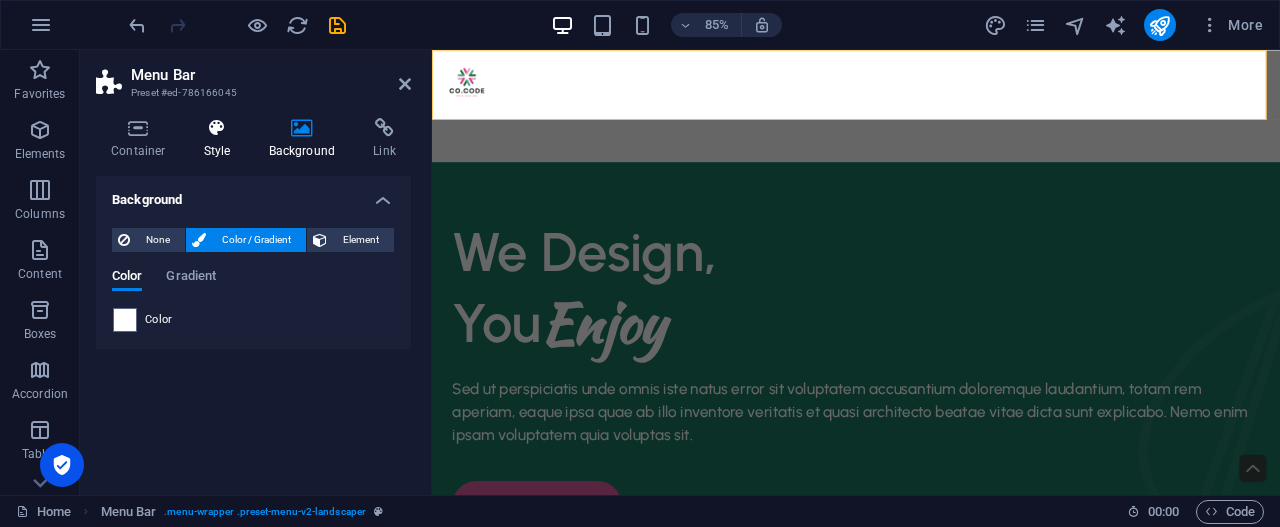 click on "Style" at bounding box center [221, 139] 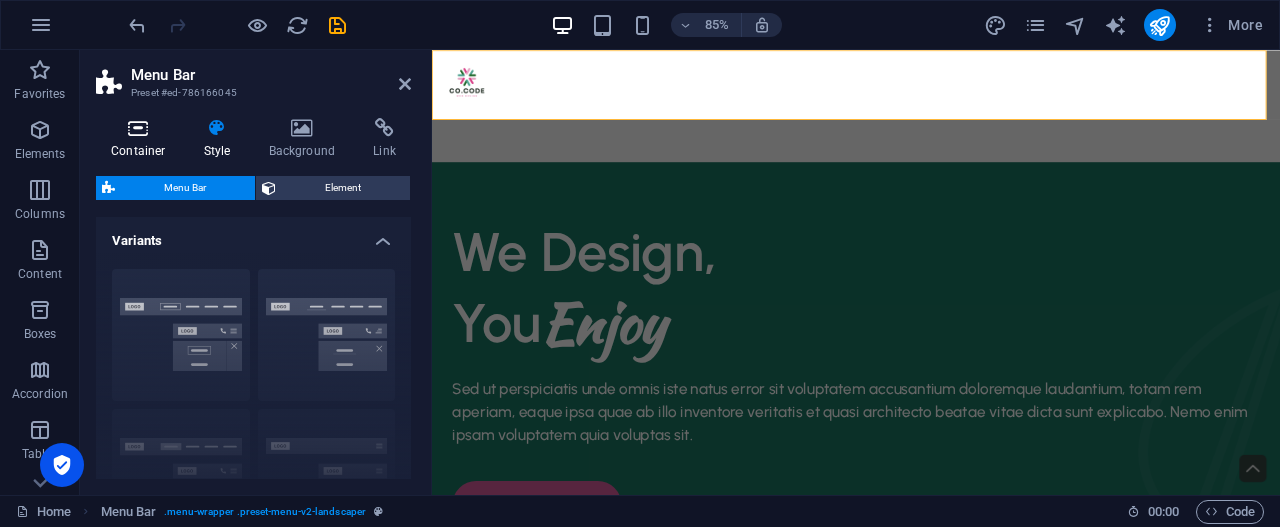 click at bounding box center [138, 128] 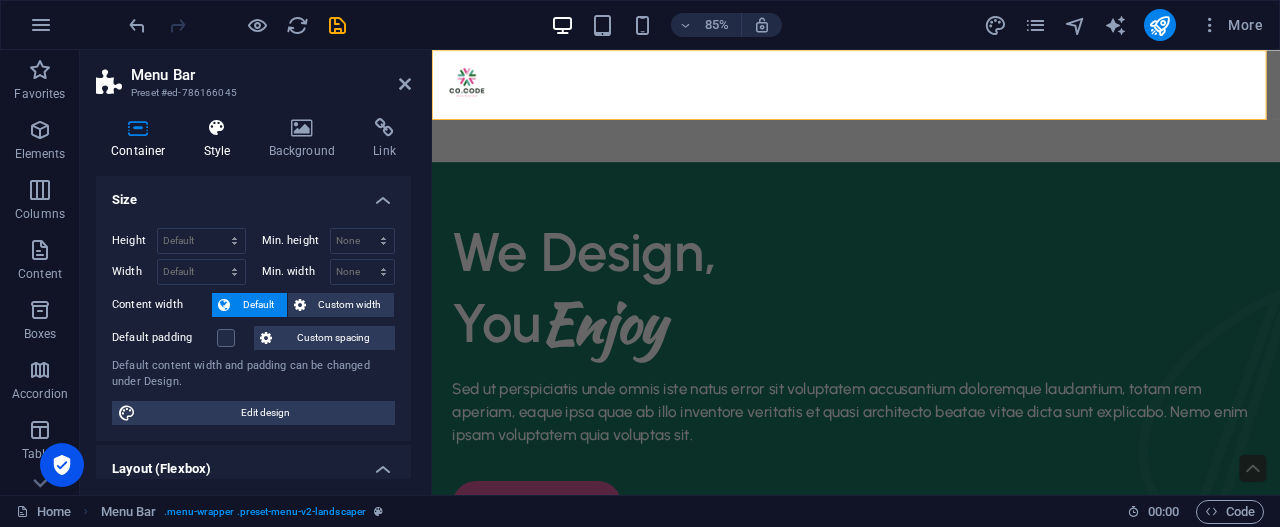click on "Style" at bounding box center [221, 139] 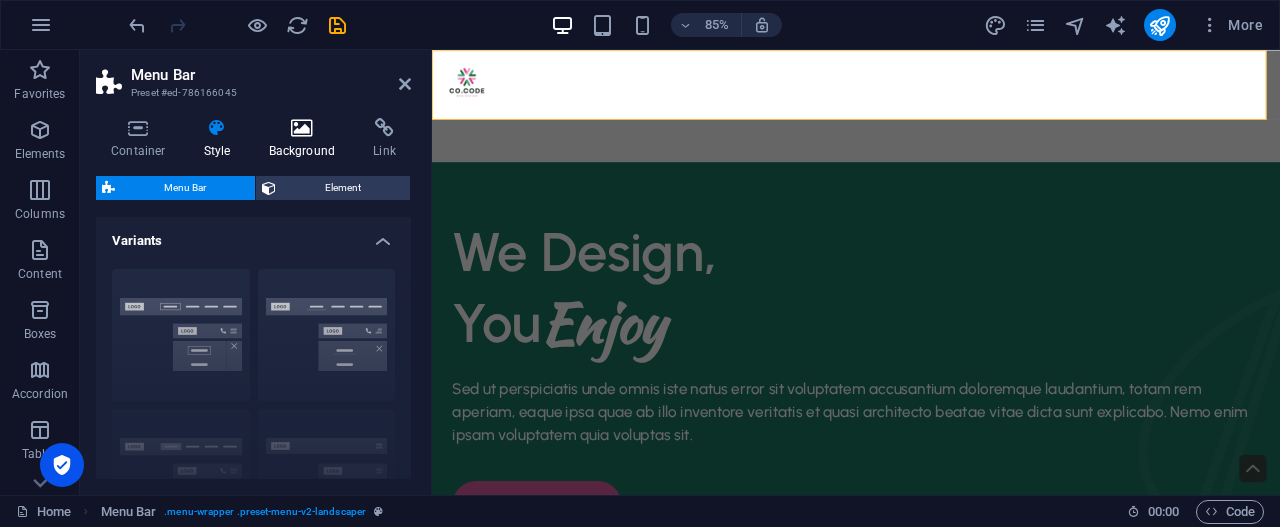 click on "Background" at bounding box center (306, 139) 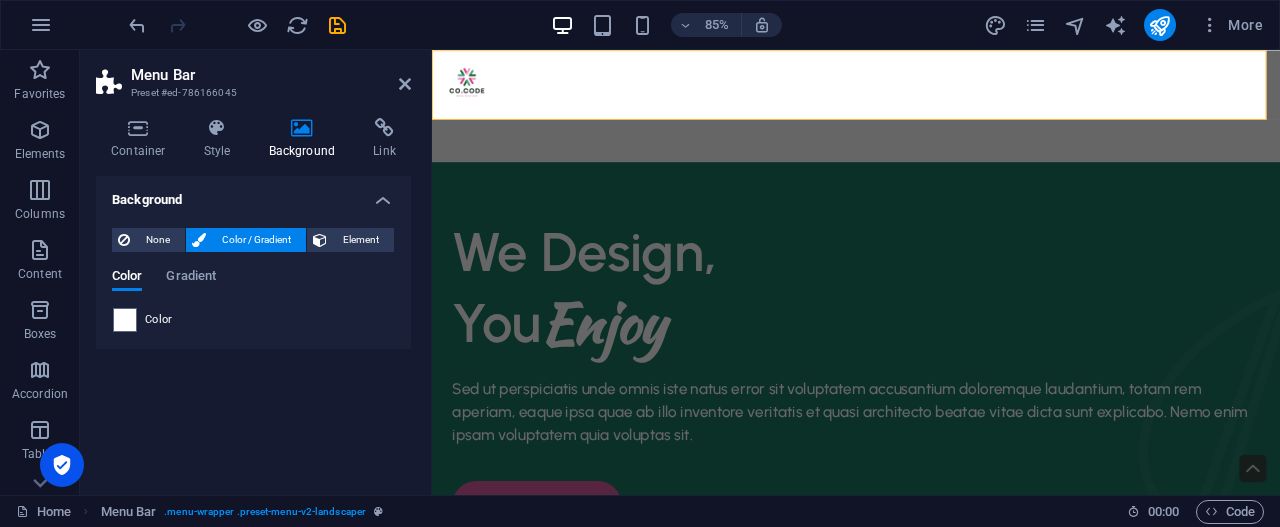click on "Menu Bar Preset #ed-786166045
Container Style Background Link Size Height Default px rem % vh vw Min. height None px rem % vh vw Width Default px rem % em vh vw Min. width None px rem % vh vw Content width Default Custom width Width Default px rem % em vh vw Min. width None px rem % vh vw Default padding Custom spacing Default content width and padding can be changed under Design. Edit design Layout (Flexbox) Alignment Determines the flex direction. Default Main axis Determine how elements should behave along the main axis inside this container (justify content). Default Side axis Control the vertical direction of the element inside of the container (align items). Default Wrap Default On Off Fill Controls the distances and direction of elements on the y-axis across several lines (align content). Default Accessibility ARIA helps assistive technologies (like screen readers) to understand the role, state, and behavior of web elements Role The ARIA role defines the purpose of an element.  None %" at bounding box center (256, 272) 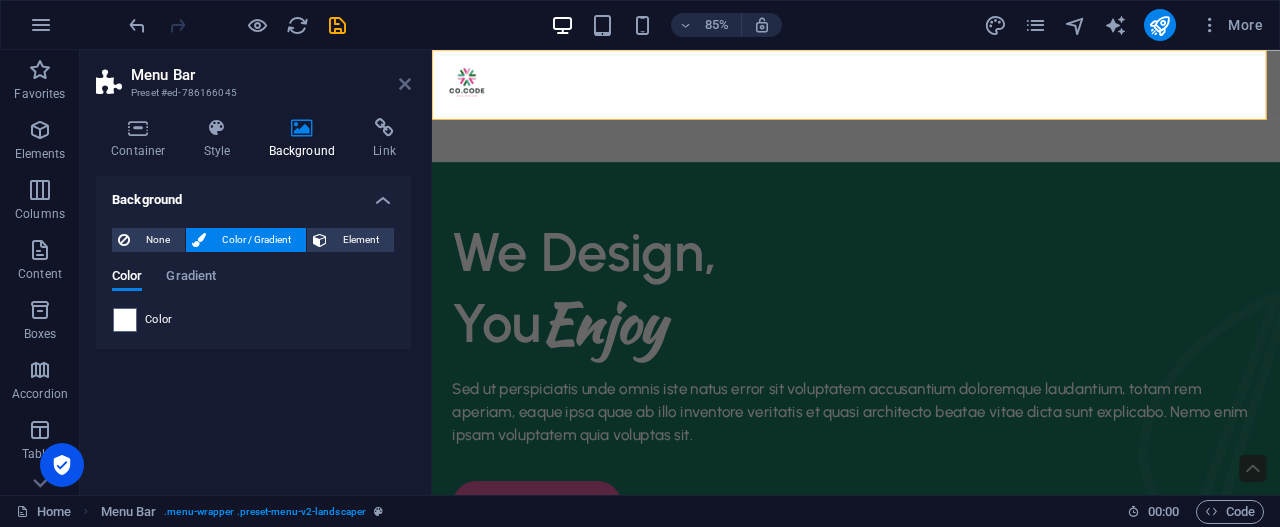click at bounding box center [405, 84] 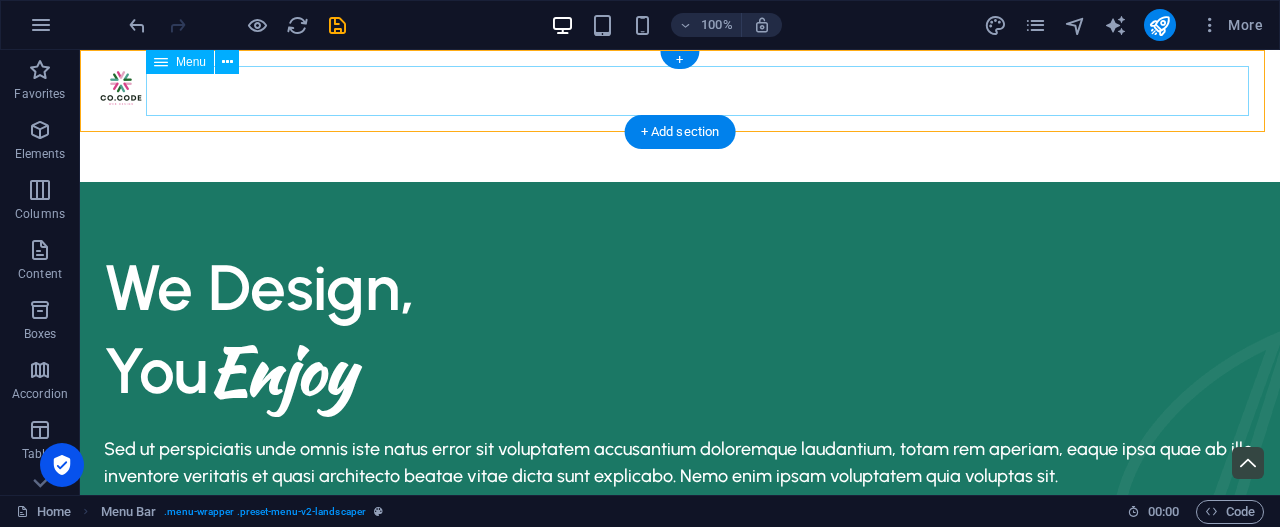 click on "About Us Services Portfolio Contact" at bounding box center [680, 141] 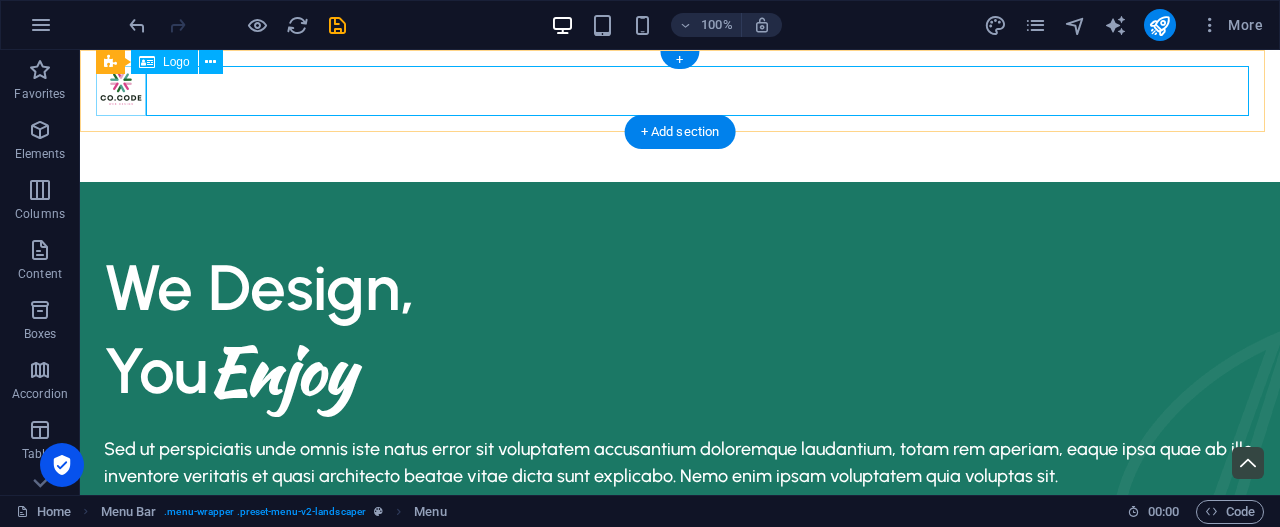 click at bounding box center (680, 91) 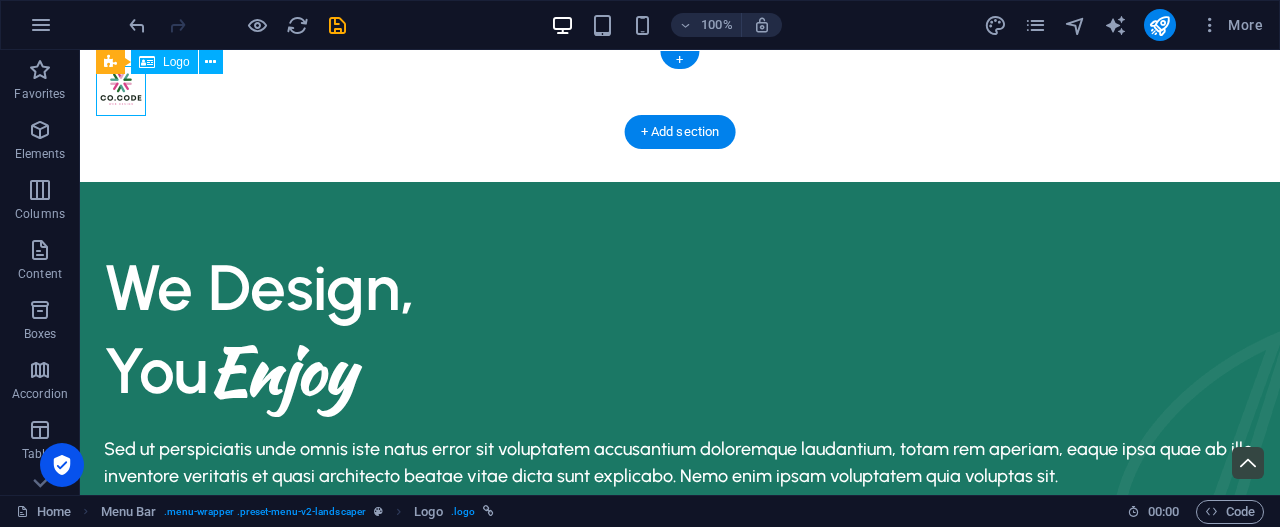 click at bounding box center [680, 91] 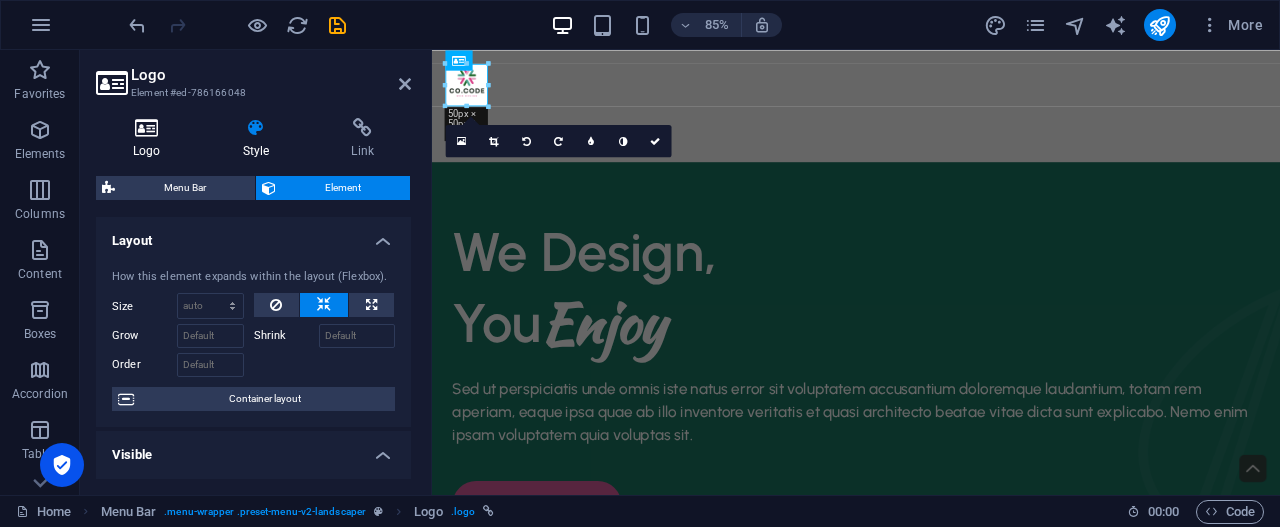 click at bounding box center (147, 128) 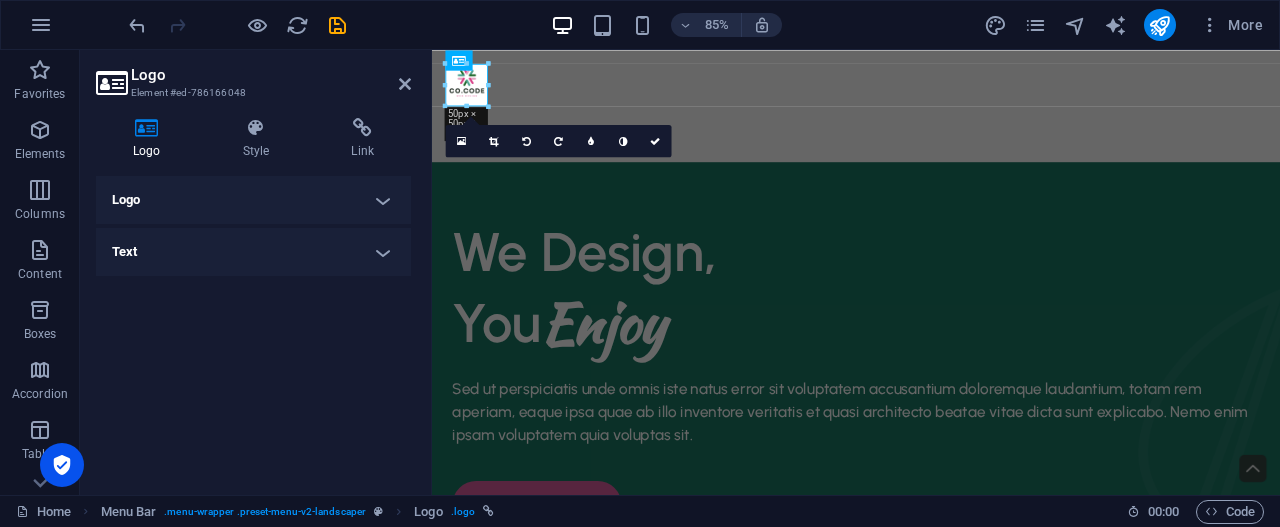 click on "Logo" at bounding box center [253, 200] 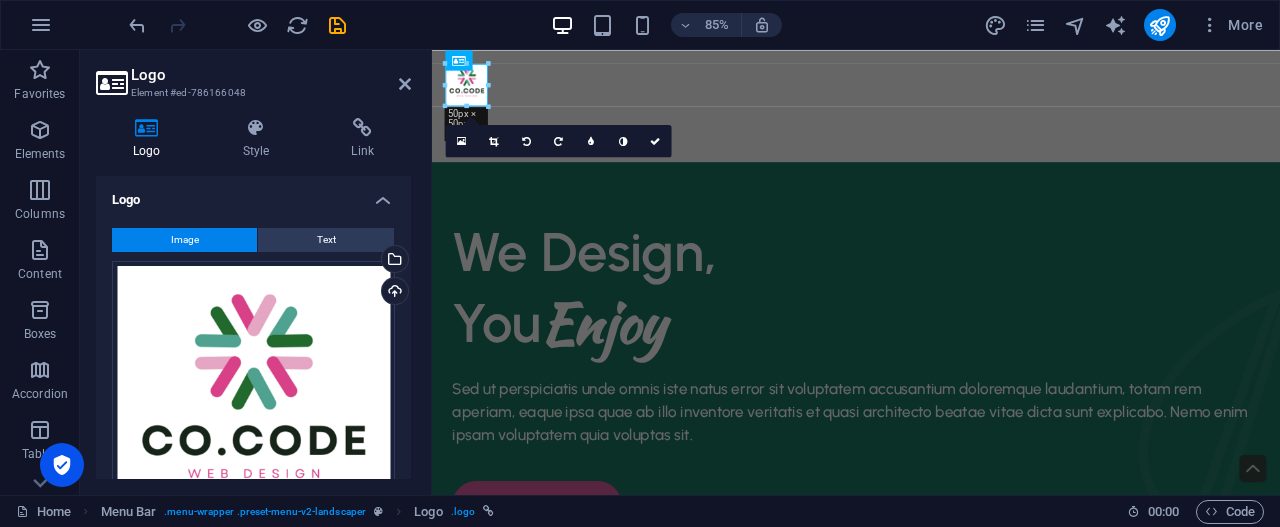 scroll, scrollTop: 266, scrollLeft: 0, axis: vertical 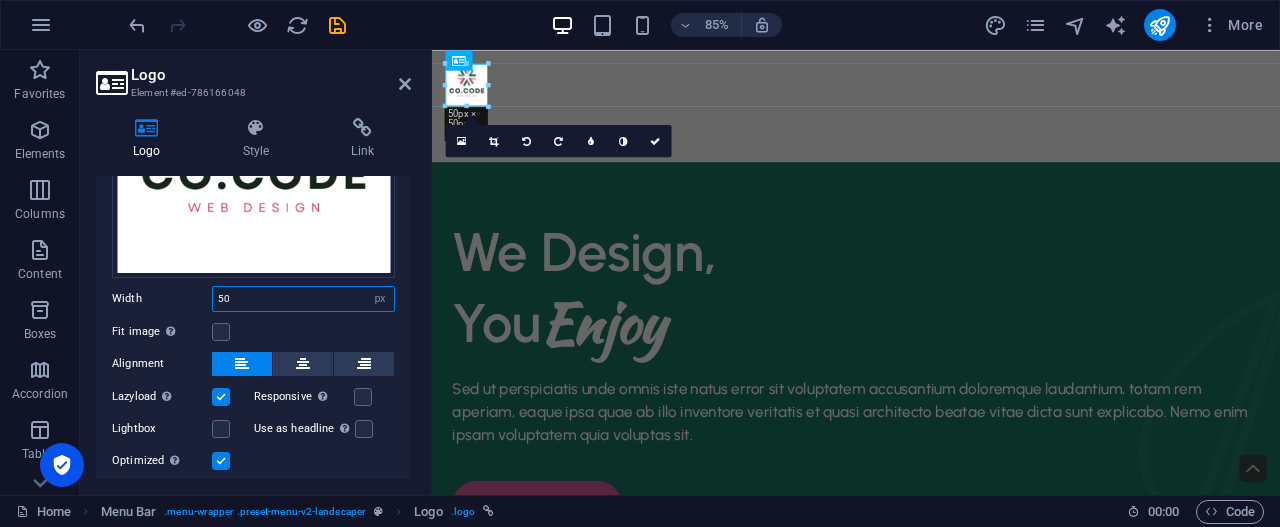 click on "50" at bounding box center (303, 299) 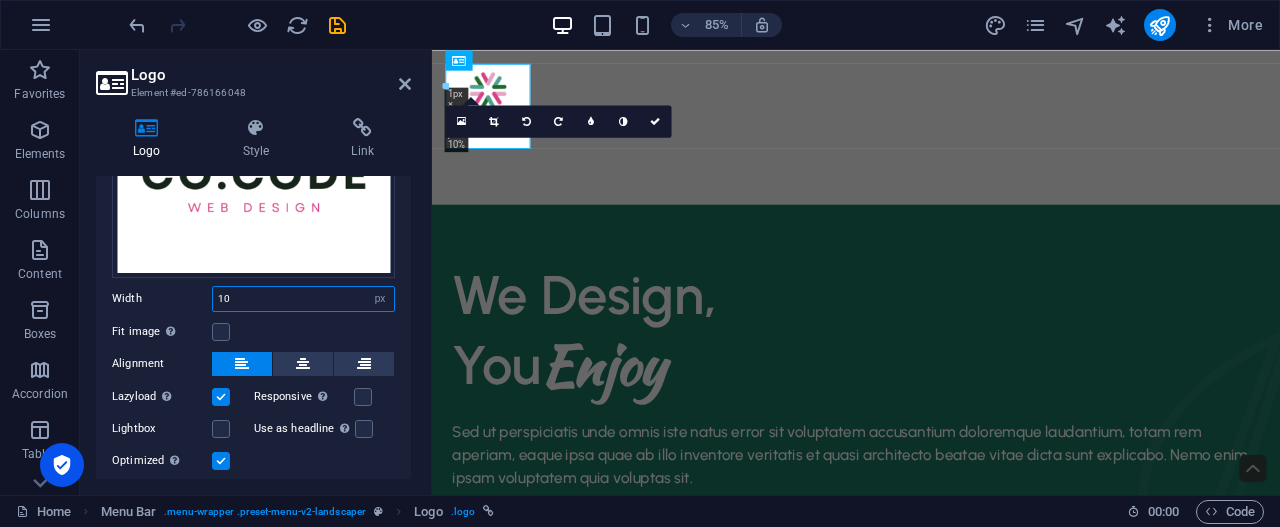 type on "1" 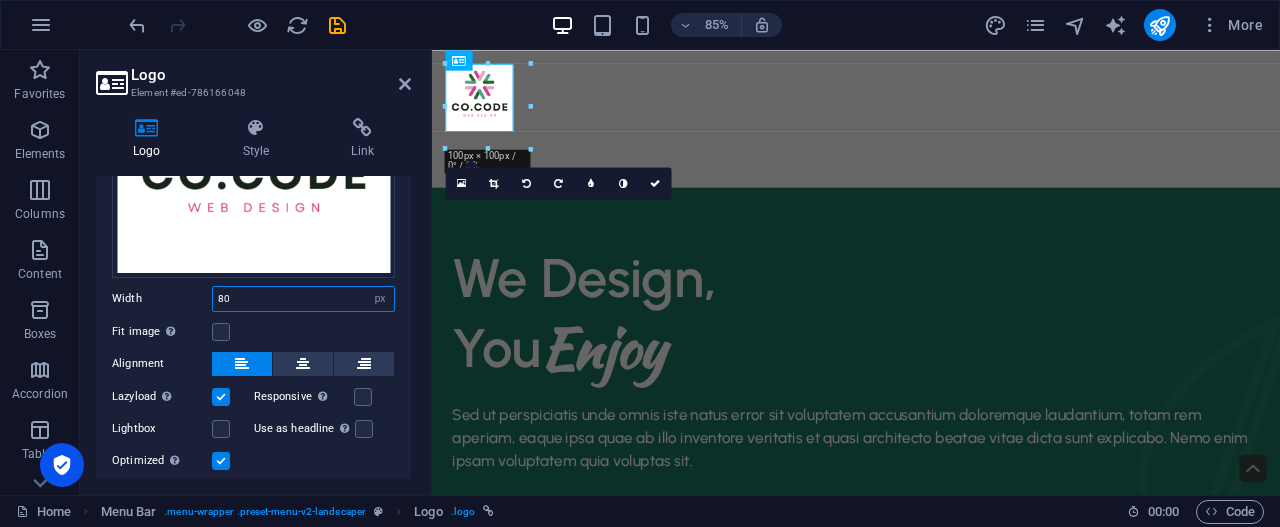 type on "8" 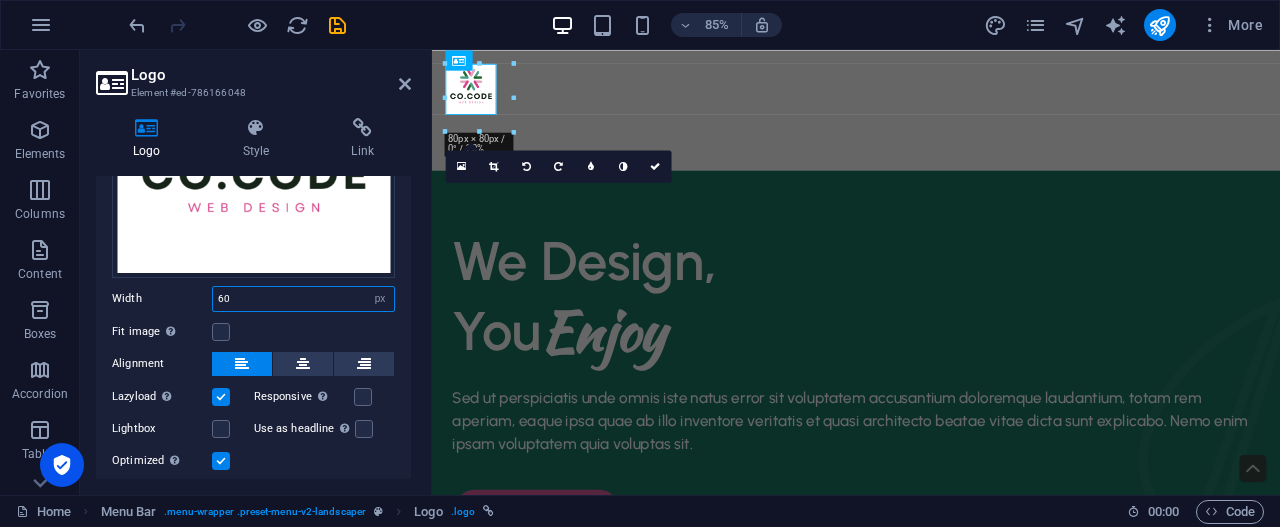 type on "6" 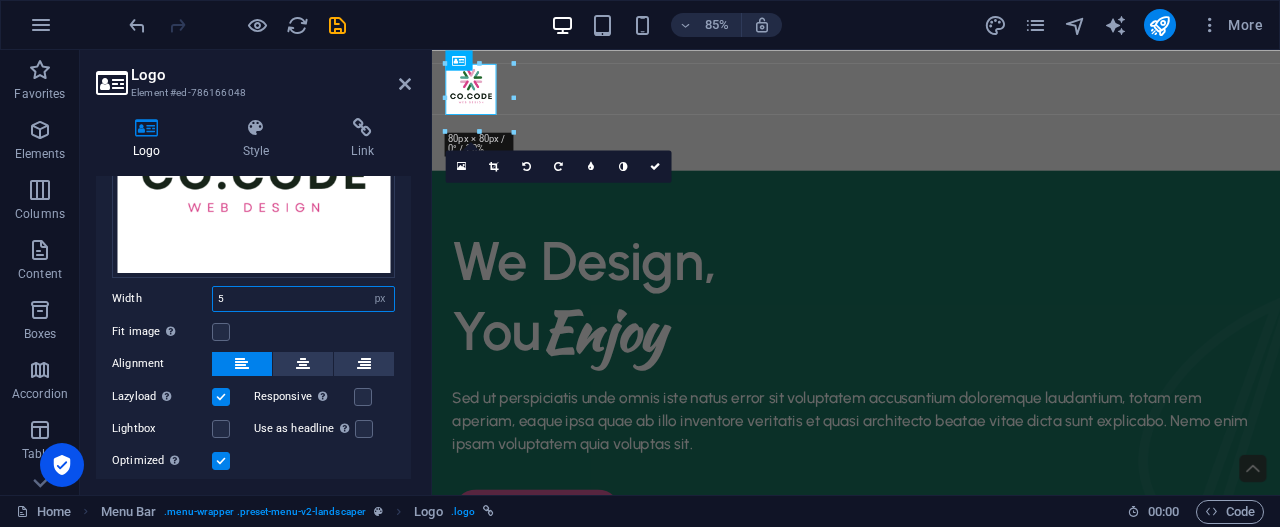 type on "50" 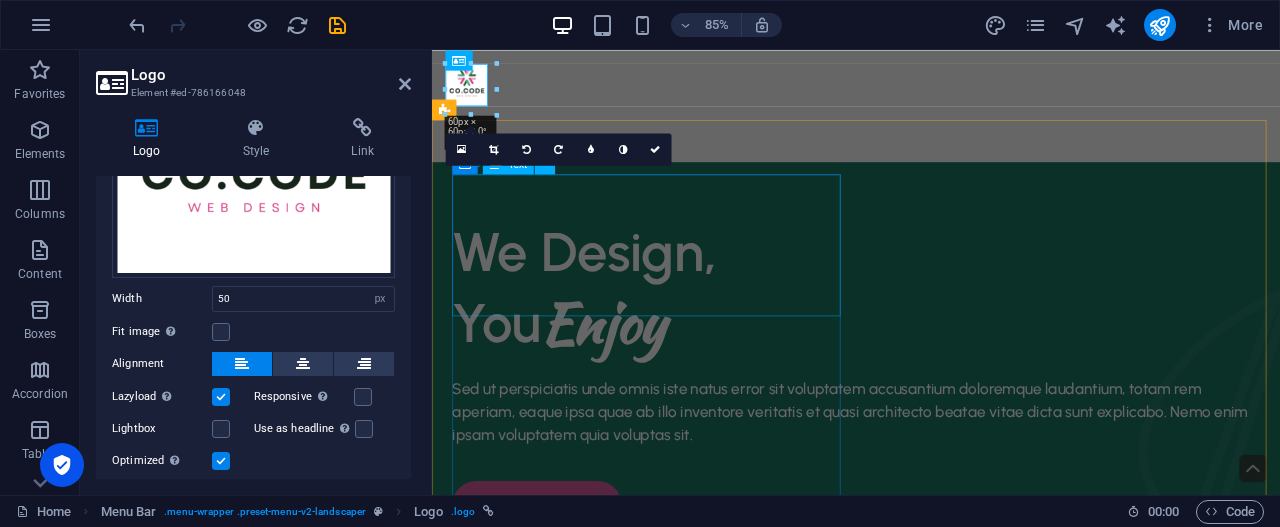click on "We Design,  You  Enjoy" at bounding box center (931, 329) 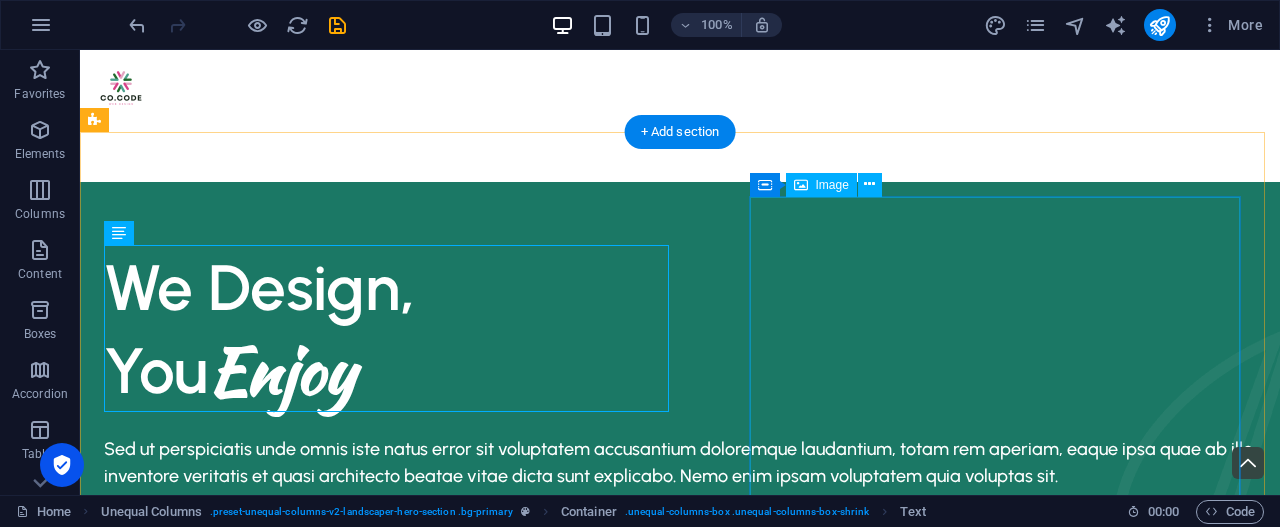 click at bounding box center [680, 1266] 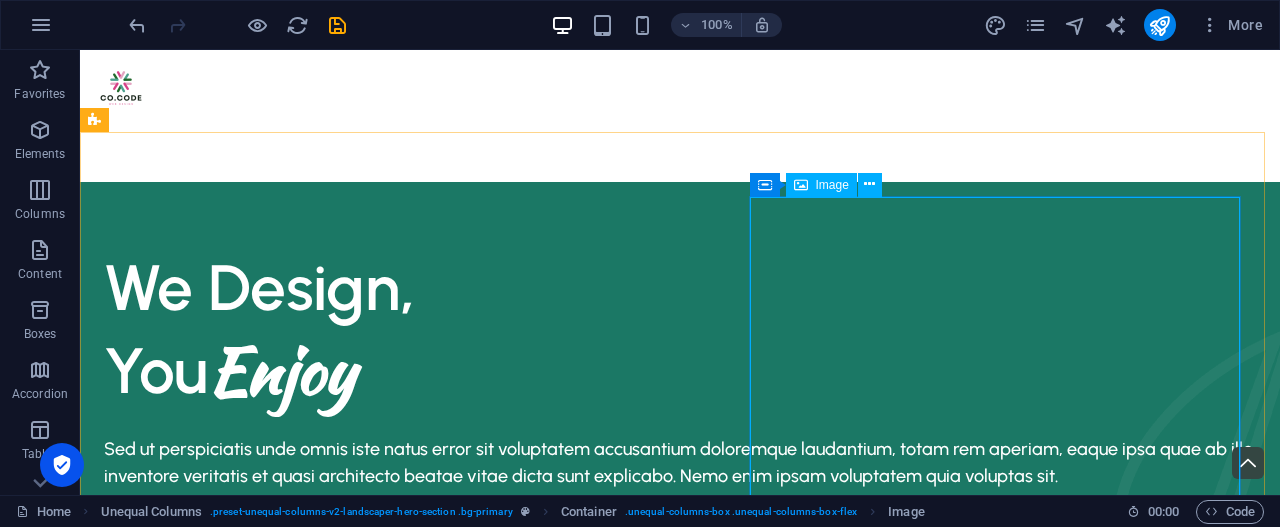click on "Image" at bounding box center (832, 185) 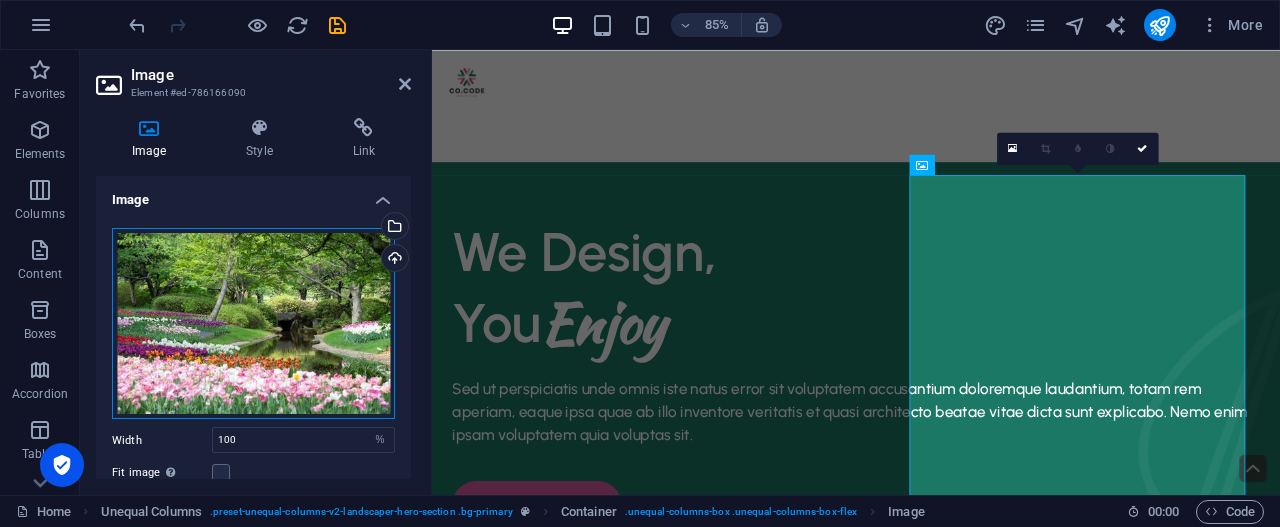 click on "Drag files here, click to choose files or select files from Files or our free stock photos & videos" at bounding box center (253, 324) 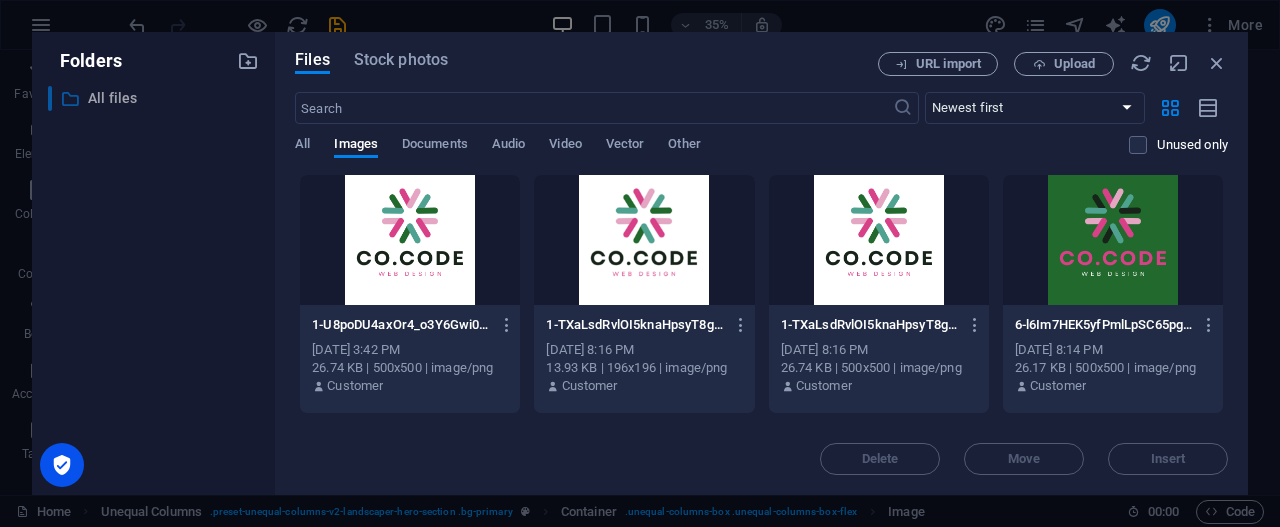 click on "All files" at bounding box center (155, 98) 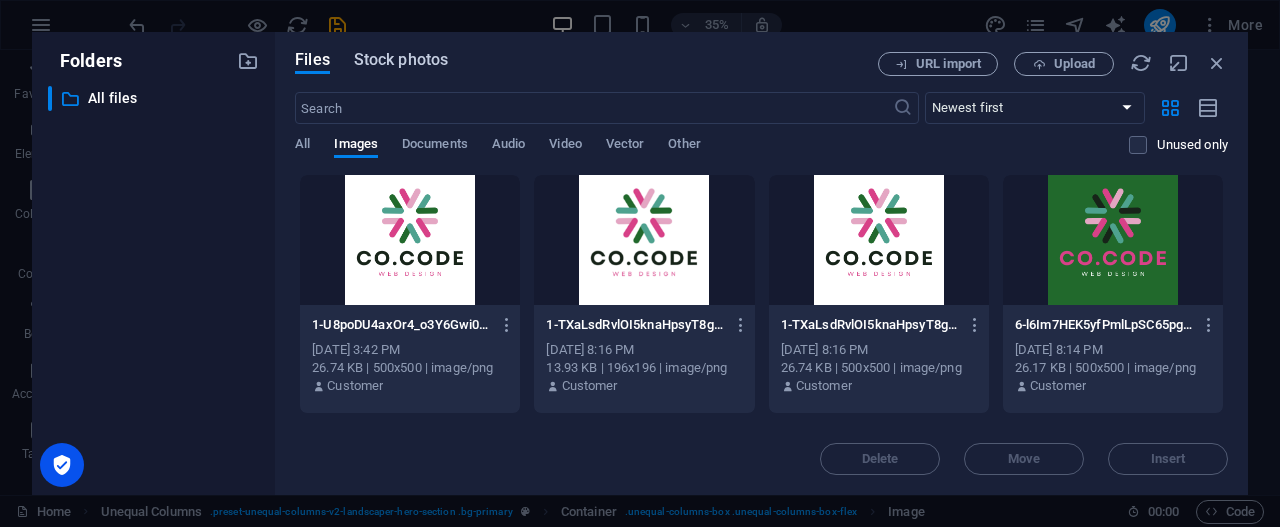 click on "Stock photos" at bounding box center [401, 60] 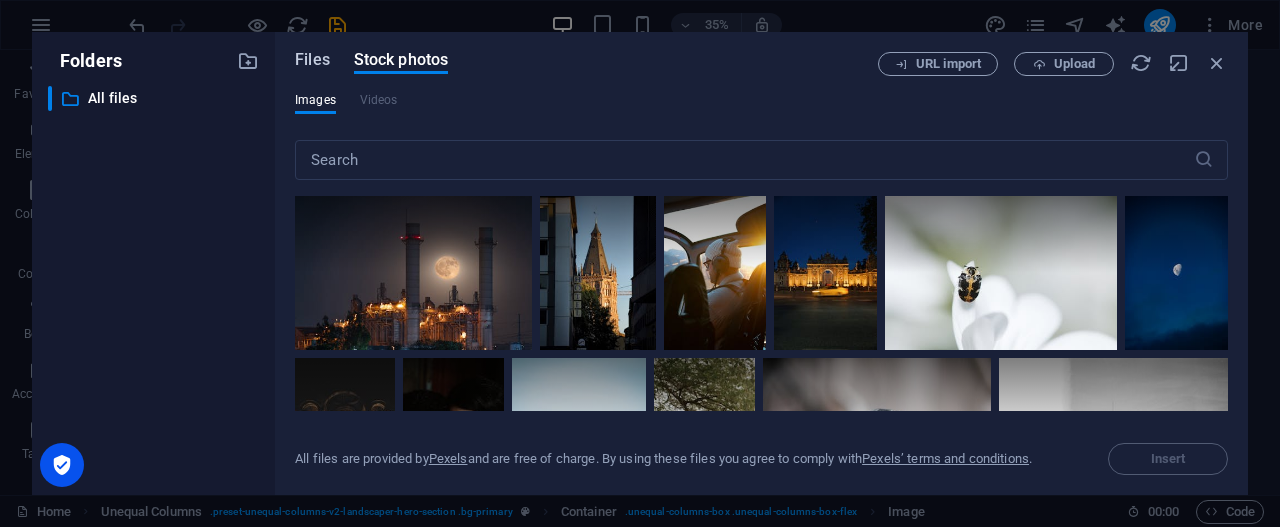 click on "Files" at bounding box center (312, 60) 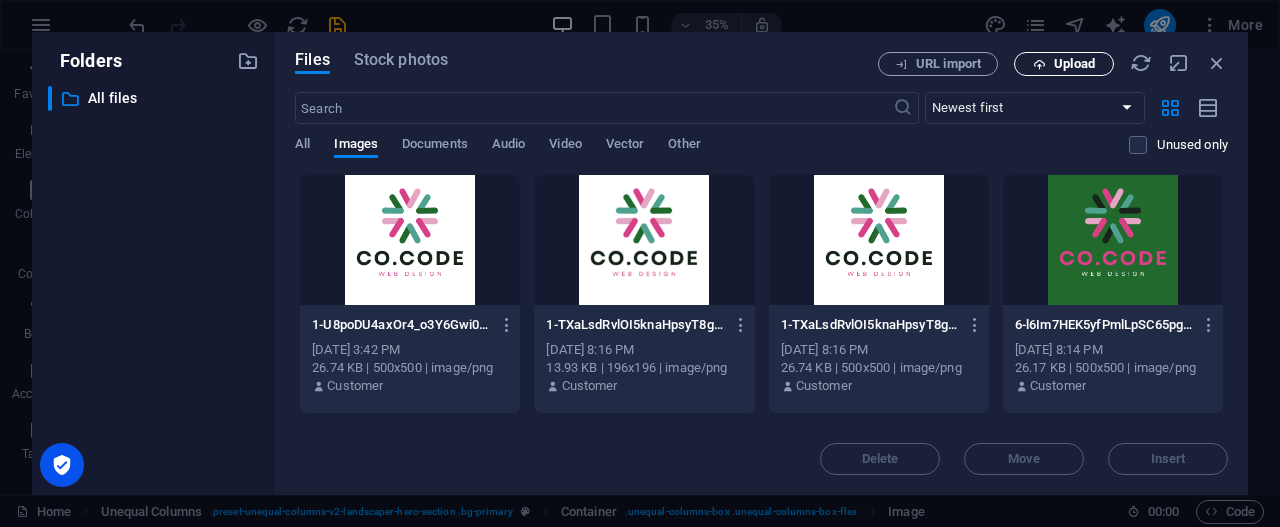 click on "Upload" at bounding box center (1074, 64) 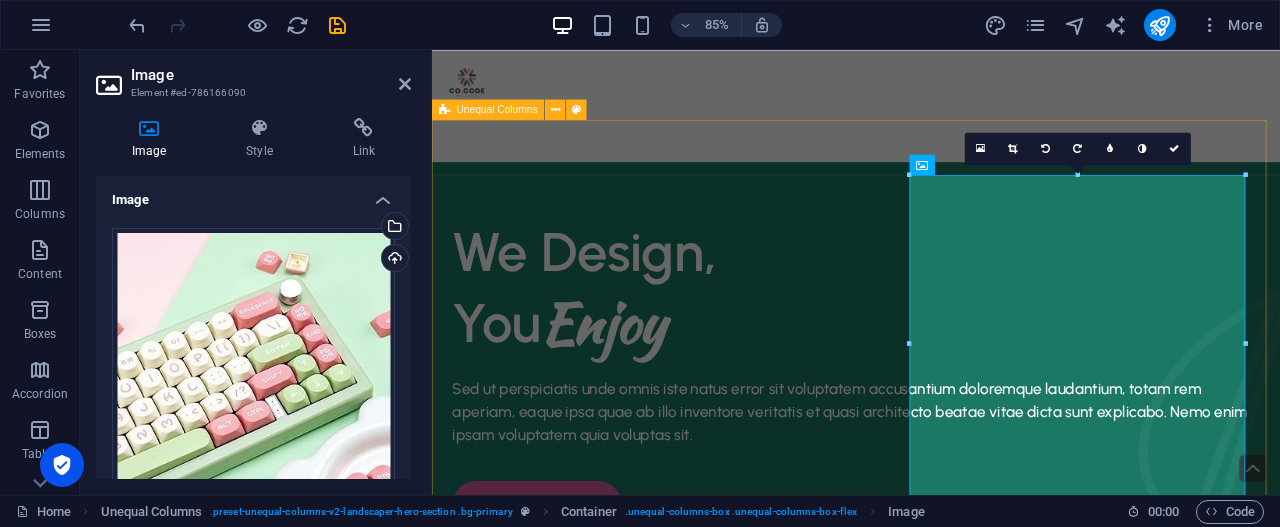 click on "We Design,  You  Enjoy Sed ut perspiciatis unde omnis iste natus error sit voluptatem accusantium doloremque laudantium, totam rem aperiam, eaque ipsa quae ab illo inventore veritatis et quasi architecto beatae vitae dicta sunt explicabo. Nemo enim ipsam voluptatem quia voluptas sit. contact us free quote" at bounding box center (931, 1060) 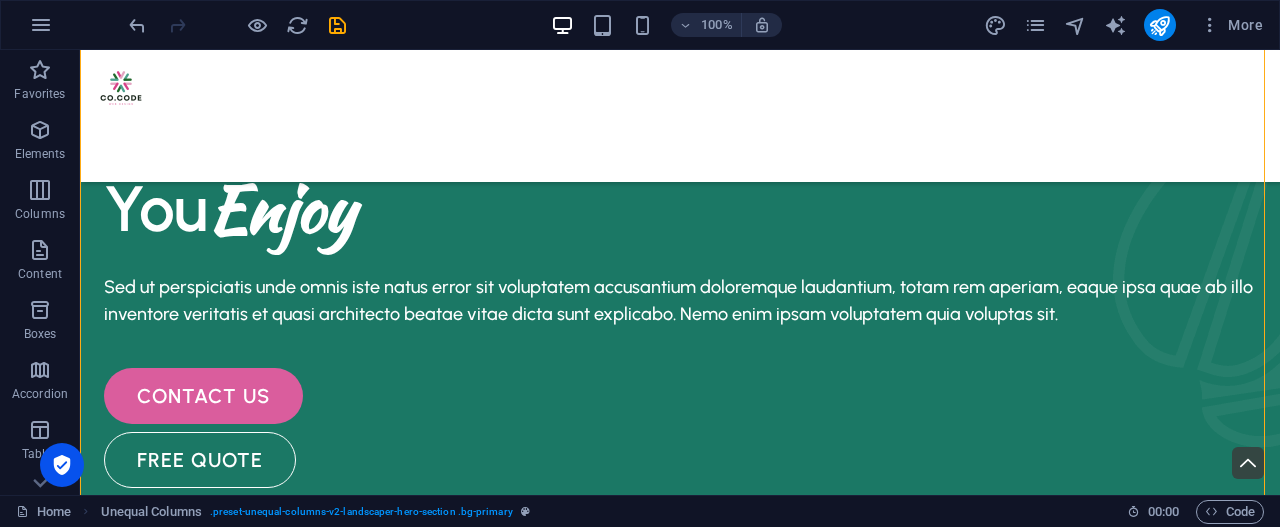 scroll, scrollTop: 123, scrollLeft: 0, axis: vertical 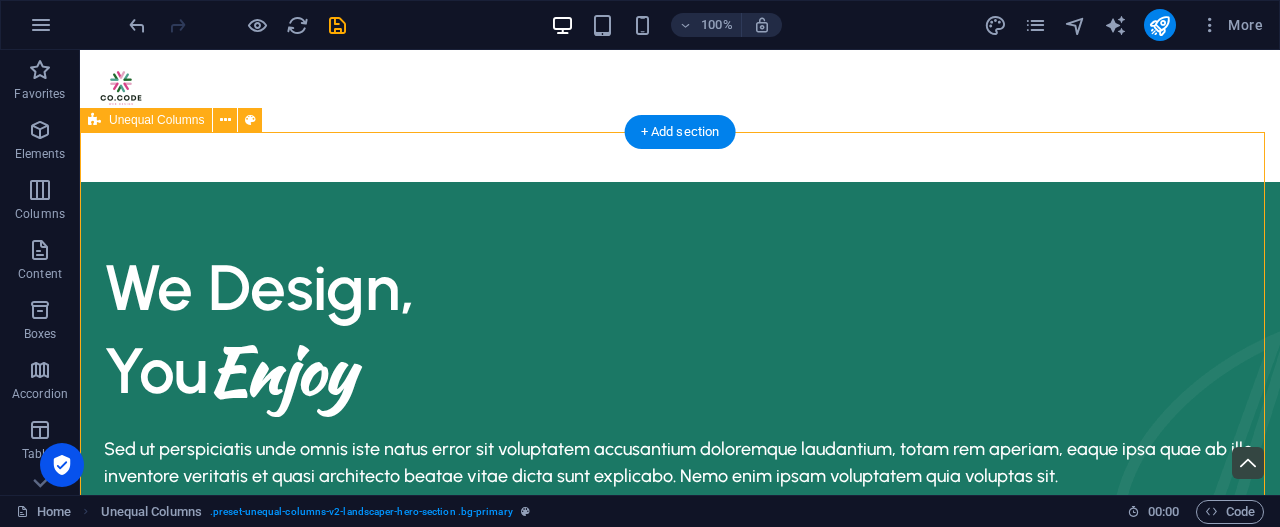 drag, startPoint x: 1268, startPoint y: 77, endPoint x: 622, endPoint y: 194, distance: 656.5097 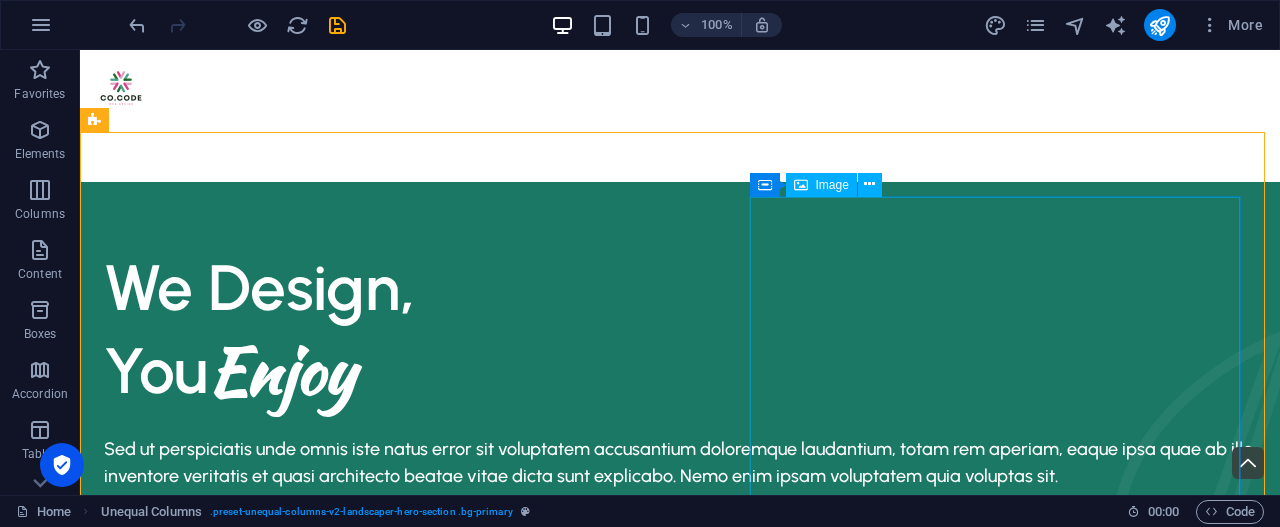 click at bounding box center (801, 185) 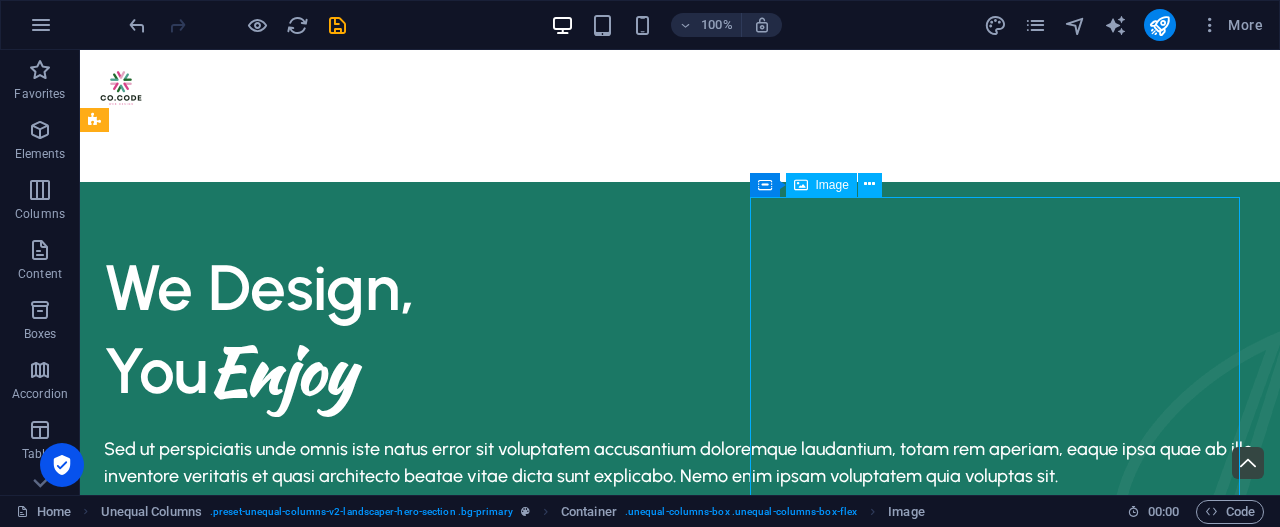 click at bounding box center (801, 185) 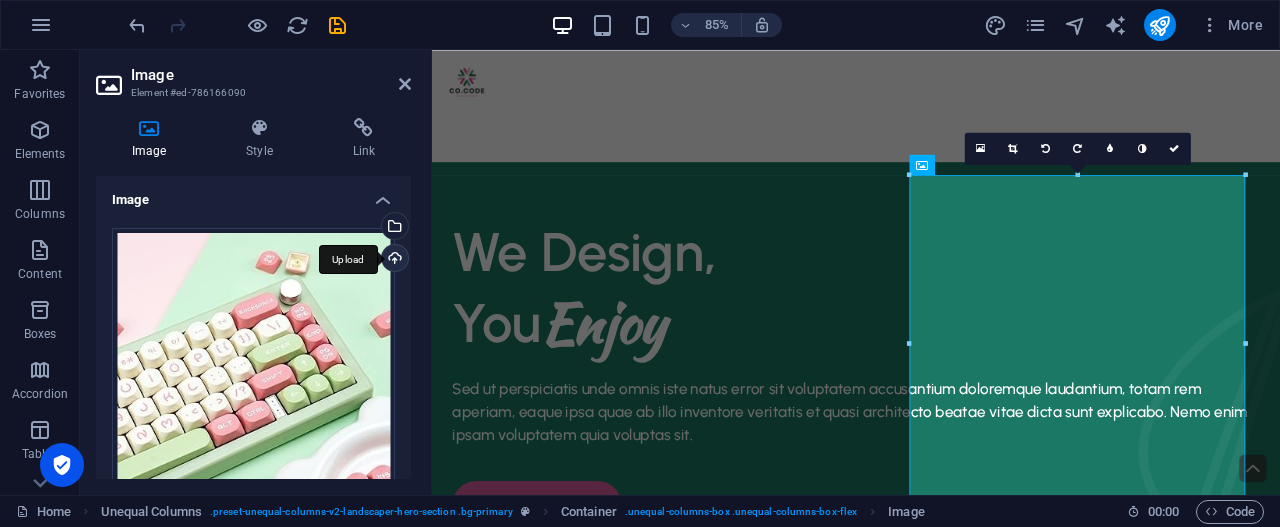 click on "Upload" at bounding box center (393, 260) 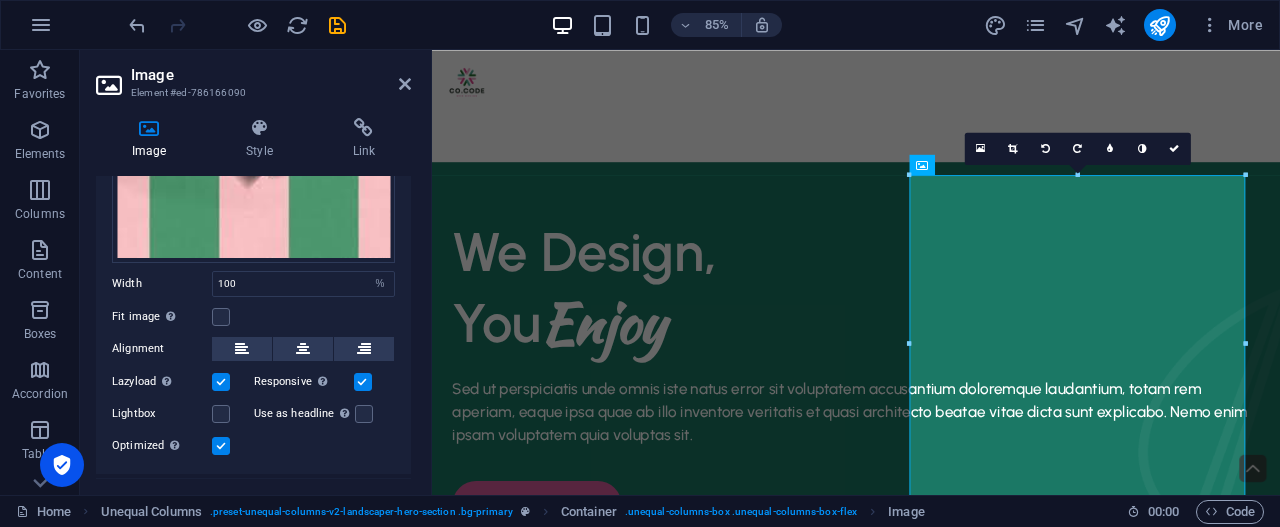 scroll, scrollTop: 250, scrollLeft: 0, axis: vertical 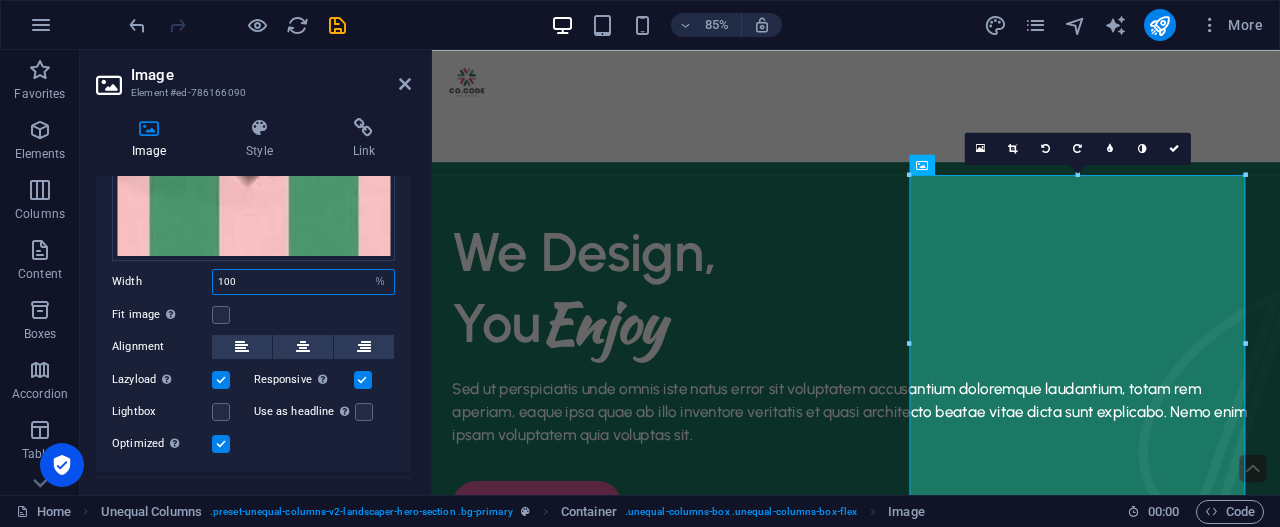 click on "100" at bounding box center (303, 282) 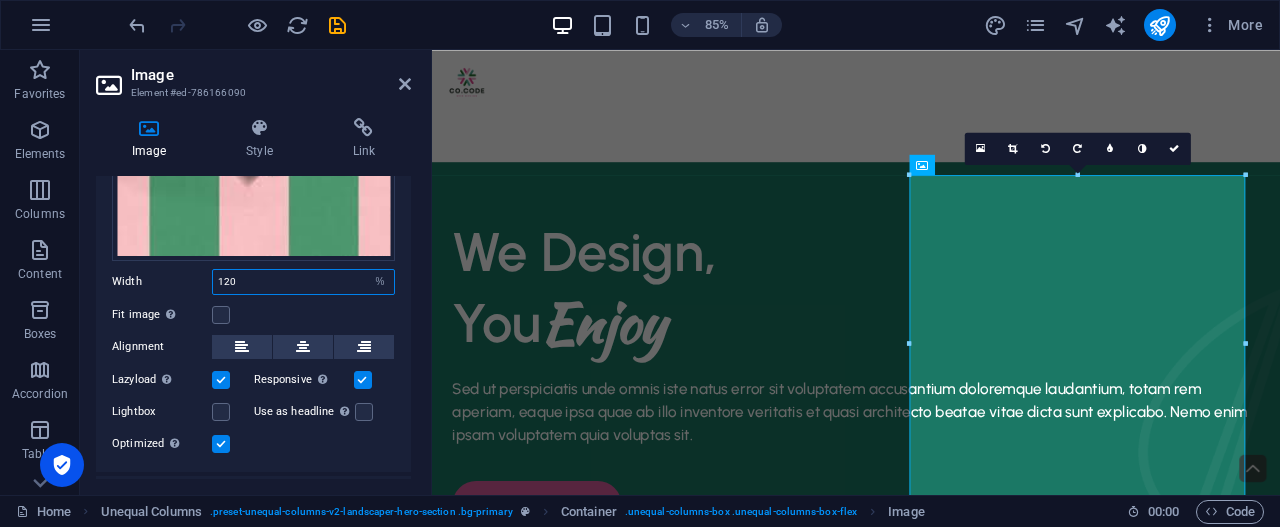 type on "100" 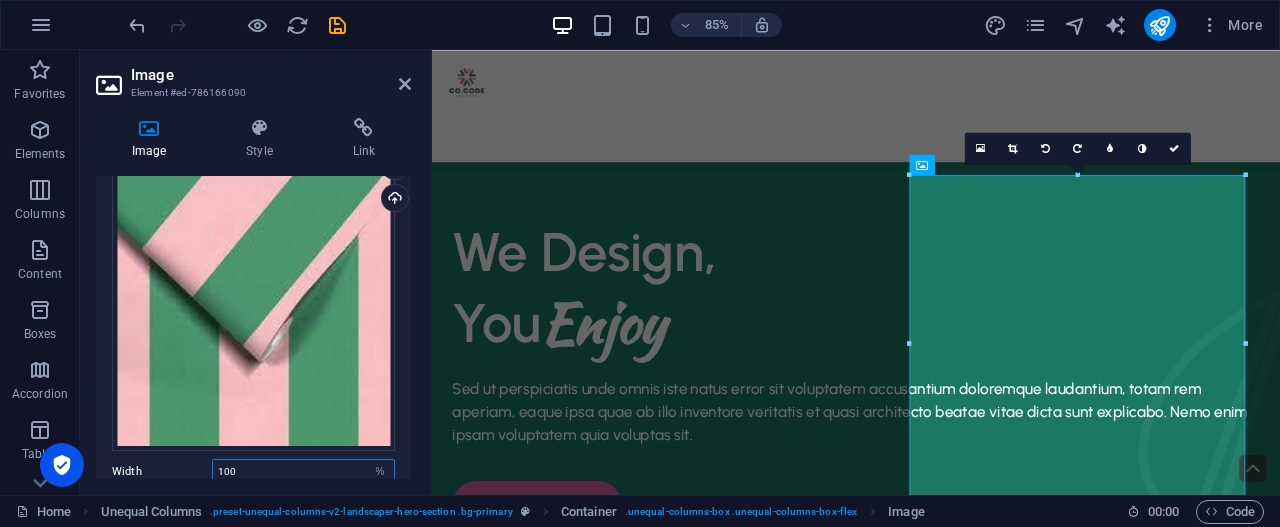 scroll, scrollTop: 0, scrollLeft: 0, axis: both 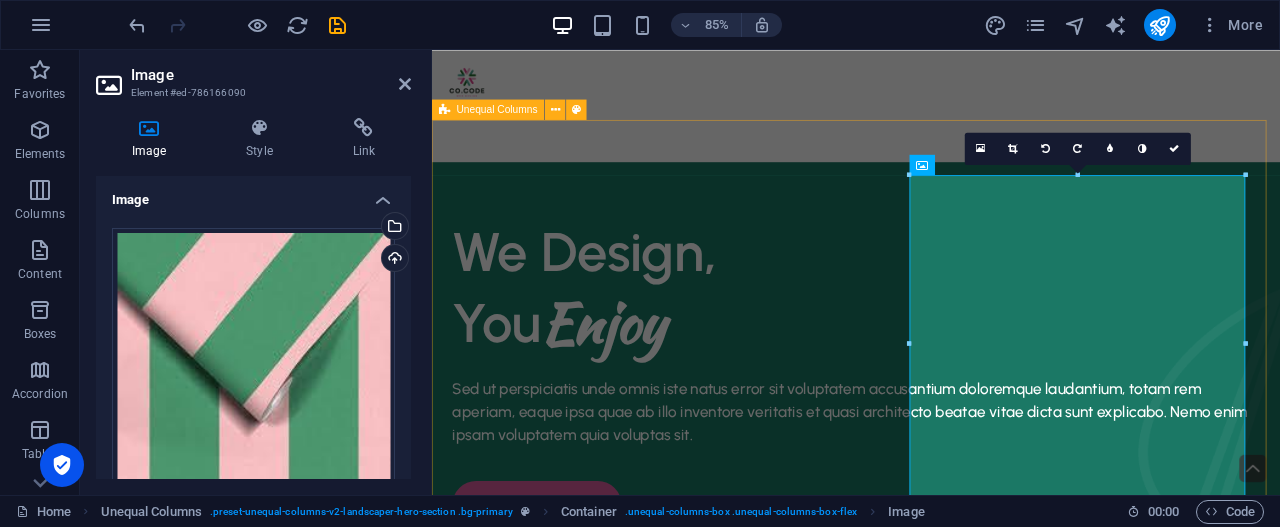 click on "We Design,  You  Enjoy Sed ut perspiciatis unde omnis iste natus error sit voluptatem accusantium doloremque laudantium, totam rem aperiam, eaque ipsa quae ab illo inventore veritatis et quasi architecto beatae vitae dicta sunt explicabo. Nemo enim ipsam voluptatem quia voluptas sit. contact us free quote" at bounding box center [931, 1061] 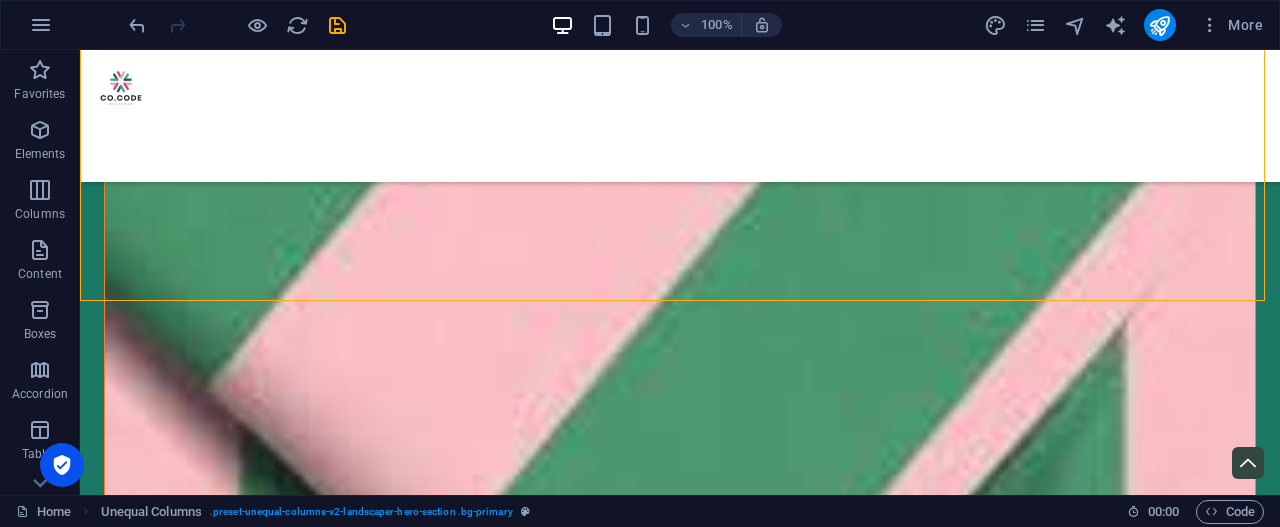 scroll, scrollTop: 657, scrollLeft: 0, axis: vertical 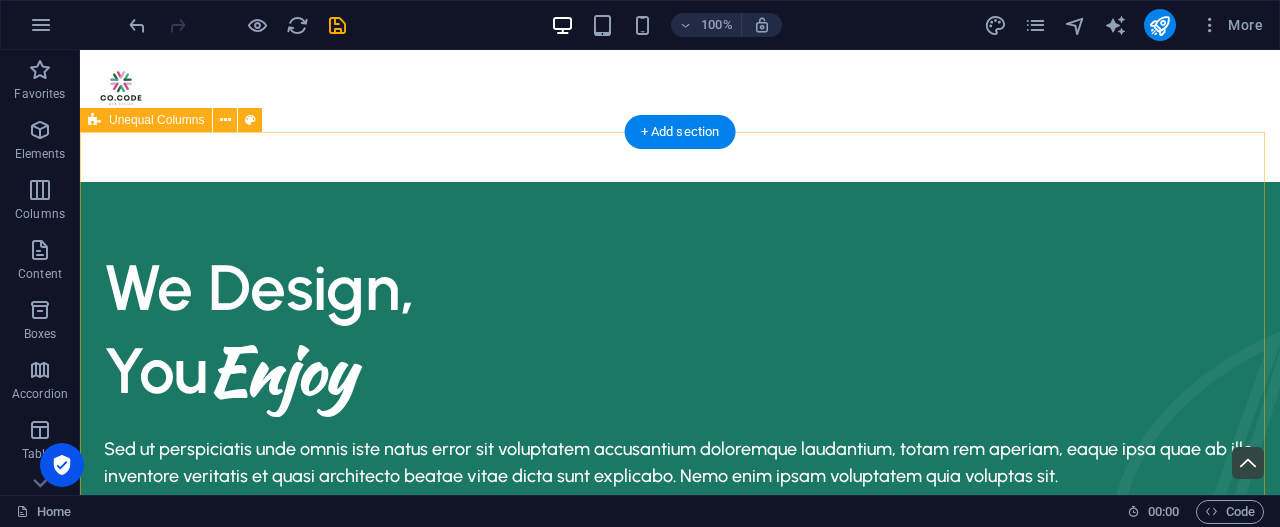 click on "We Design,  You  Enjoy Sed ut perspiciatis unde omnis iste natus error sit voluptatem accusantium doloremque laudantium, totam rem aperiam, eaque ipsa quae ab illo inventore veritatis et quasi architecto beatae vitae dicta sunt explicabo. Nemo enim ipsam voluptatem quia voluptas sit. contact us free quote" at bounding box center (680, 1148) 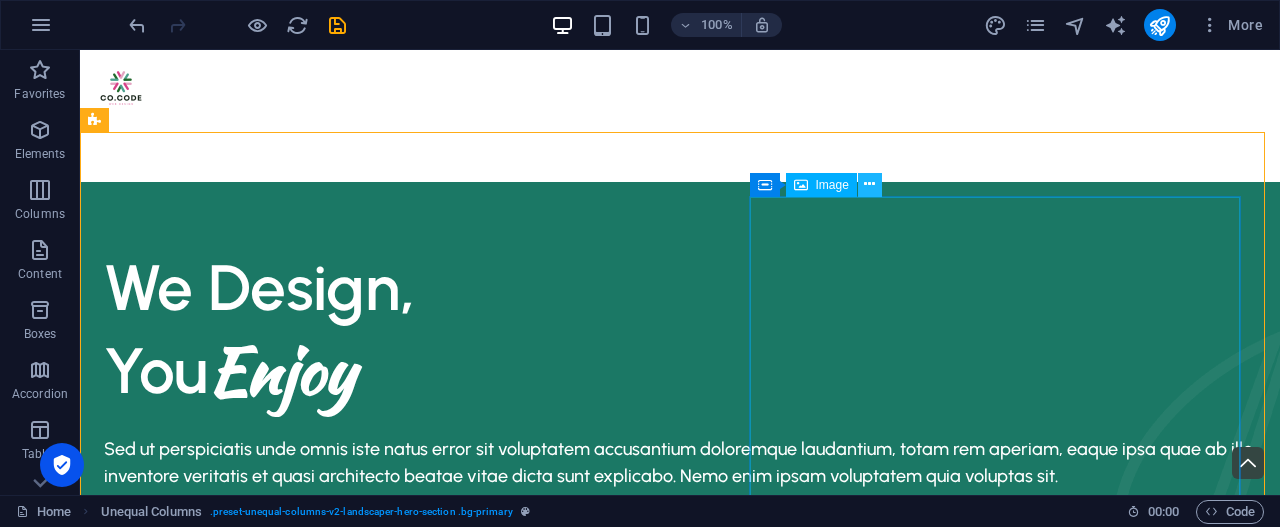 click at bounding box center (869, 184) 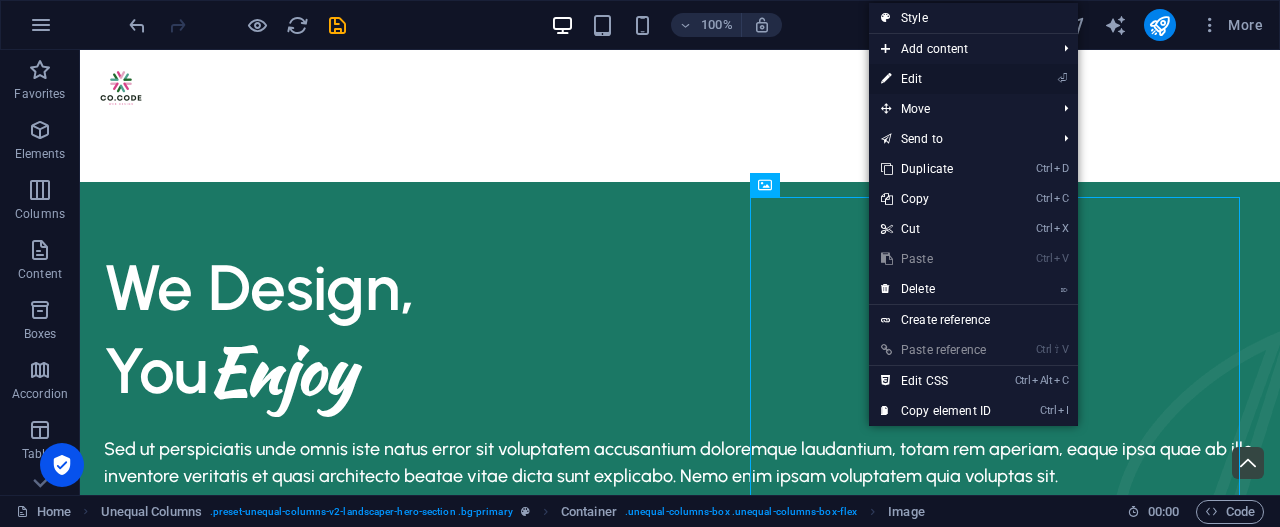 click on "⏎  Edit" at bounding box center [936, 79] 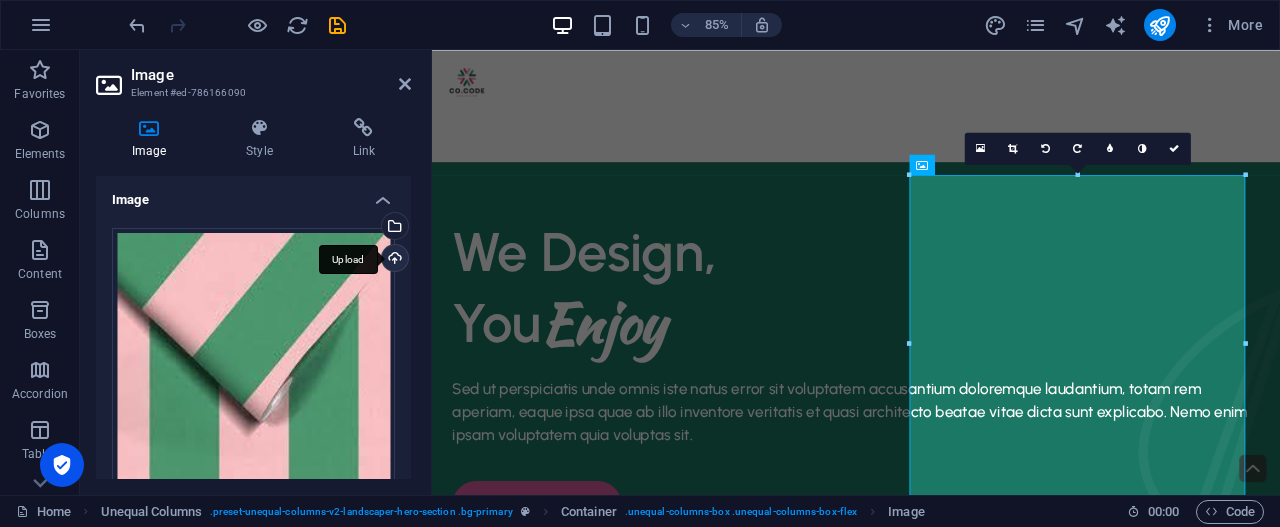 click on "Upload" at bounding box center (393, 260) 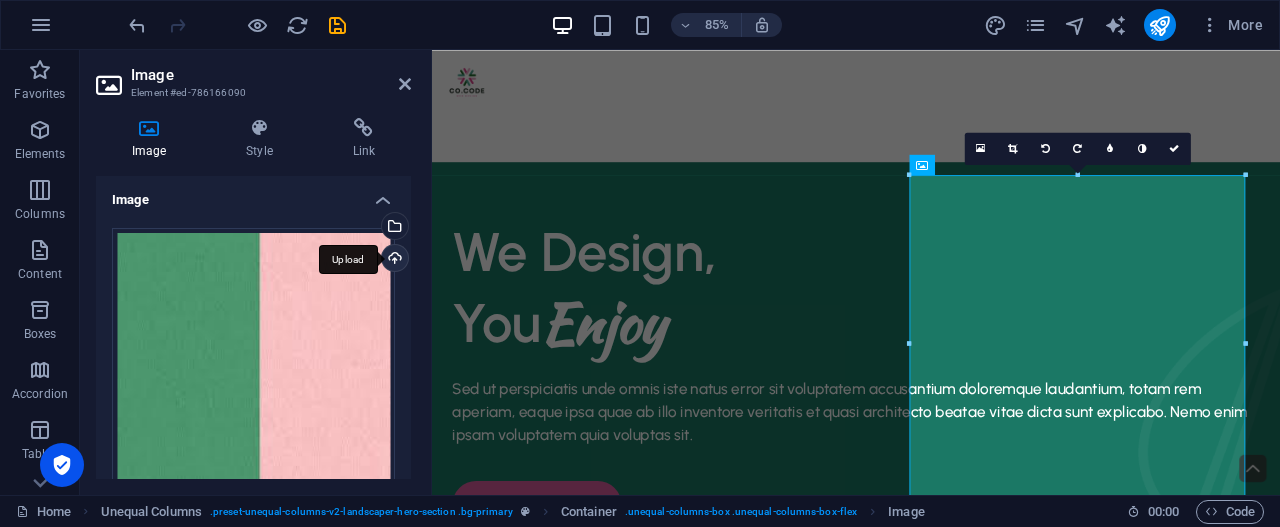 click on "Upload" at bounding box center (393, 260) 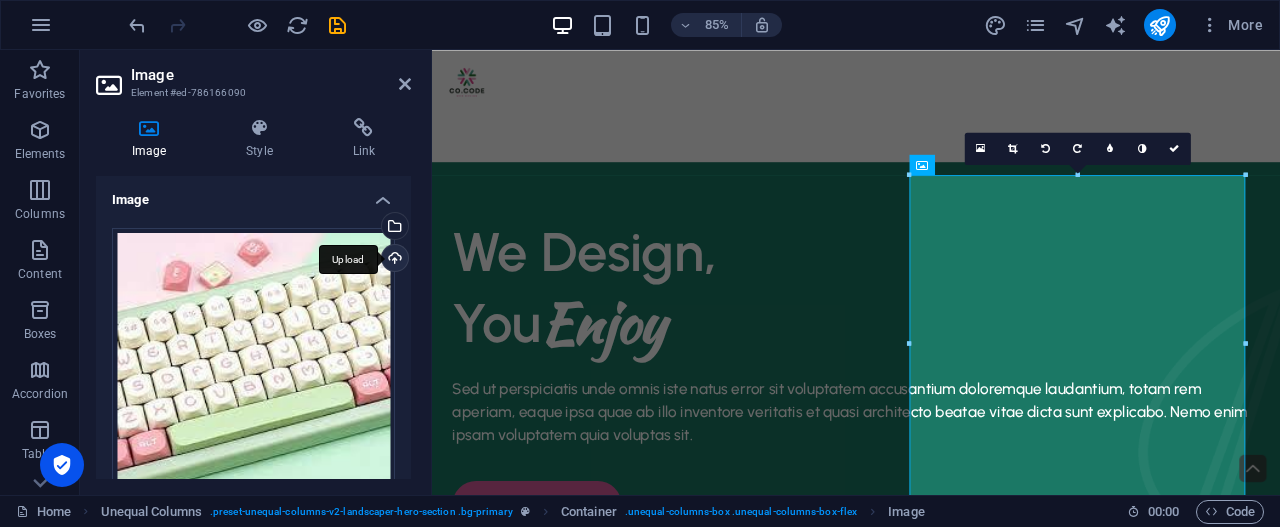 click on "Upload" at bounding box center (393, 260) 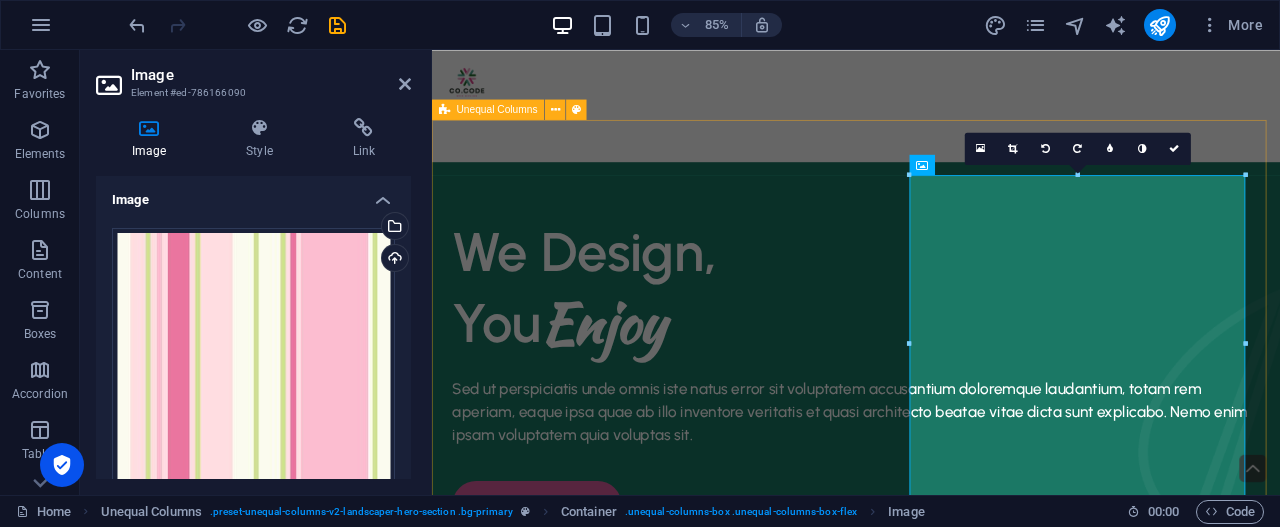 click on "We Design,  You  Enjoy Sed ut perspiciatis unde omnis iste natus error sit voluptatem accusantium doloremque laudantium, totam rem aperiam, eaque ipsa quae ab illo inventore veritatis et quasi architecto beatae vitae dicta sunt explicabo. Nemo enim ipsam voluptatem quia voluptas sit. contact us free quote" at bounding box center [931, 1059] 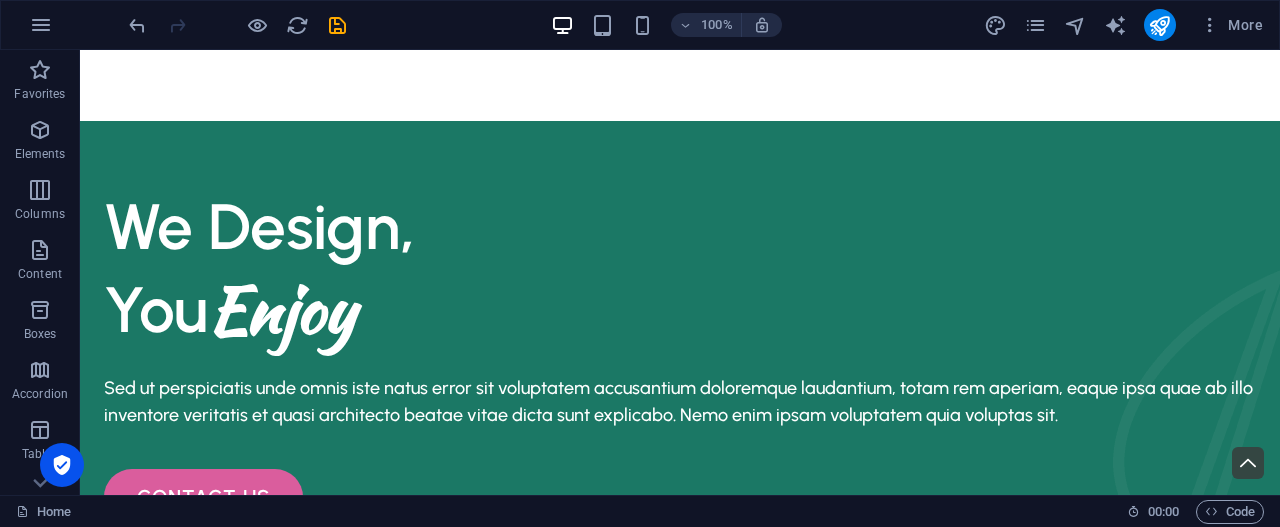 scroll, scrollTop: 0, scrollLeft: 0, axis: both 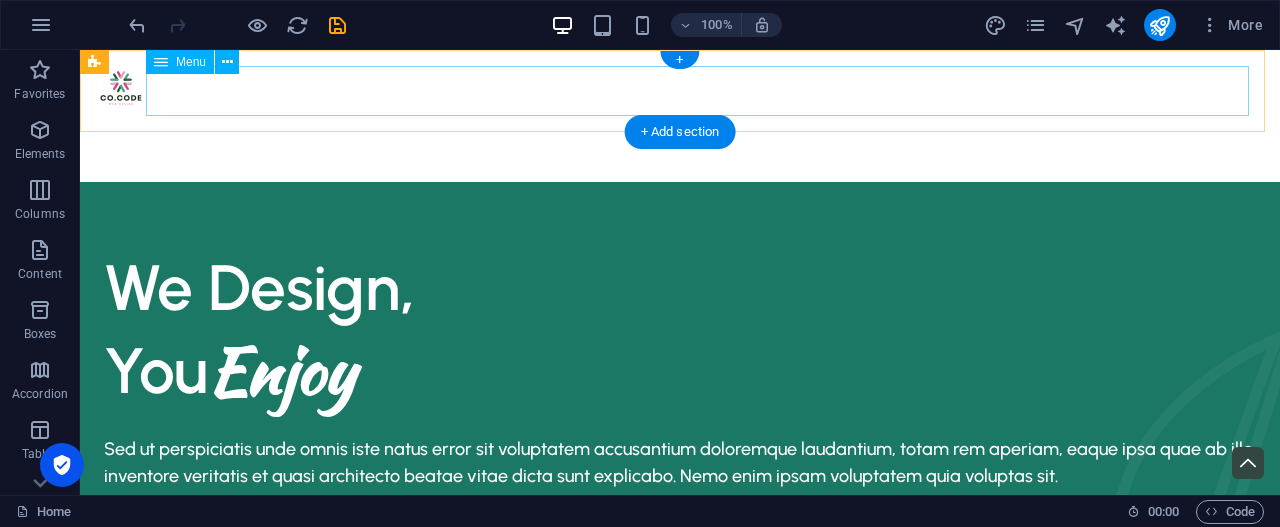 click on "About Us Services Portfolio Contact" at bounding box center (680, 141) 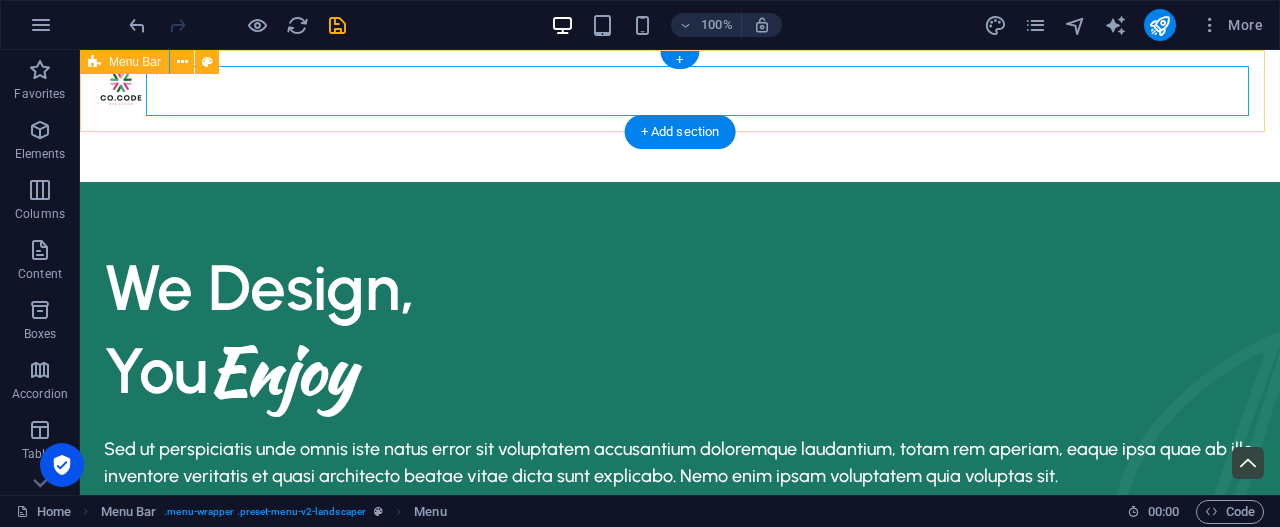 click on "About Us Services Portfolio Contact" at bounding box center [680, 116] 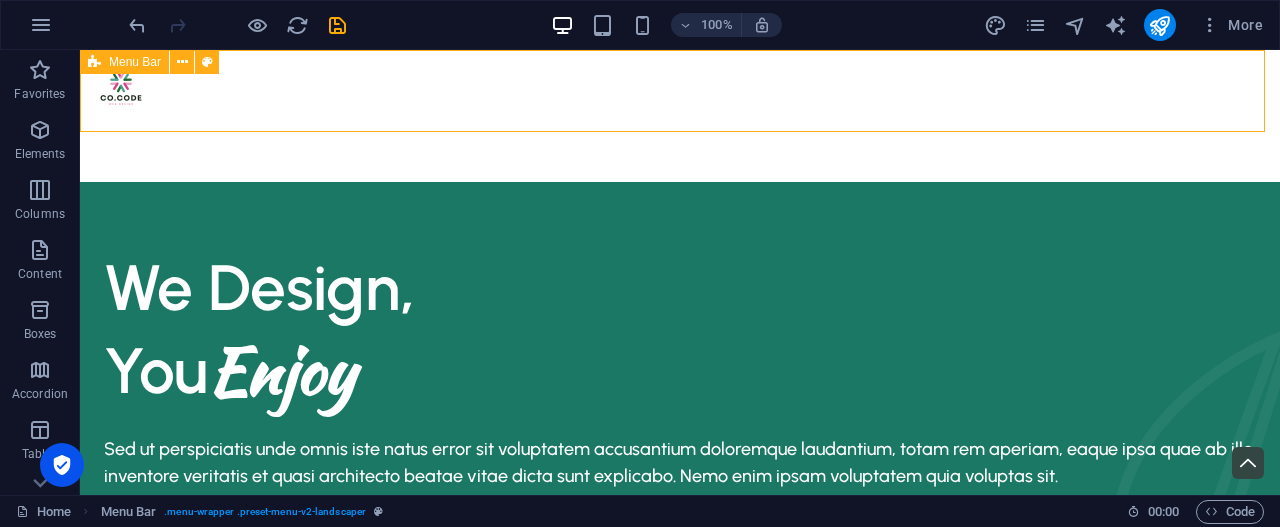click on "Menu Bar" at bounding box center (124, 62) 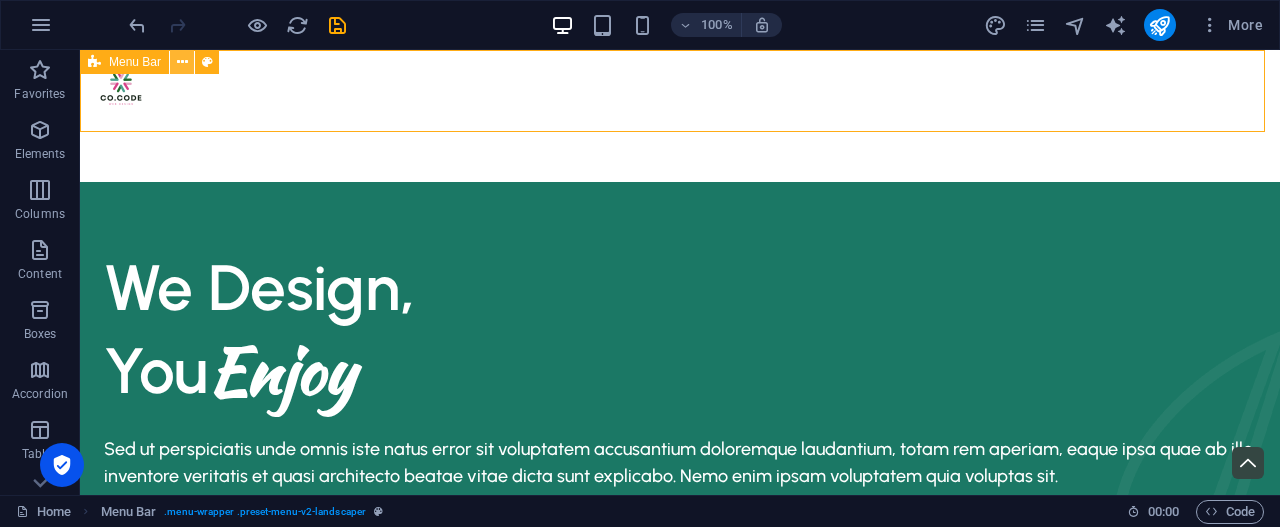 click at bounding box center [182, 62] 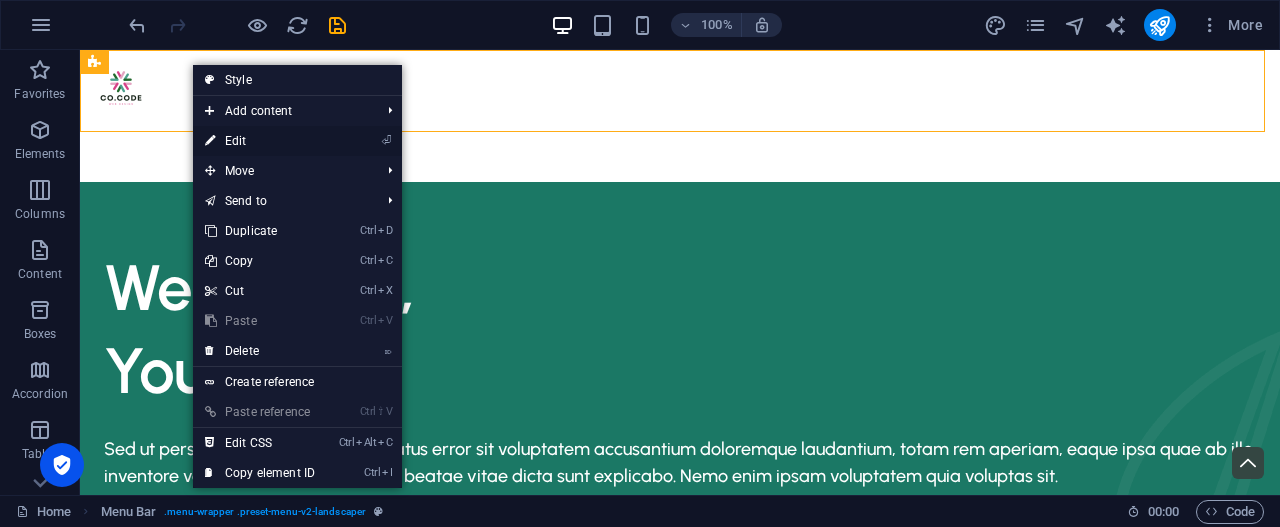 click at bounding box center [210, 141] 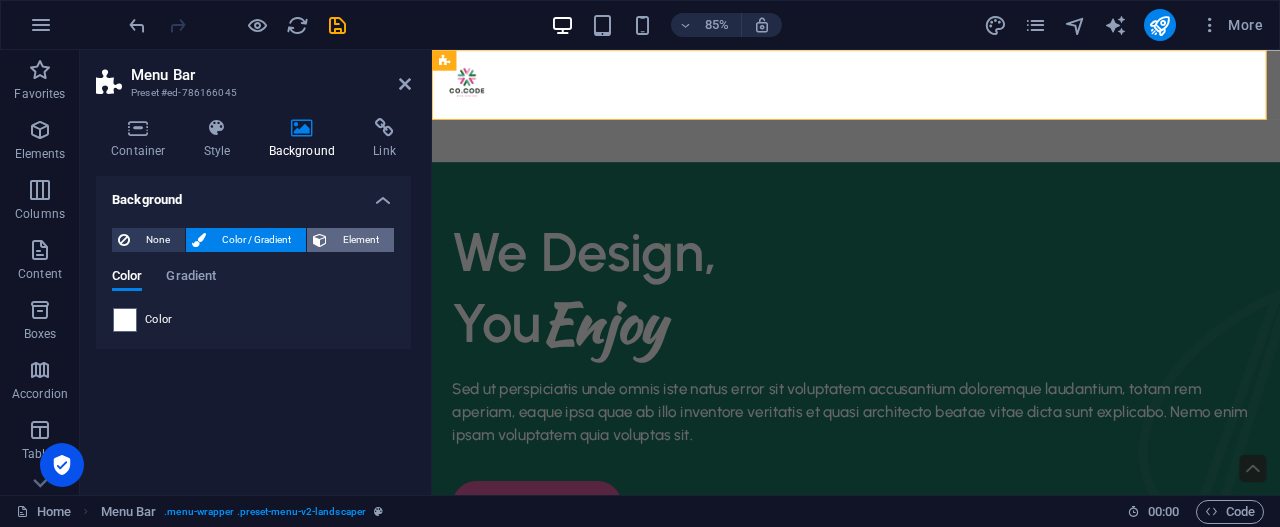 click on "Element" at bounding box center (360, 240) 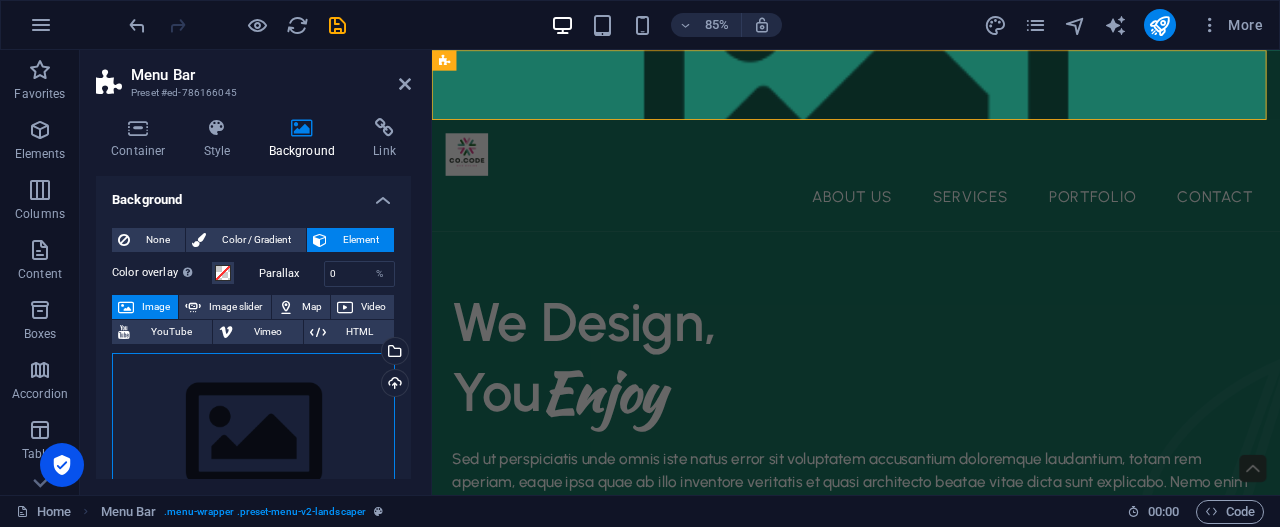 click on "Drag files here, click to choose files or select files from Files or our free stock photos & videos" at bounding box center [253, 435] 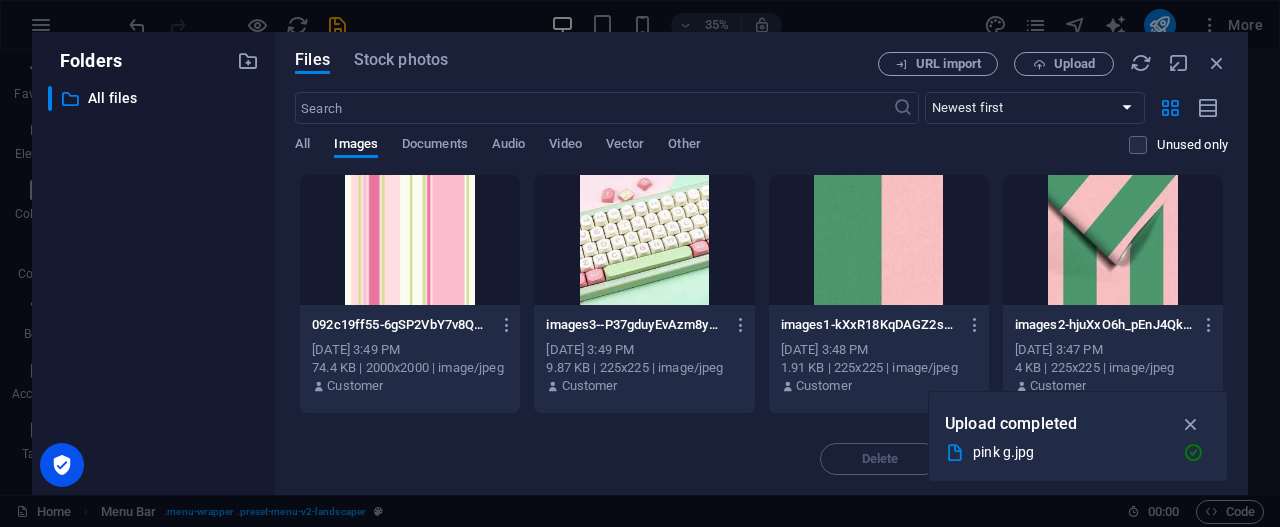 click on "Files Stock photos URL import Upload ​ Newest first Oldest first Name (A-Z) Name (Z-A) Size (0-9) Size (9-0) Resolution (0-9) Resolution (9-0) All Images Documents Audio Video Vector Other Unused only Drop files here to upload them instantly 092c19ff55-6gSP2VbY7v8Q4rQ1gkLqhQ.jpg 092c19ff55-6gSP2VbY7v8Q4rQ1gkLqhQ.jpg [DATE] 3:49 PM 74.4 KB | 2000x2000 | image/jpeg Customer images3--P37gduyEvAzm8ysQxXABw.jpeg images3--P37gduyEvAzm8ysQxXABw.jpeg [DATE] 3:49 PM 9.87 KB | 225x225 | image/jpeg Customer images1-kXxR18KqDAGZ2s3mW7nRYw.jpeg images1-kXxR18KqDAGZ2s3mW7nRYw.jpeg [DATE] 3:48 PM 1.91 KB | 225x225 | image/jpeg Customer images2-hjuXxO6h_pEnJ4Qk187bKg.jpeg images2-hjuXxO6h_pEnJ4Qk187bKg.jpeg [DATE] 3:47 PM 4 KB | 225x225 | image/jpeg Customer pinkg-yvTNARjKpxrt6_xFh5LhCw.jpg pinkg-yvTNARjKpxrt6_xFh5LhCw.jpg [DATE] 3:46 PM 37.33 KB | 350x350 | image/jpeg Customer 1-U8poDU4axOr4_o3Y6Gwi0A.png 1-U8poDU4axOr4_o3Y6Gwi0A.png [DATE] 3:42 PM 26.74 KB | 500x500 | image/png Delete" at bounding box center (761, 263) 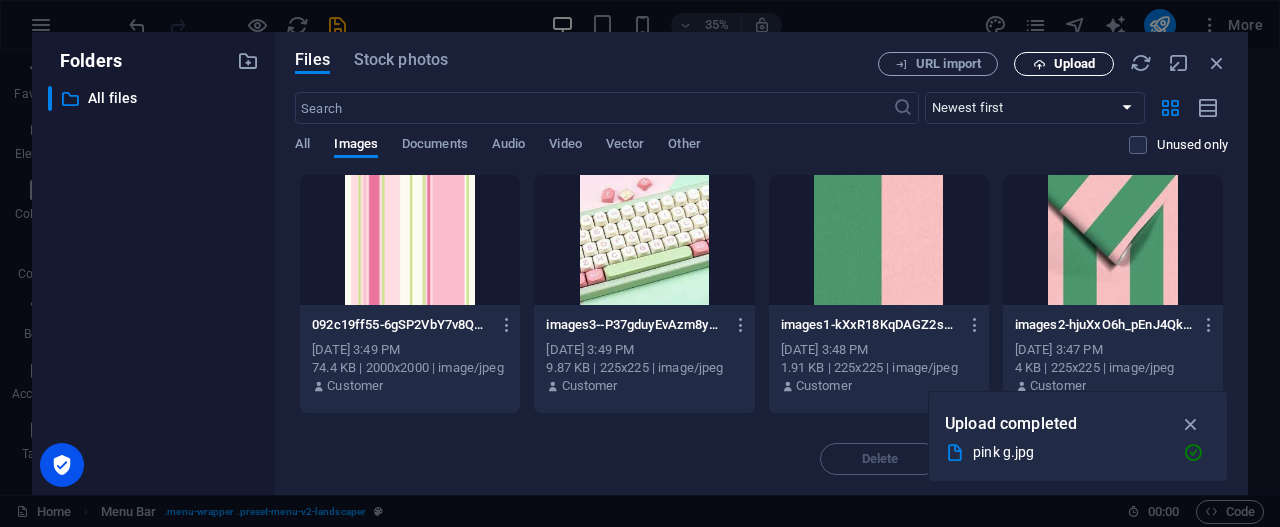 click on "Upload" at bounding box center (1074, 64) 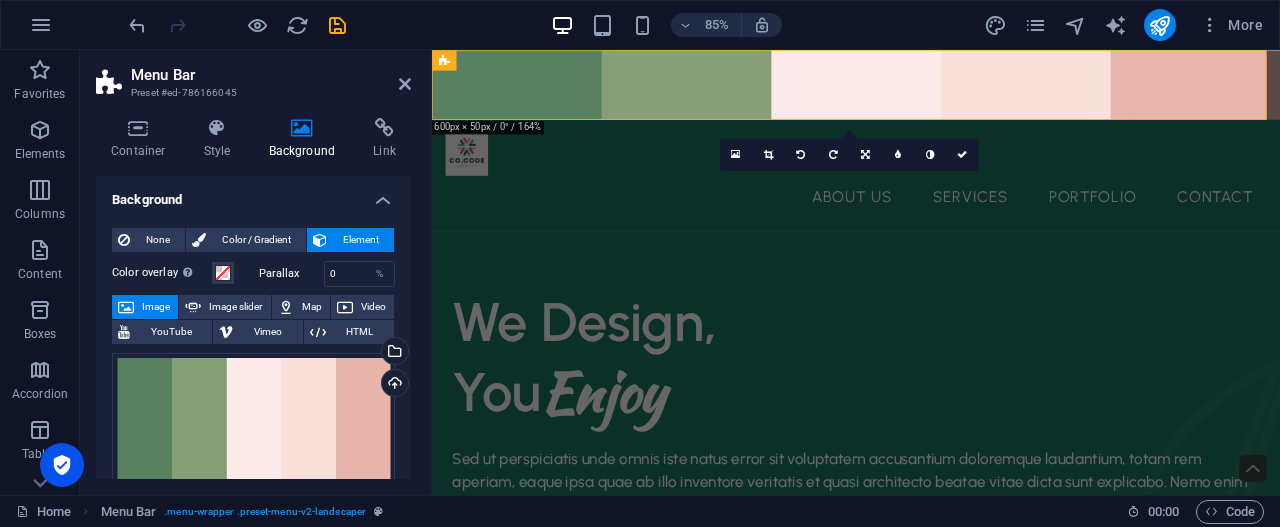 click on "Background" at bounding box center [253, 194] 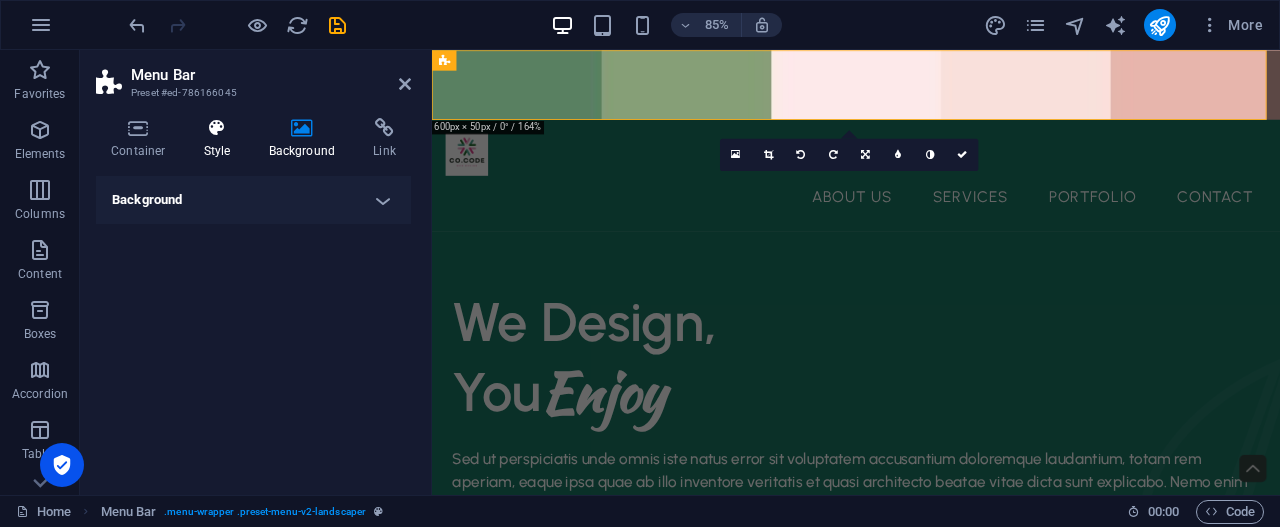 click at bounding box center (217, 128) 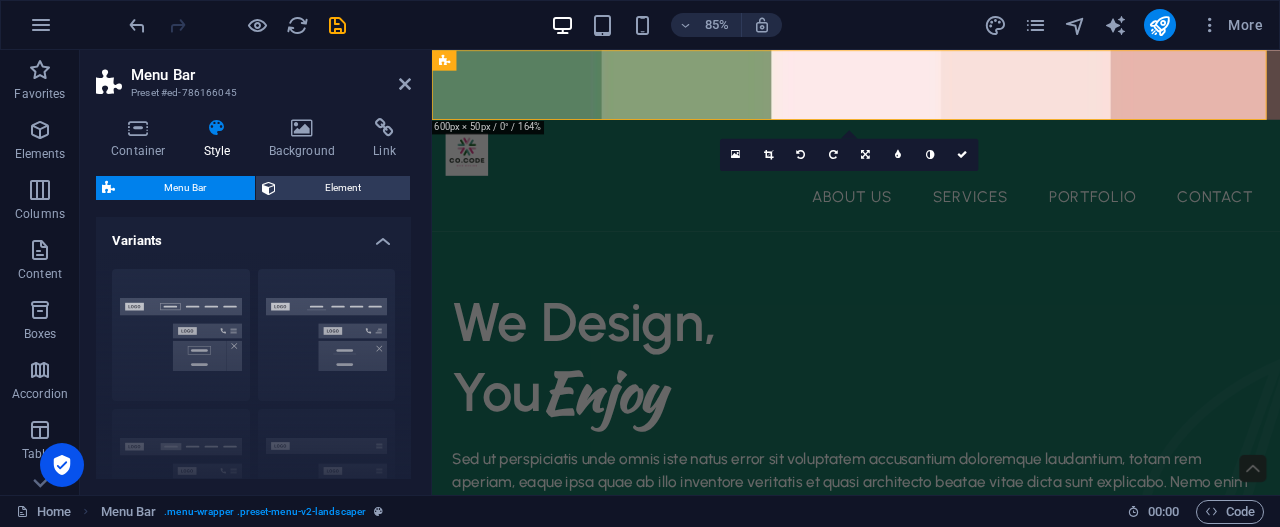 click on "Variants" at bounding box center (253, 235) 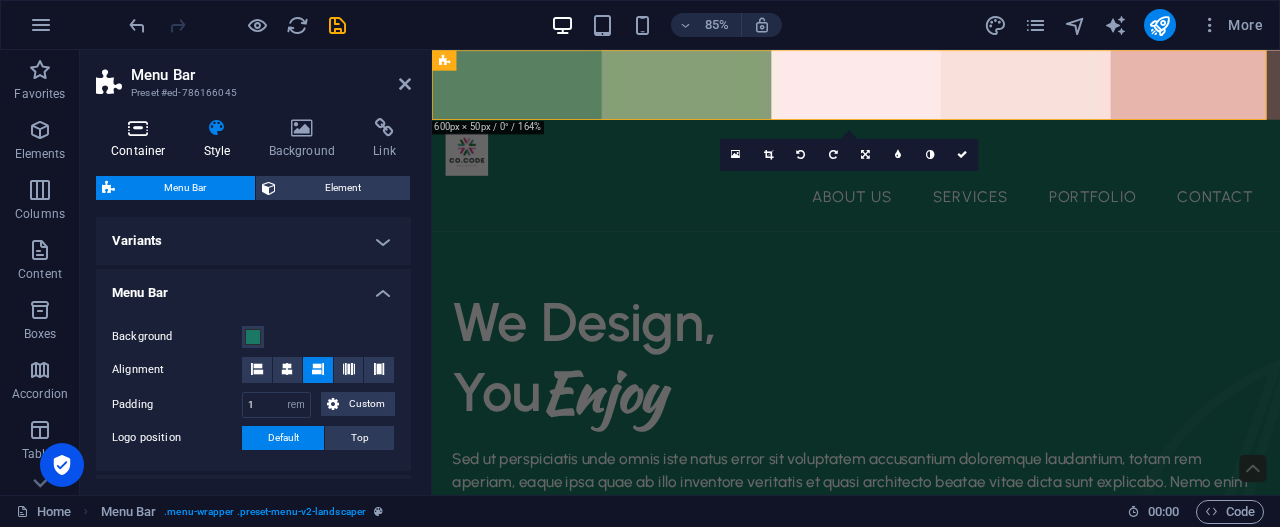 click at bounding box center (138, 128) 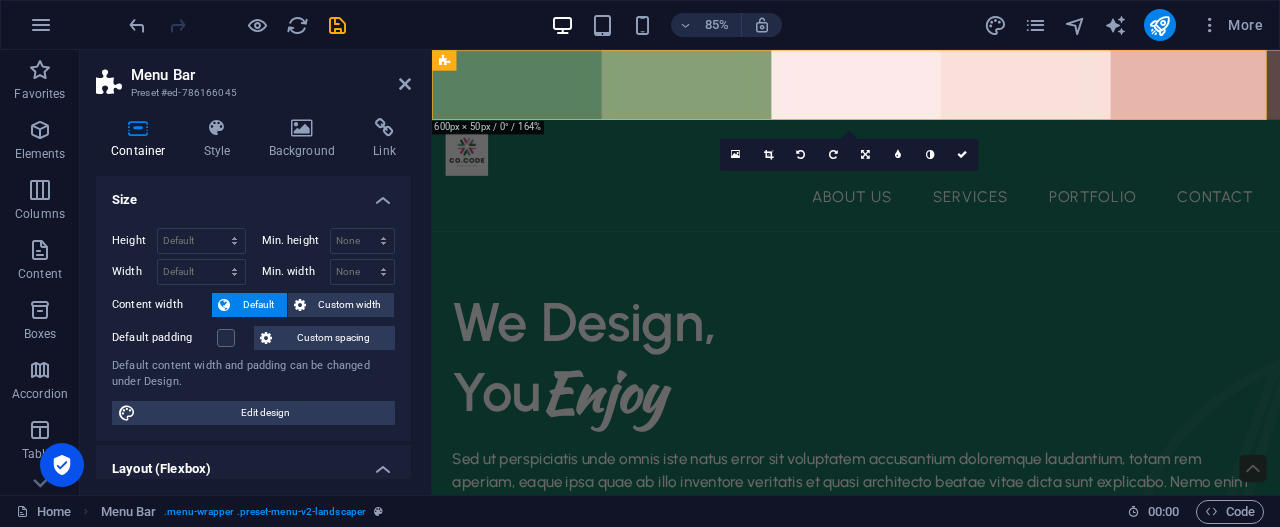 click on "Size" at bounding box center [253, 194] 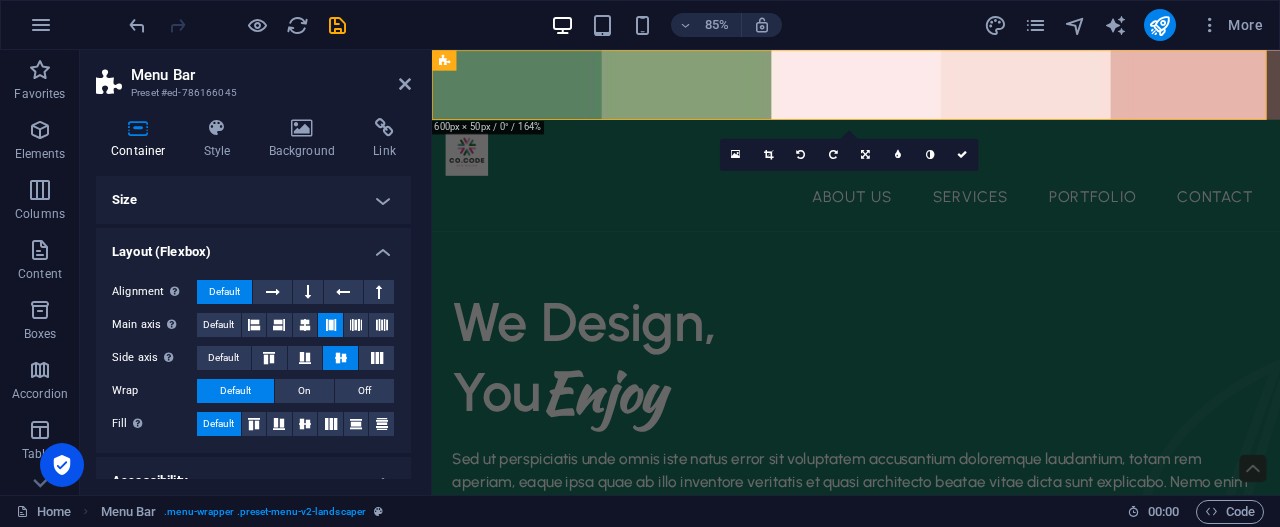 click on "Layout (Flexbox)" at bounding box center (253, 246) 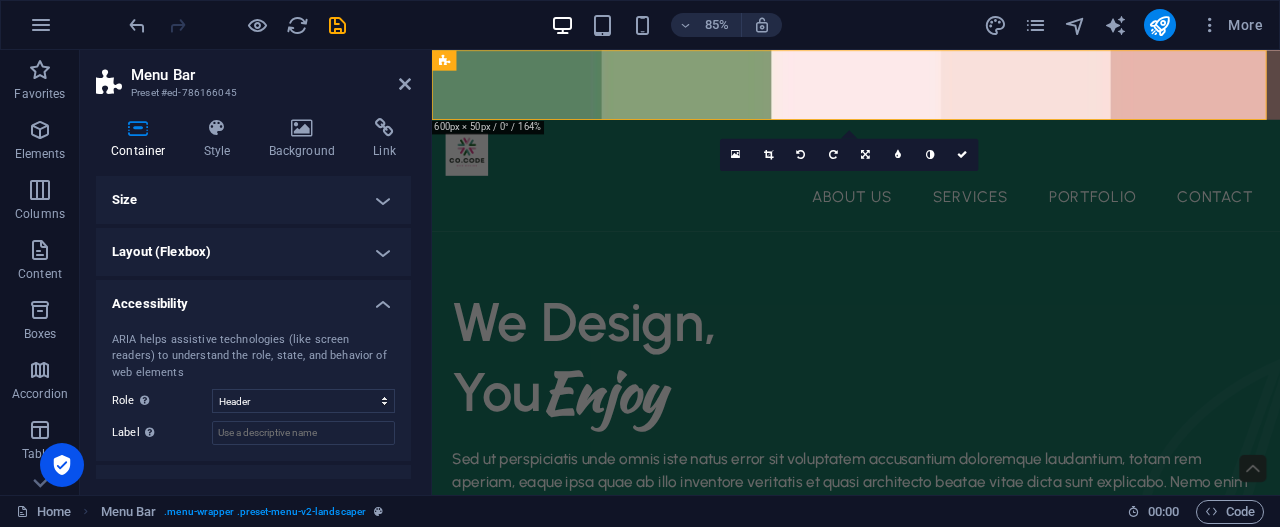 click on "Accessibility" at bounding box center [253, 298] 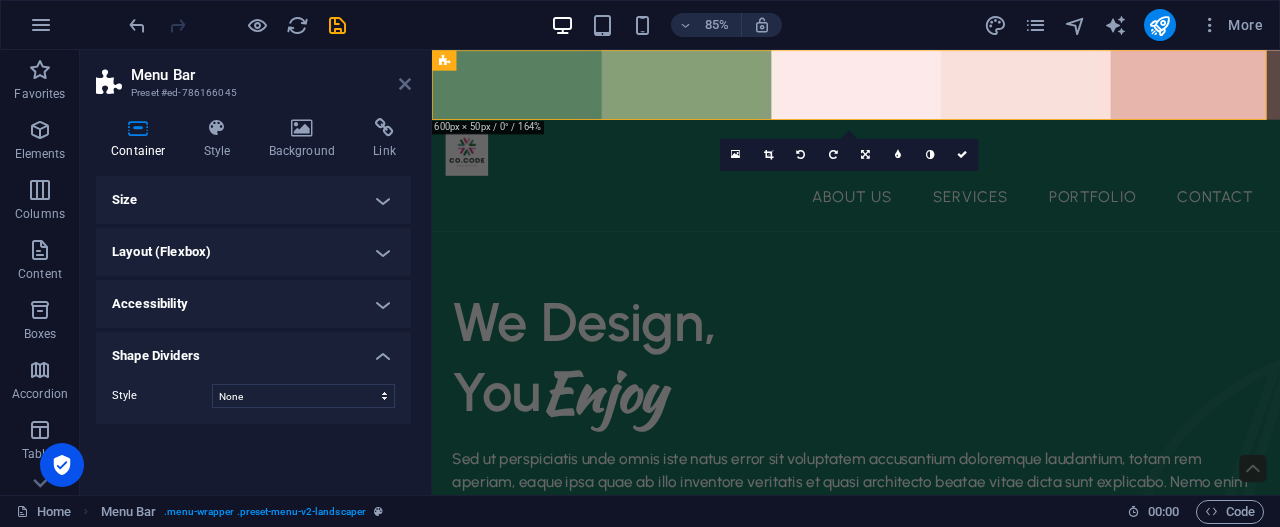 click at bounding box center [405, 84] 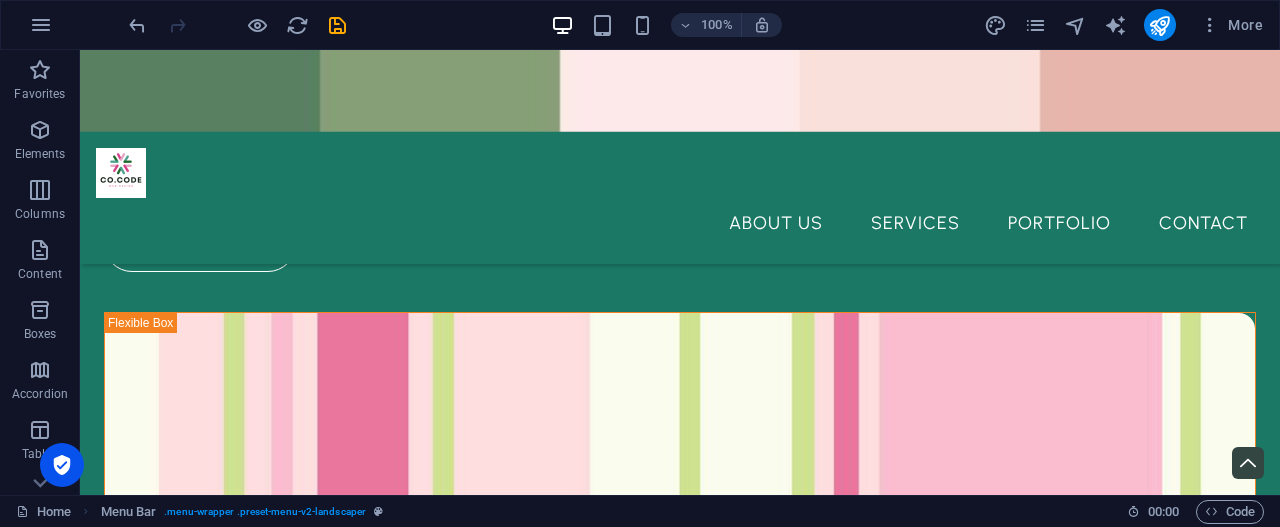 scroll, scrollTop: 0, scrollLeft: 0, axis: both 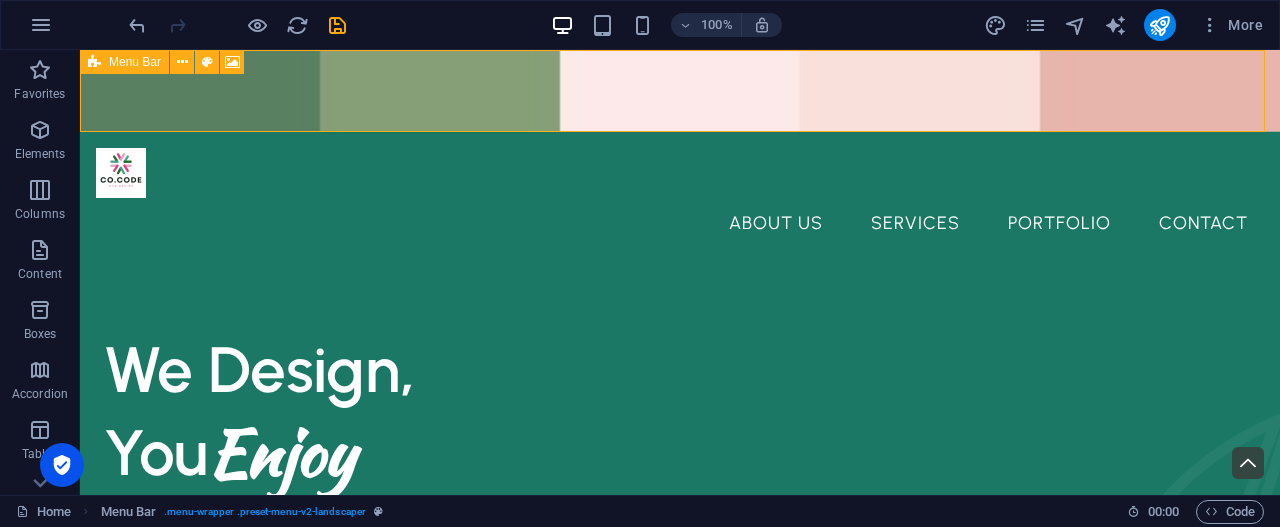 click on "Menu Bar" at bounding box center [124, 62] 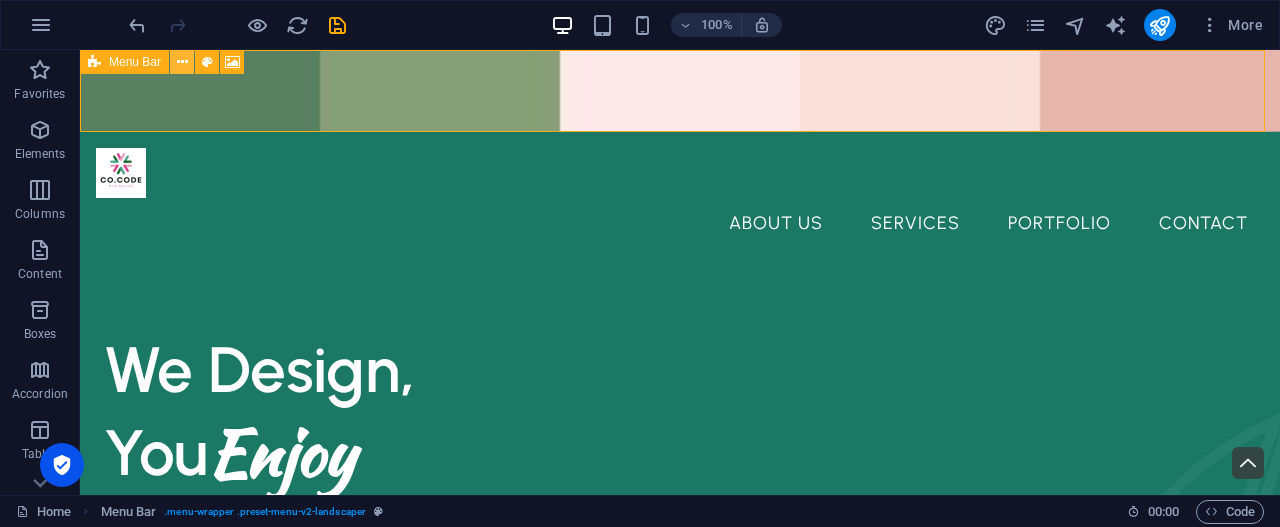 click at bounding box center [182, 62] 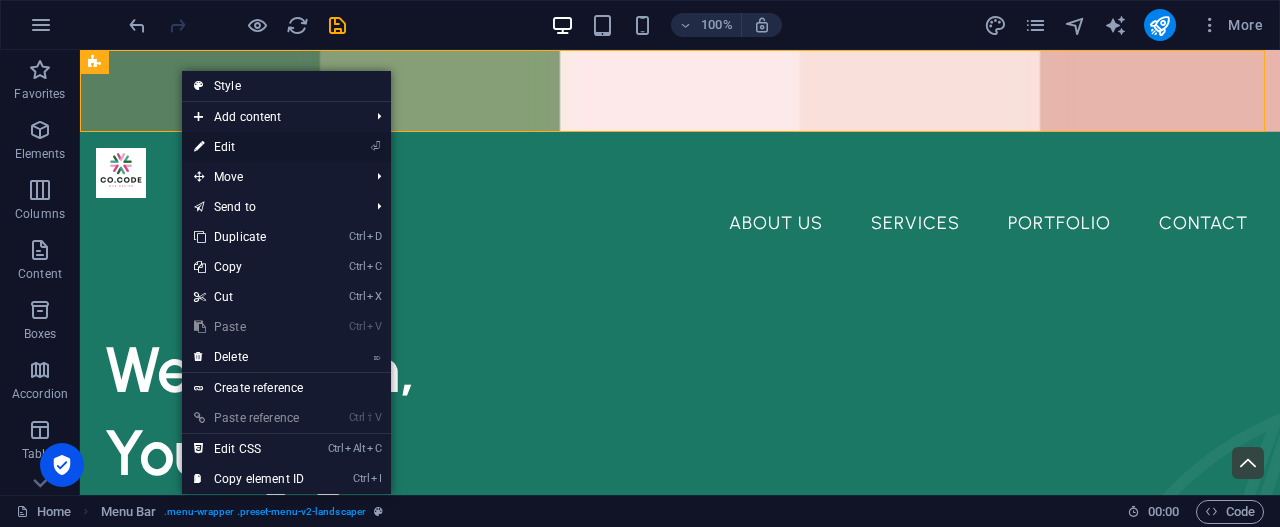 click on "⏎  Edit" at bounding box center (249, 147) 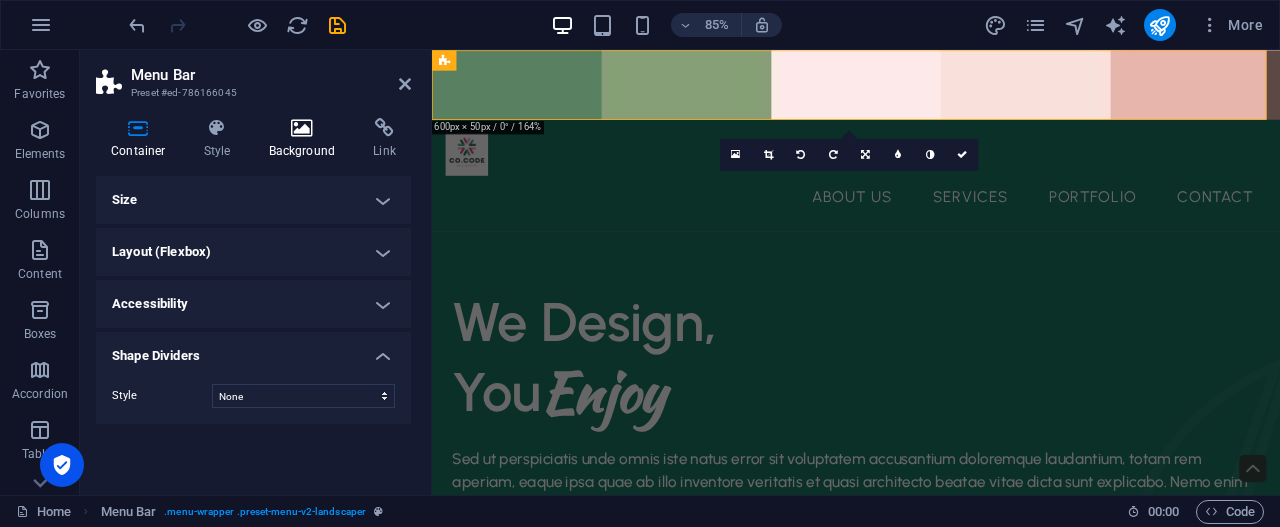 click at bounding box center (302, 128) 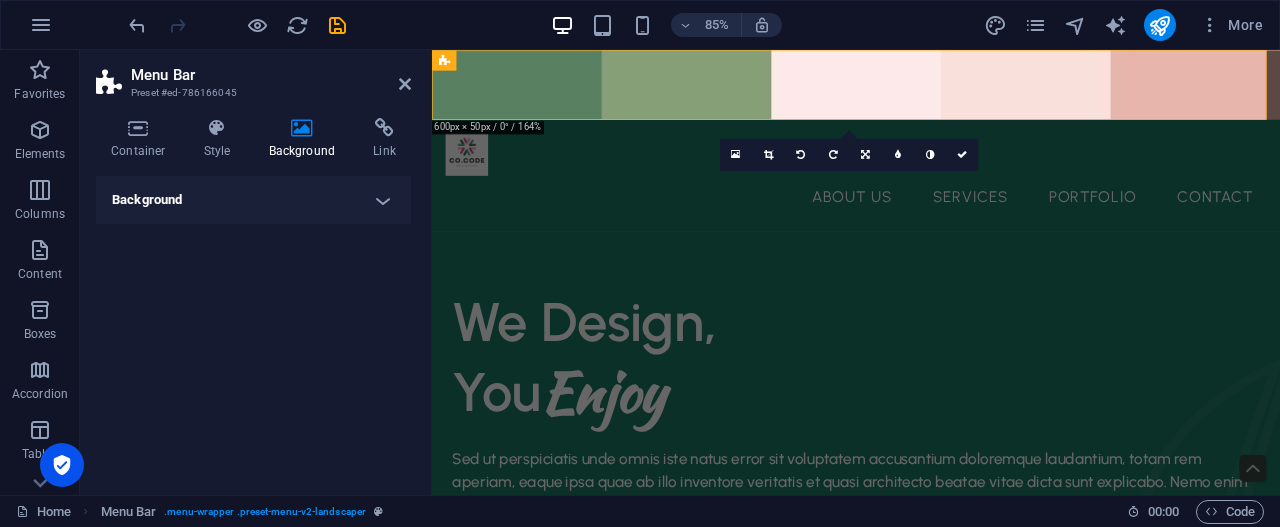 click on "Background" at bounding box center [253, 200] 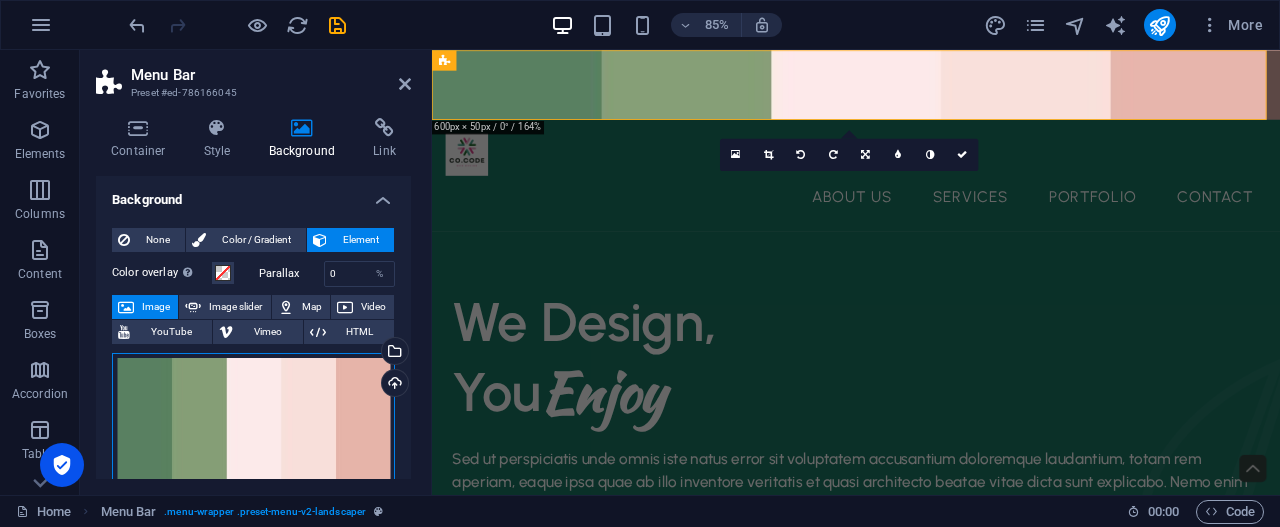click on "Drag files here, click to choose files or select files from Files or our free stock photos & videos" at bounding box center [253, 429] 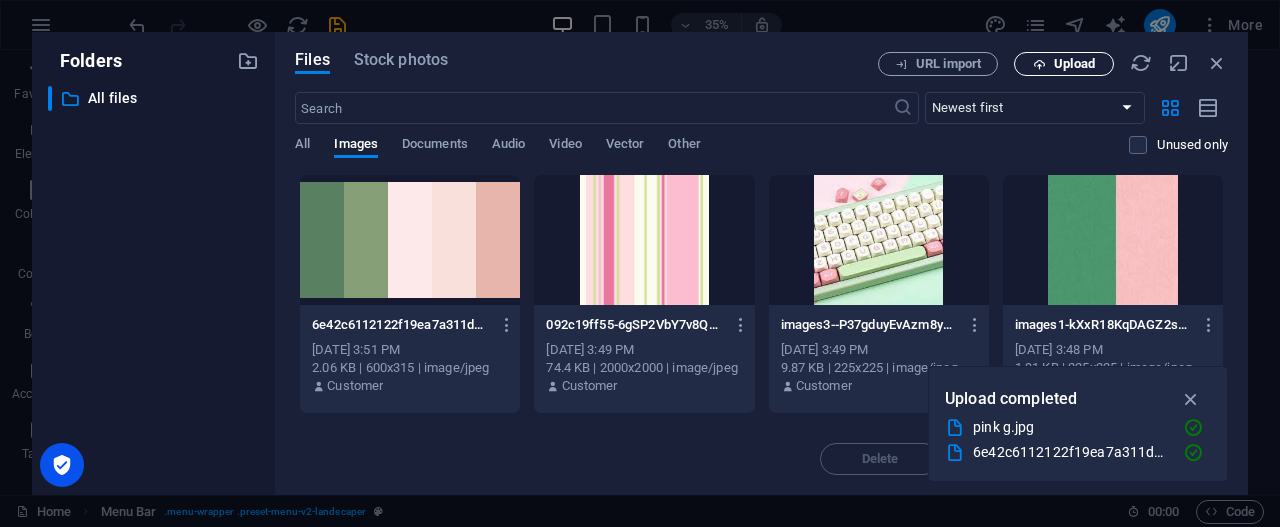 click on "Upload" at bounding box center (1074, 64) 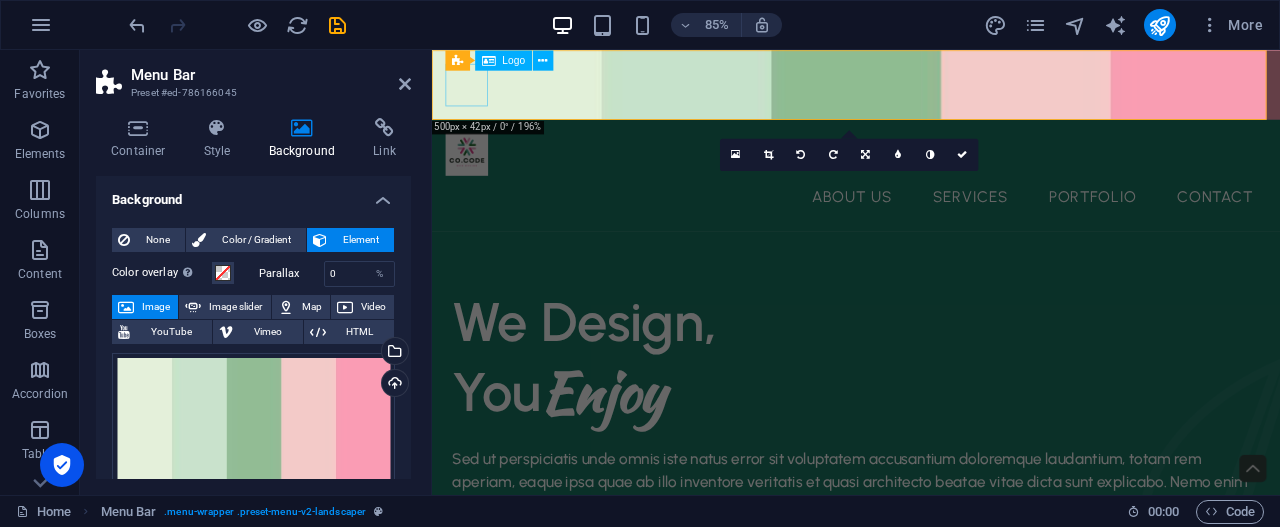 click at bounding box center [931, 173] 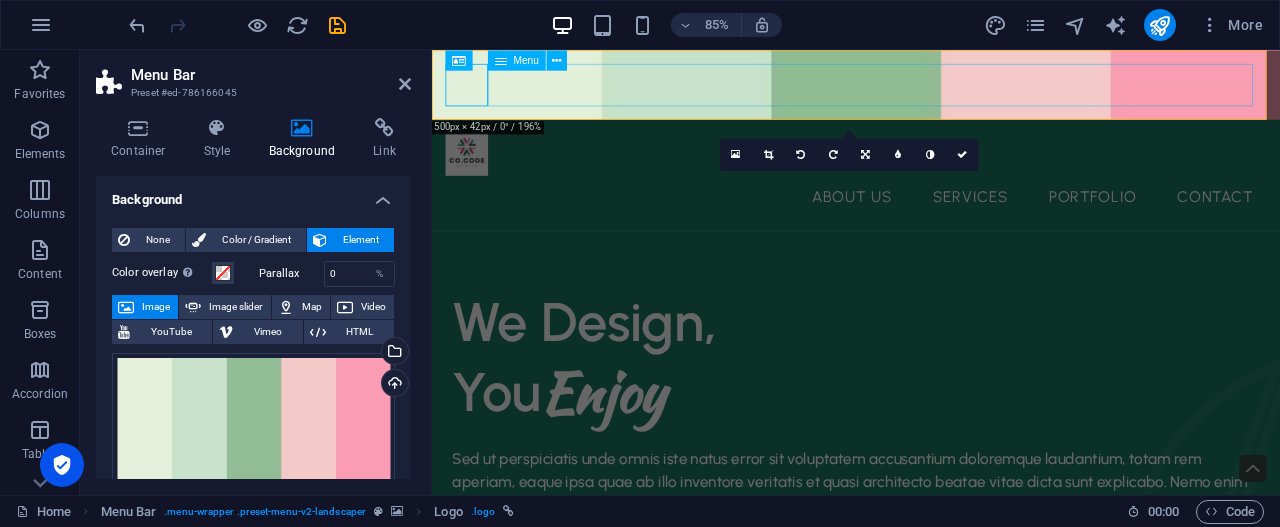 click at bounding box center [501, 60] 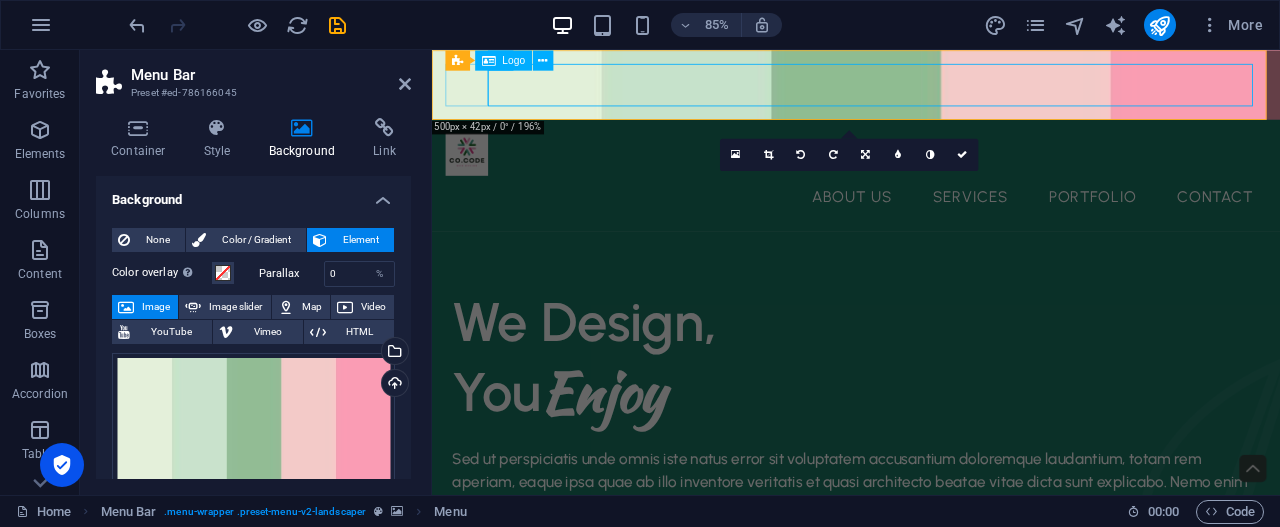 click at bounding box center [931, 173] 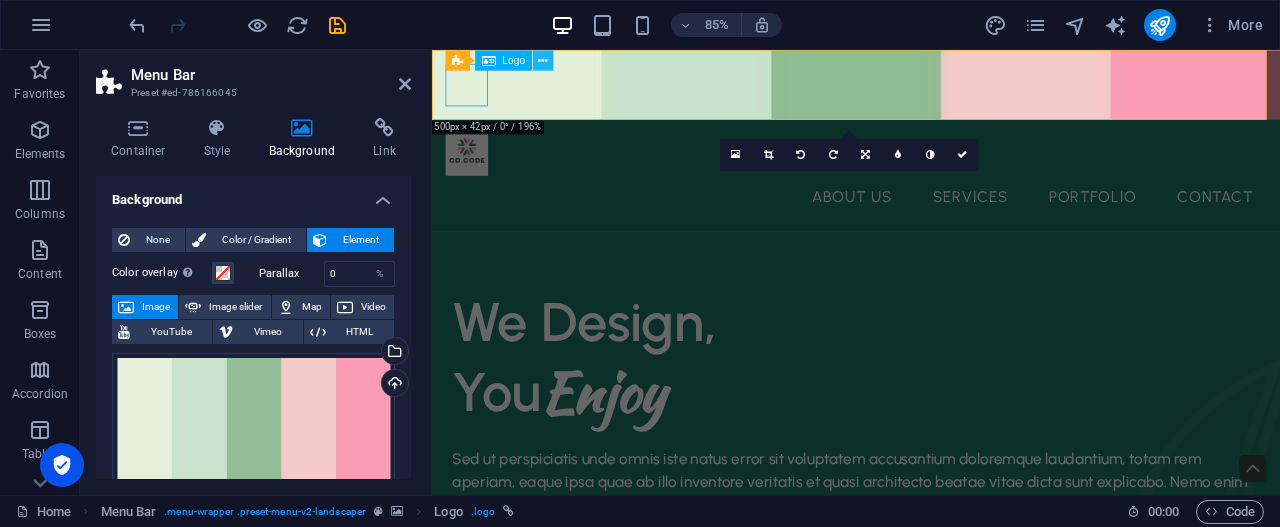 click at bounding box center (543, 60) 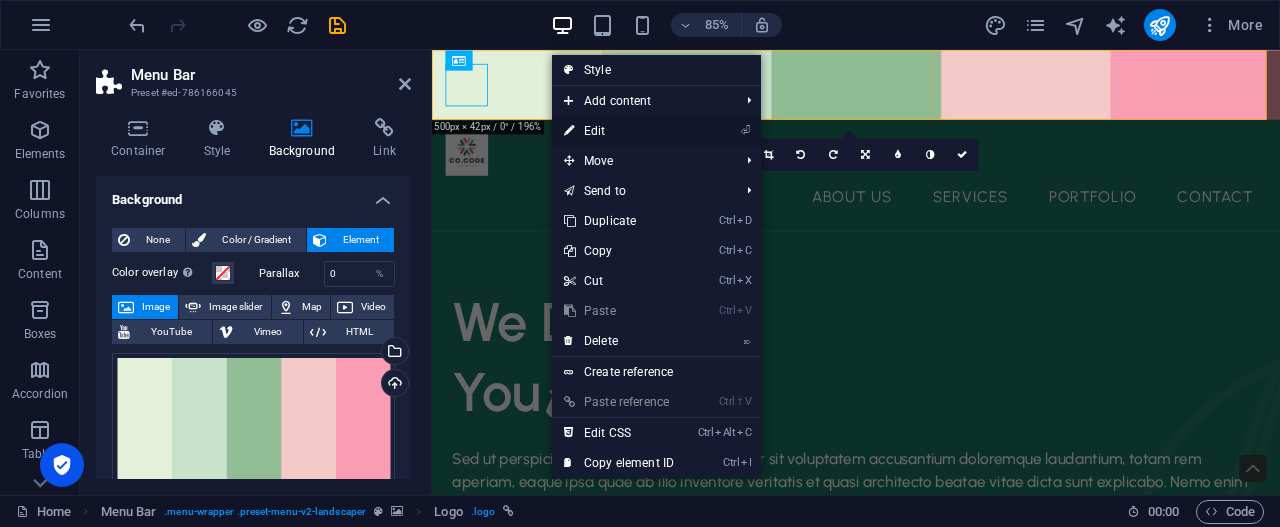 click on "⏎  Edit" at bounding box center (619, 131) 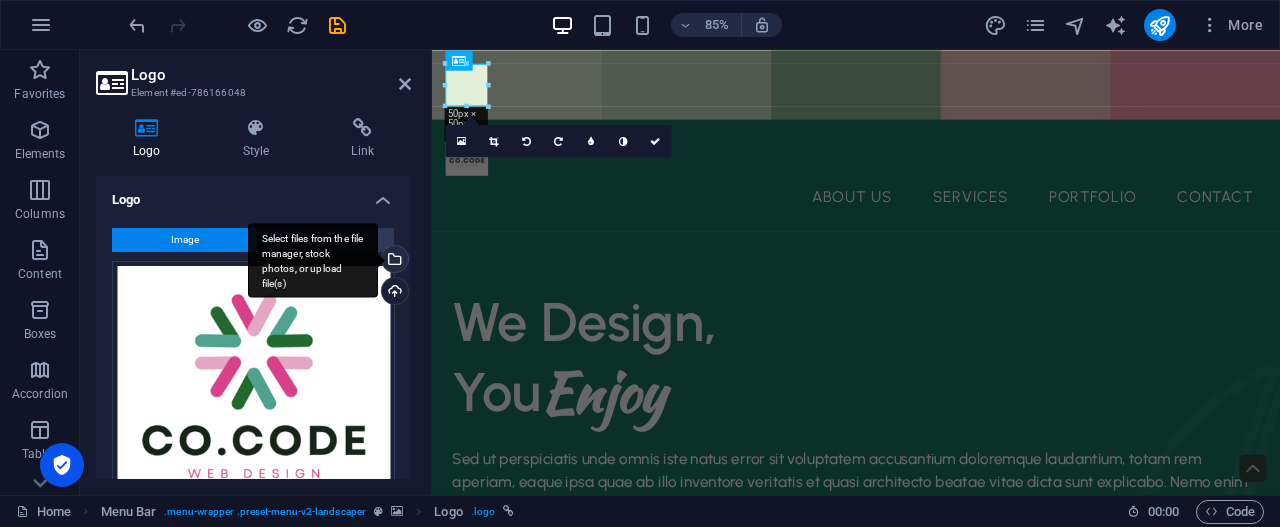 click on "Select files from the file manager, stock photos, or upload file(s)" at bounding box center [393, 261] 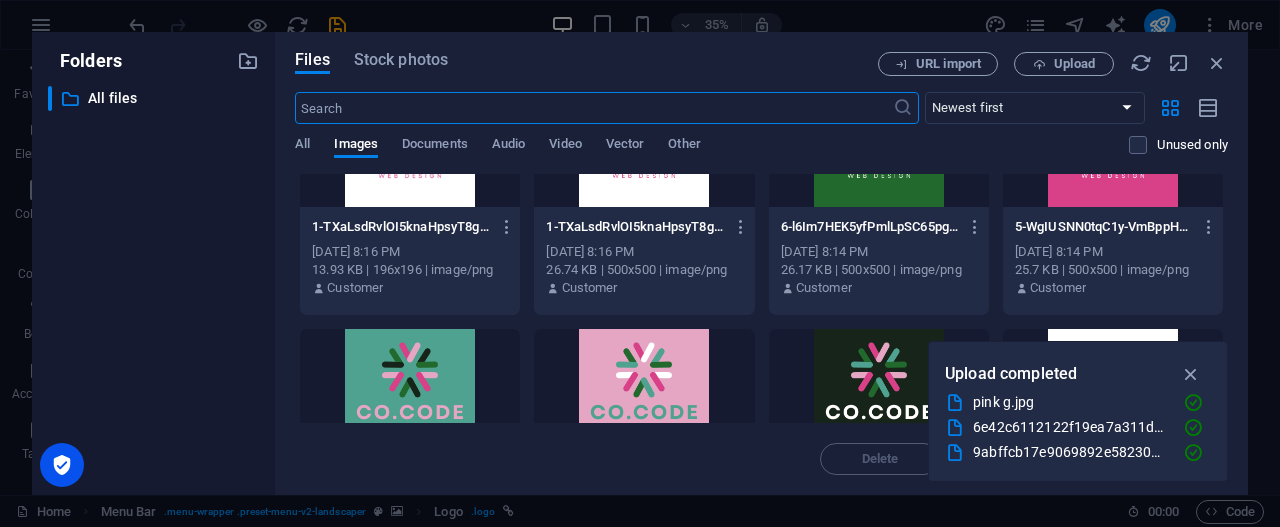scroll, scrollTop: 634, scrollLeft: 0, axis: vertical 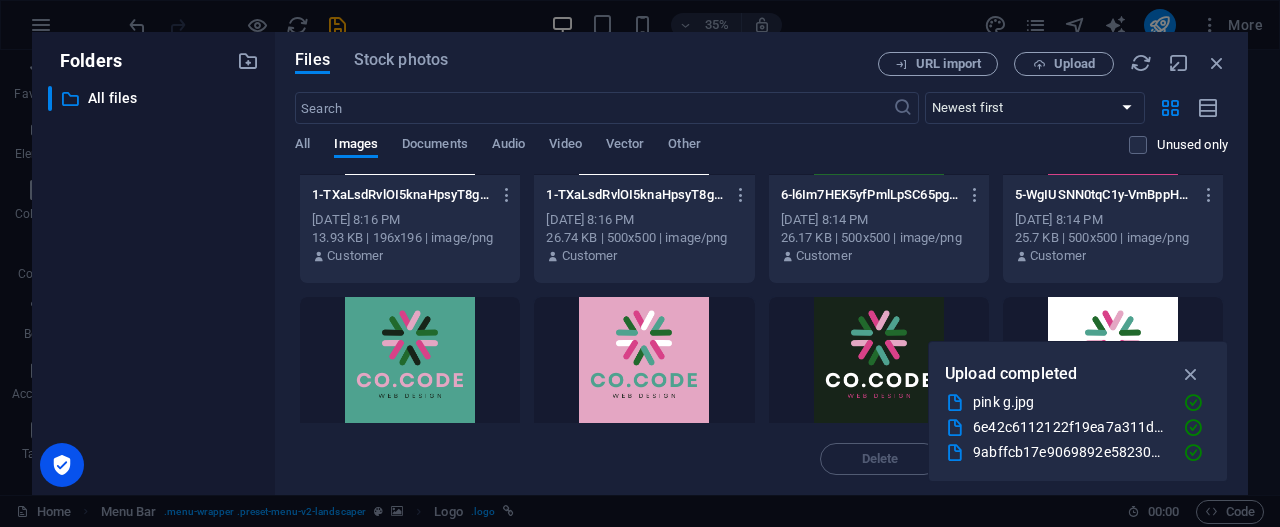 click at bounding box center [410, 362] 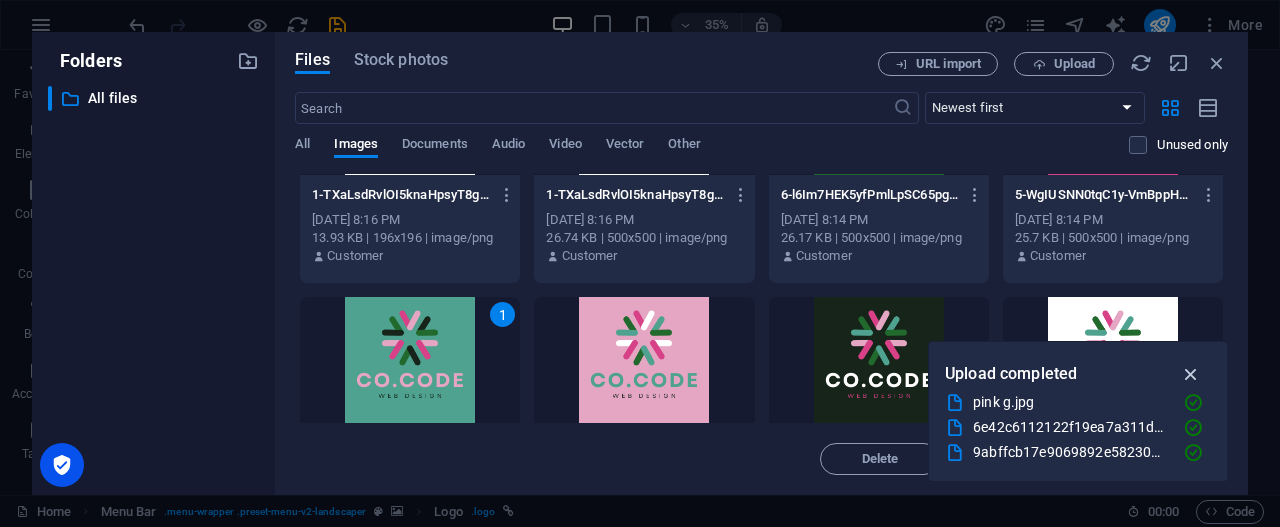 click at bounding box center [1191, 374] 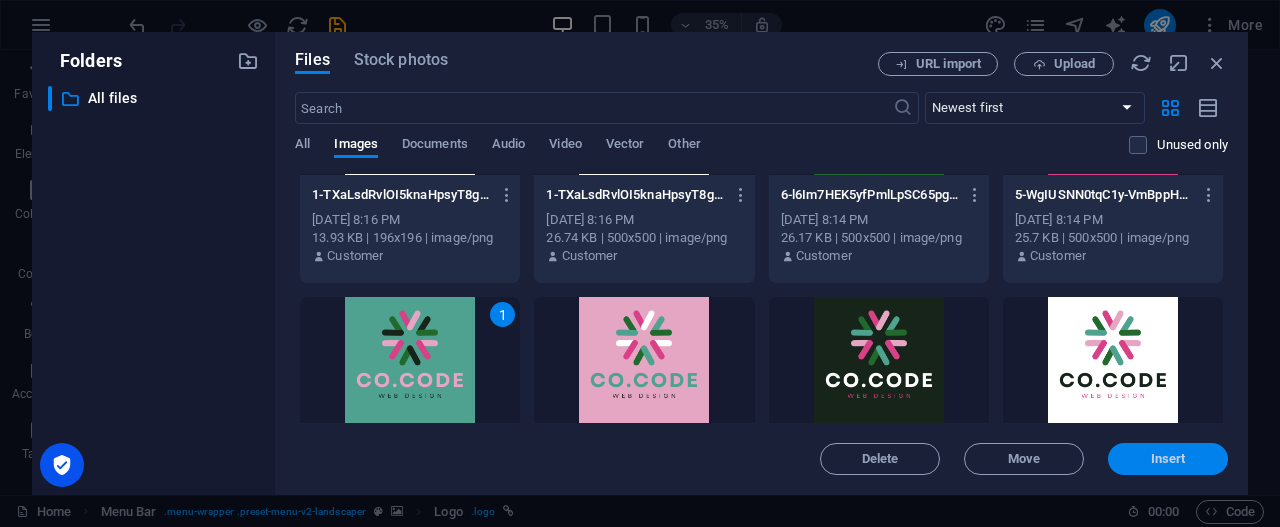 click on "Insert" at bounding box center [1168, 459] 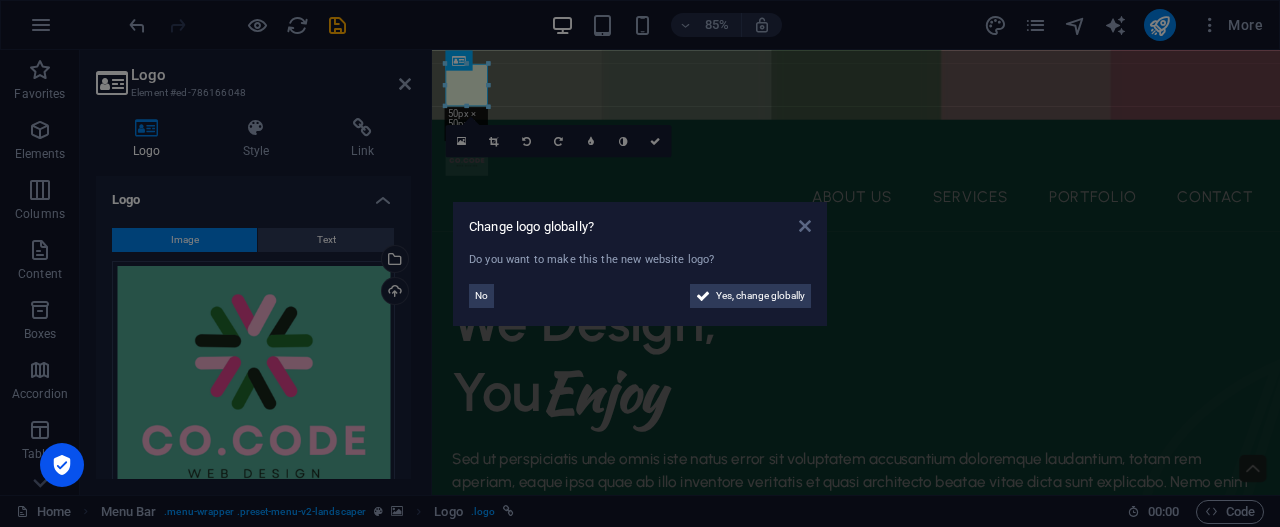 click at bounding box center [805, 226] 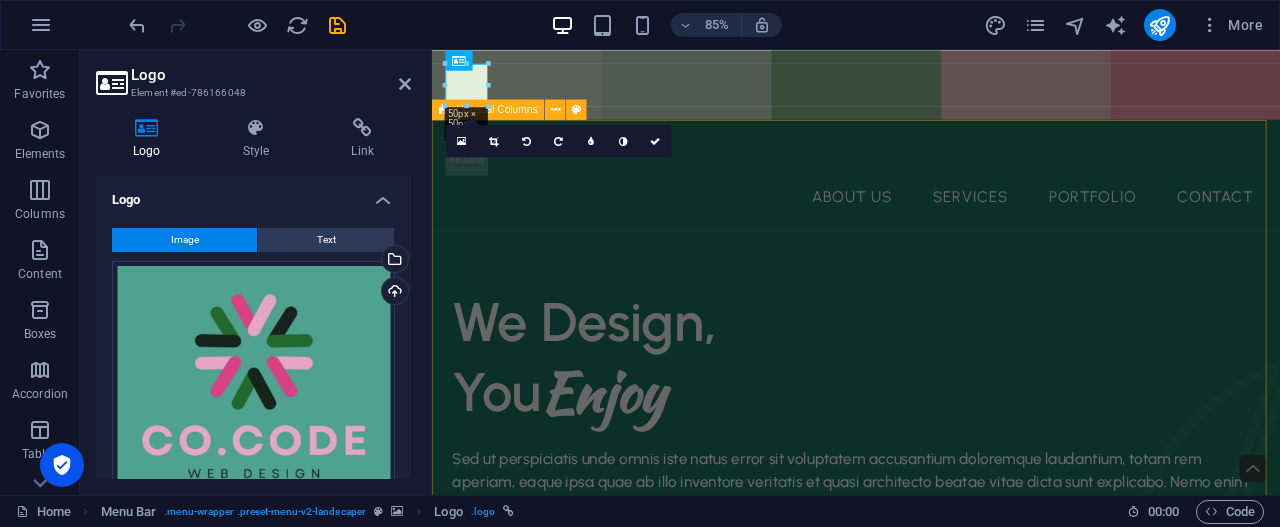 click on "We Design,  You  Enjoy Sed ut perspiciatis unde omnis iste natus error sit voluptatem accusantium doloremque laudantium, totam rem aperiam, eaque ipsa quae ab illo inventore veritatis et quasi architecto beatae vitae dicta sunt explicabo. Nemo enim ipsam voluptatem quia voluptas sit. contact us free quote" at bounding box center (931, 1141) 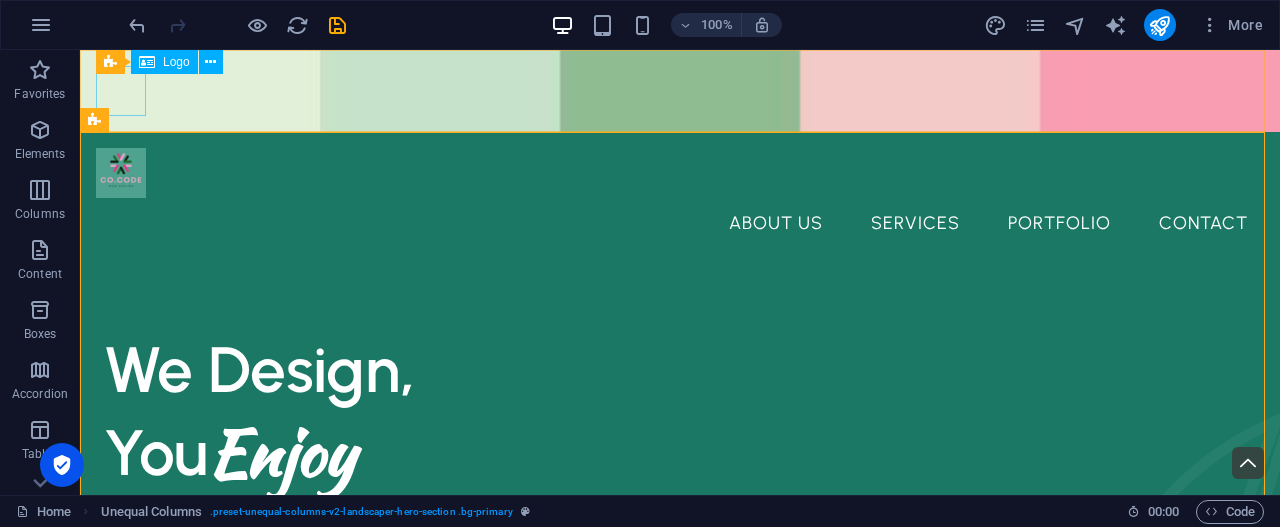 click on "Logo" at bounding box center (164, 62) 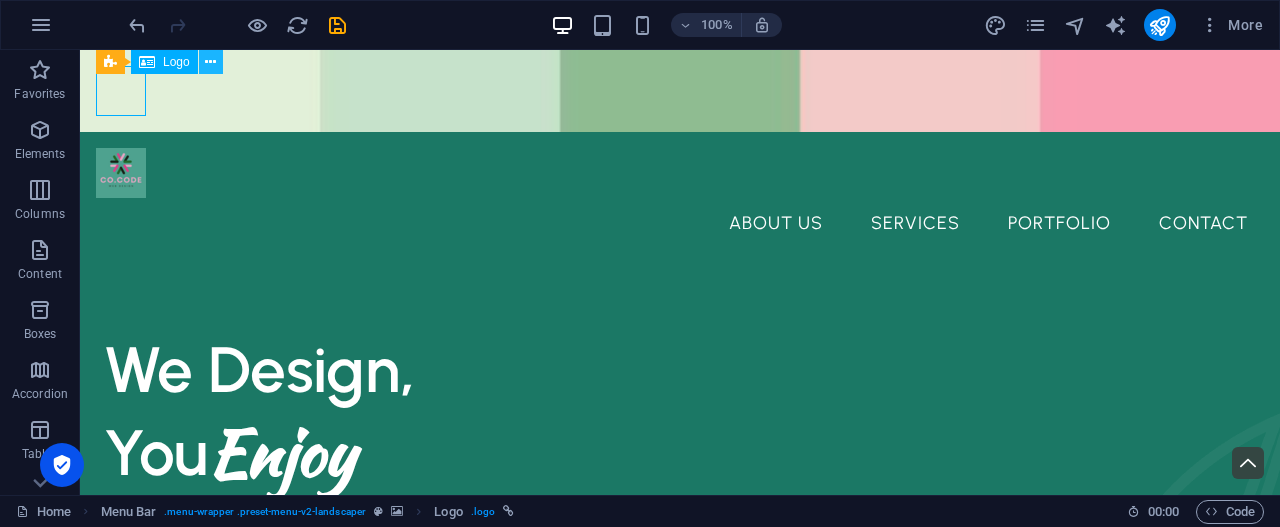 click at bounding box center (210, 62) 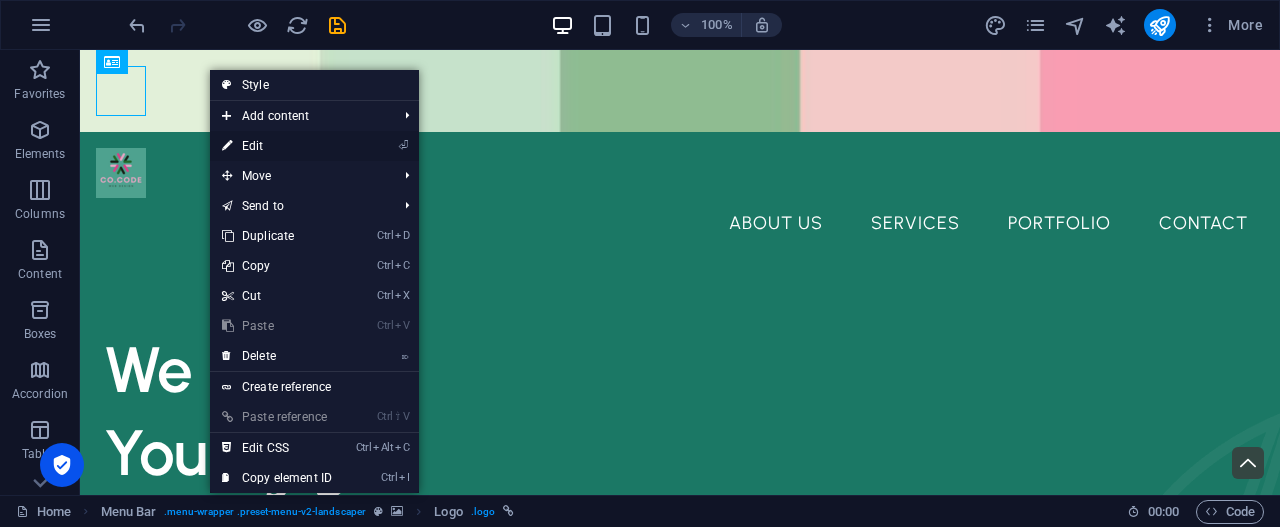 click on "⏎  Edit" at bounding box center [277, 146] 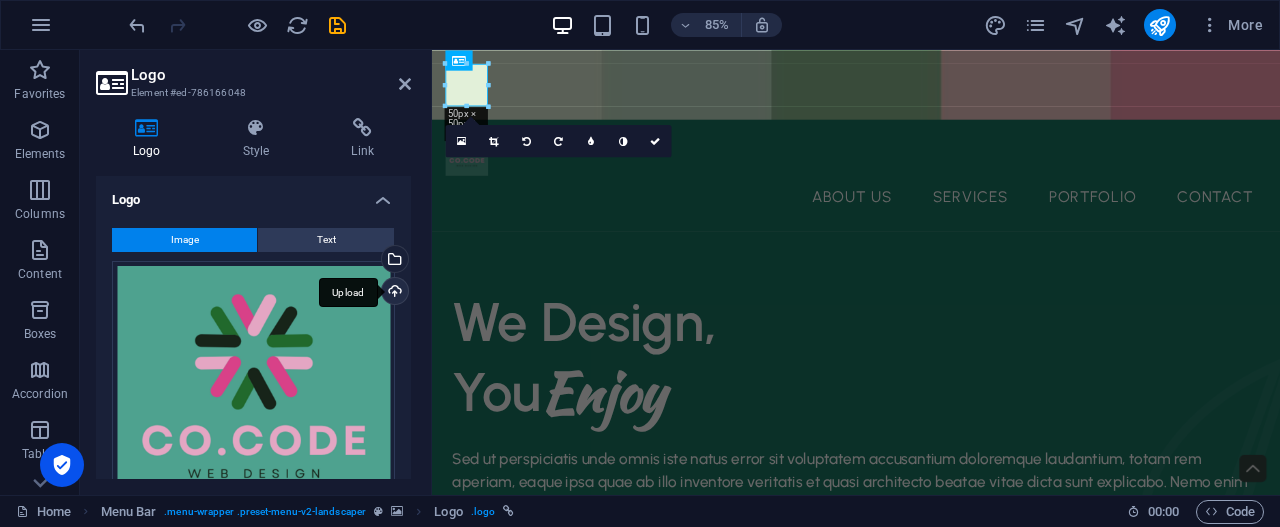 click on "Upload" at bounding box center [393, 293] 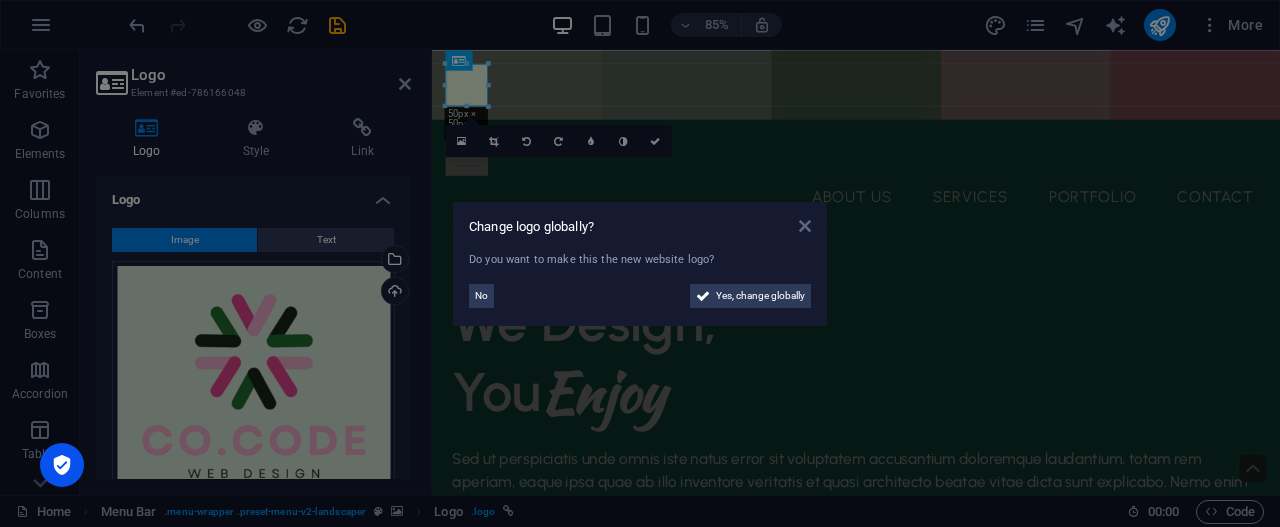 click at bounding box center (805, 226) 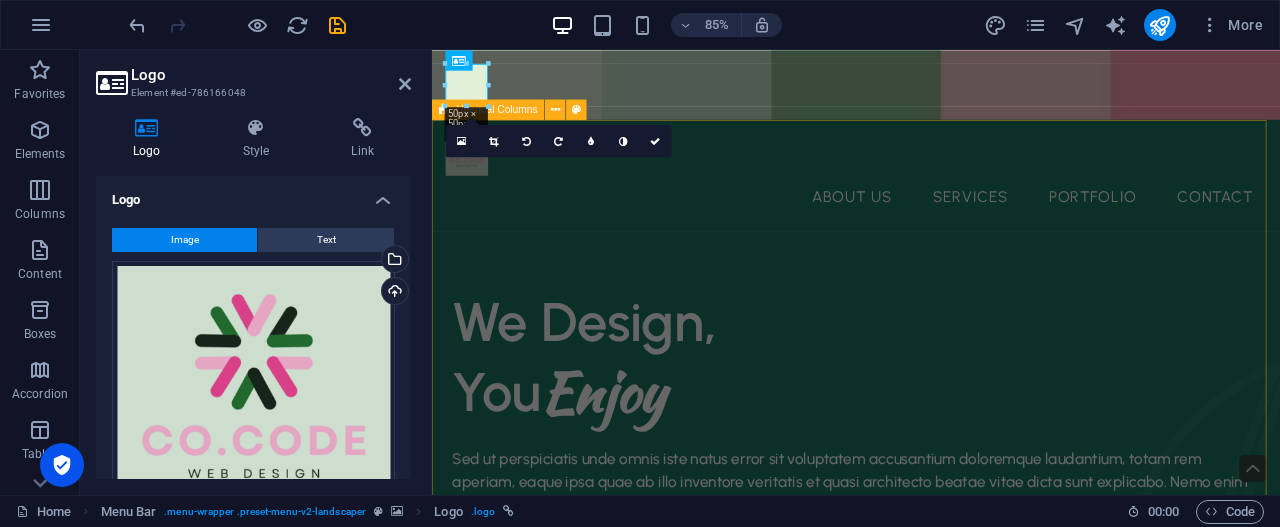 click on "We Design,  You  Enjoy Sed ut perspiciatis unde omnis iste natus error sit voluptatem accusantium doloremque laudantium, totam rem aperiam, eaque ipsa quae ab illo inventore veritatis et quasi architecto beatae vitae dicta sunt explicabo. Nemo enim ipsam voluptatem quia voluptas sit. contact us free quote" at bounding box center (931, 1141) 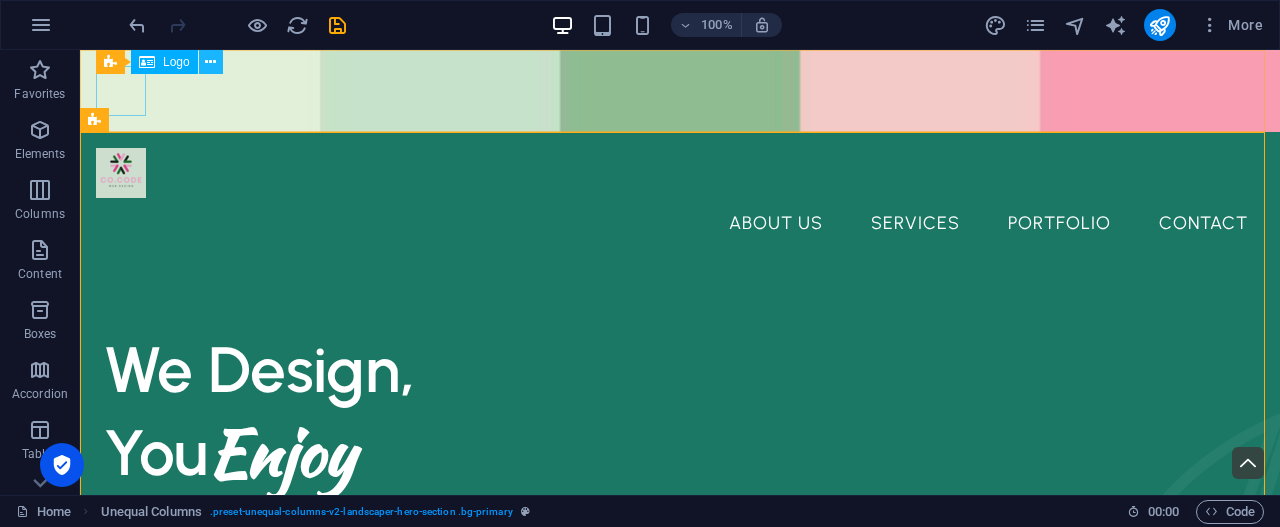 click at bounding box center (211, 62) 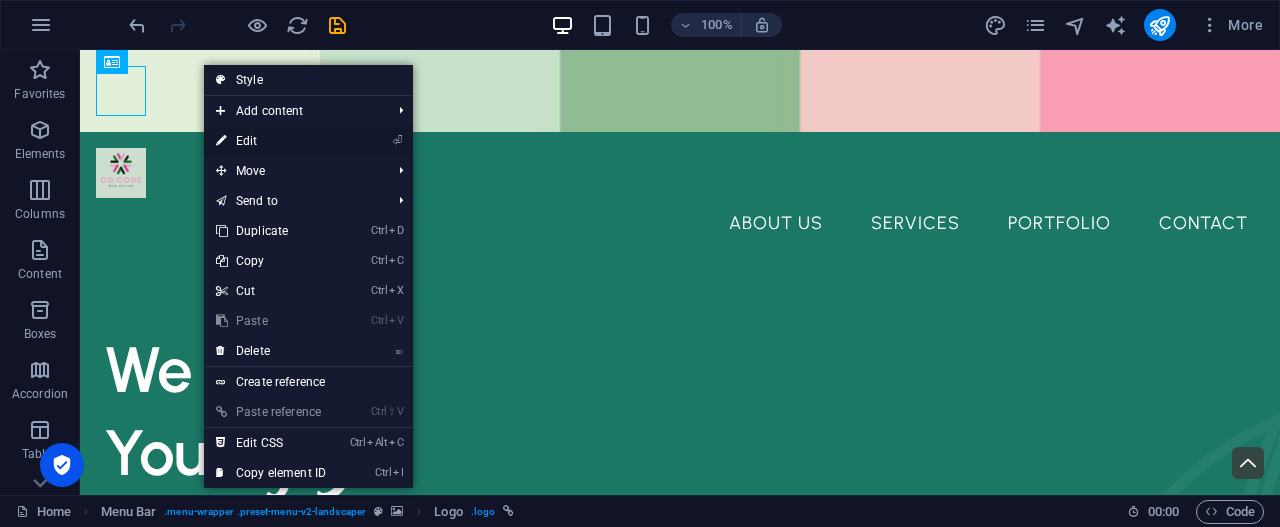 click on "⏎  Edit" at bounding box center (271, 141) 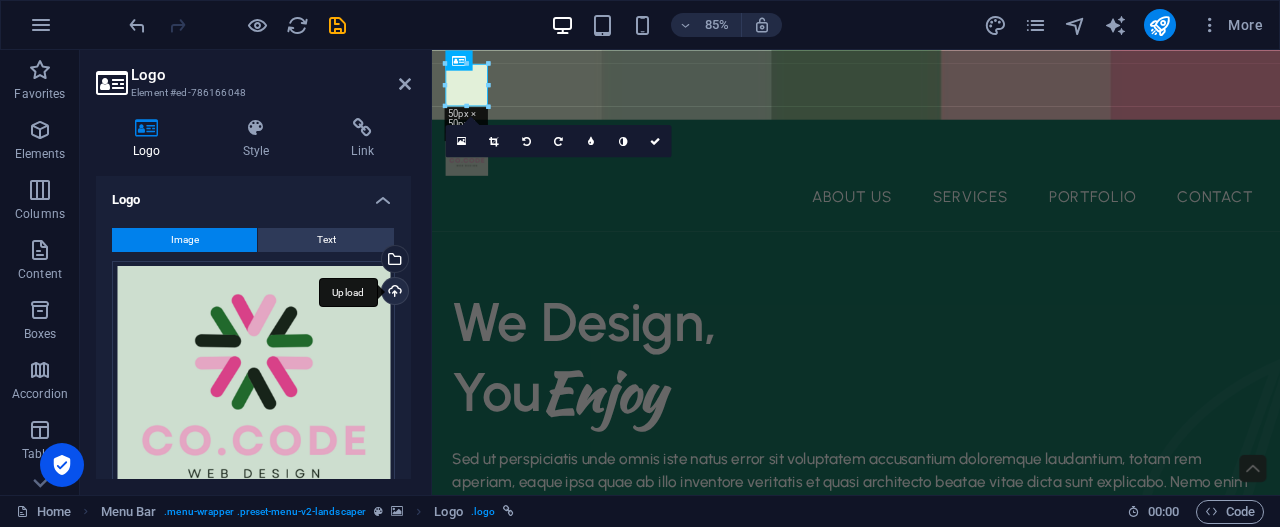 click on "Upload" at bounding box center [393, 293] 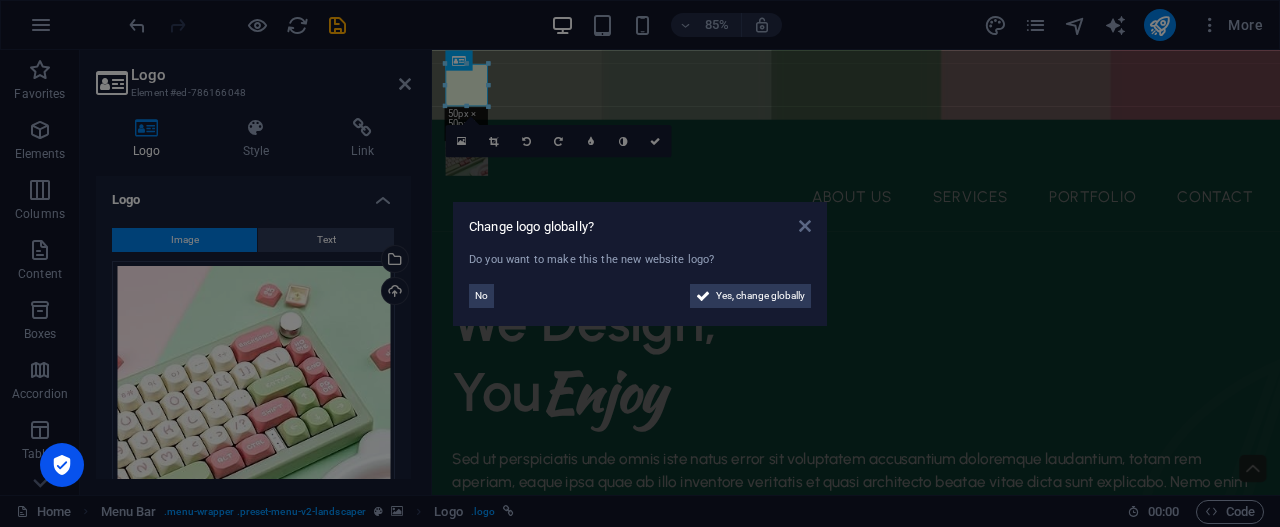 click at bounding box center (805, 226) 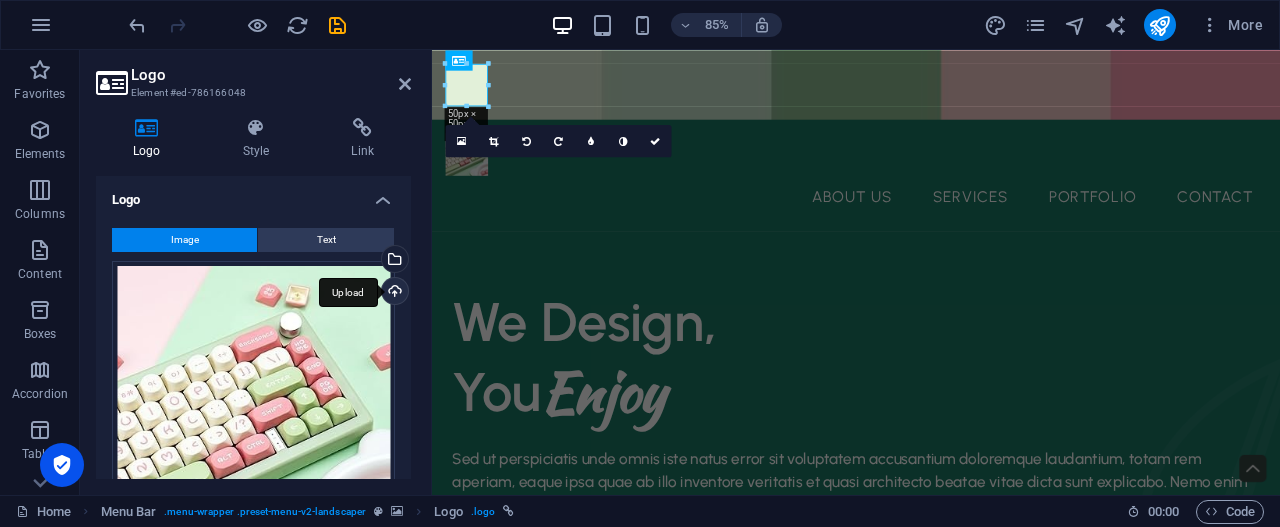 click on "Upload" at bounding box center [393, 293] 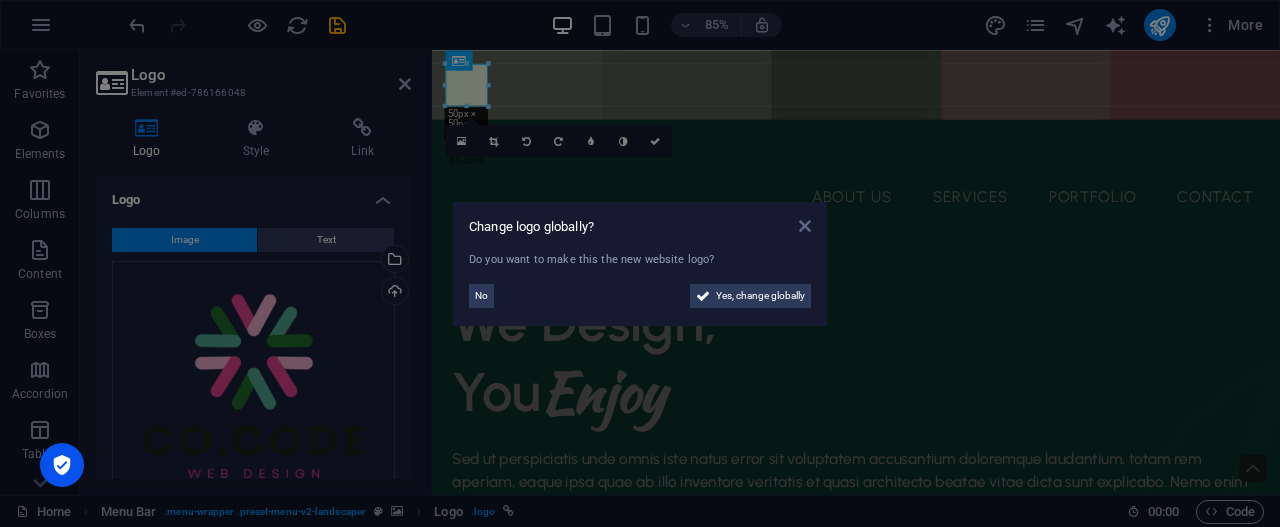 click at bounding box center (805, 226) 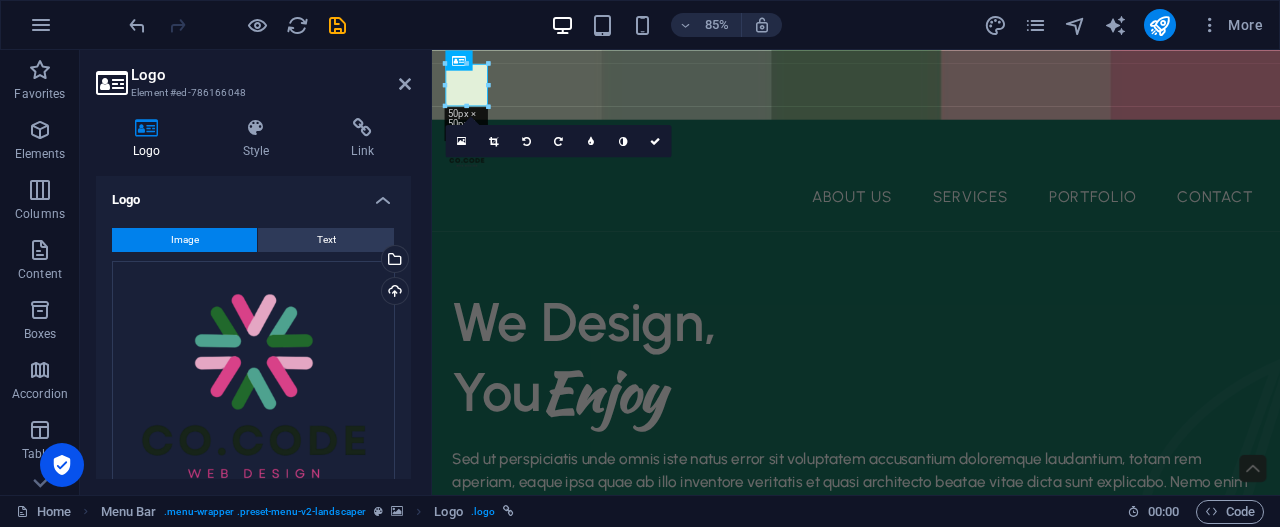 drag, startPoint x: 406, startPoint y: 253, endPoint x: 409, endPoint y: 299, distance: 46.09772 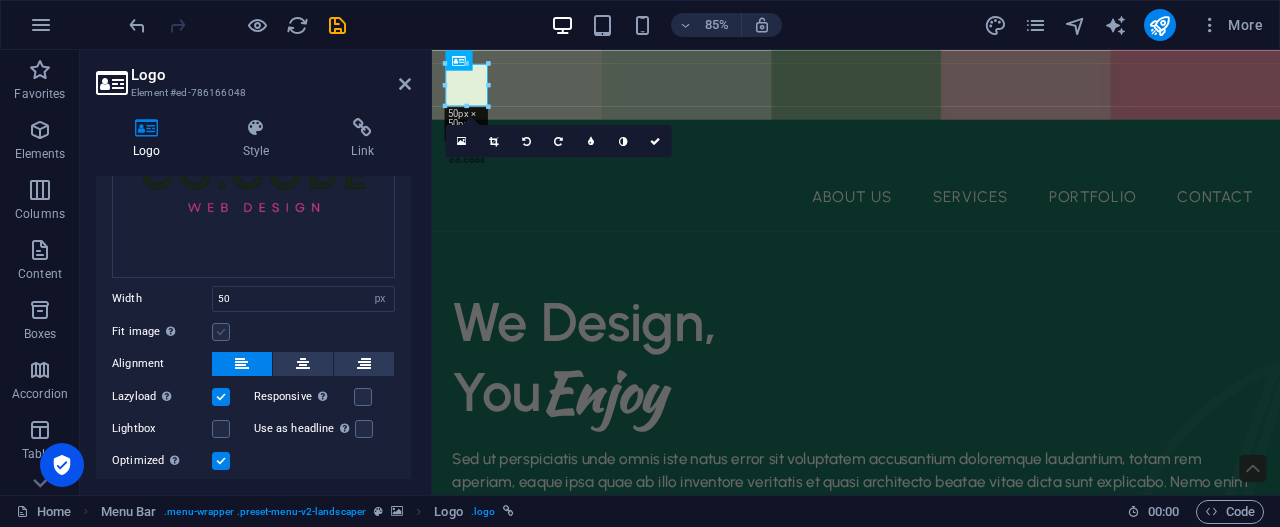 click at bounding box center (221, 332) 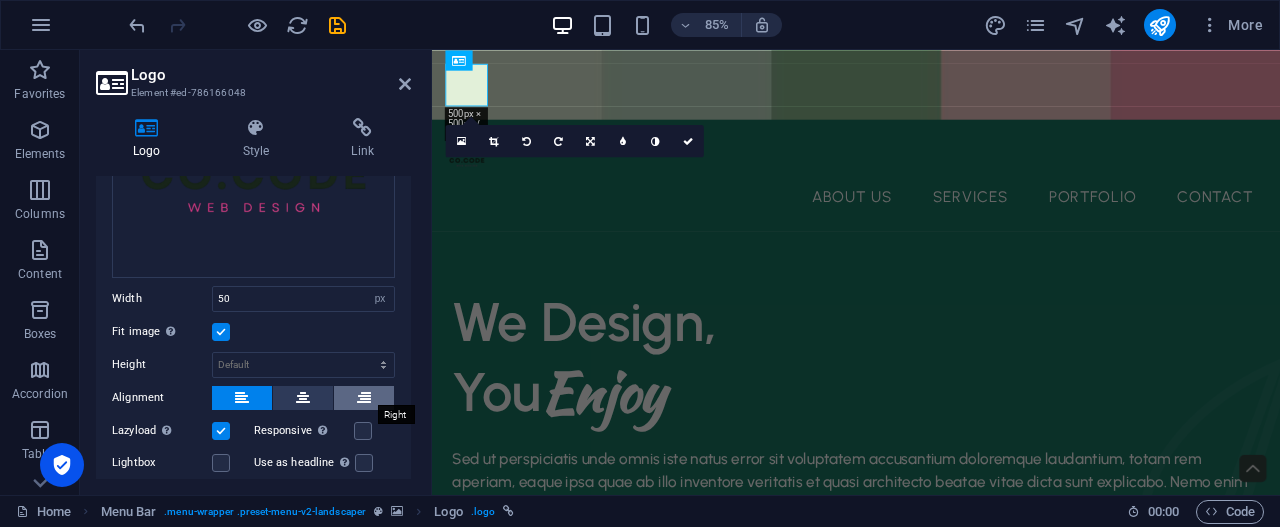 click at bounding box center [364, 398] 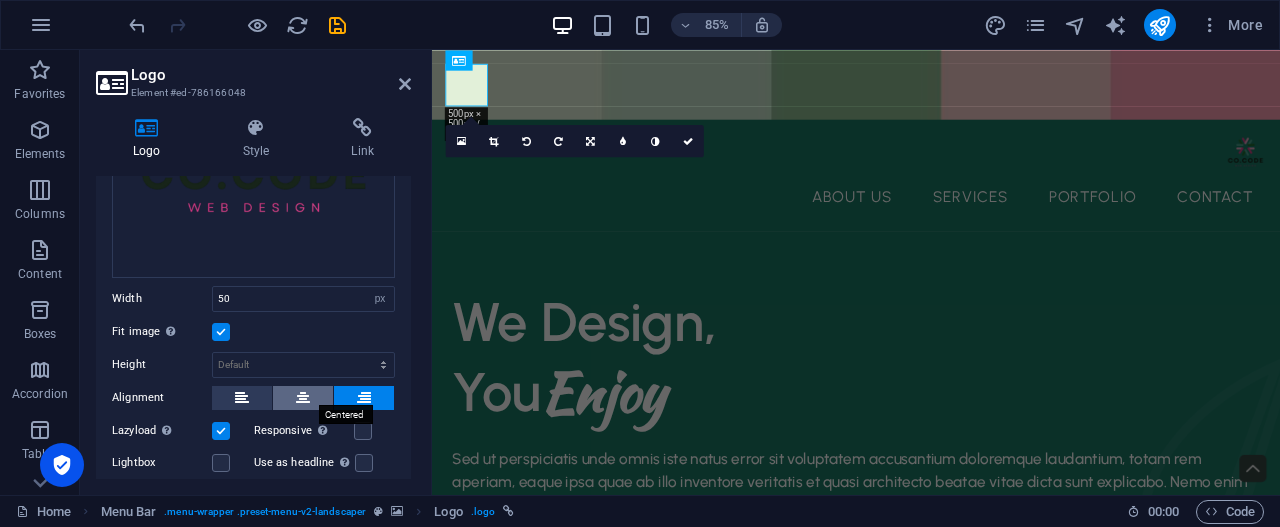 click at bounding box center (303, 398) 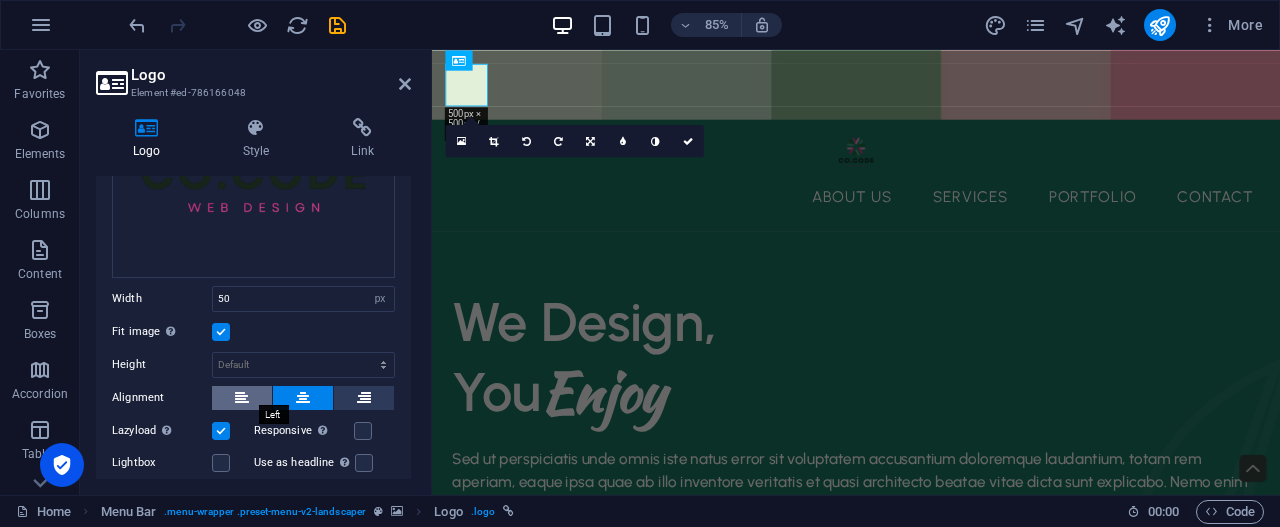 click at bounding box center [242, 398] 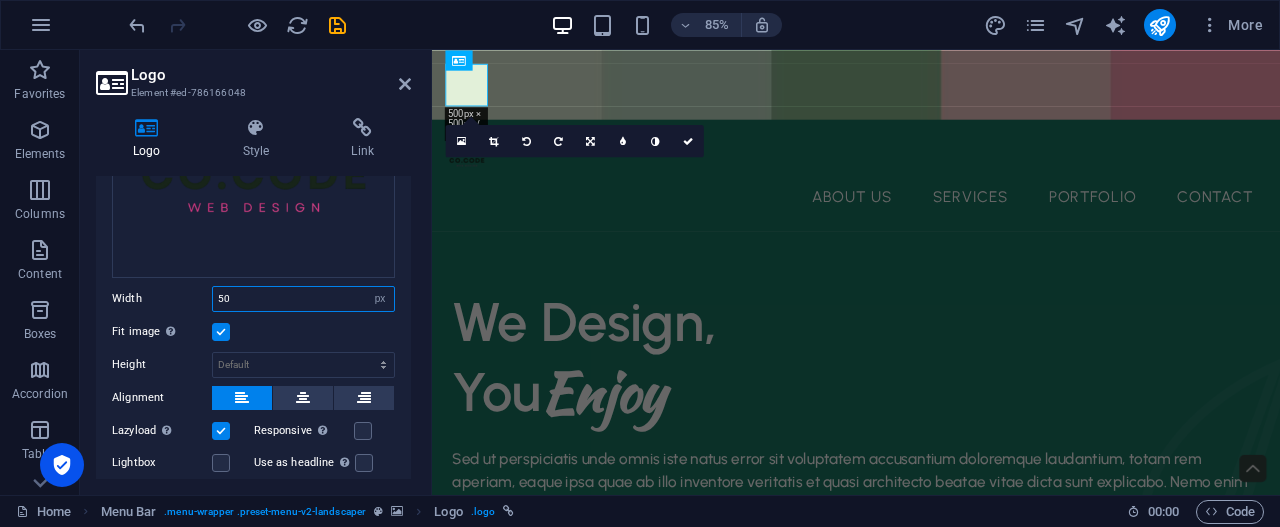 click on "50" at bounding box center (303, 299) 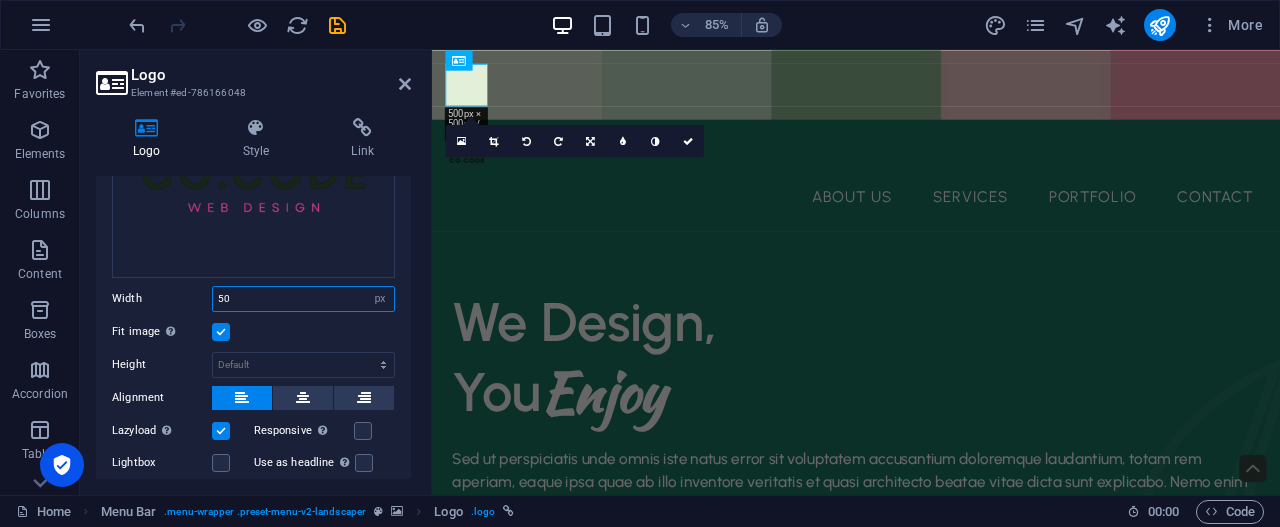 type on "5" 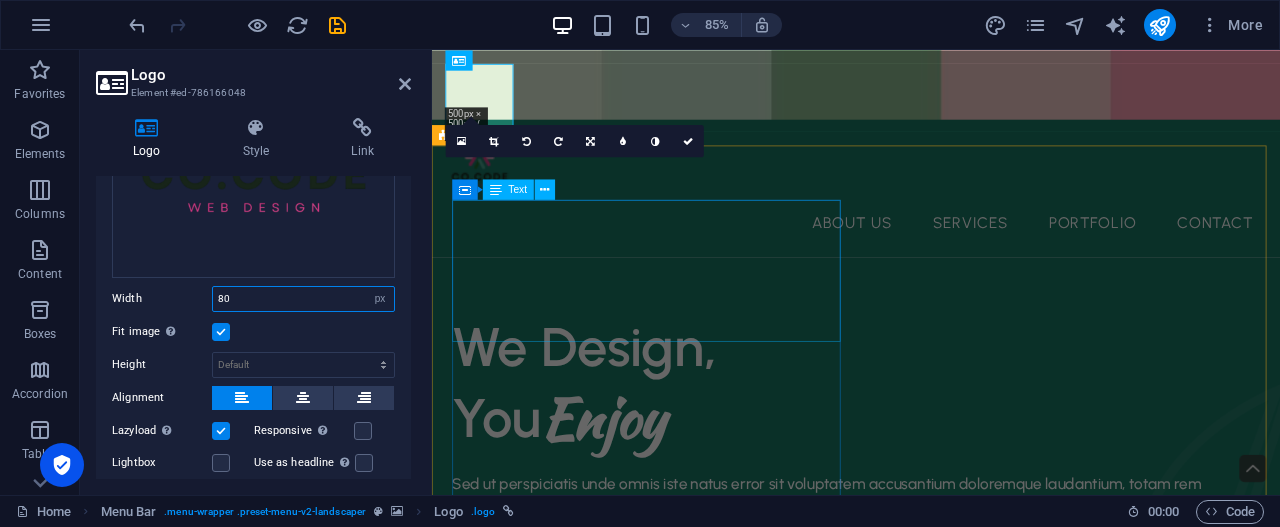 type on "80" 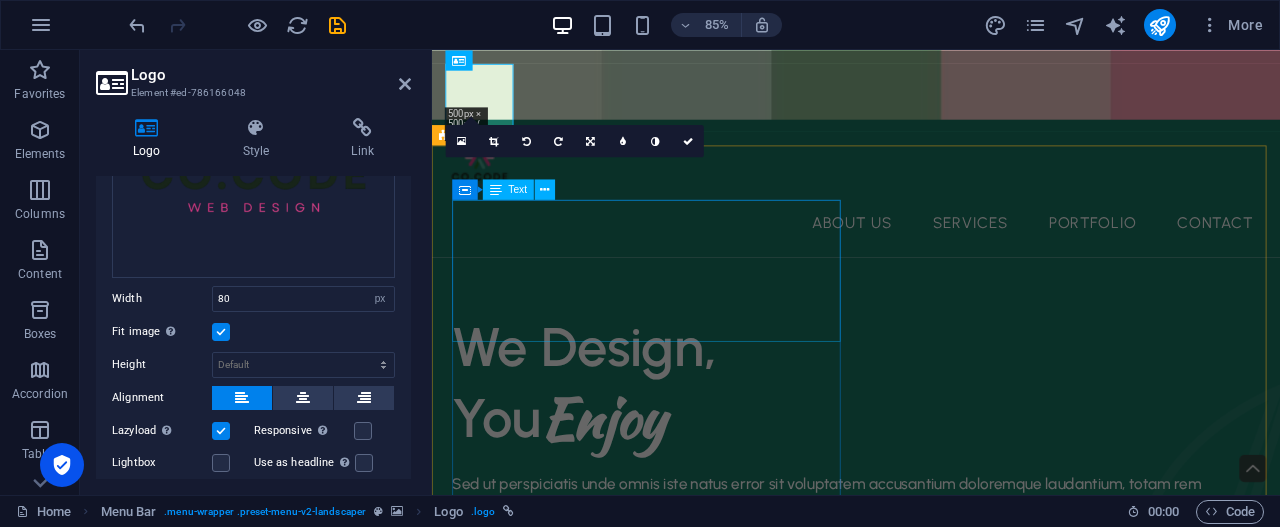 click on "We Design,  You  Enjoy" at bounding box center [931, 441] 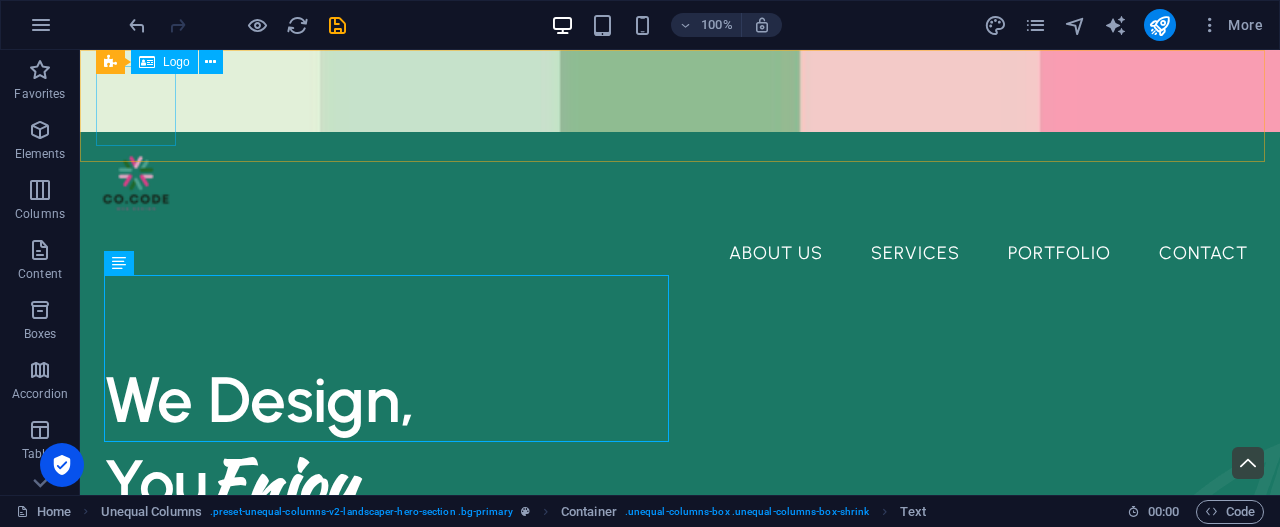 click at bounding box center (147, 62) 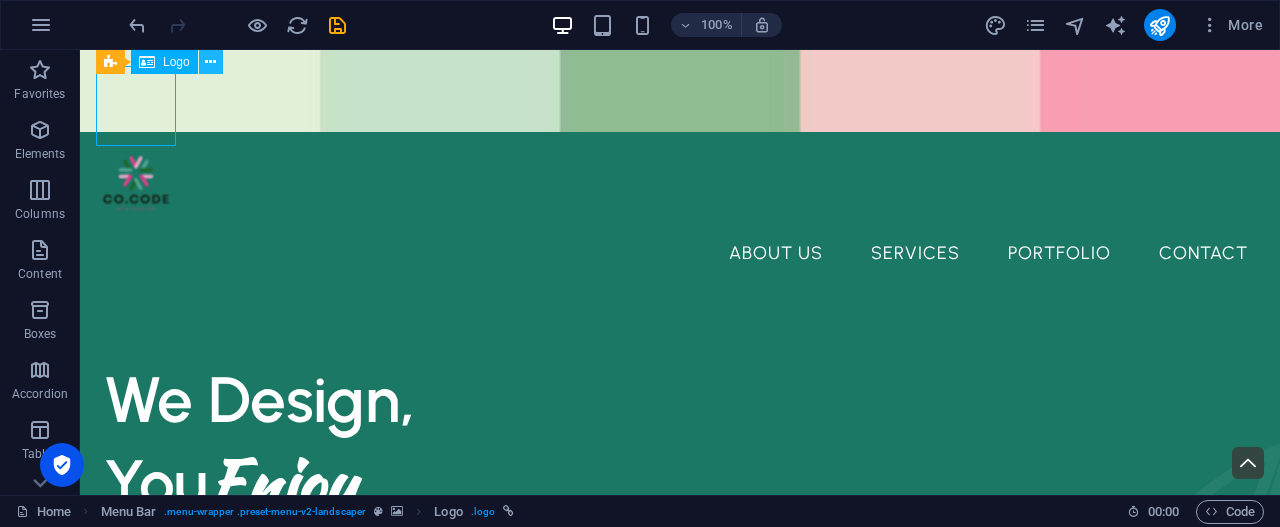 click at bounding box center [210, 62] 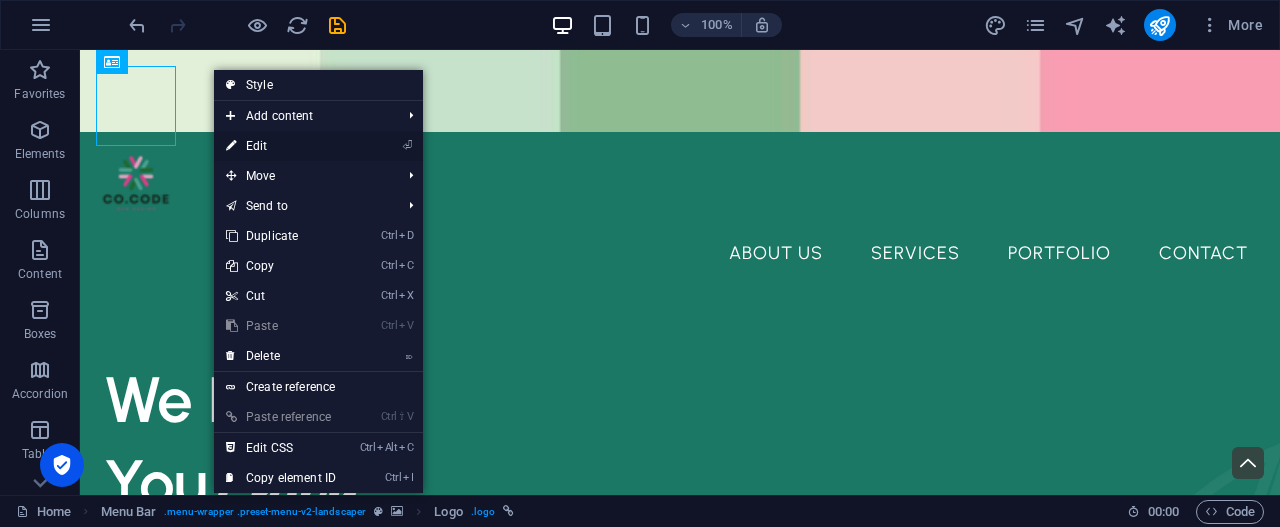 click on "⏎  Edit" at bounding box center [281, 146] 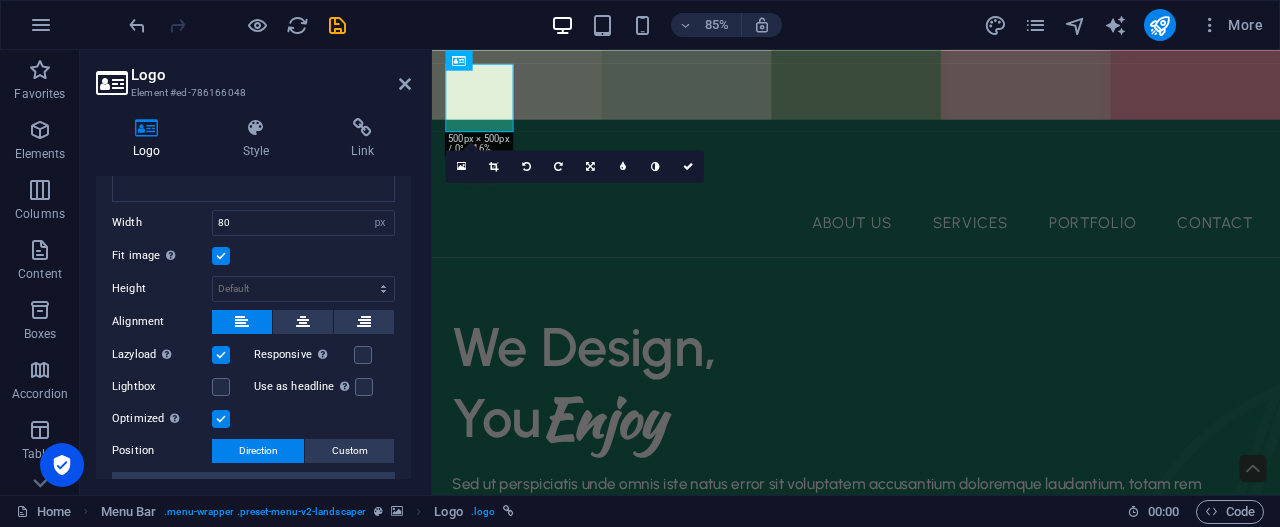 scroll, scrollTop: 450, scrollLeft: 0, axis: vertical 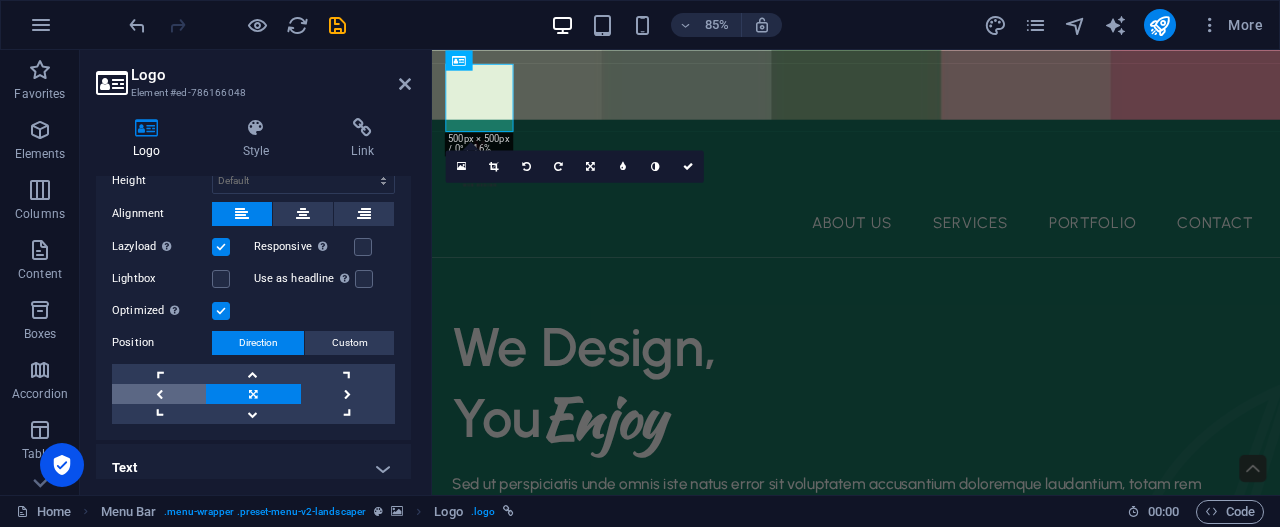click at bounding box center (159, 394) 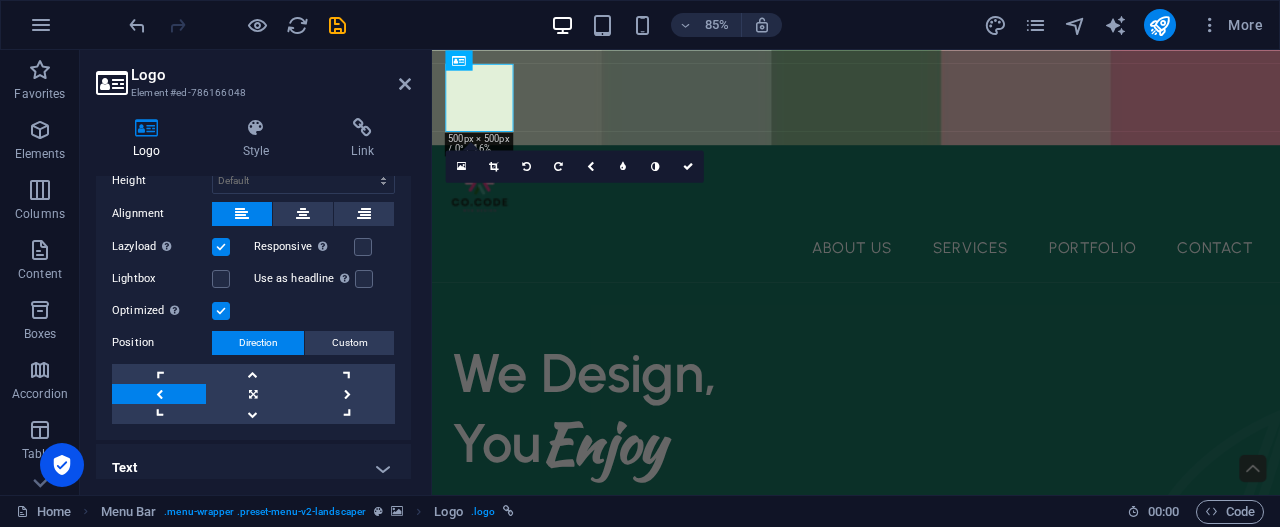 click at bounding box center [159, 394] 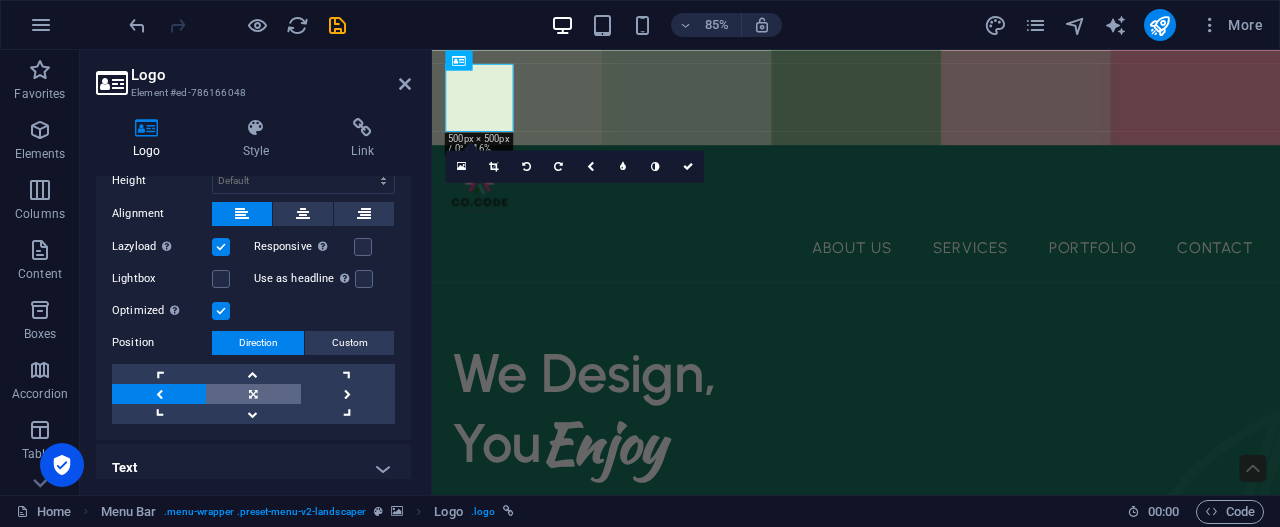 click at bounding box center (253, 394) 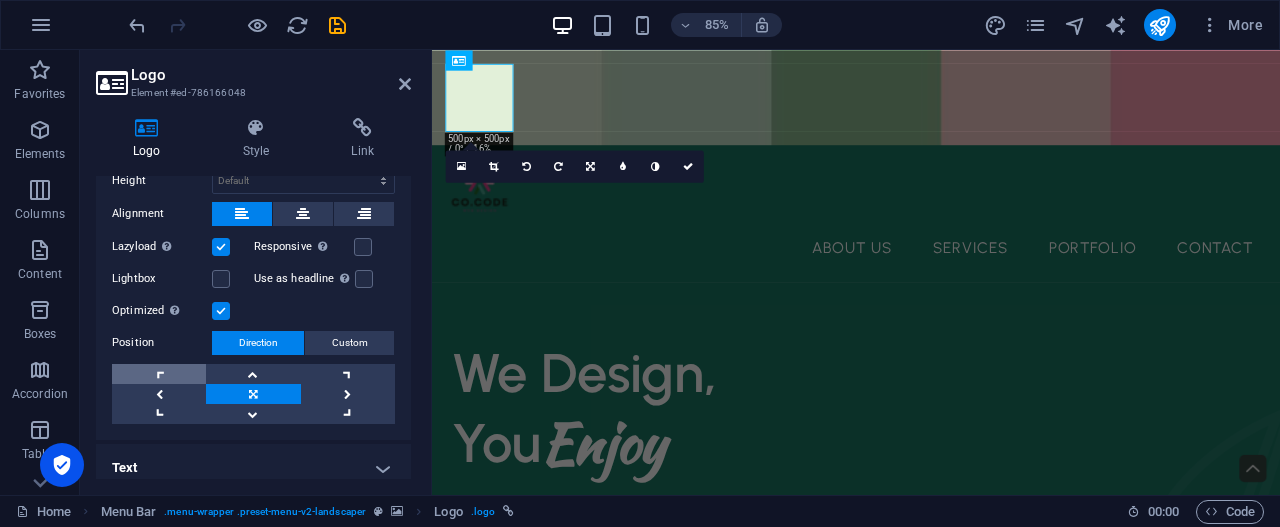 click at bounding box center (159, 374) 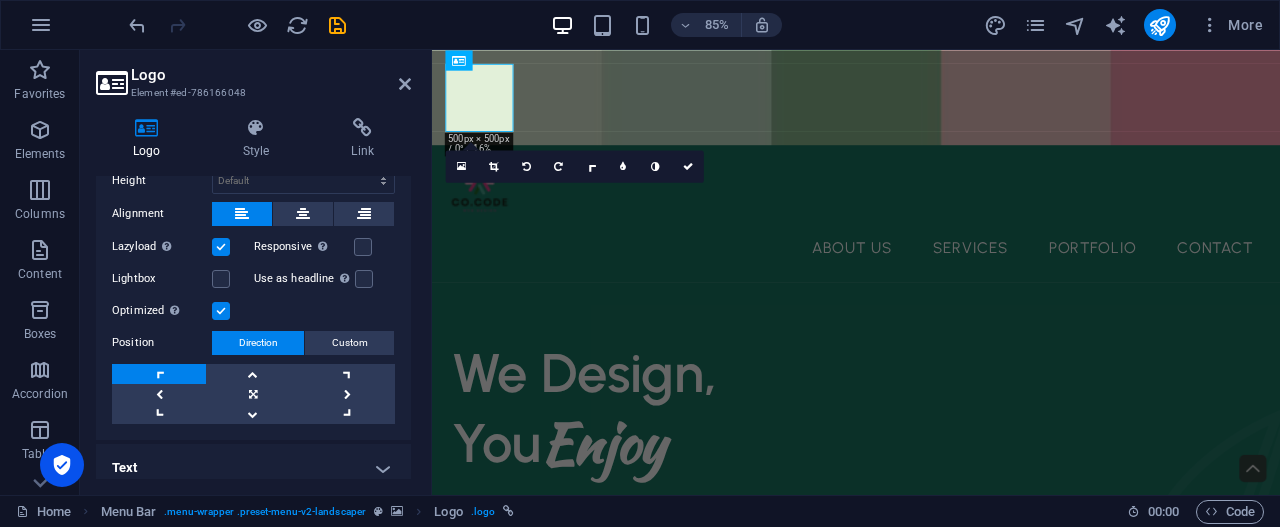 drag, startPoint x: 406, startPoint y: 380, endPoint x: 406, endPoint y: 317, distance: 63 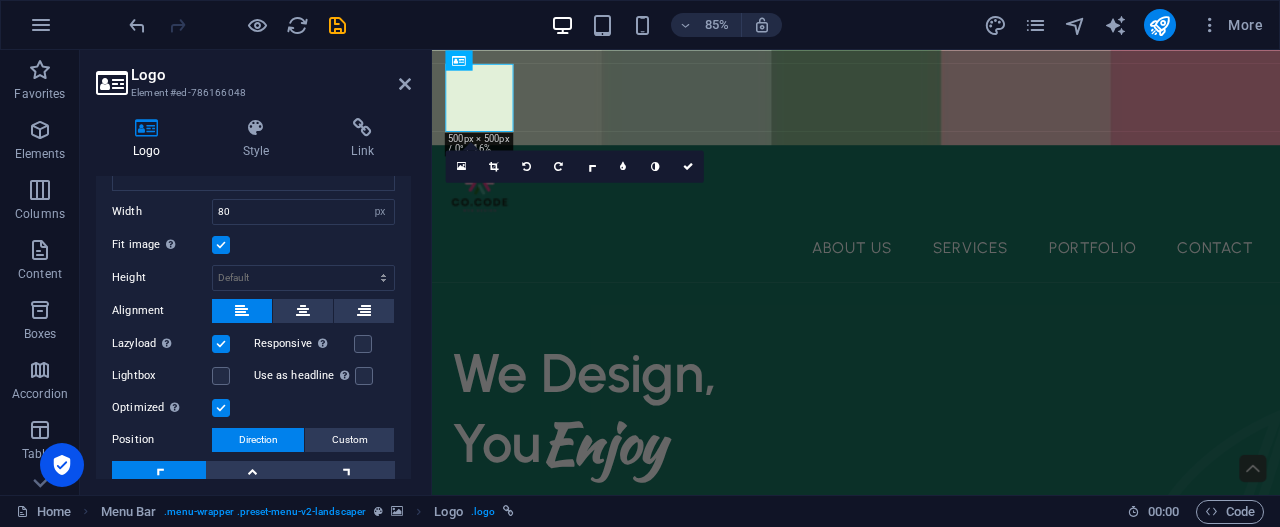 scroll, scrollTop: 342, scrollLeft: 0, axis: vertical 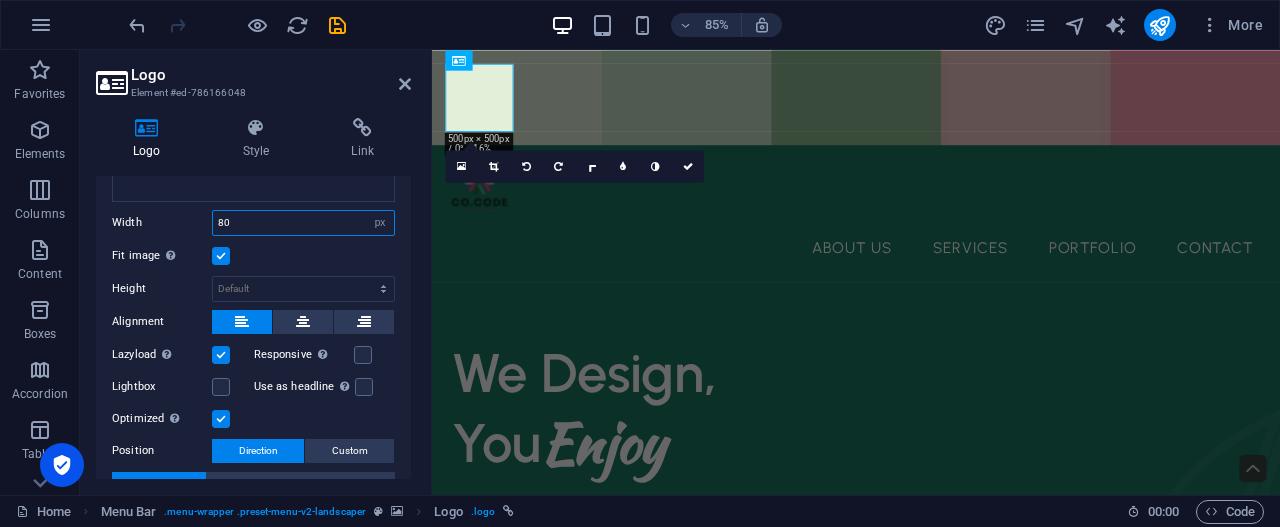 click on "80" at bounding box center (303, 223) 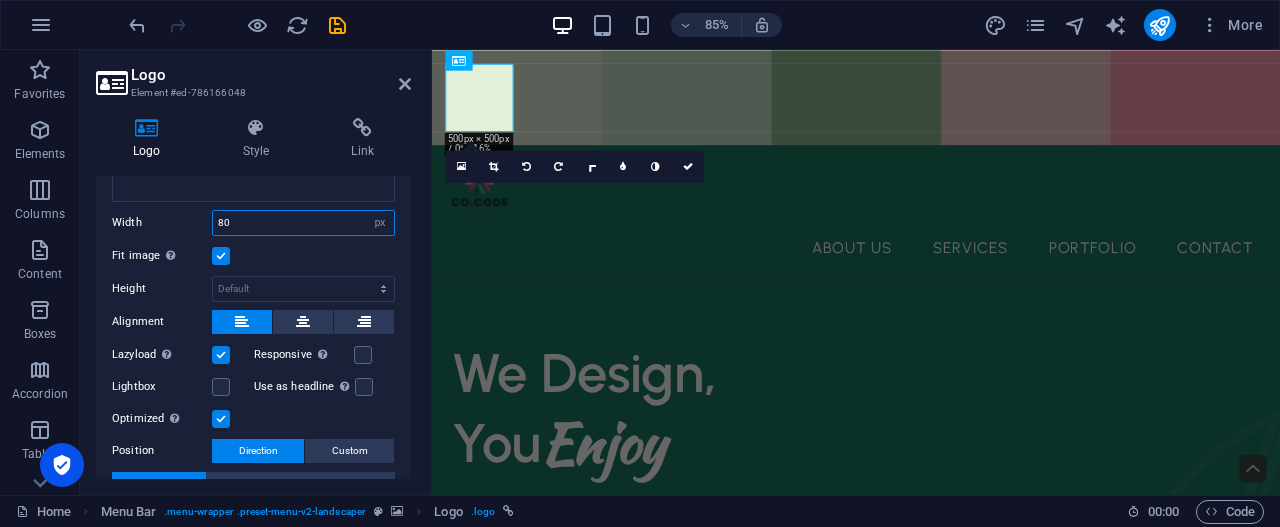 type on "8" 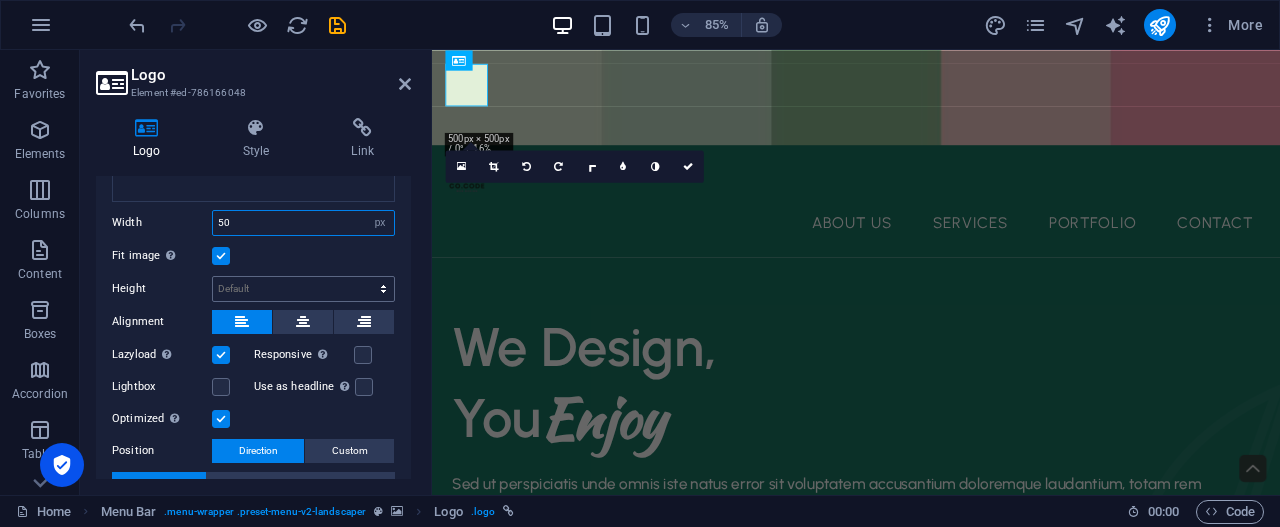 type on "50" 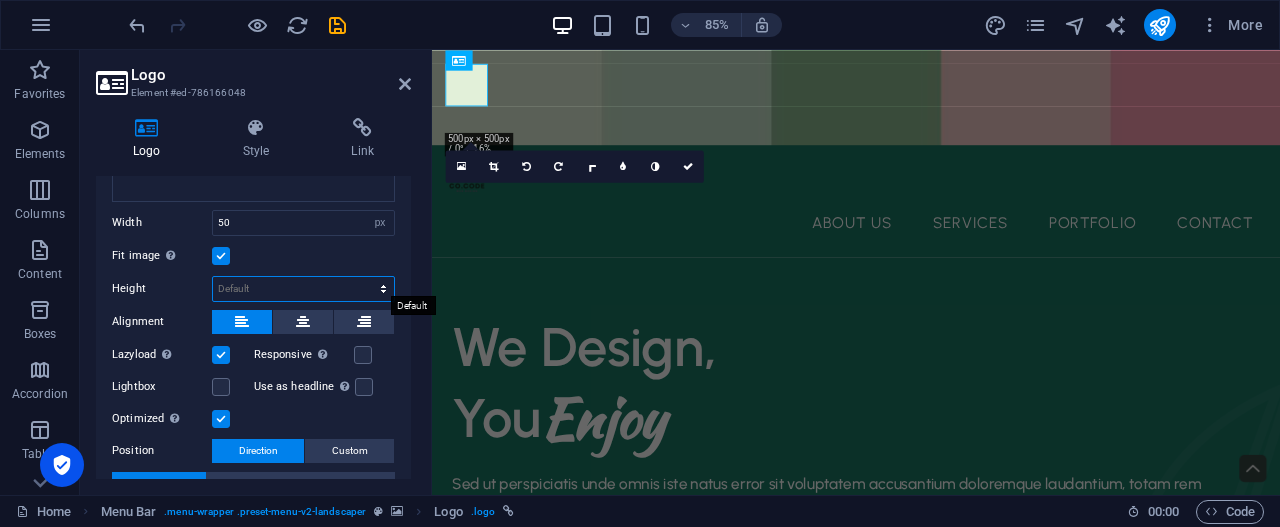 click on "Default auto px" at bounding box center [303, 289] 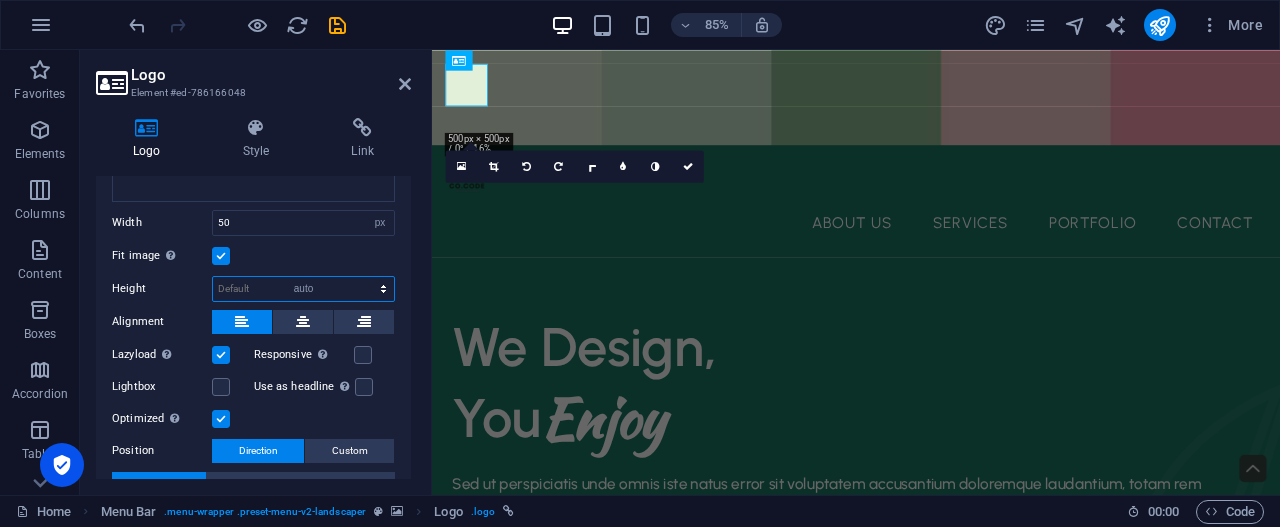 click on "Default auto px" at bounding box center [303, 289] 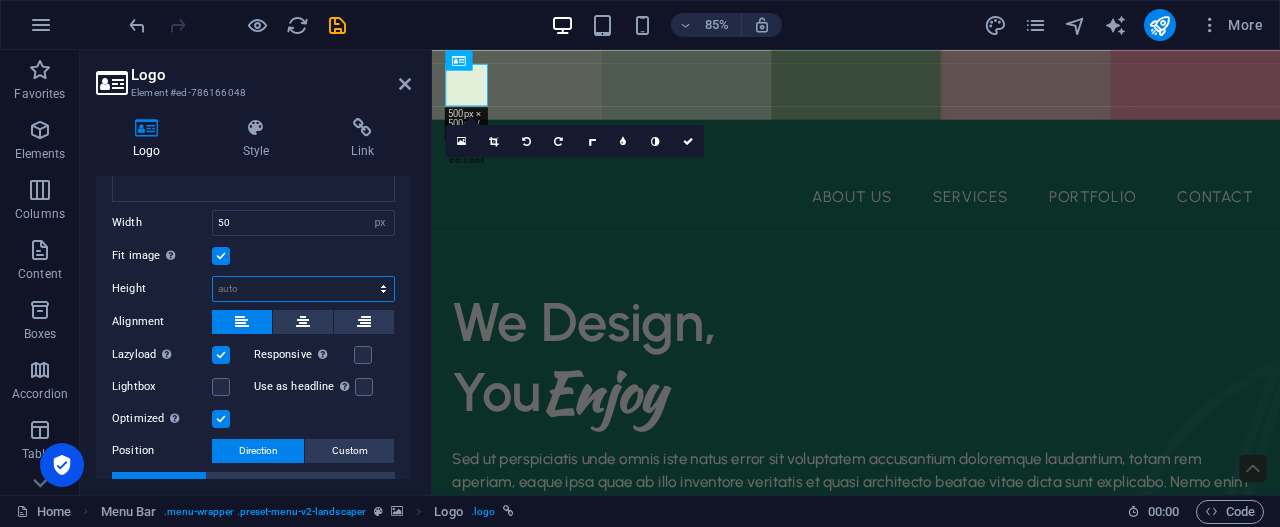 click on "Default auto px" at bounding box center [303, 289] 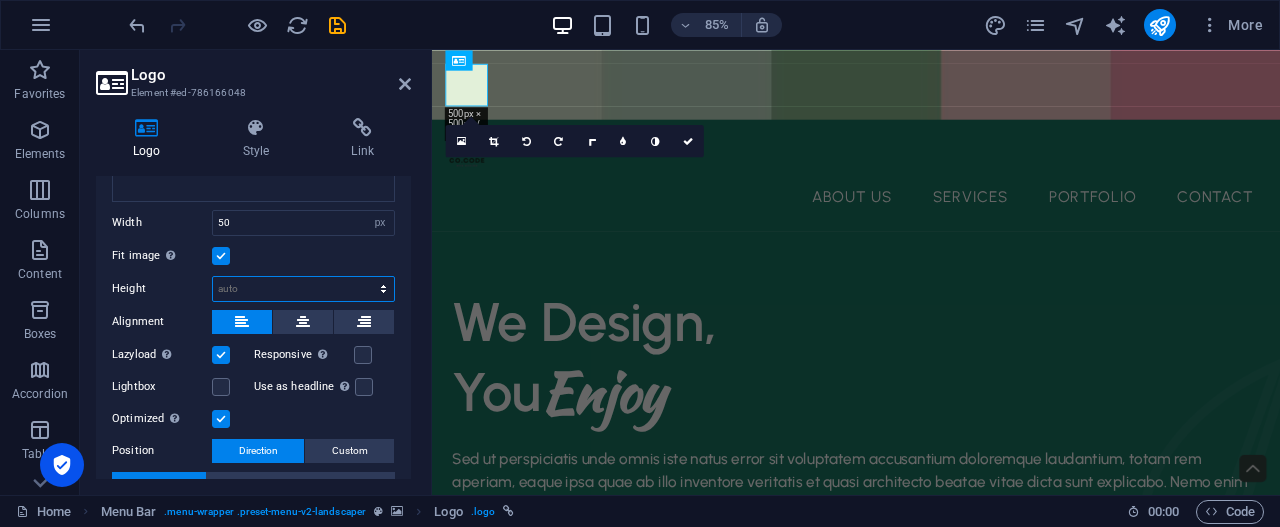 select on "px" 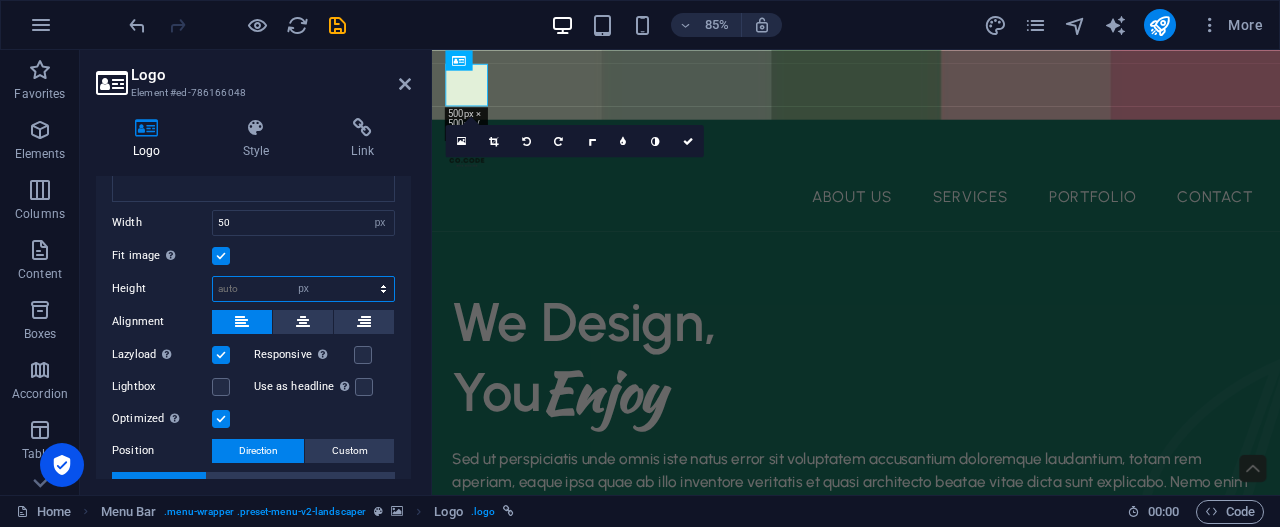 click on "Default auto px" at bounding box center [303, 289] 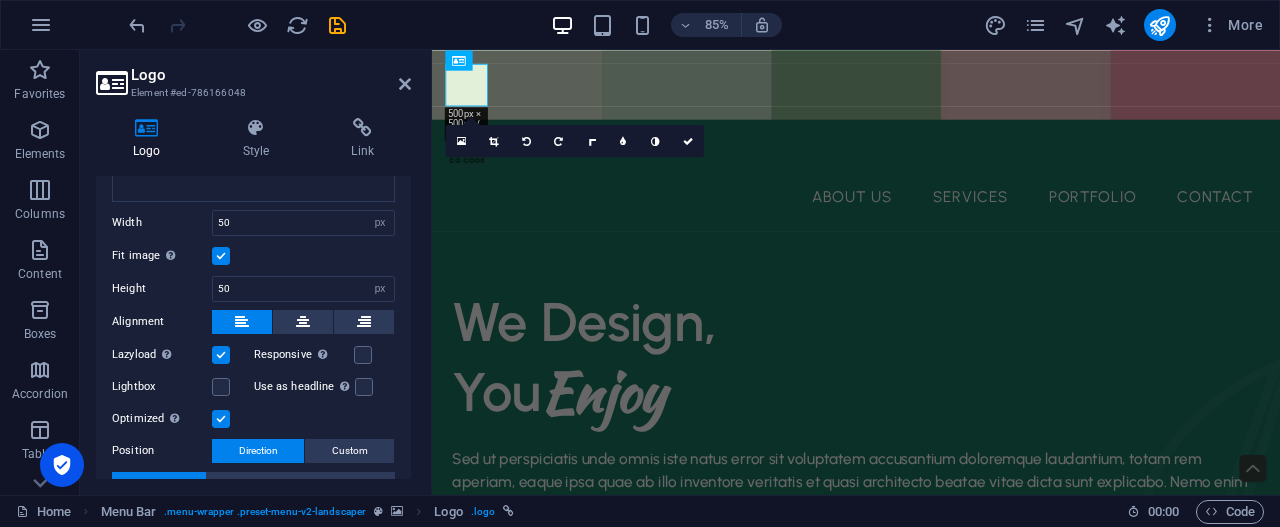 click at bounding box center [221, 256] 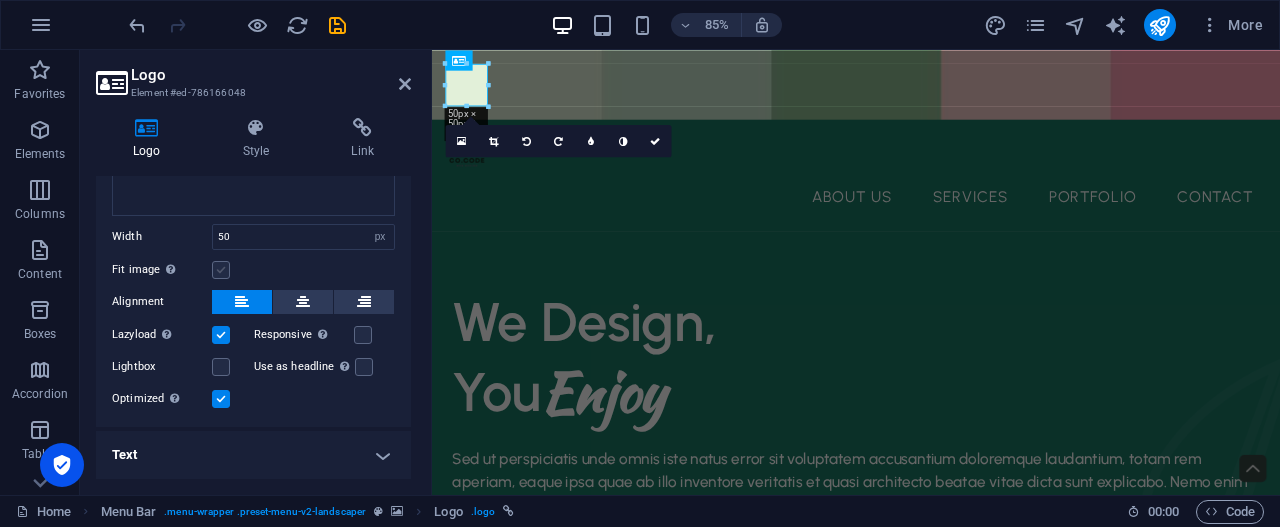 scroll, scrollTop: 322, scrollLeft: 0, axis: vertical 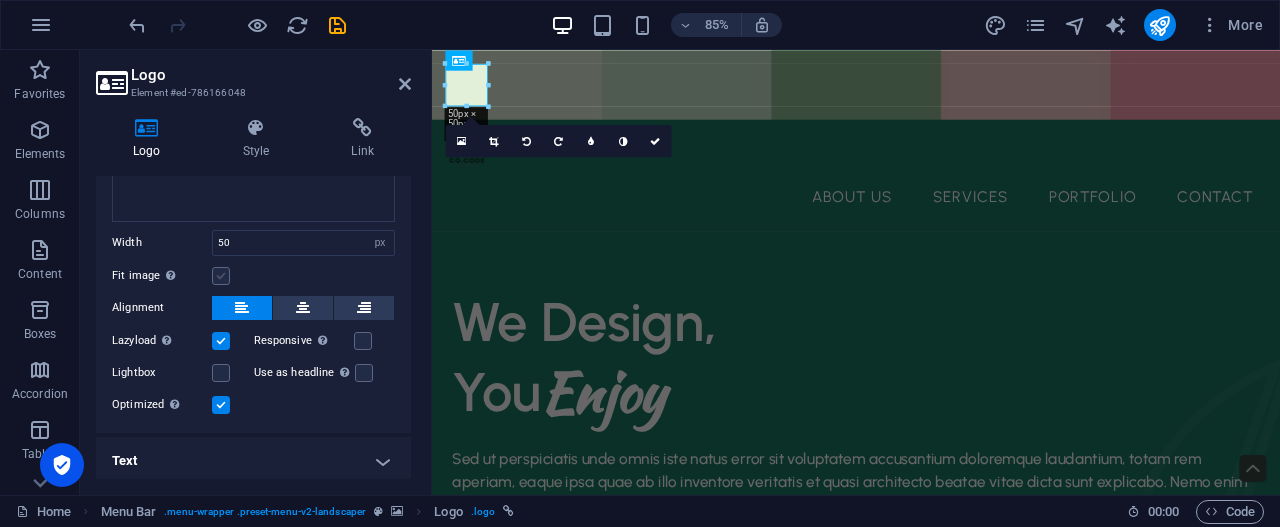 click at bounding box center (221, 276) 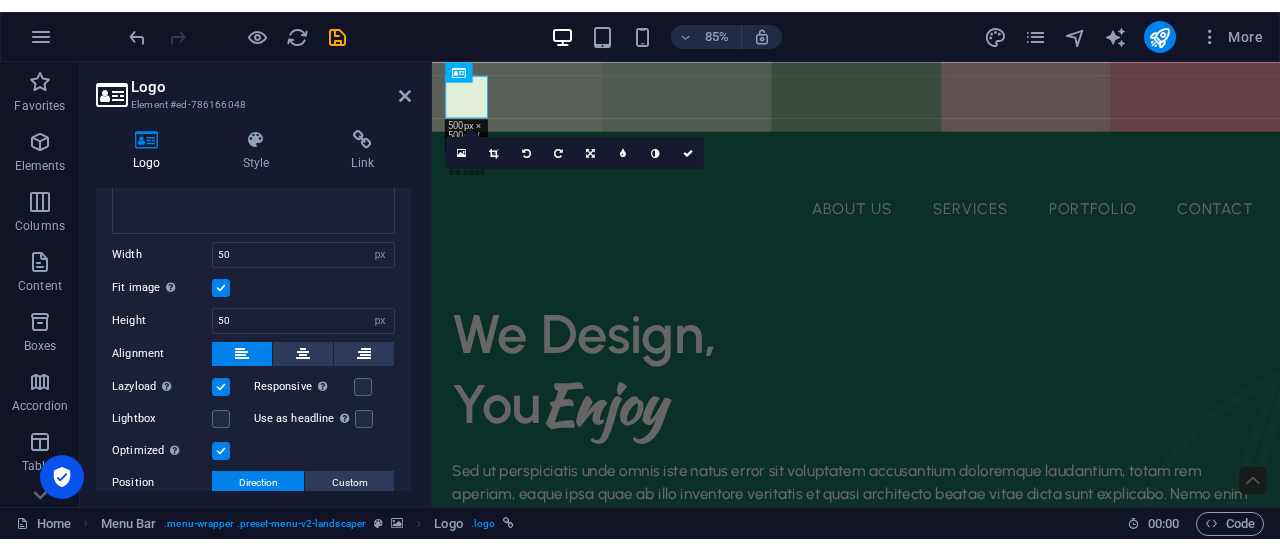 scroll, scrollTop: 342, scrollLeft: 0, axis: vertical 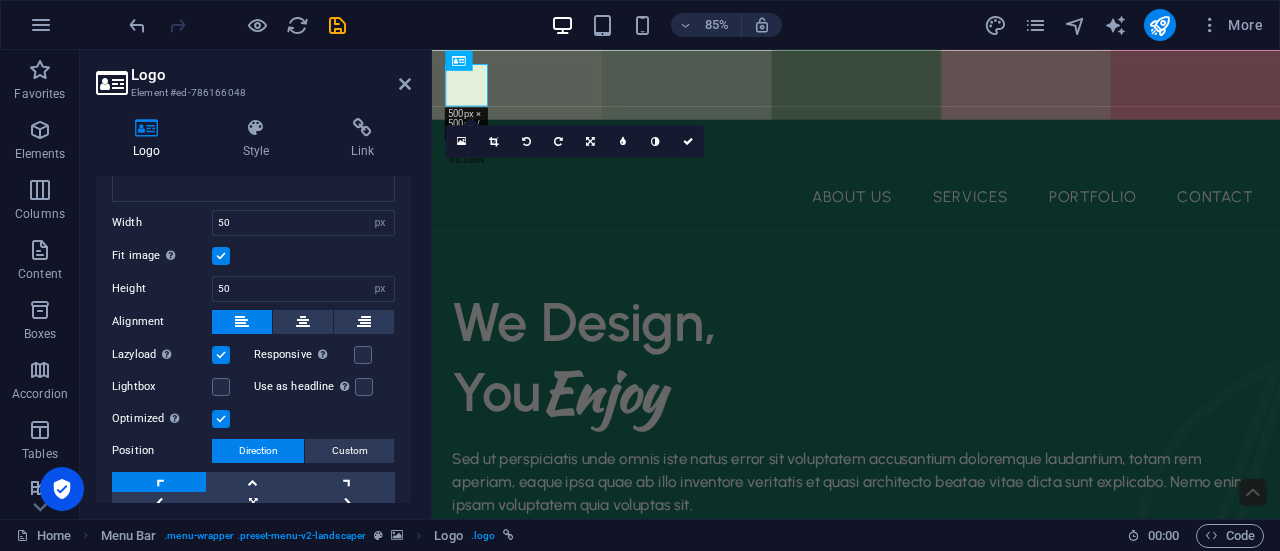 type 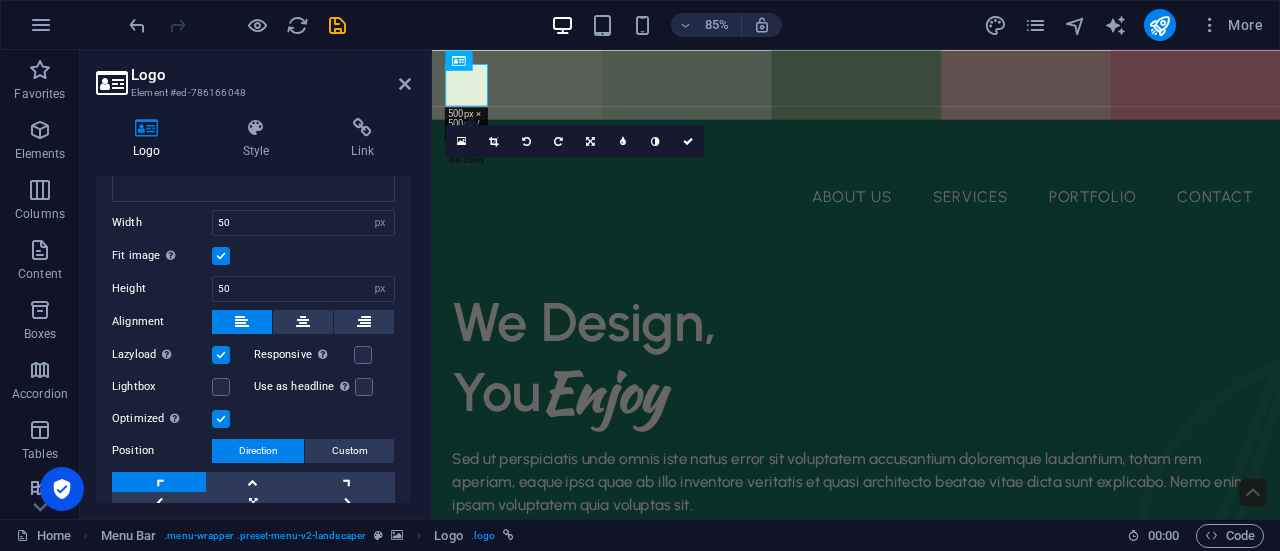 select on "DISABLED_OPTION_VALUE" 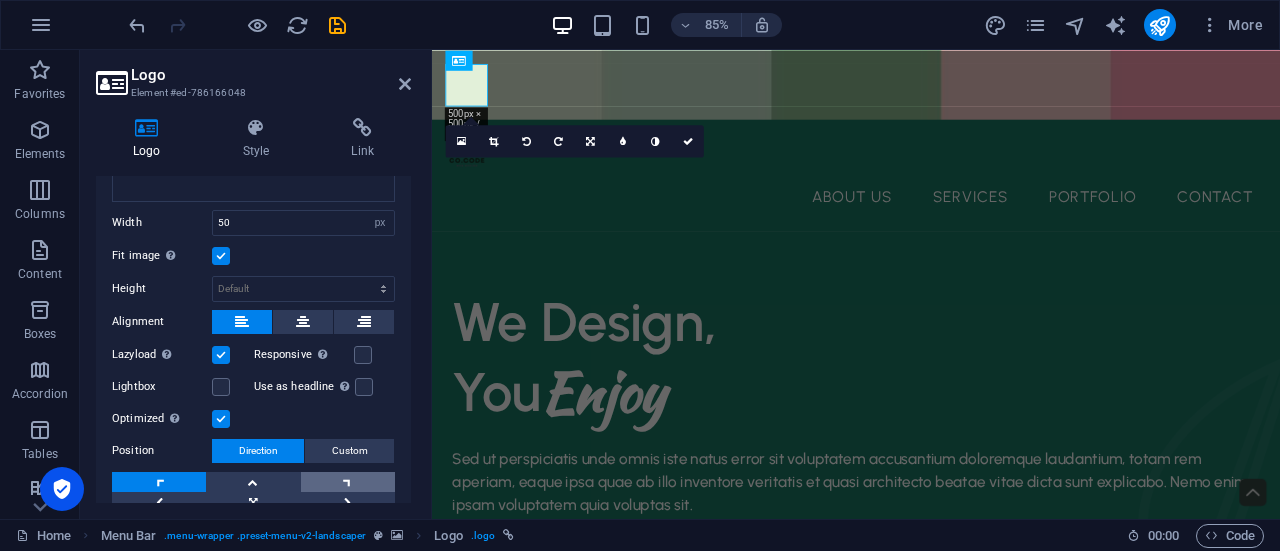 click at bounding box center [348, 482] 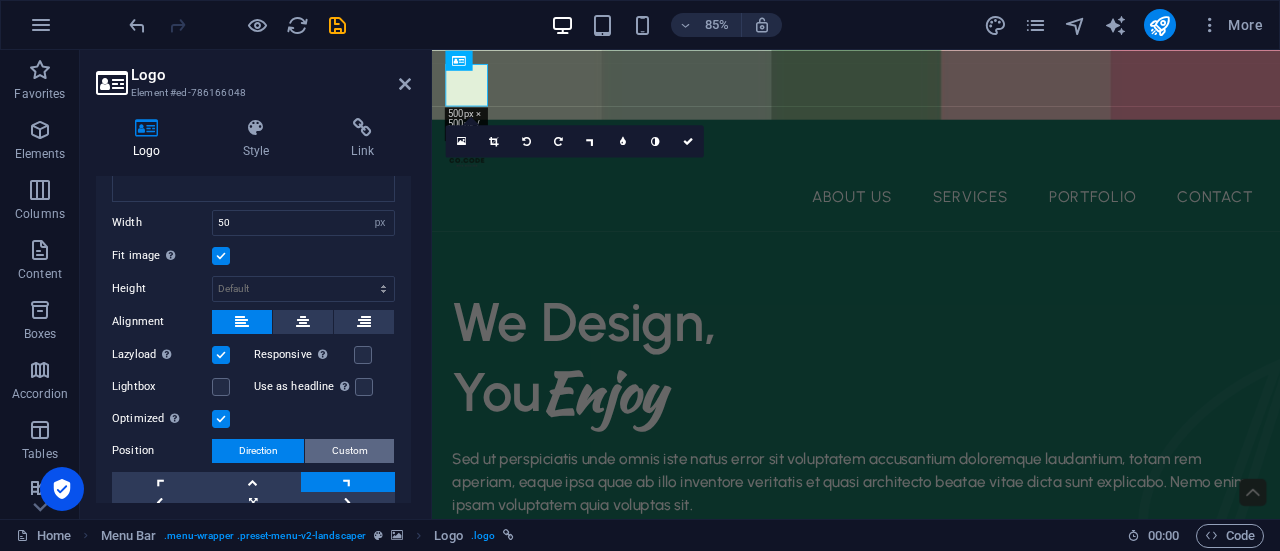 click on "Custom" at bounding box center (350, 451) 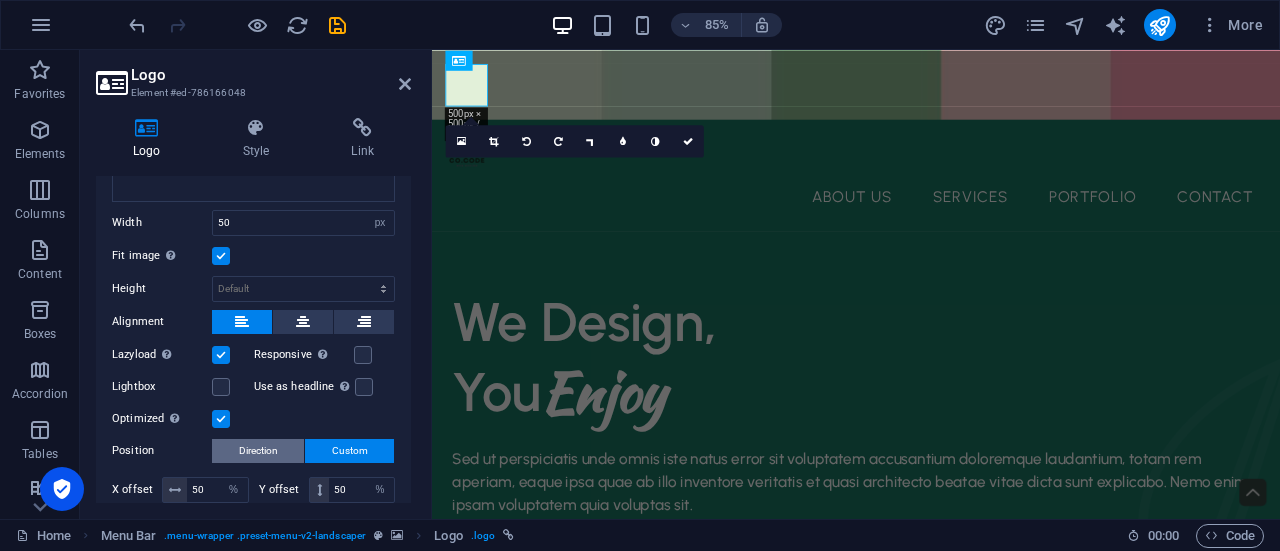 click on "Direction" at bounding box center (258, 451) 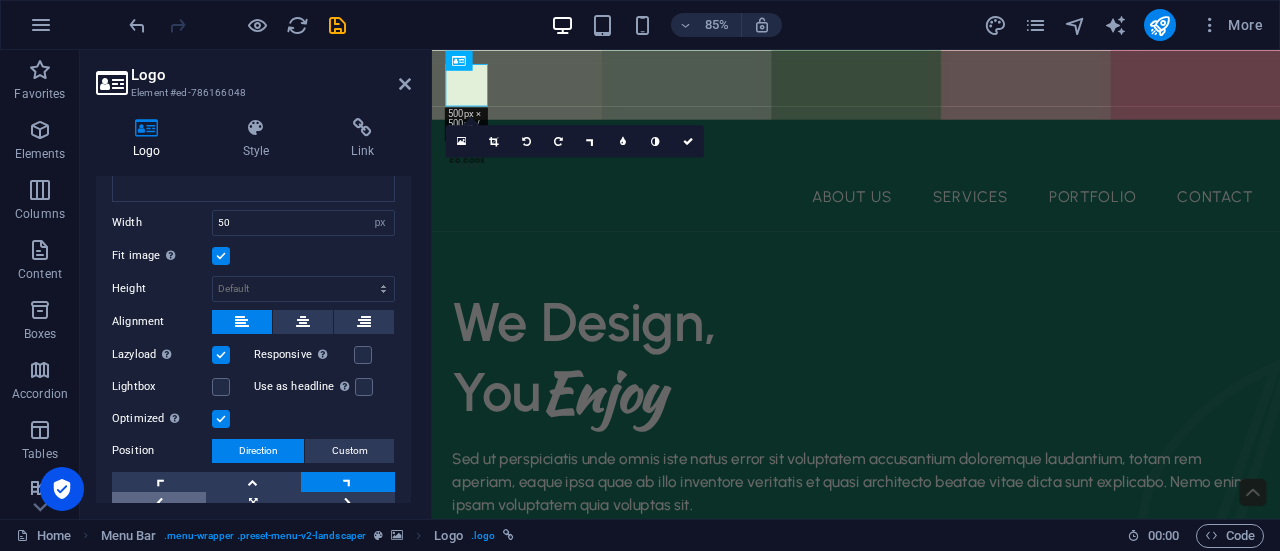 click at bounding box center [159, 502] 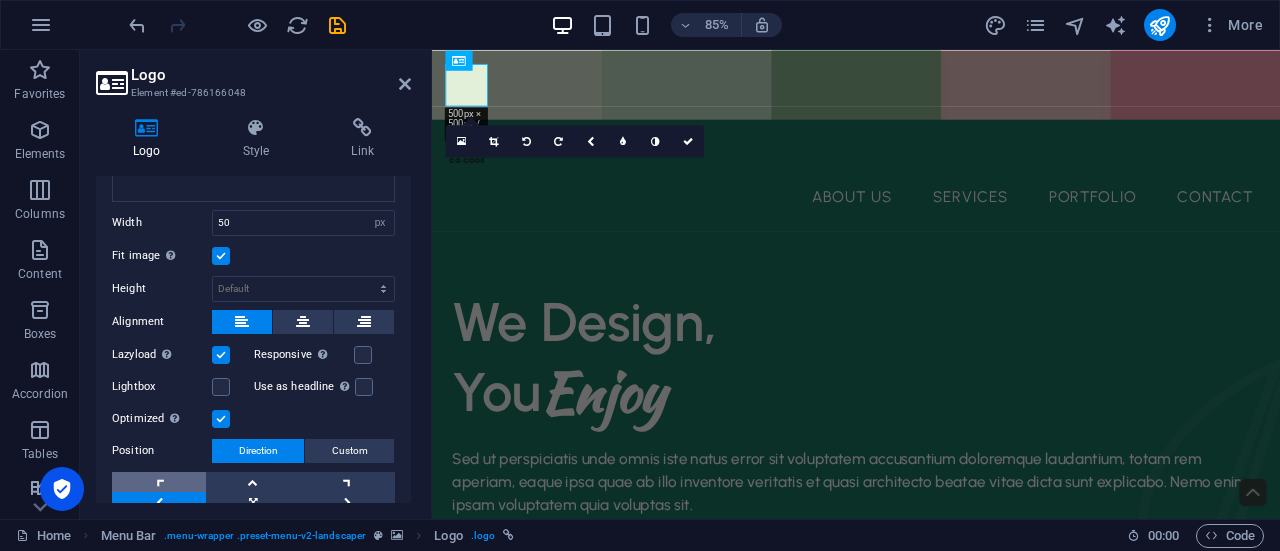 click at bounding box center [159, 482] 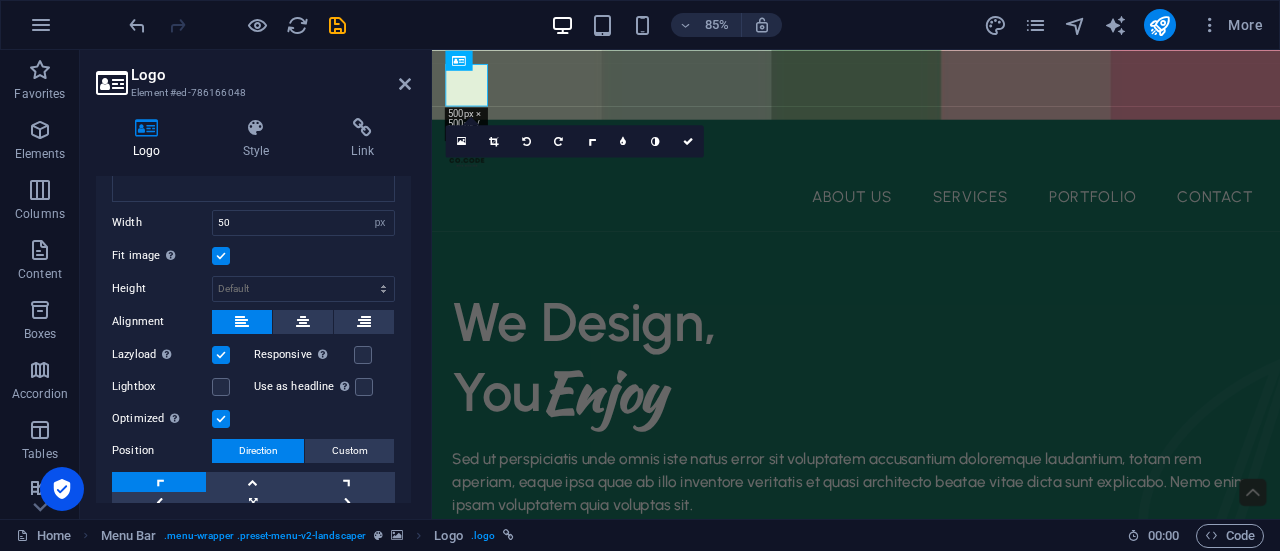 drag, startPoint x: 406, startPoint y: 420, endPoint x: 413, endPoint y: 468, distance: 48.507732 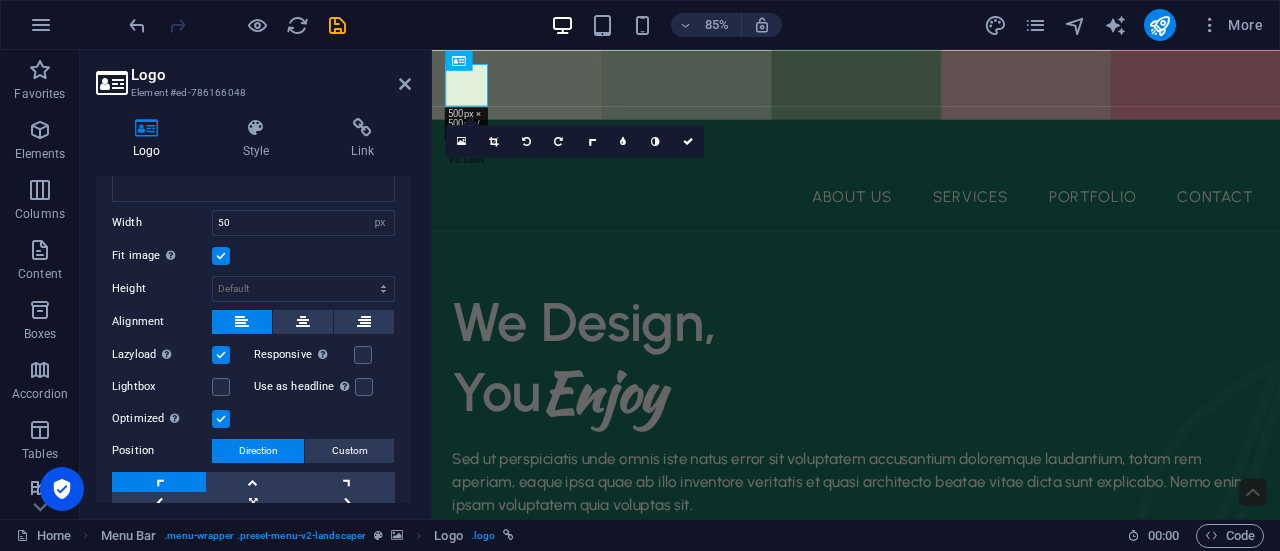 click on "Logo Style Link Logo Image Text Drag files here, click to choose files or select files from Files or our free stock photos & videos Select files from the file manager, stock photos, or upload file(s) Upload Width 50 Default auto px rem % em vh vw Fit image Automatically fit image to a fixed width and height Height Default auto px Alignment Lazyload Loading images after the page loads improves page speed. Responsive Automatically load retina image and smartphone optimized sizes. Lightbox Use as headline The image will be wrapped in an H1 headline tag. Useful for giving alternative text the weight of an H1 headline, e.g. for the logo. Leave unchecked if uncertain. Optimized Images are compressed to improve page speed. Position Direction Custom X offset 50 px rem % vh vw Y offset 50 px rem % vh vw Edit design Text Float No float Image left Image right Determine how text should behave around the image. Text Alternative text Image caption Paragraph Format Normal Heading 1 Heading 2 Heading 3 Heading 4 Heading 5 8" at bounding box center (253, 310) 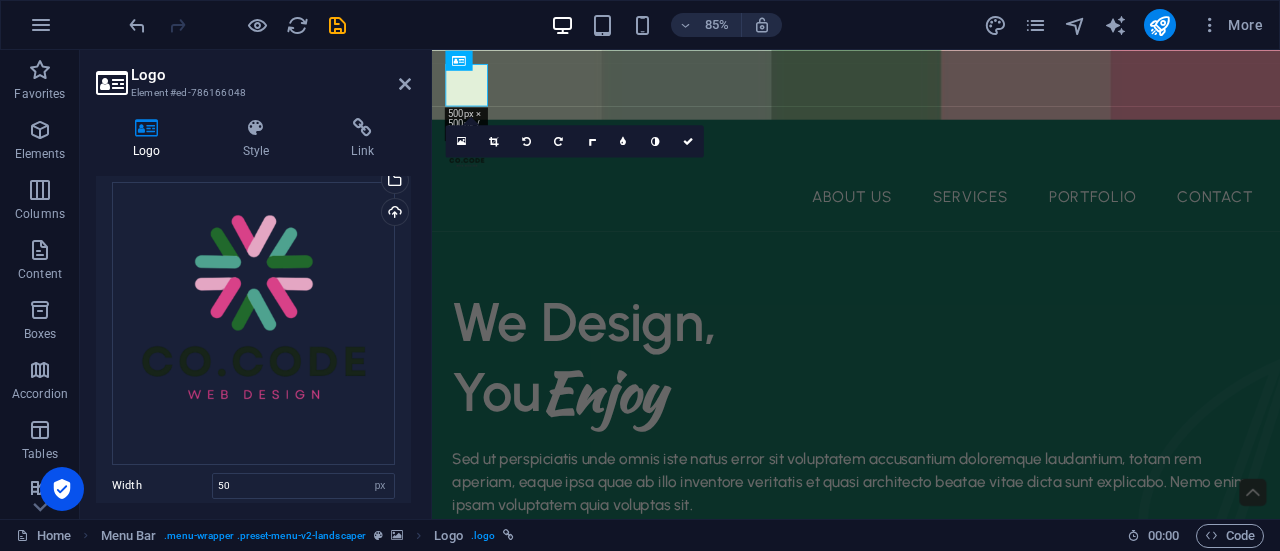 scroll, scrollTop: 68, scrollLeft: 0, axis: vertical 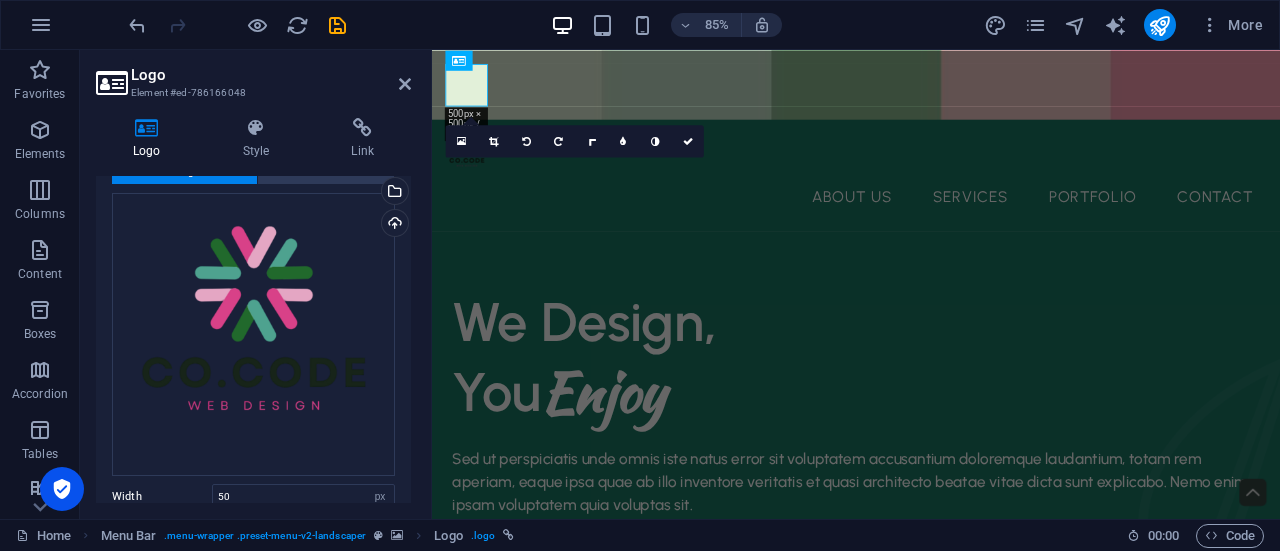 click on "Image Text Drag files here, click to choose files or select files from Files or our free stock photos & videos Select files from the file manager, stock photos, or upload file(s) Upload Width 50 Default auto px rem % em vh vw Fit image Automatically fit image to a fixed width and height Height Default auto px Alignment Lazyload Loading images after the page loads improves page speed. Responsive Automatically load retina image and smartphone optimized sizes. Lightbox Use as headline The image will be wrapped in an H1 headline tag. Useful for giving alternative text the weight of an H1 headline, e.g. for the logo. Leave unchecked if uncertain. Optimized Images are compressed to improve page speed. Position Direction Custom X offset 50 px rem % vh vw Y offset 50 px rem % vh vw Edit design" at bounding box center (253, 483) 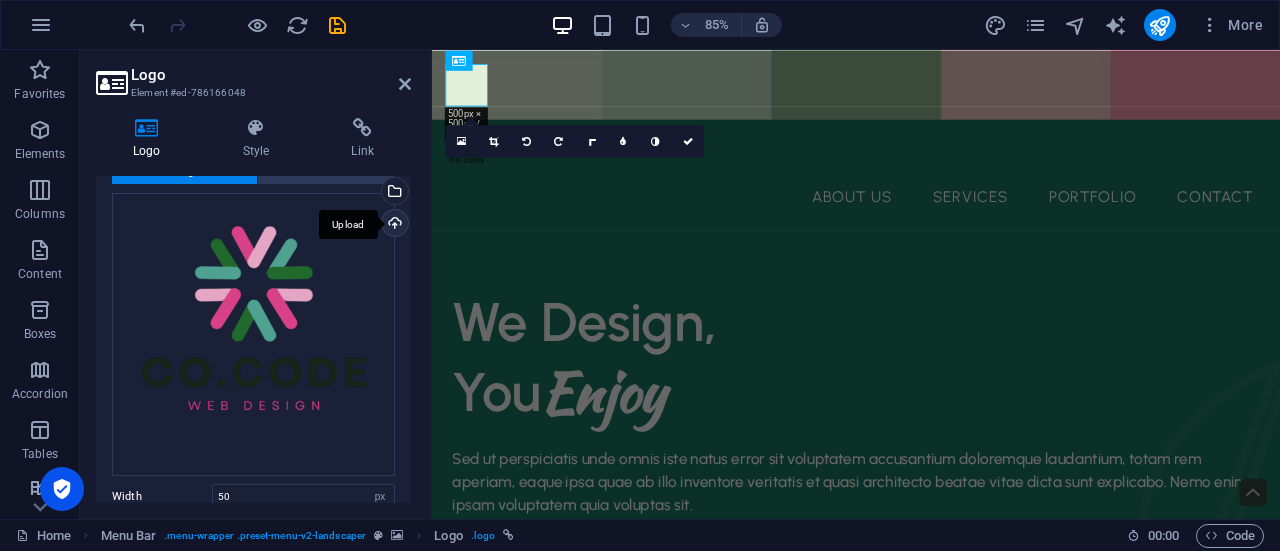 drag, startPoint x: 391, startPoint y: 303, endPoint x: 388, endPoint y: 231, distance: 72.06247 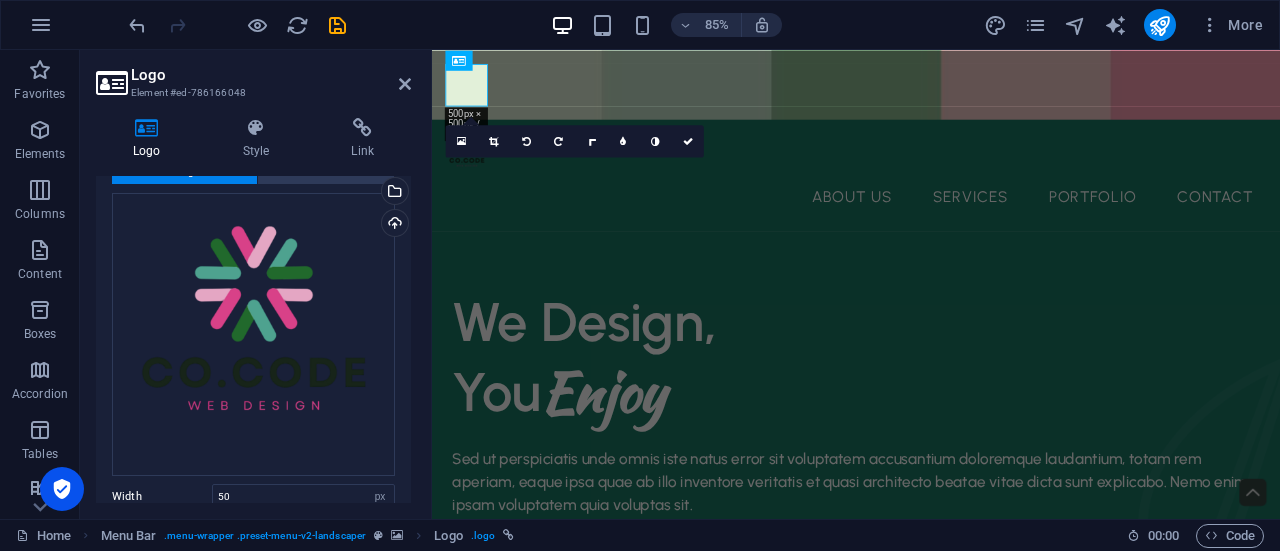 scroll, scrollTop: 0, scrollLeft: 0, axis: both 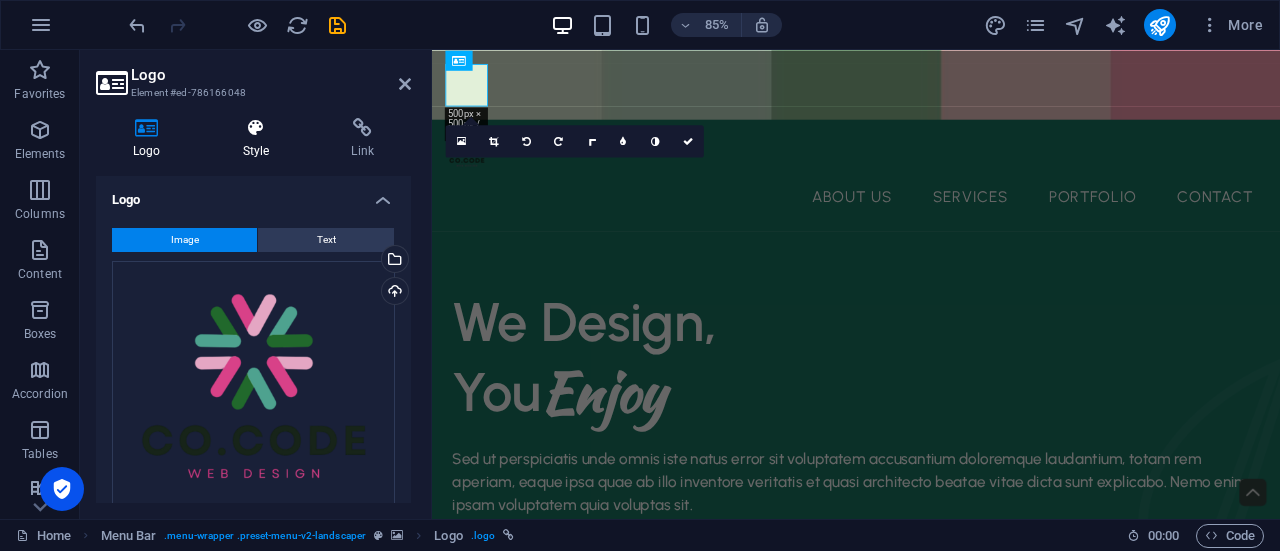 click at bounding box center (256, 128) 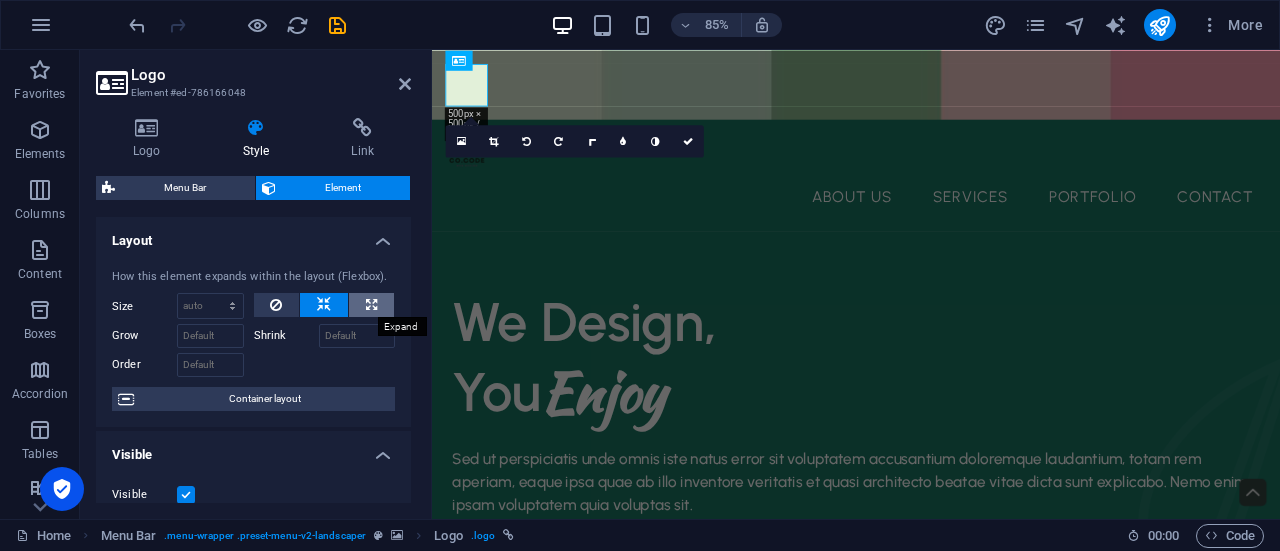 click at bounding box center [371, 305] 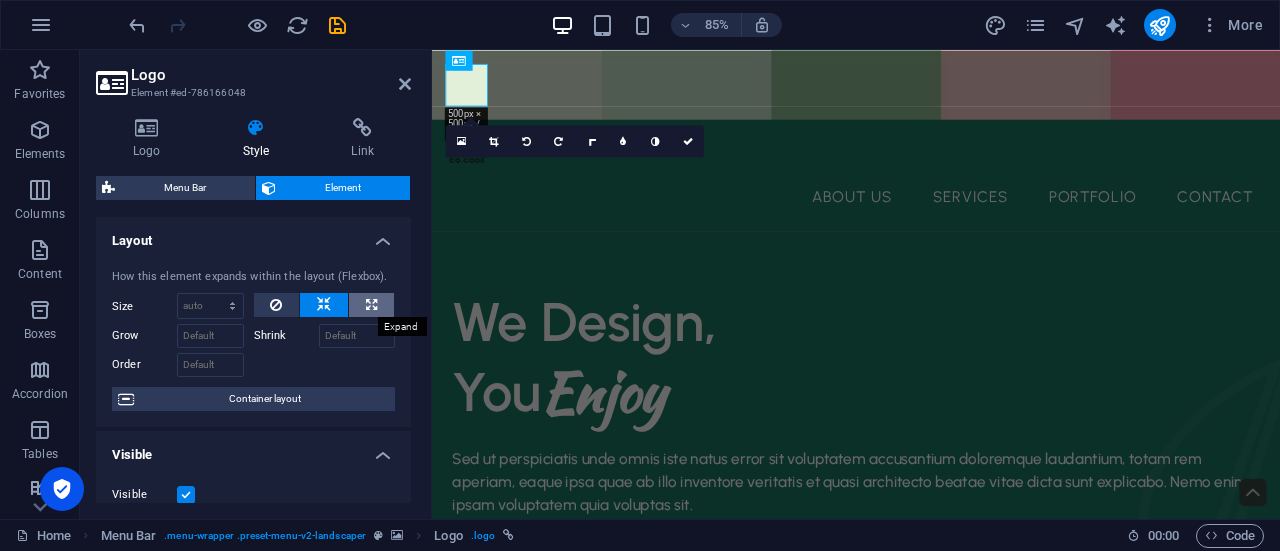 type on "100" 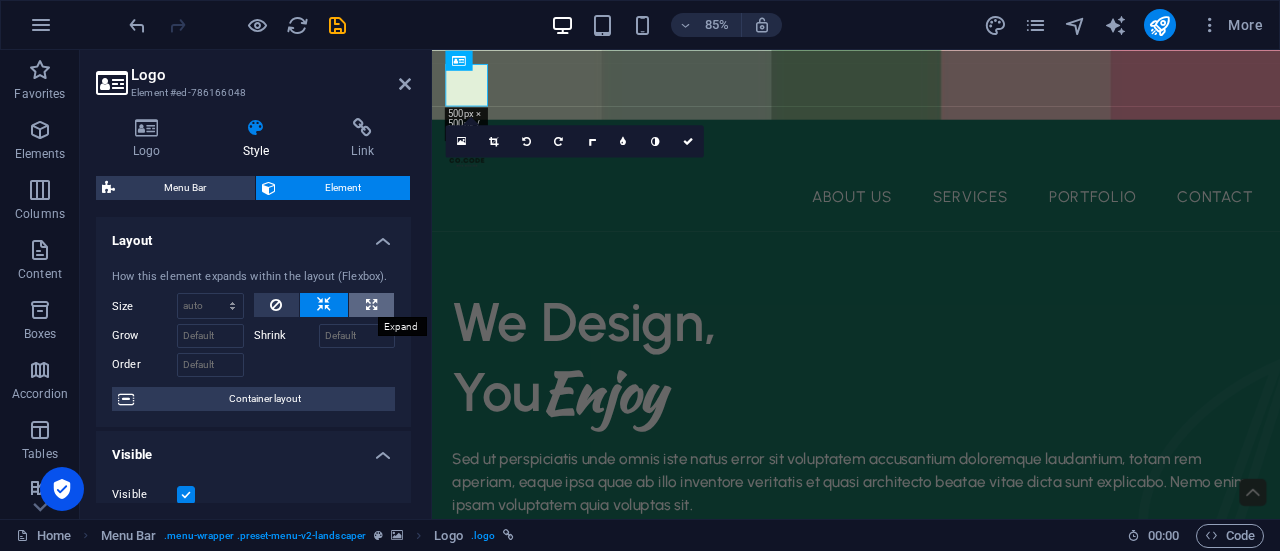 select on "%" 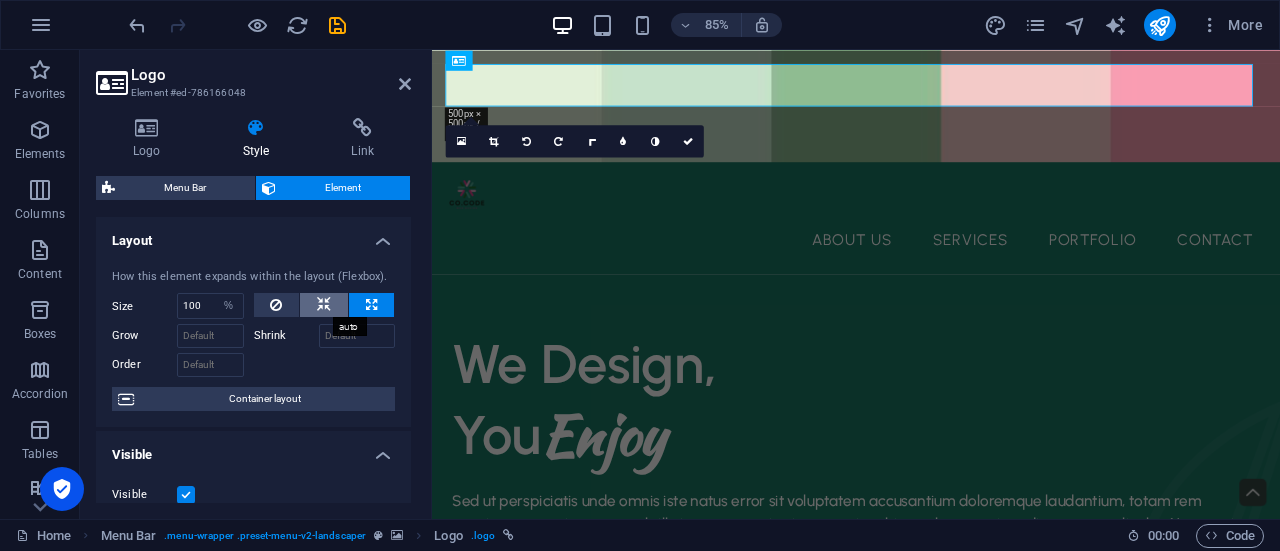 click at bounding box center [324, 305] 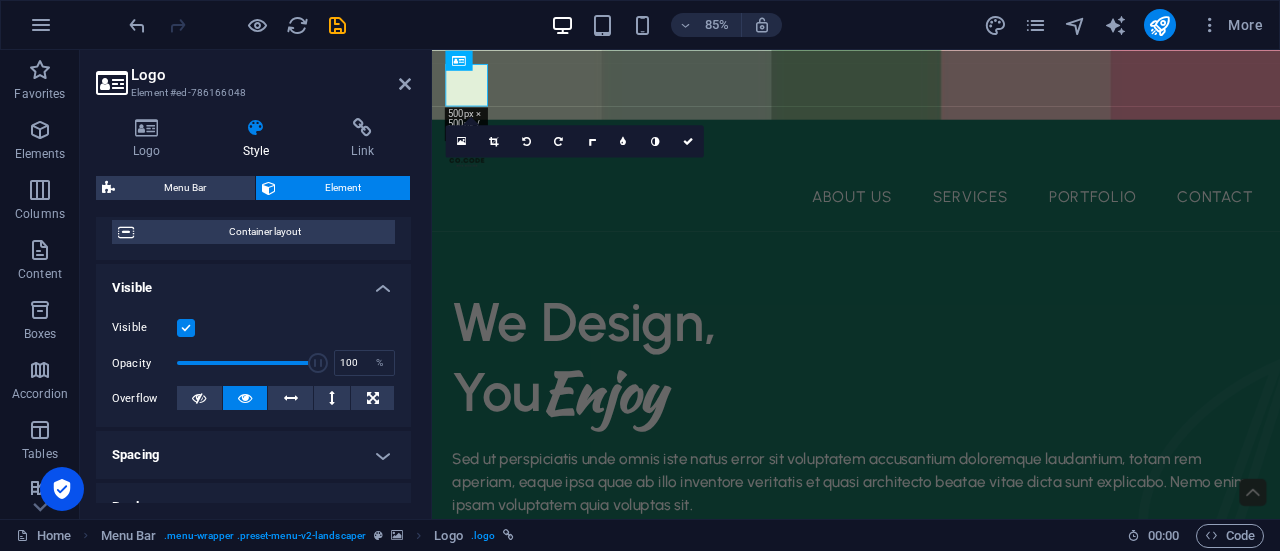 scroll, scrollTop: 174, scrollLeft: 0, axis: vertical 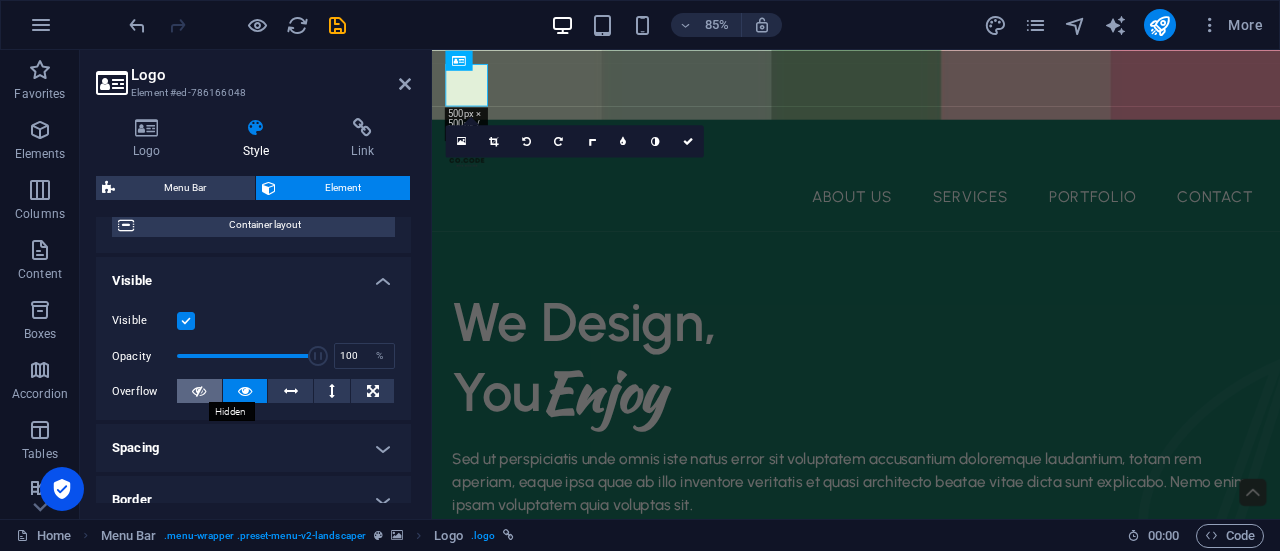 click at bounding box center [199, 391] 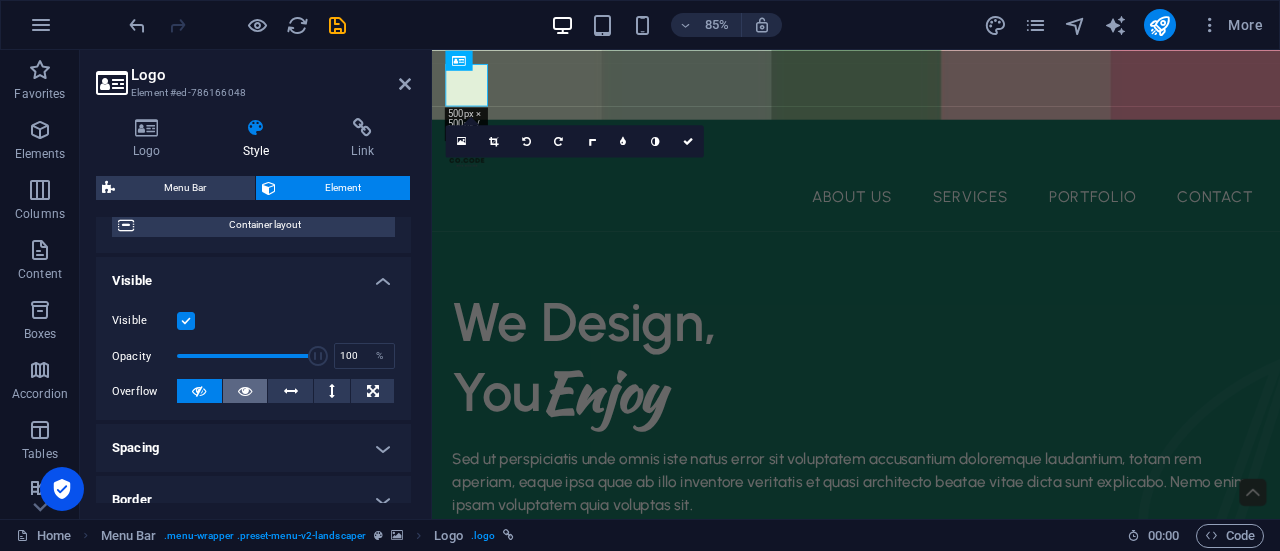 click at bounding box center [245, 391] 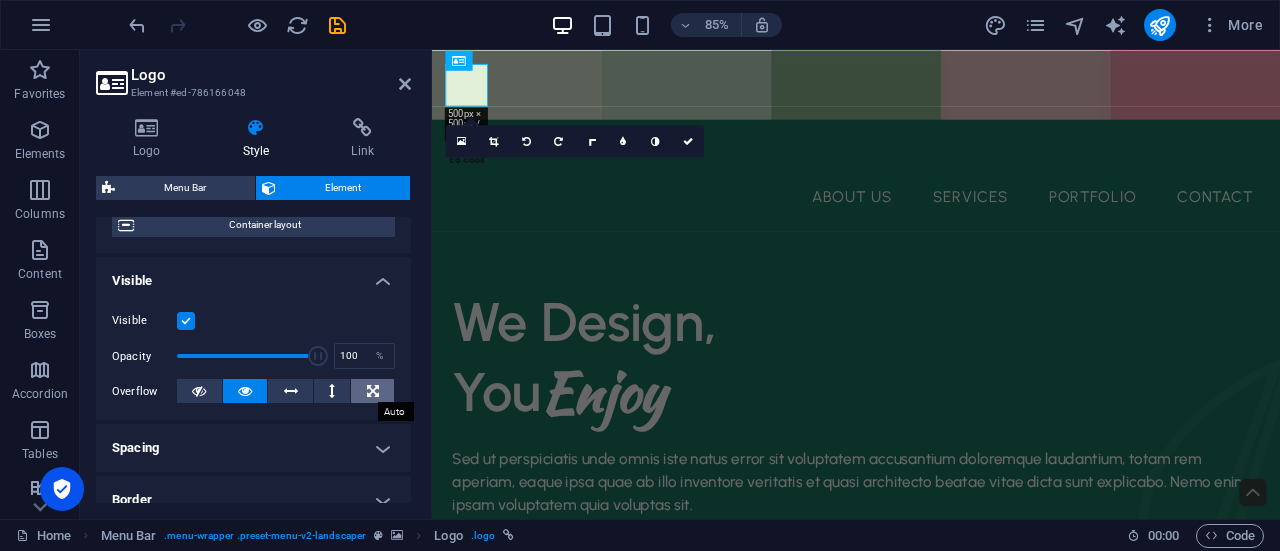 click at bounding box center [373, 391] 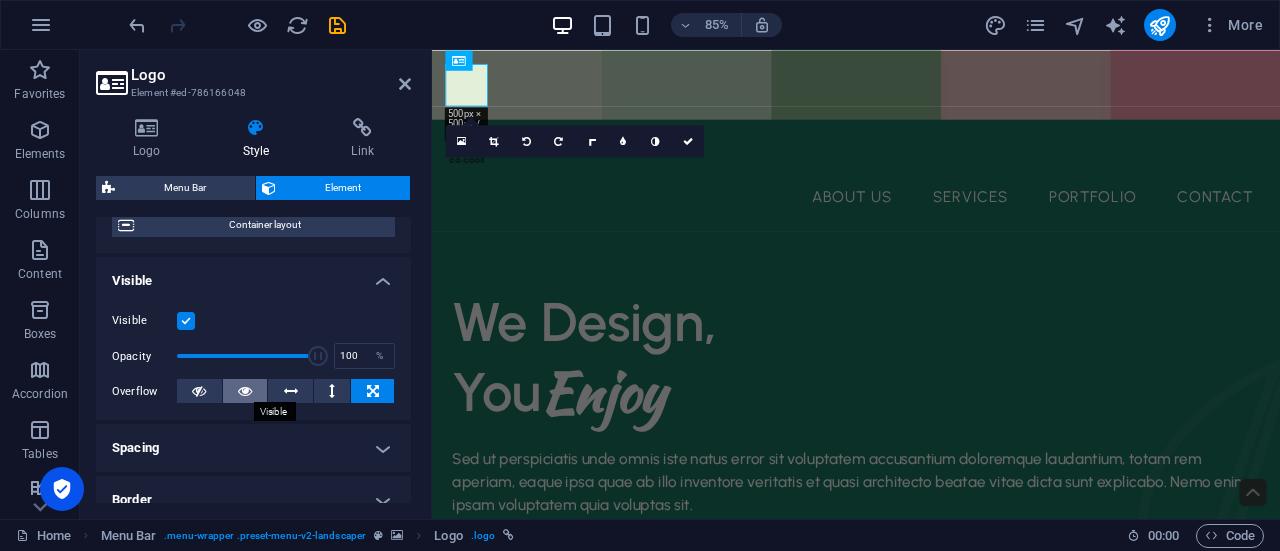 click at bounding box center (245, 391) 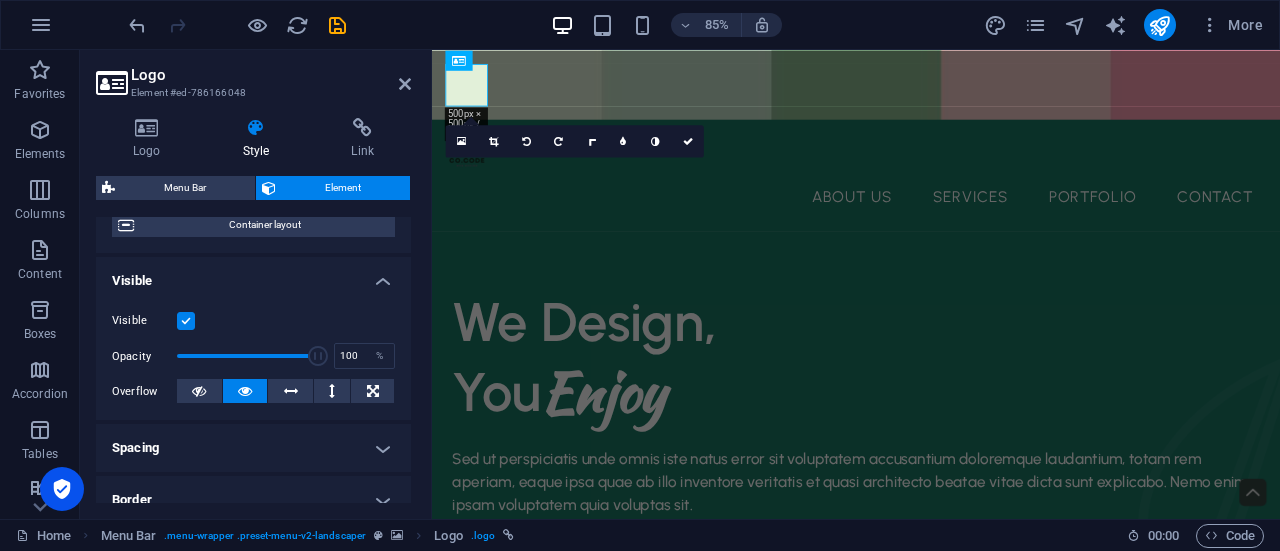 click on "Spacing" at bounding box center (253, 448) 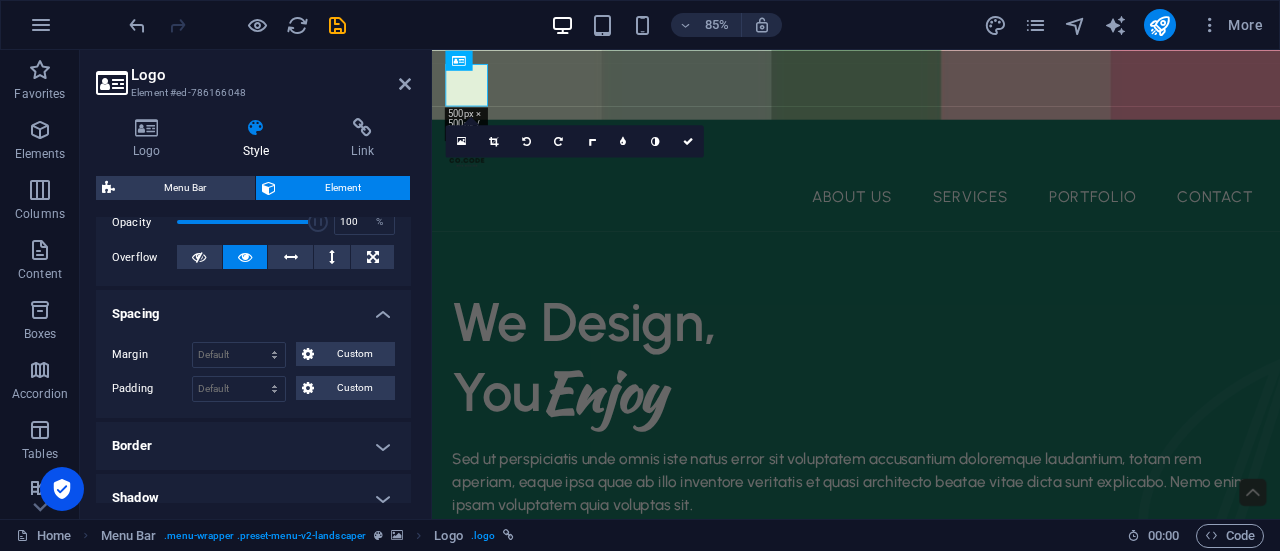 scroll, scrollTop: 325, scrollLeft: 0, axis: vertical 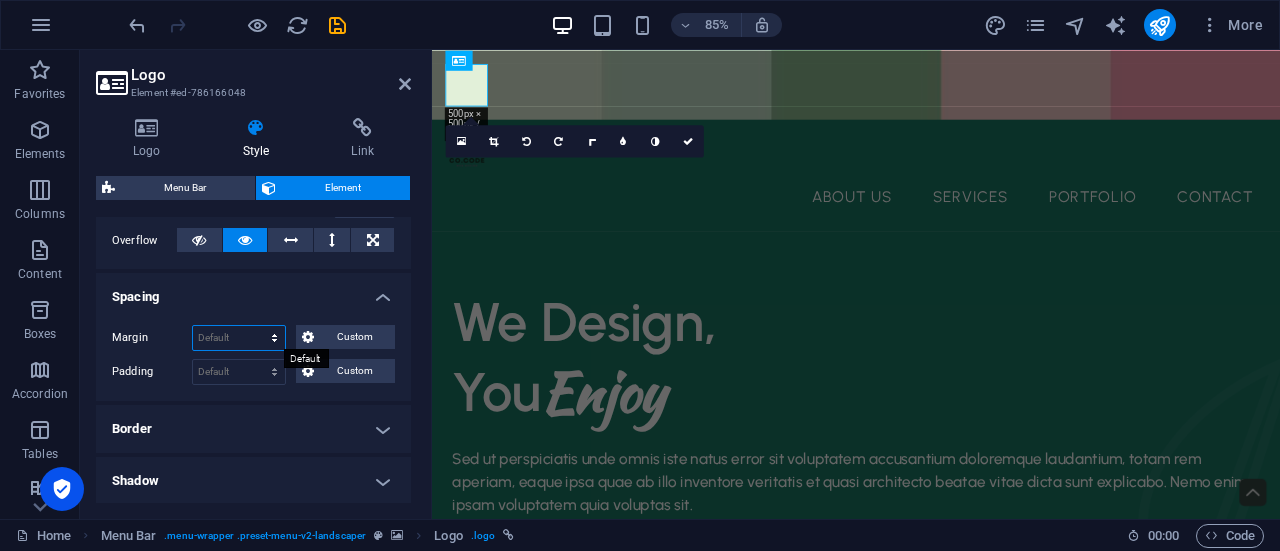 click on "Default auto px % rem vw vh Custom" at bounding box center [239, 338] 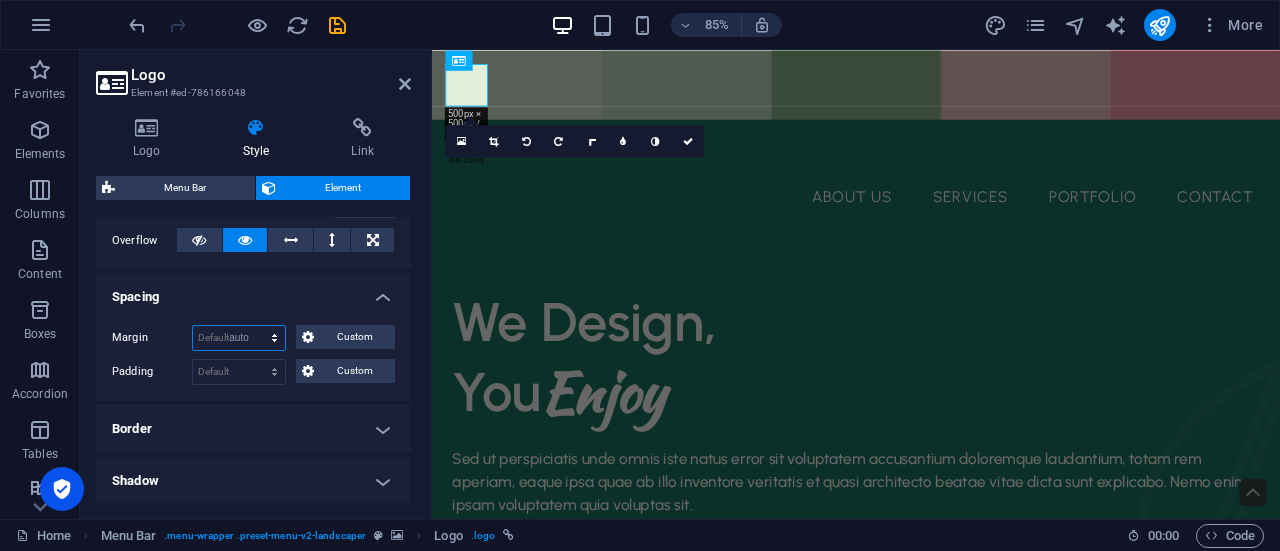 click on "Default auto px % rem vw vh Custom" at bounding box center [239, 338] 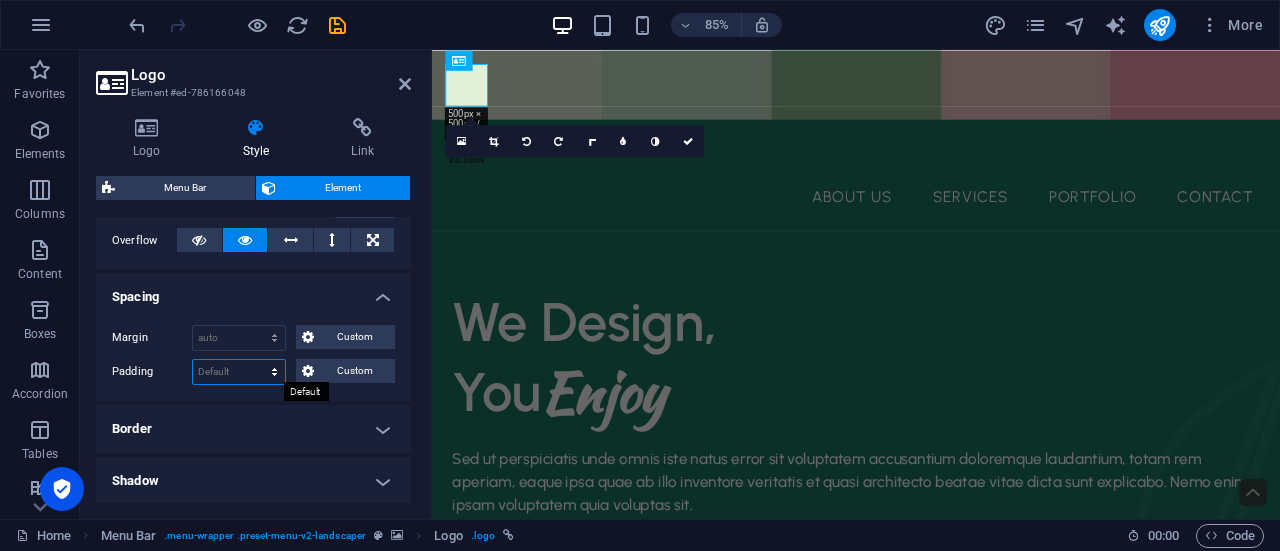 click on "Default px rem % vh vw Custom" at bounding box center (239, 372) 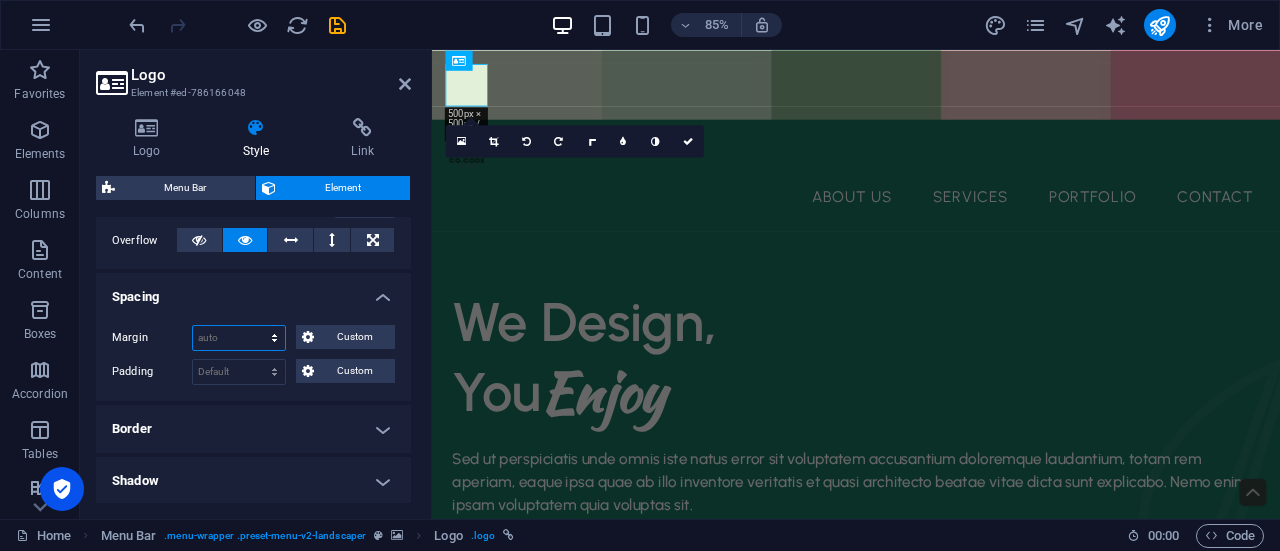 click on "Default auto px % rem vw vh Custom" at bounding box center [239, 338] 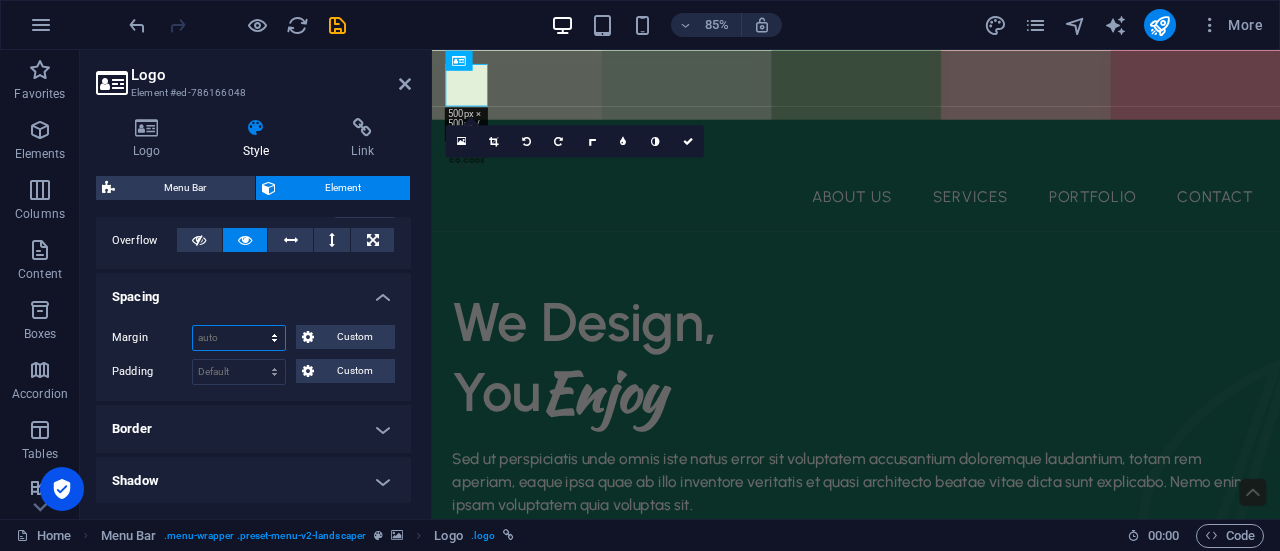 select on "px" 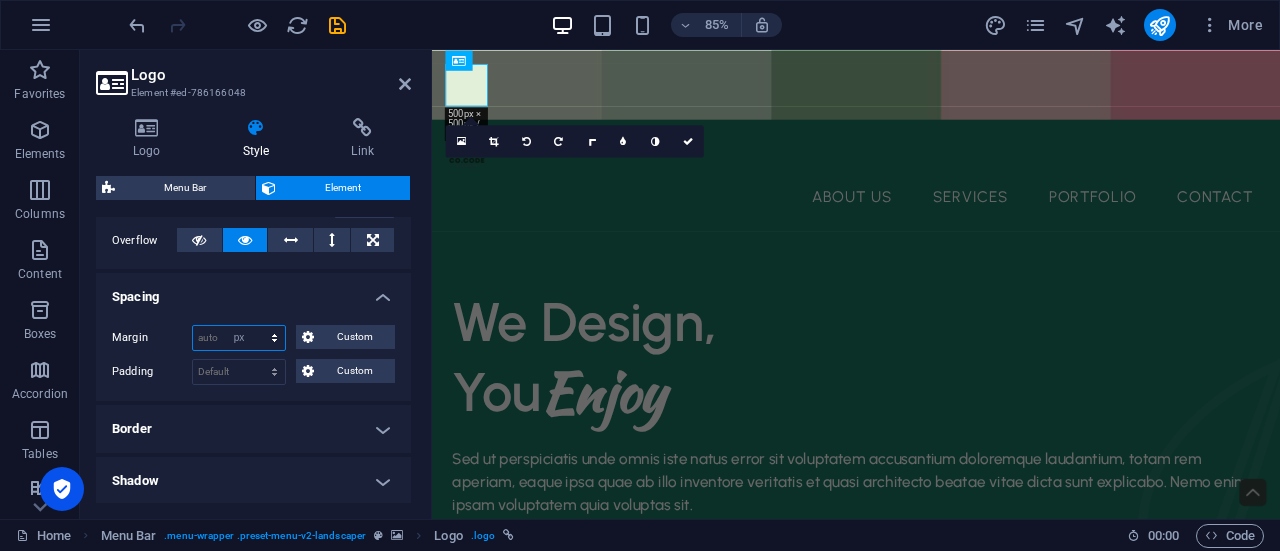 click on "Default auto px % rem vw vh Custom" at bounding box center [239, 338] 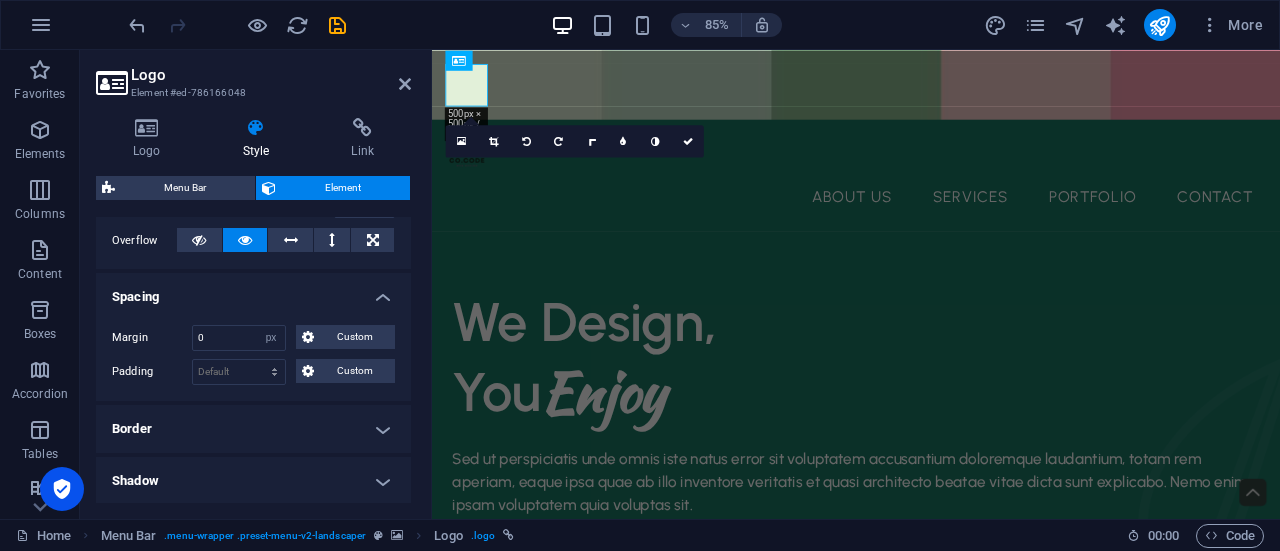click on "Border" at bounding box center (253, 429) 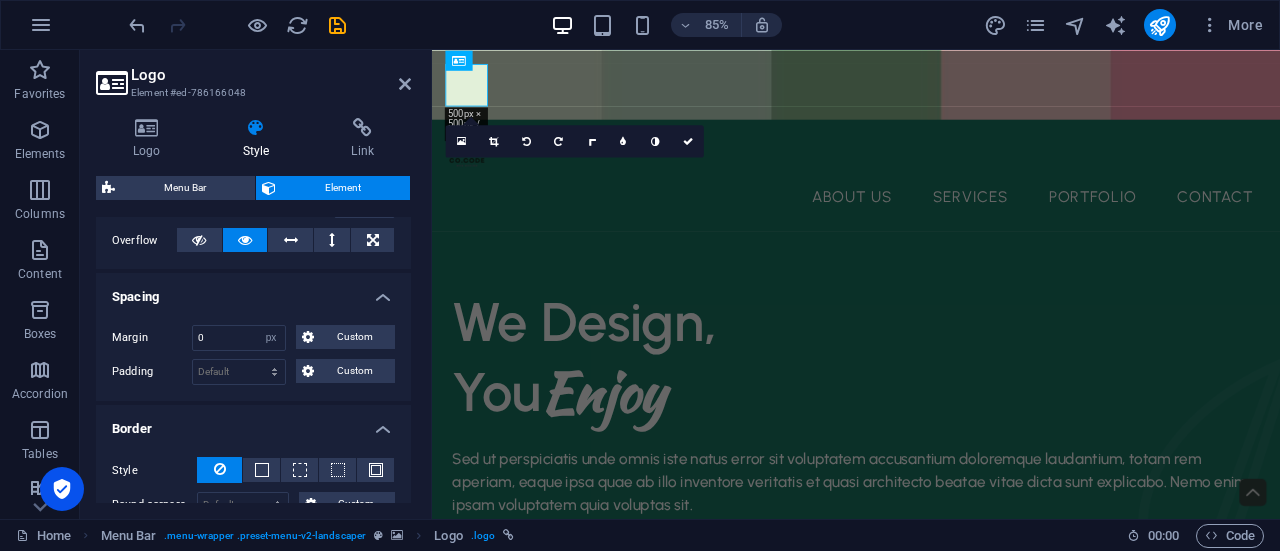 click on "Border" at bounding box center [253, 423] 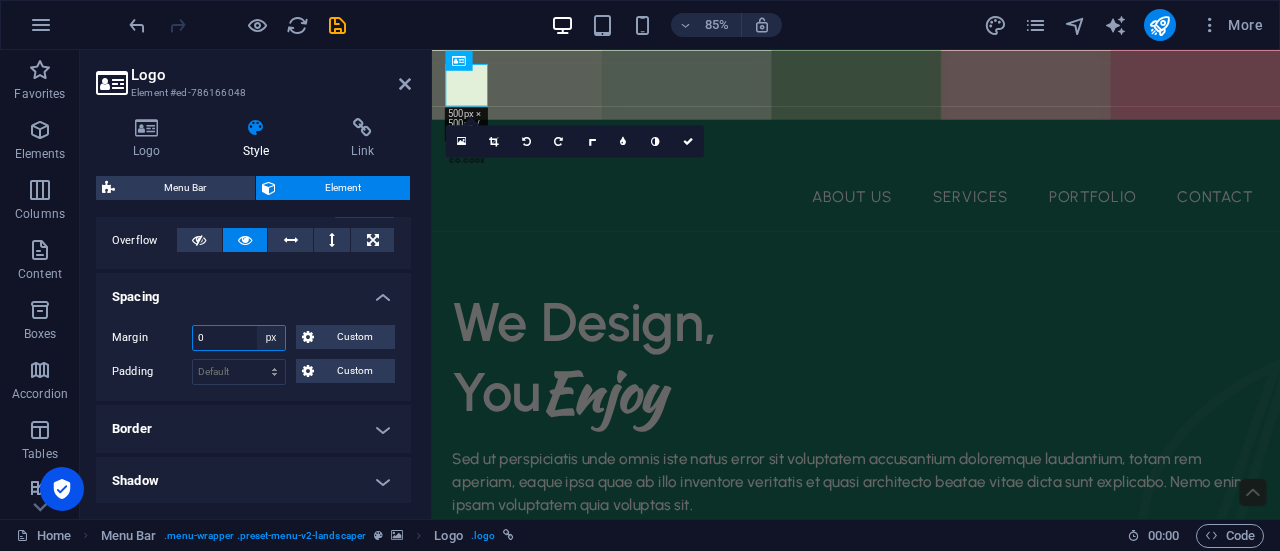 click on "Default auto px % rem vw vh Custom" at bounding box center [271, 338] 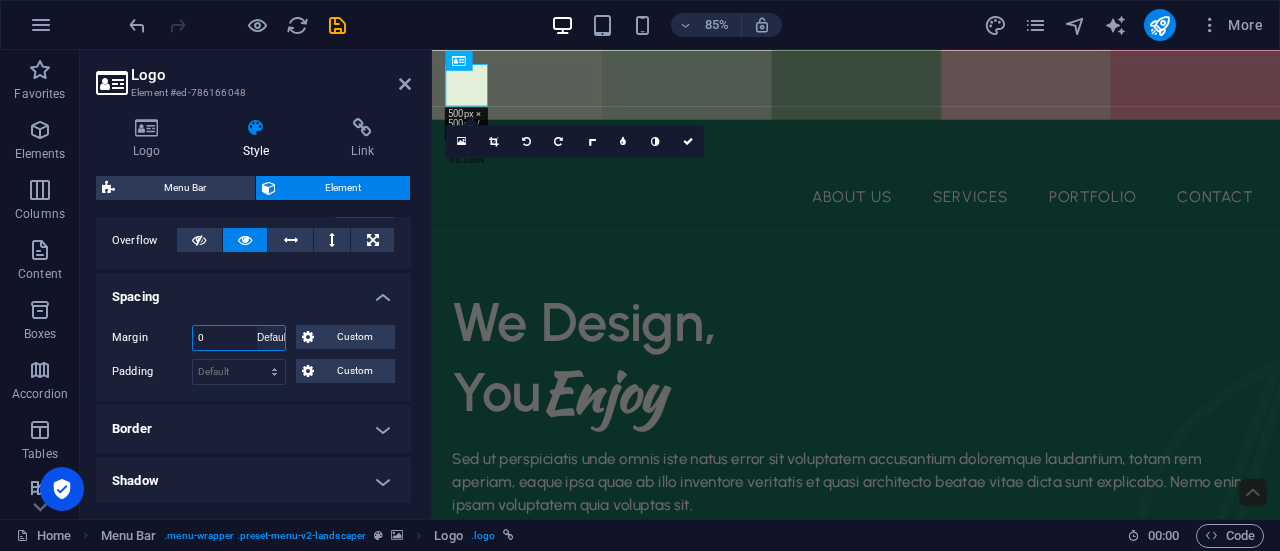 click on "Default auto px % rem vw vh Custom" at bounding box center [271, 338] 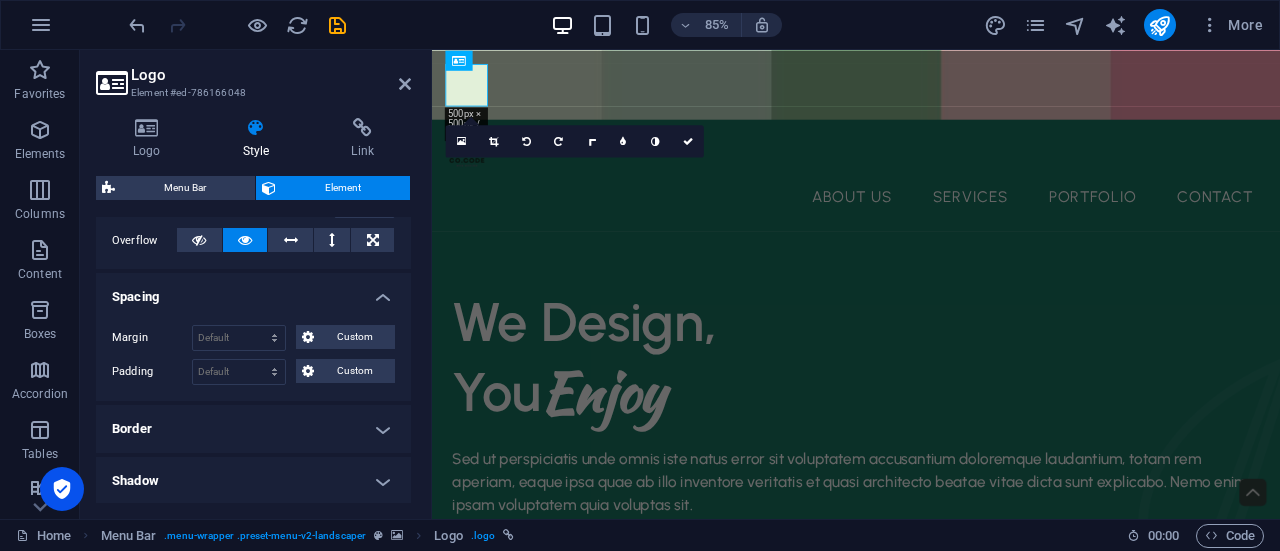 drag, startPoint x: 405, startPoint y: 370, endPoint x: 420, endPoint y: 435, distance: 66.70832 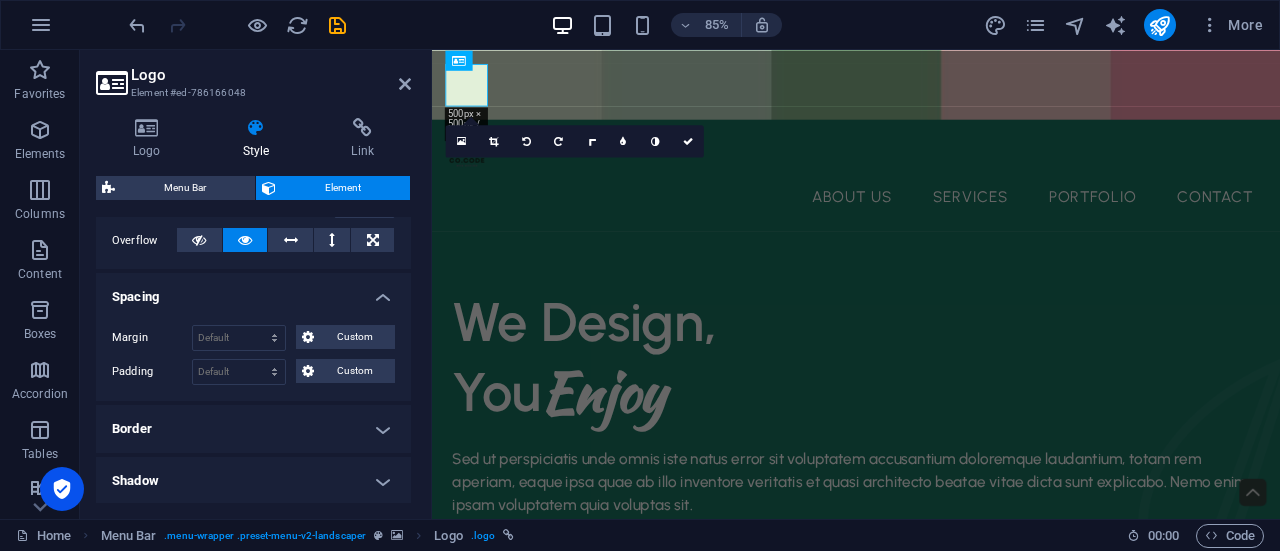 click on "Logo Style Link Logo Image Text Drag files here, click to choose files or select files from Files or our free stock photos & videos Select files from the file manager, stock photos, or upload file(s) Upload Width 50 Default auto px rem % em vh vw Fit image Automatically fit image to a fixed width and height Height Default auto px Alignment Lazyload Loading images after the page loads improves page speed. Responsive Automatically load retina image and smartphone optimized sizes. Lightbox Use as headline The image will be wrapped in an H1 headline tag. Useful for giving alternative text the weight of an H1 headline, e.g. for the logo. Leave unchecked if uncertain. Optimized Images are compressed to improve page speed. Position Direction Custom X offset 50 px rem % vh vw Y offset 50 px rem % vh vw Edit design Text Float No float Image left Image right Determine how text should behave around the image. Text Alternative text Image caption Paragraph Format Normal Heading 1 Heading 2 Heading 3 Heading 4 Heading 5 8" at bounding box center (253, 310) 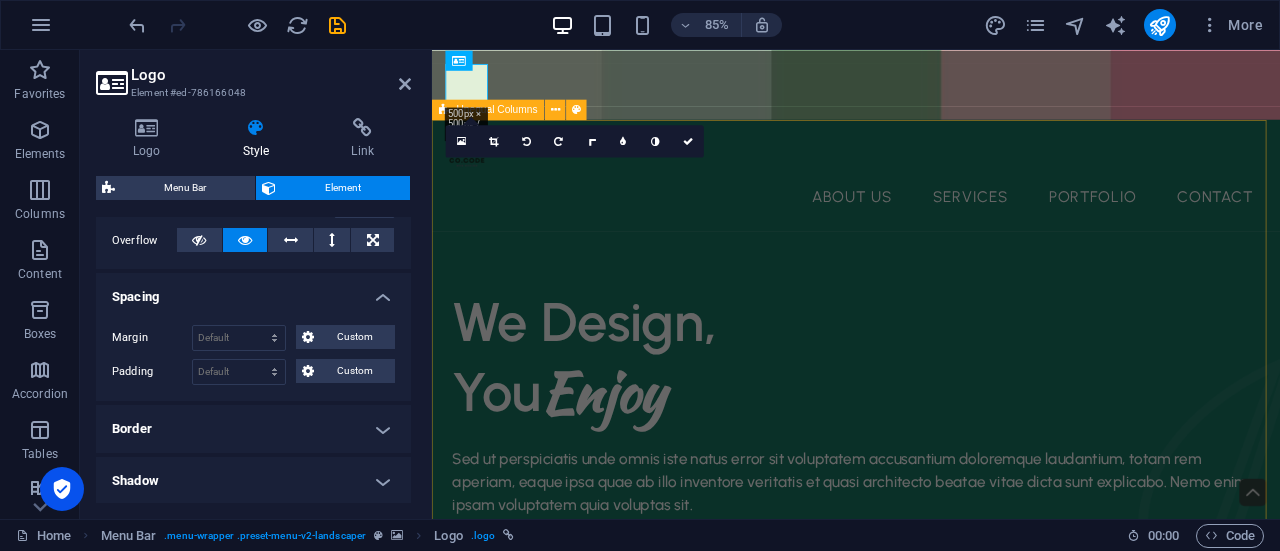 click on "We Design,  You  Enjoy Sed ut perspiciatis unde omnis iste natus error sit voluptatem accusantium doloremque laudantium, totam rem aperiam, eaque ipsa quae ab illo inventore veritatis et quasi architecto beatae vitae dicta sunt explicabo. Nemo enim ipsam voluptatem quia voluptas sit. contact us free quote" at bounding box center [931, 1141] 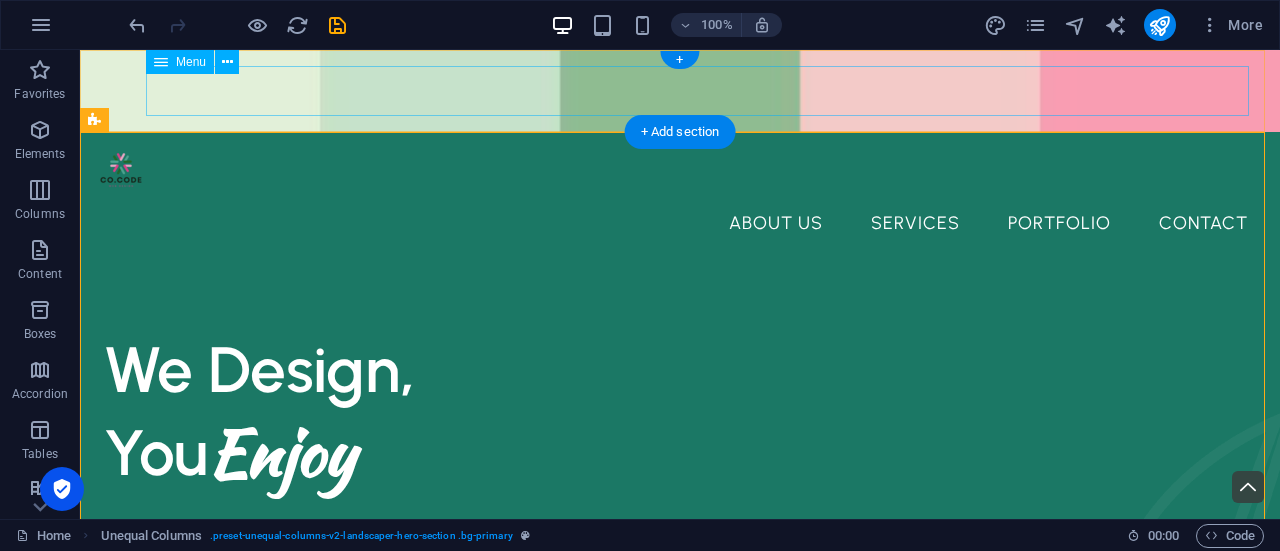 click on "About Us Services Portfolio Contact" at bounding box center [680, 223] 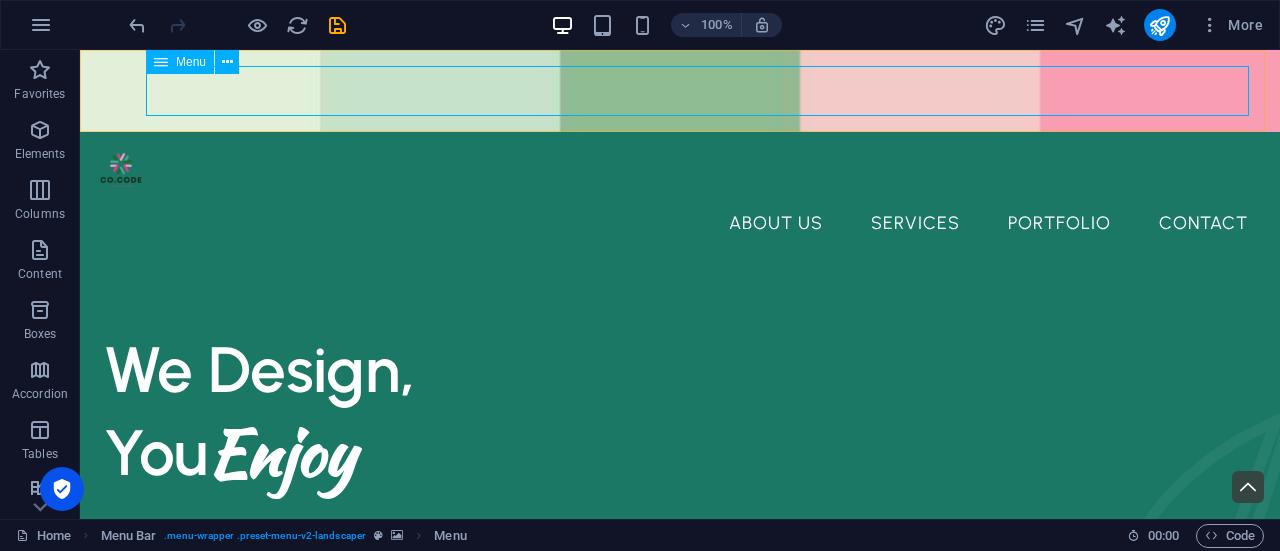 click at bounding box center [161, 62] 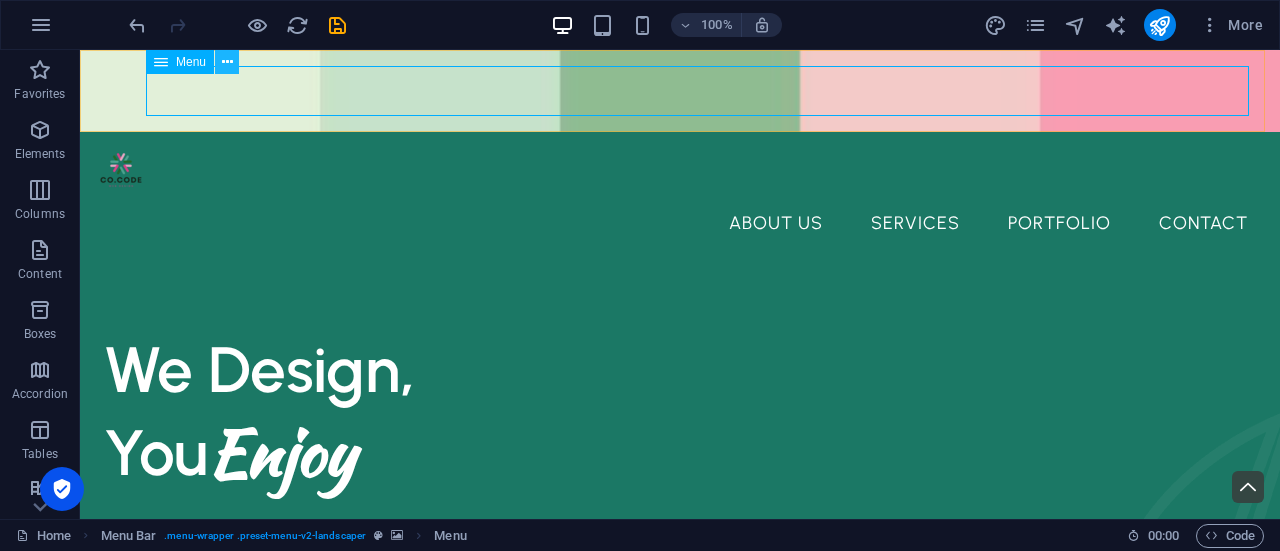 click at bounding box center (227, 62) 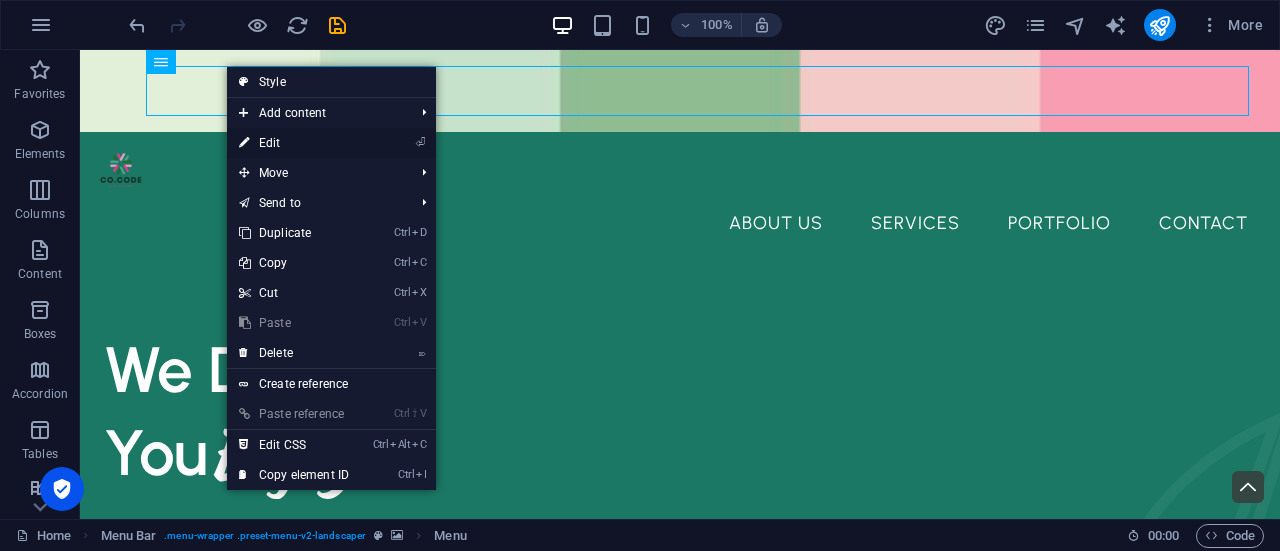 click on "⏎  Edit" at bounding box center (294, 143) 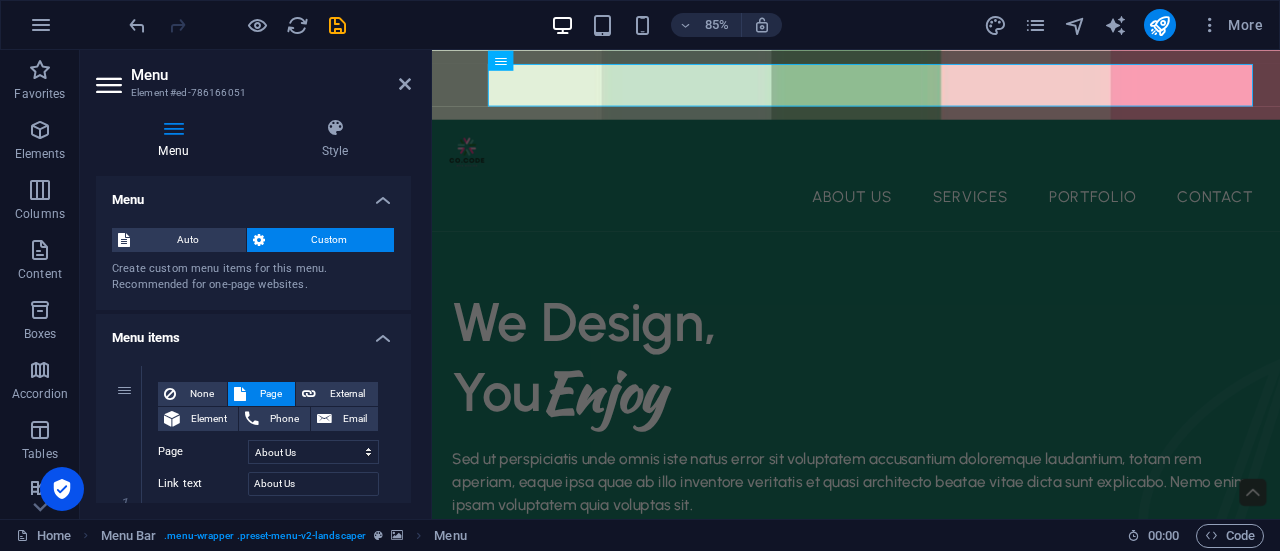 click on "Menu items" at bounding box center [253, 332] 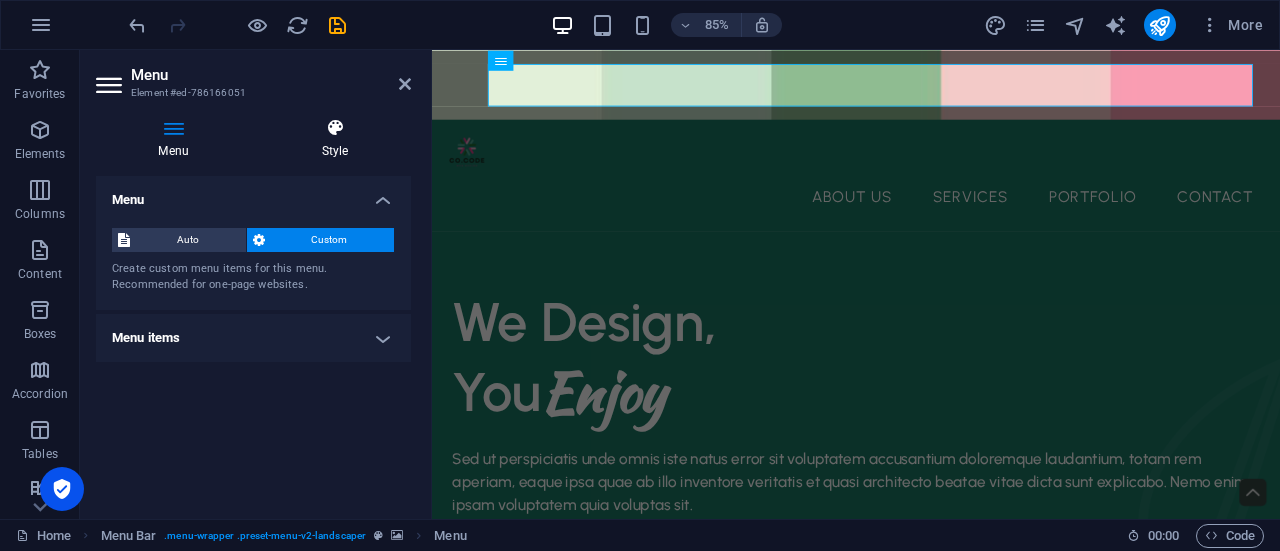 click on "Style" at bounding box center (335, 139) 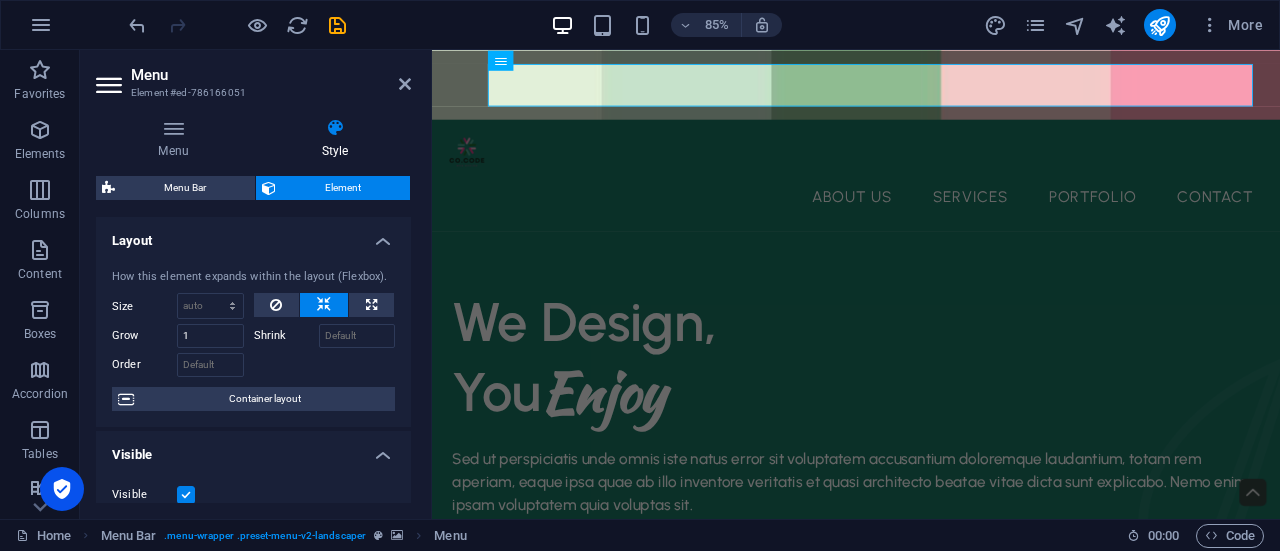 click on "Layout" at bounding box center [253, 235] 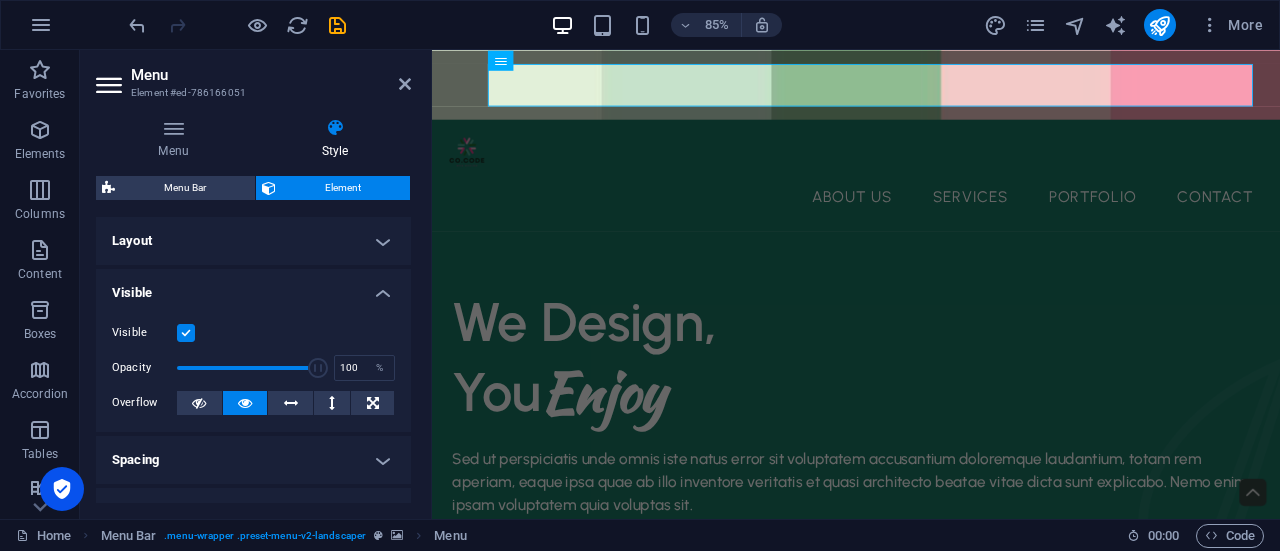 click on "Visible" at bounding box center (253, 287) 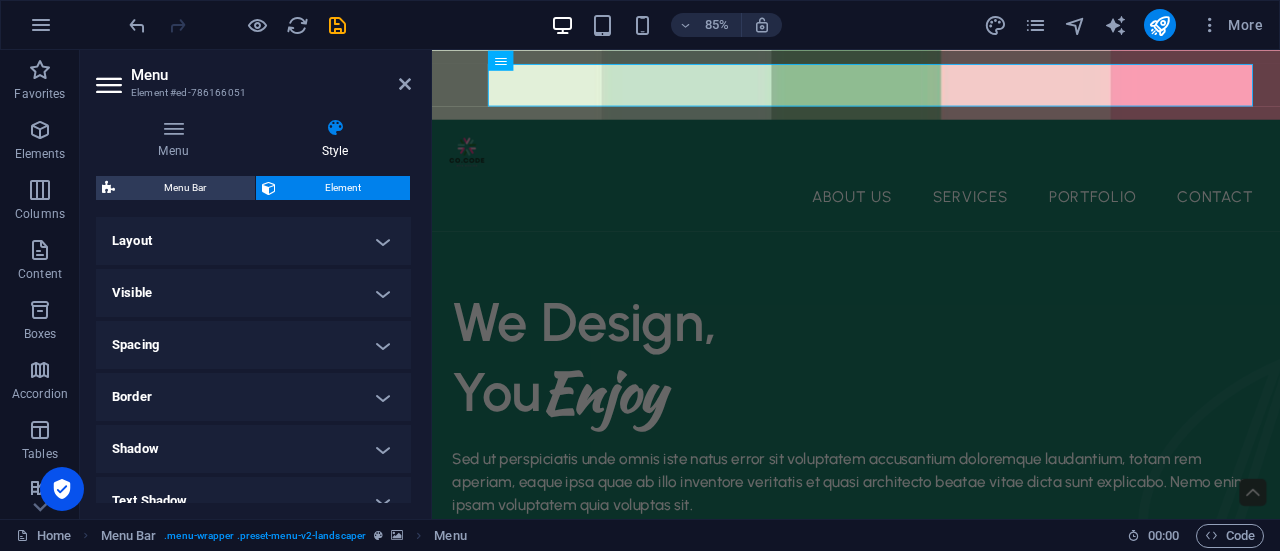 click on "Menu Style Menu Auto Custom Create custom menu items for this menu. Recommended for one-page websites. Manage pages Menu items 1 None Page External Element Phone Email Page Home About Us Services Portfolio Contact Legal Notice Privacy Element
URL /15229456 Phone Email Link text About Us Link target New tab Same tab Overlay Title Additional link description, should not be the same as the link text. The title is most often shown as a tooltip text when the mouse moves over the element. Leave empty if uncertain. Relationship Sets the  relationship of this link to the link target . For example, the value "nofollow" instructs search engines not to follow the link. Can be left empty. alternate author bookmark external help license next nofollow noreferrer noopener prev search tag Button Design None Default Primary Secondary 2 None Page External Element Phone Email Page Home About Us Services Portfolio Contact Legal Notice Privacy Element
URL /15229459 Phone Email Title" at bounding box center [253, 310] 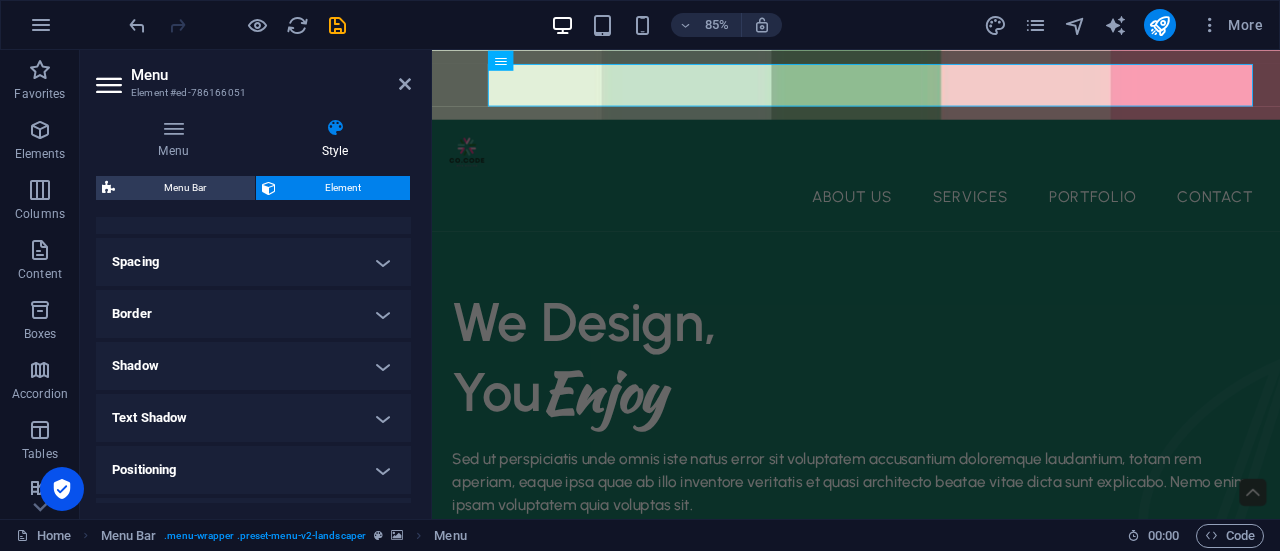 scroll, scrollTop: 89, scrollLeft: 0, axis: vertical 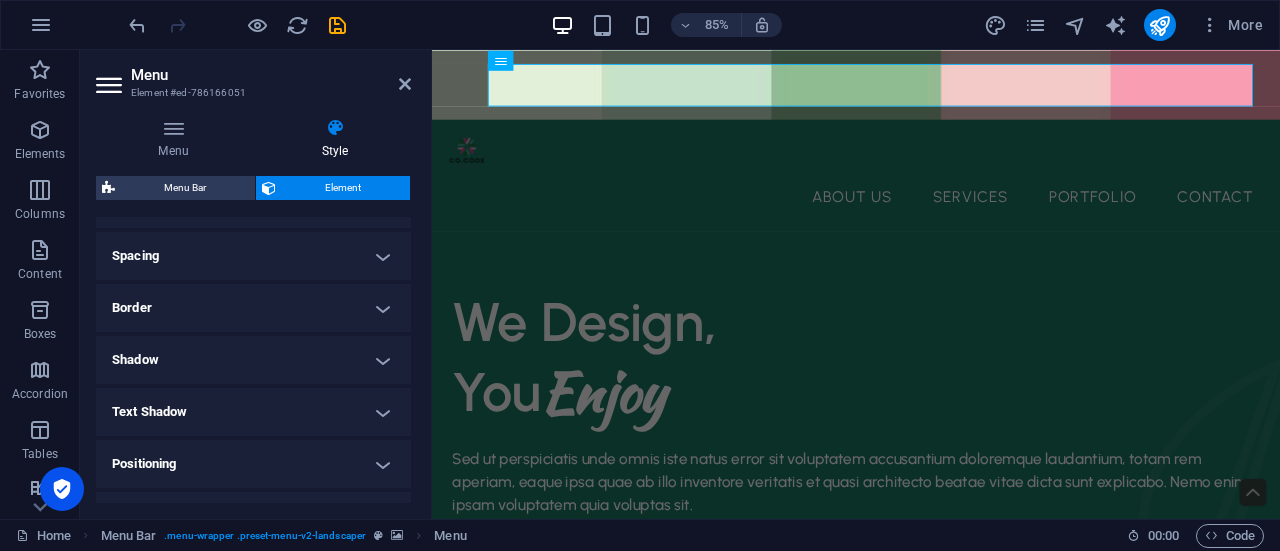 drag, startPoint x: 418, startPoint y: 396, endPoint x: 428, endPoint y: 458, distance: 62.801273 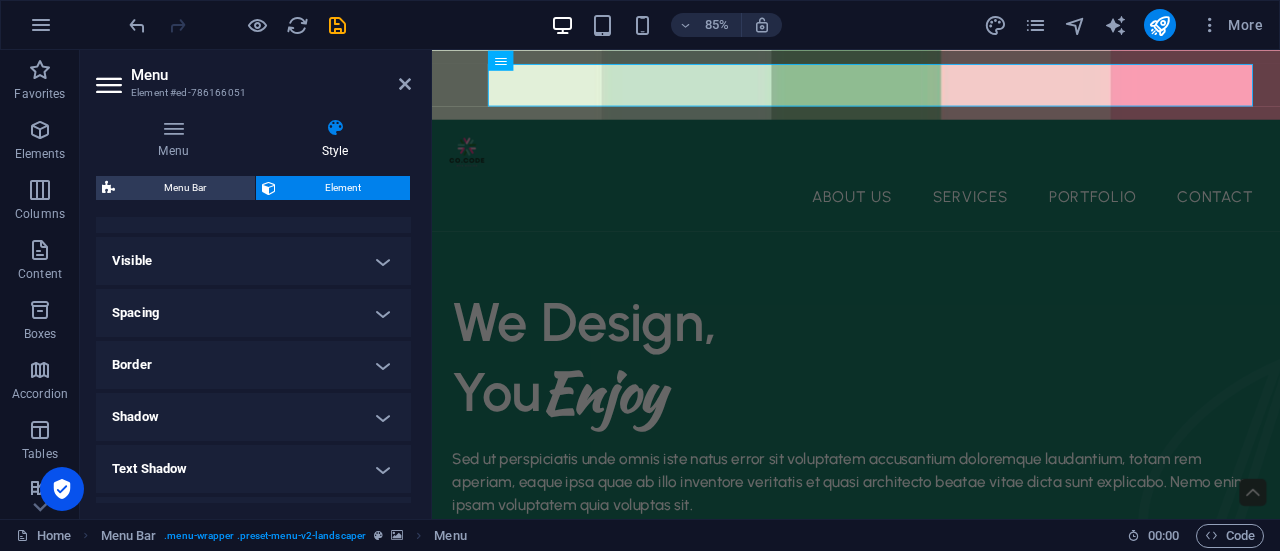 scroll, scrollTop: 0, scrollLeft: 0, axis: both 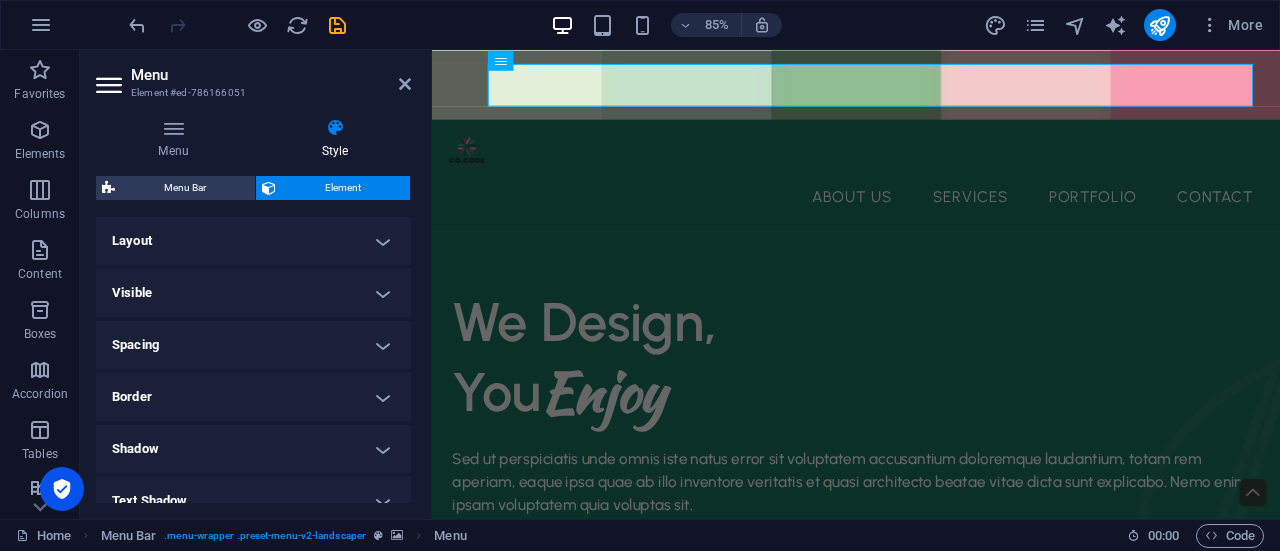 click on "Layout" at bounding box center (253, 241) 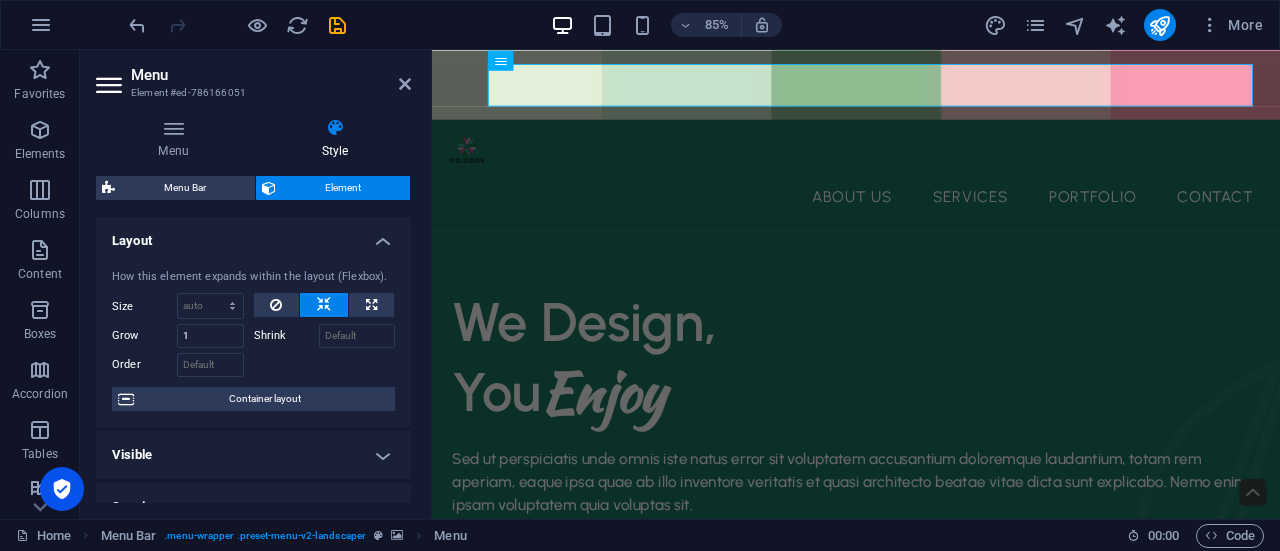 click on "Layout" at bounding box center [253, 235] 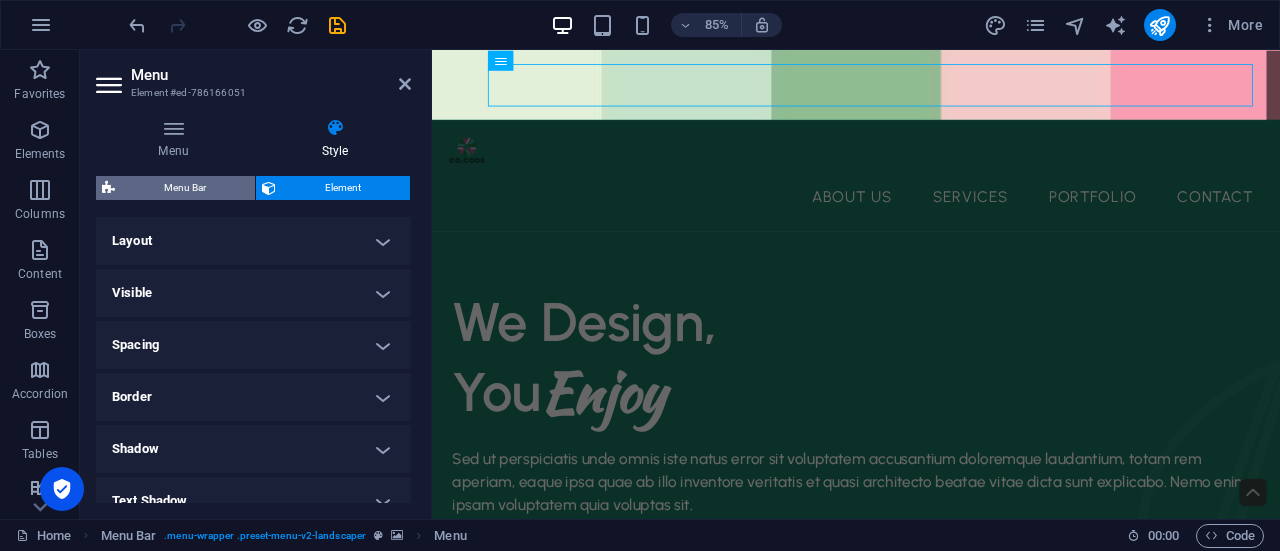 click on "Menu Bar" at bounding box center [185, 188] 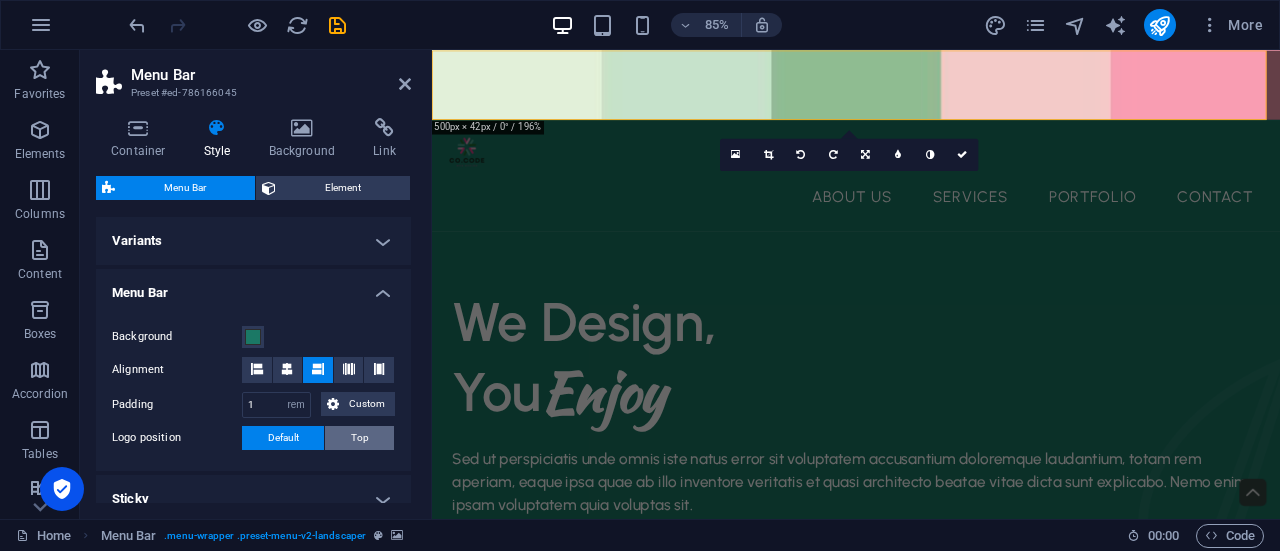 click on "Top" at bounding box center (360, 438) 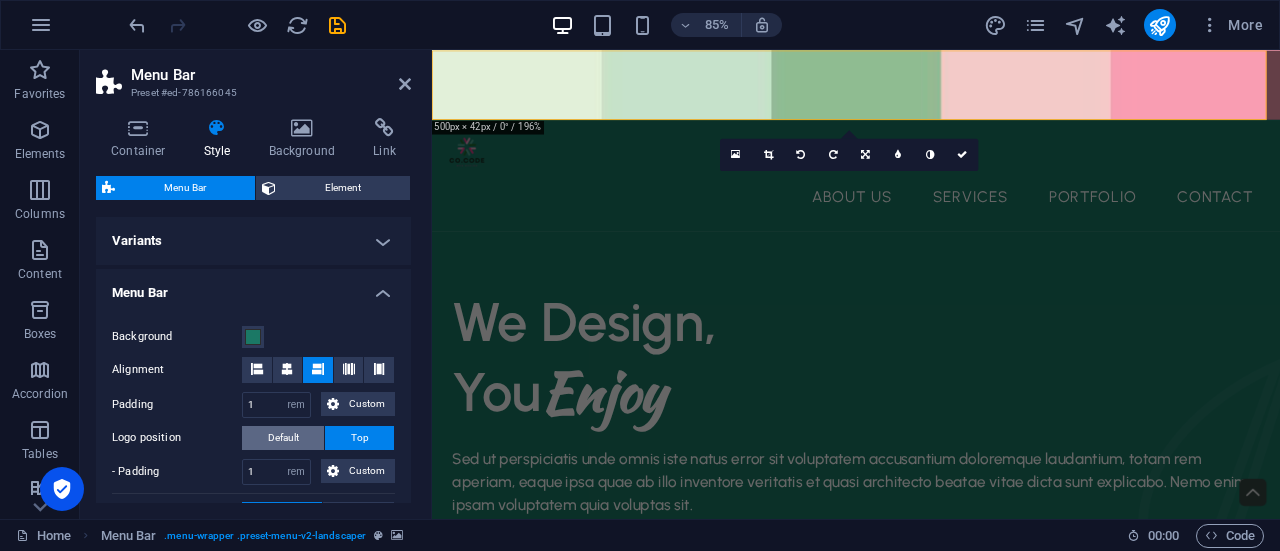 click on "Default" at bounding box center (283, 438) 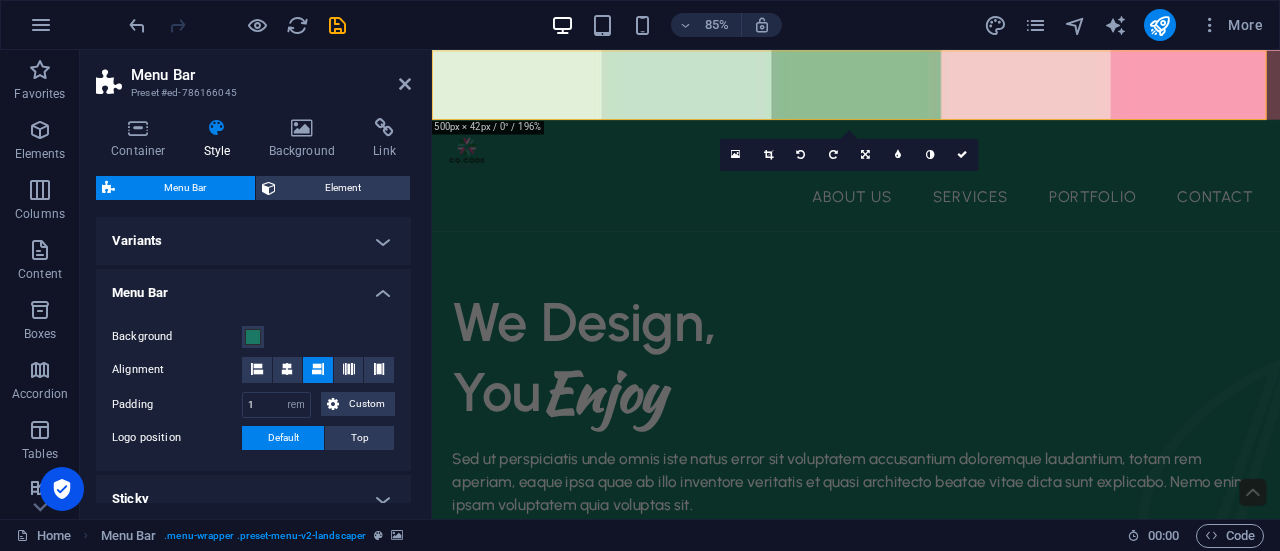 drag, startPoint x: 406, startPoint y: 326, endPoint x: 417, endPoint y: 379, distance: 54.129475 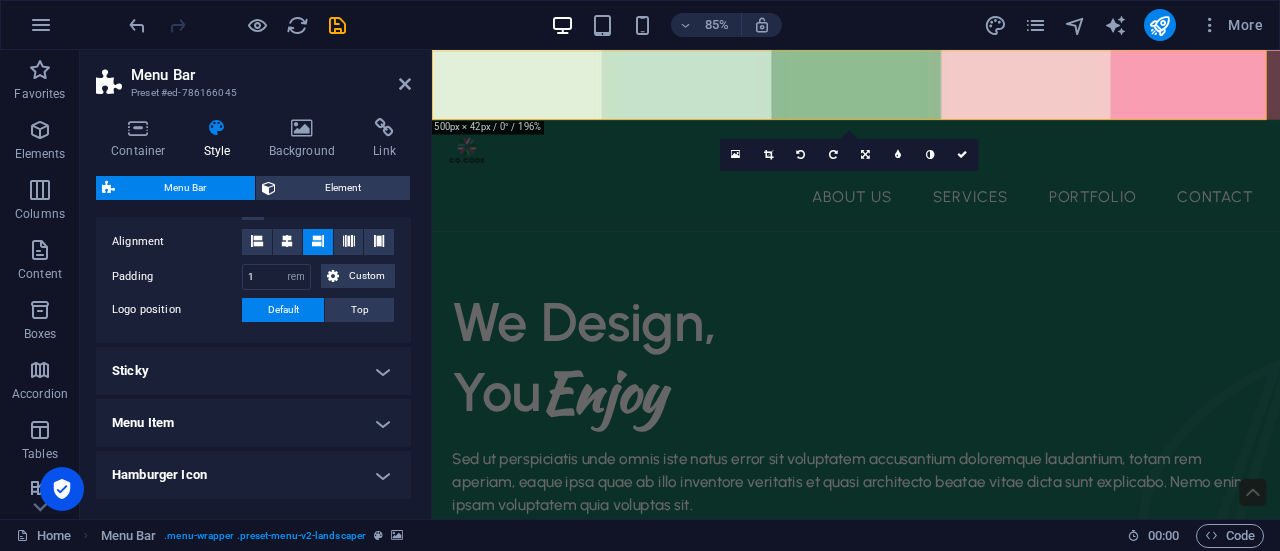 scroll, scrollTop: 138, scrollLeft: 0, axis: vertical 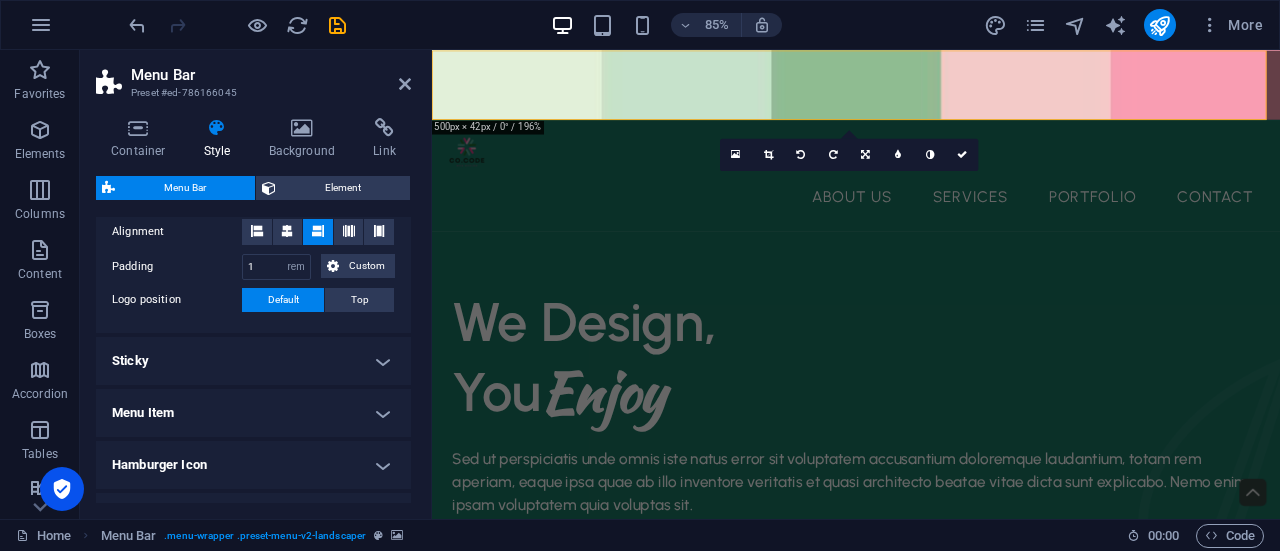 drag, startPoint x: 422, startPoint y: 401, endPoint x: 423, endPoint y: 417, distance: 16.03122 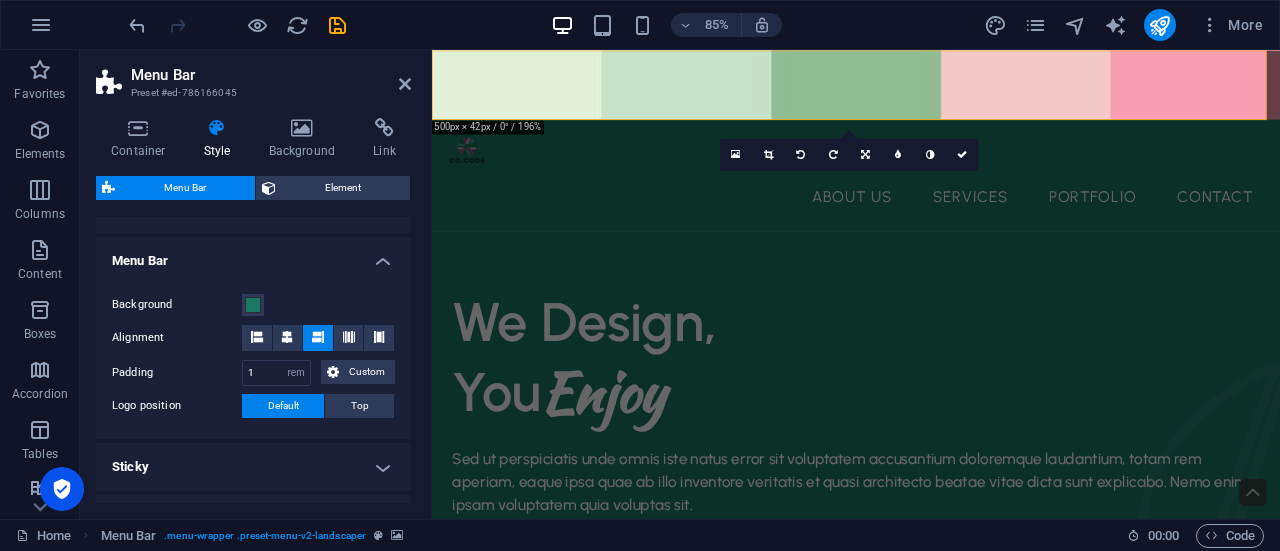 scroll, scrollTop: 0, scrollLeft: 0, axis: both 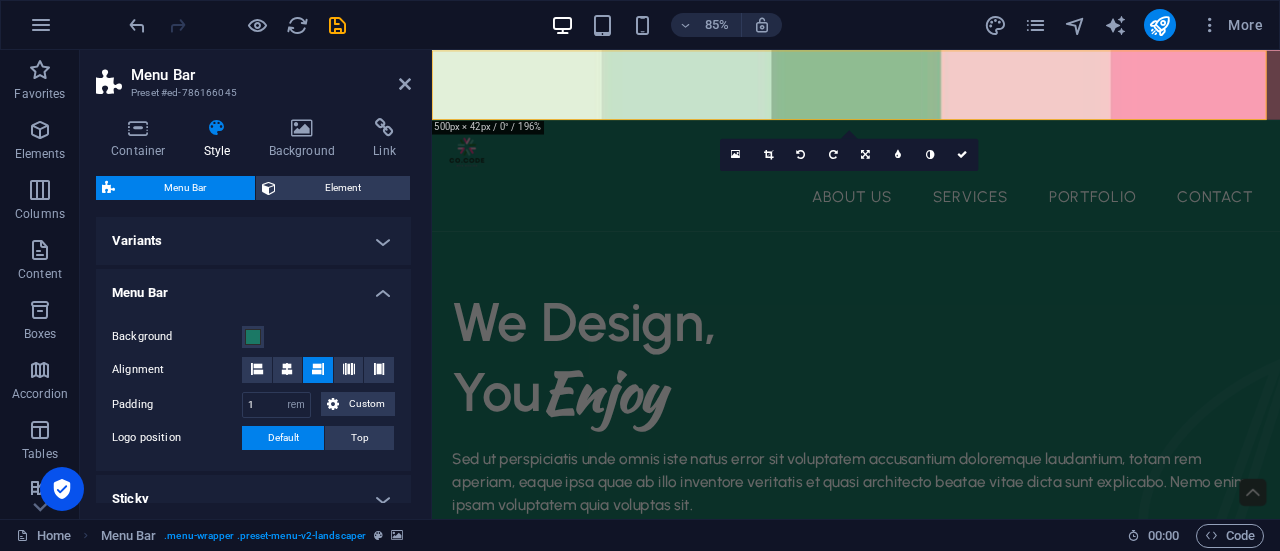 click on "Menu Bar" at bounding box center [253, 287] 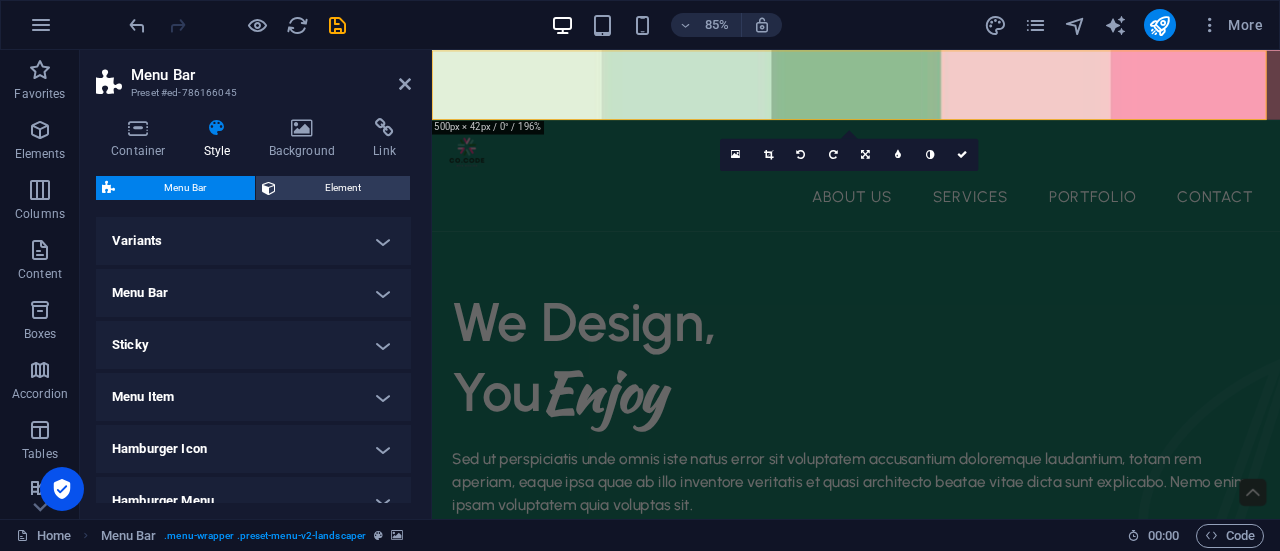 click on "Variants" at bounding box center (253, 241) 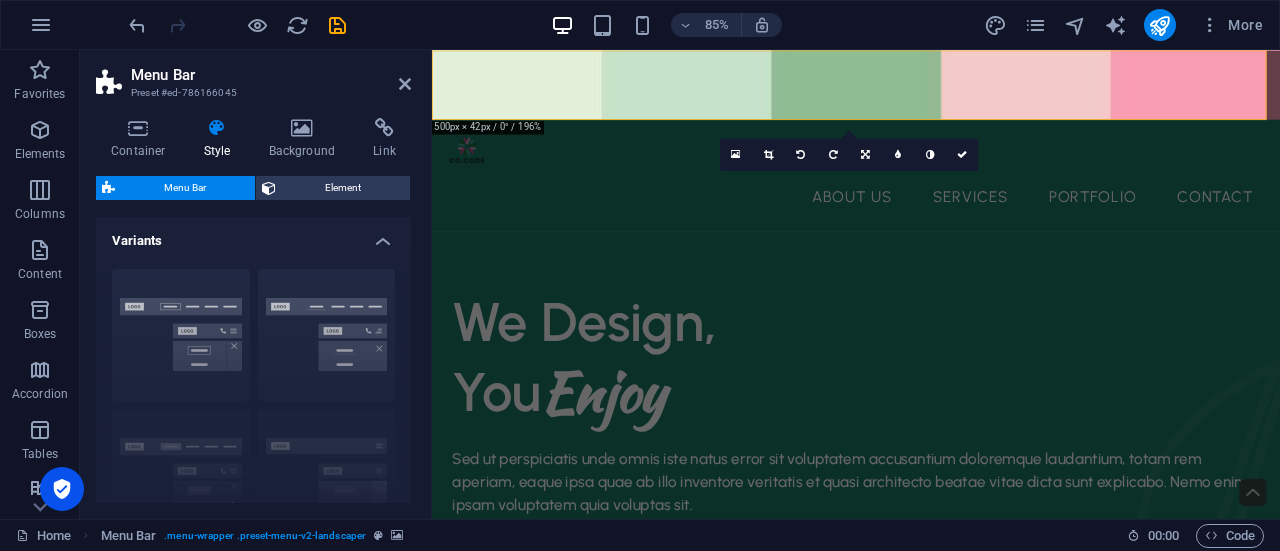 click on "Variants" at bounding box center (253, 235) 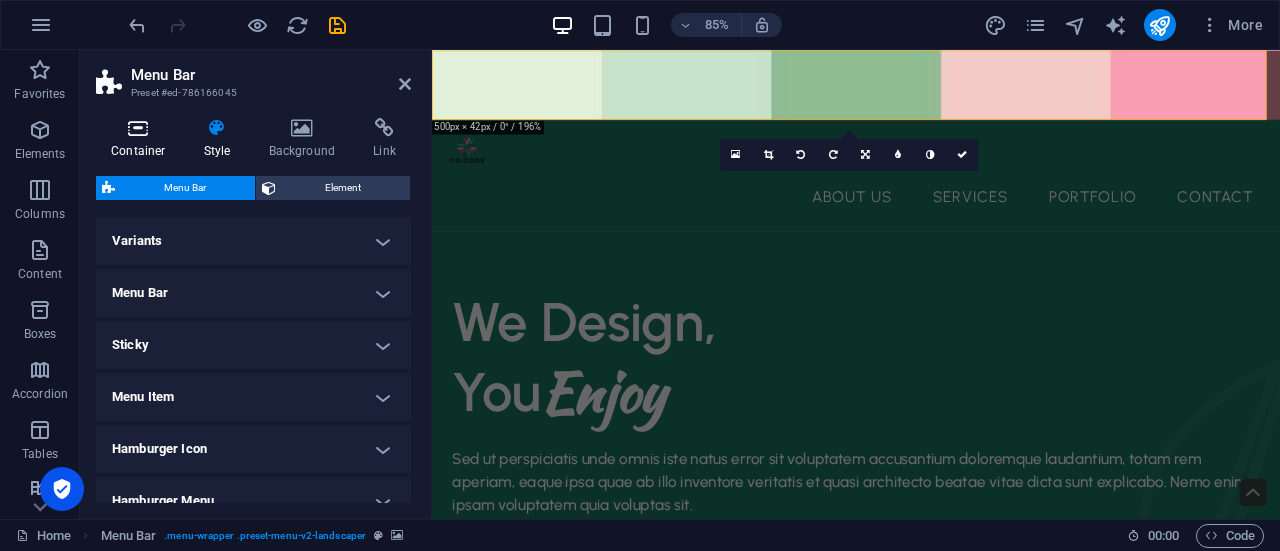 click on "Container" at bounding box center (142, 139) 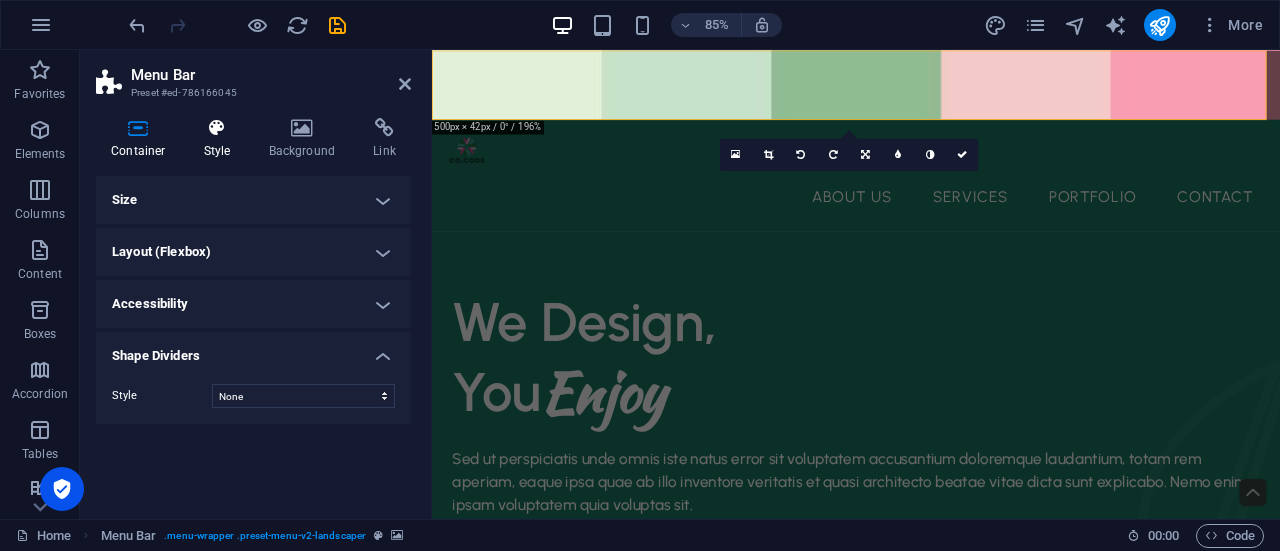 click on "Style" at bounding box center (221, 139) 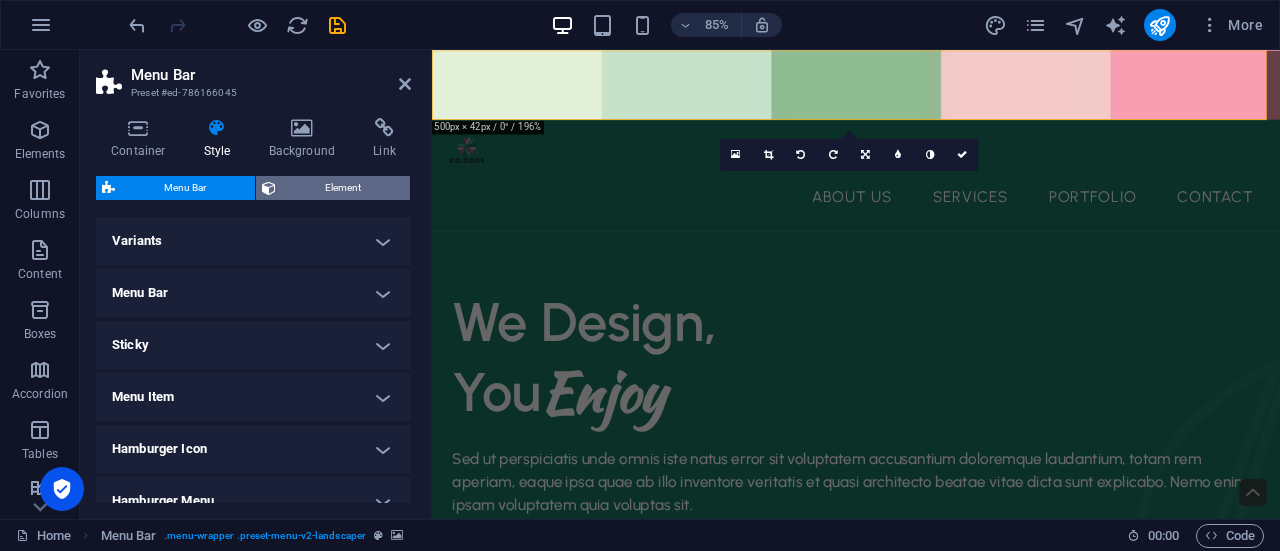 click on "Element" at bounding box center [343, 188] 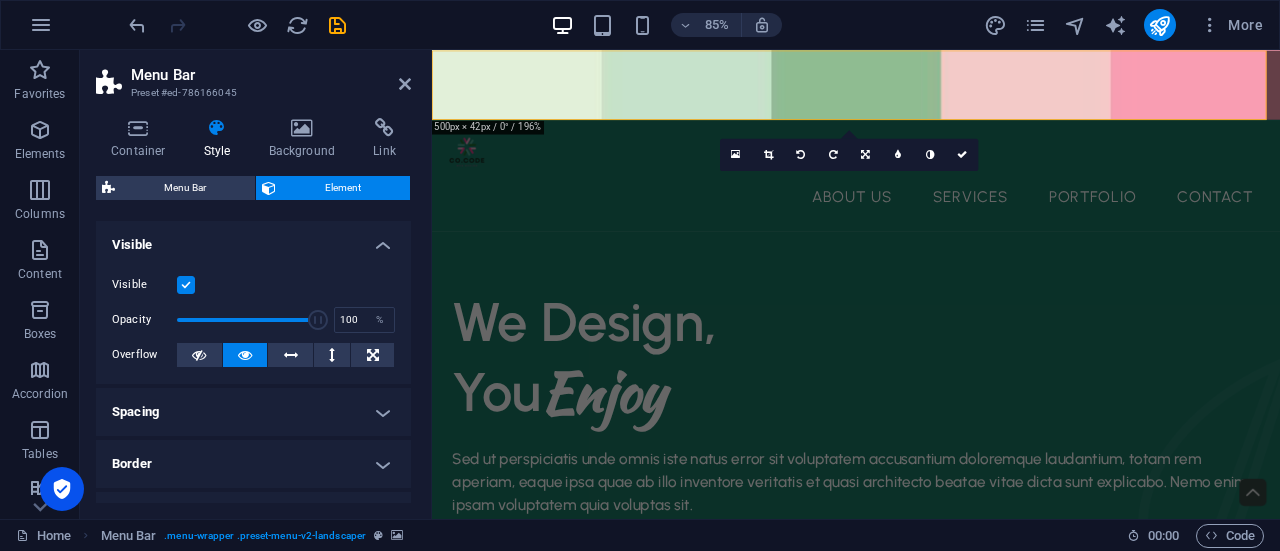 click at bounding box center [931, 91] 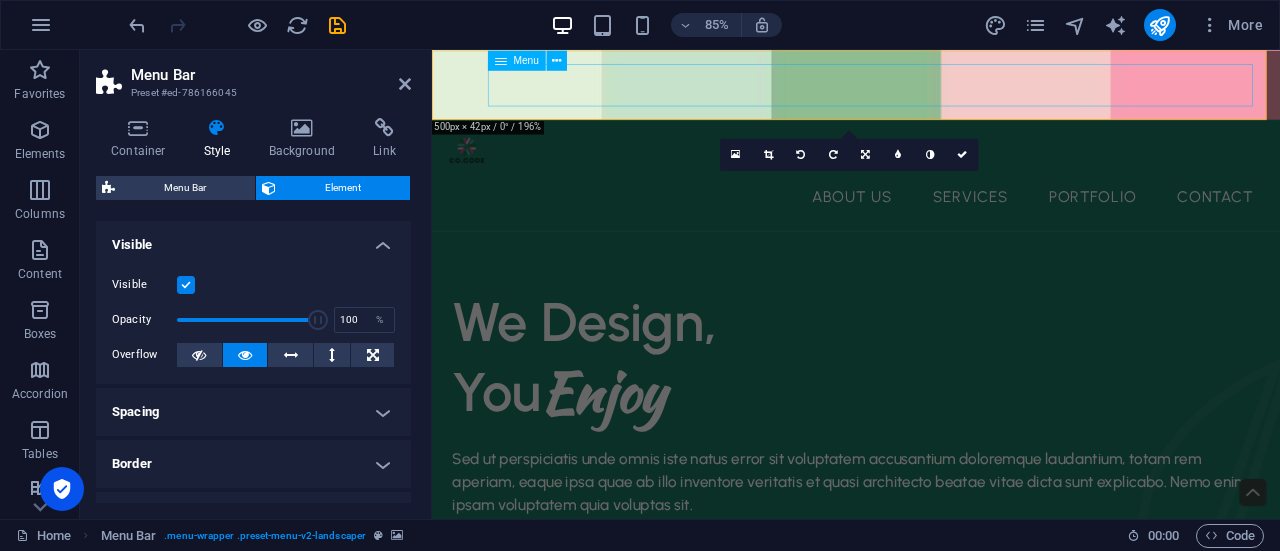 click on "About Us Services Portfolio Contact" at bounding box center [931, 223] 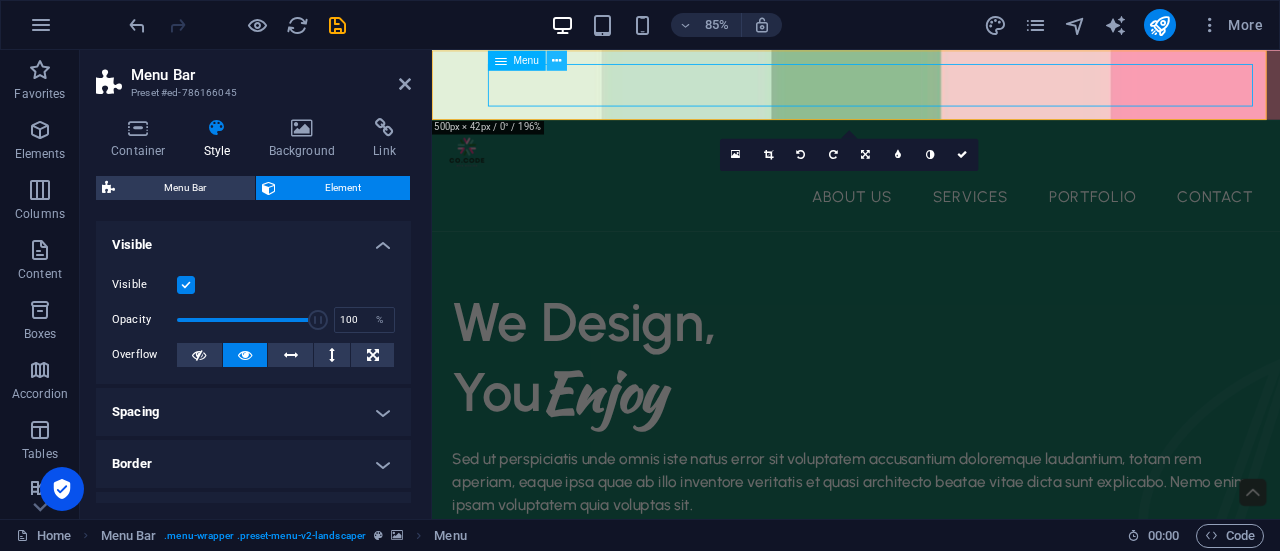 click at bounding box center (556, 60) 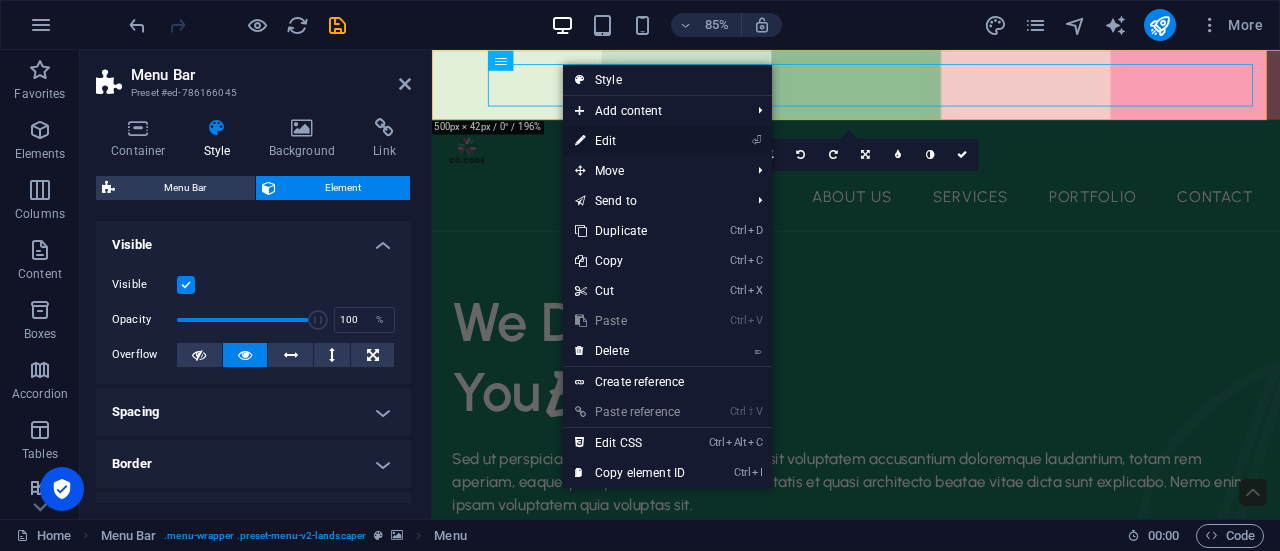 click on "⏎  Edit" at bounding box center (630, 141) 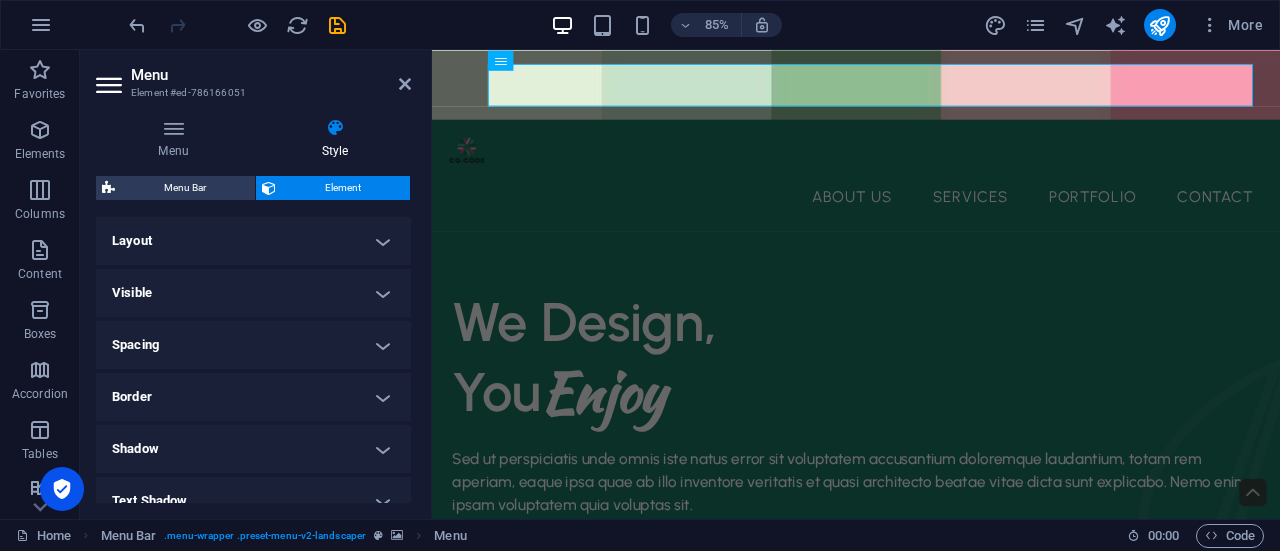 click on "Text Shadow" at bounding box center (253, 501) 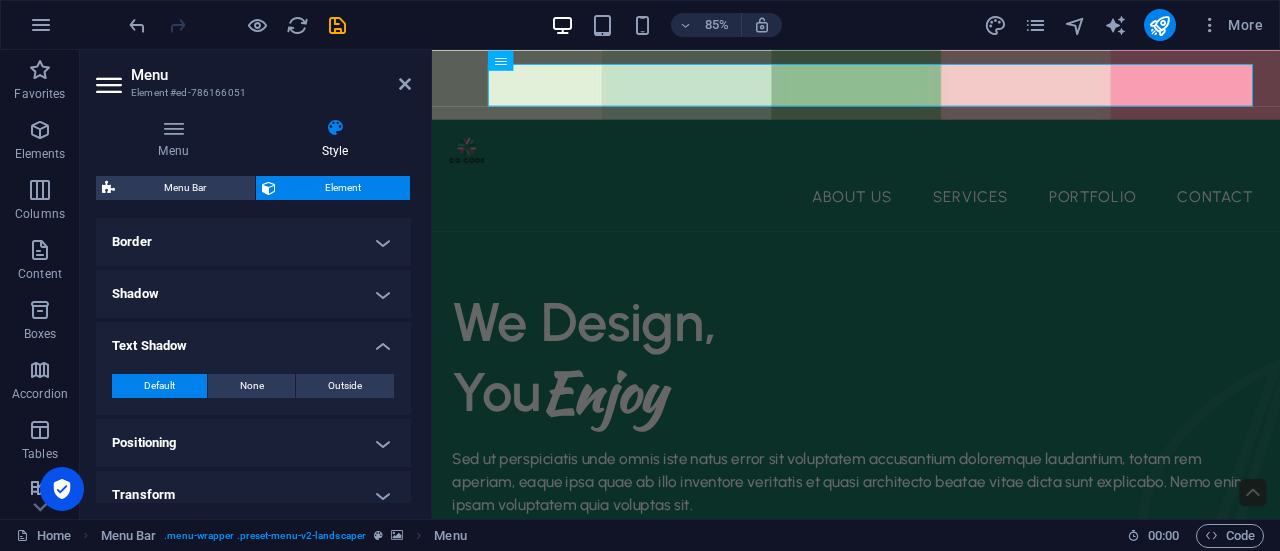 scroll, scrollTop: 158, scrollLeft: 0, axis: vertical 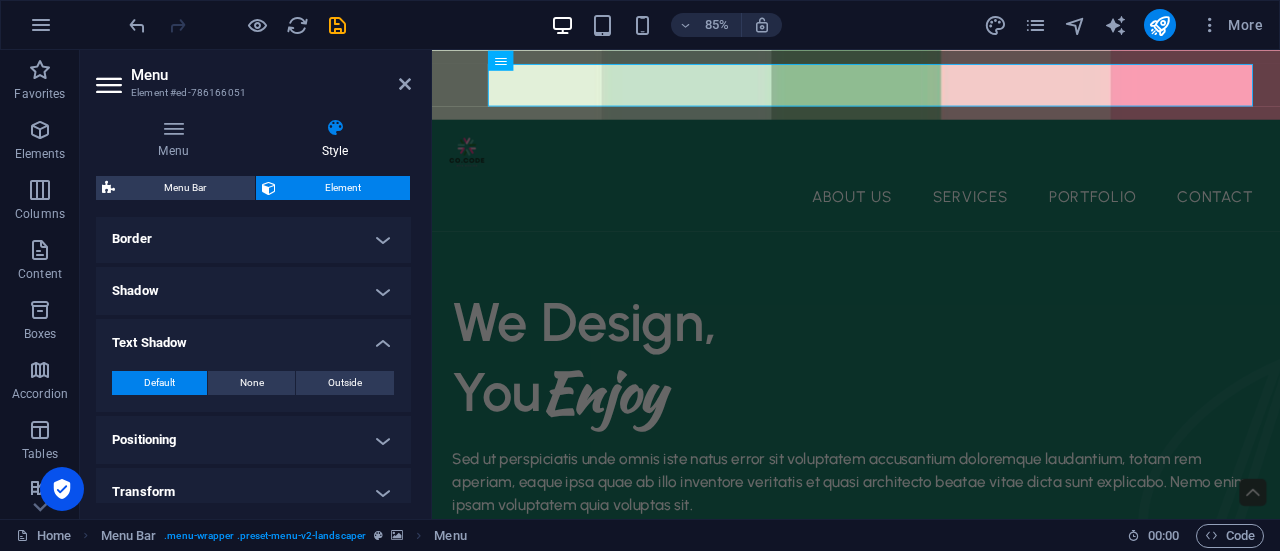 click on "Layout How this element expands within the layout (Flexbox). Size Default auto px % 1/1 1/2 1/3 1/4 1/5 1/6 1/7 1/8 1/9 1/10 Grow 1 Shrink Order Container layout Visible Visible Opacity 100 % Overflow Spacing Margin Default auto px % rem vw vh Custom Custom auto px % rem vw vh auto px % rem vw vh auto px % rem vw vh auto px % rem vw vh Padding Default px rem % vh vw Custom Custom px rem % vh vw px rem % vh vw px rem % vh vw px rem % vh vw Border Style              - Width 1 auto px rem % vh vw Custom Custom 1 auto px rem % vh vw 1 auto px rem % vh vw 1 auto px rem % vh vw 1 auto px rem % vh vw  - Color Round corners Default px rem % vh vw Custom Custom px rem % vh vw px rem % vh vw px rem % vh vw px rem % vh vw Shadow Default None Outside Inside Color X offset 0 px rem vh vw Y offset 0 px rem vh vw Blur 0 px rem % vh vw Spread 0 px rem vh vw Text Shadow Default None Outside Color X offset 0 px rem vh vw Y offset 0 px rem vh vw Blur 0 px rem % vh vw Positioning Default Static Relative Absolute Fixed" at bounding box center (253, 365) 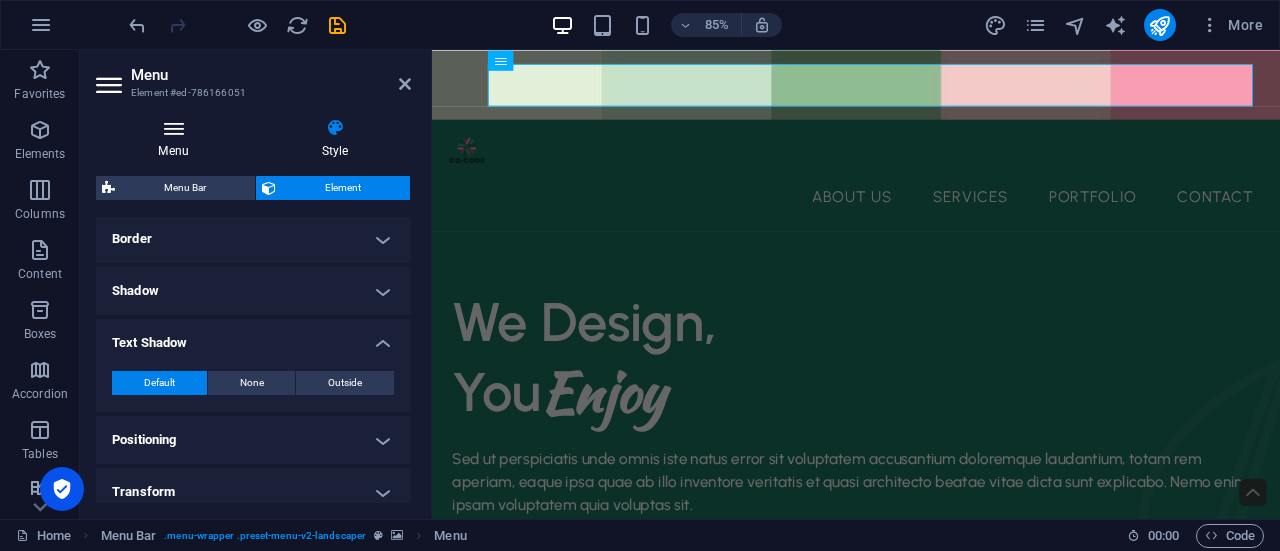 click at bounding box center (173, 128) 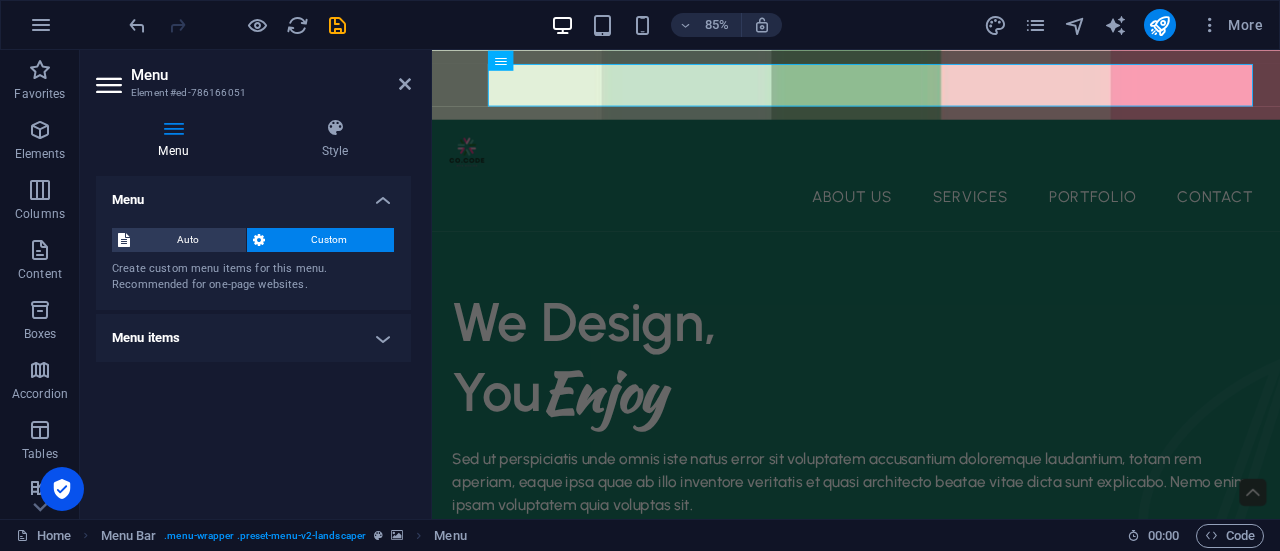 click on "Menu items" at bounding box center (253, 338) 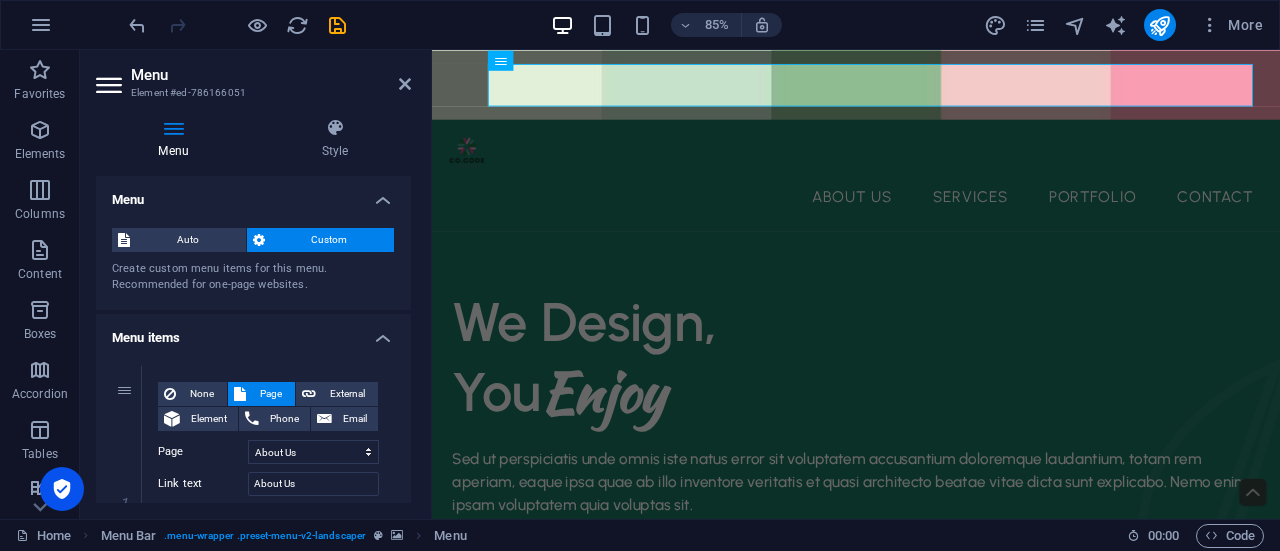 click on "Auto Custom Create custom menu items for this menu. Recommended for one-page websites. Manage pages" at bounding box center [253, 261] 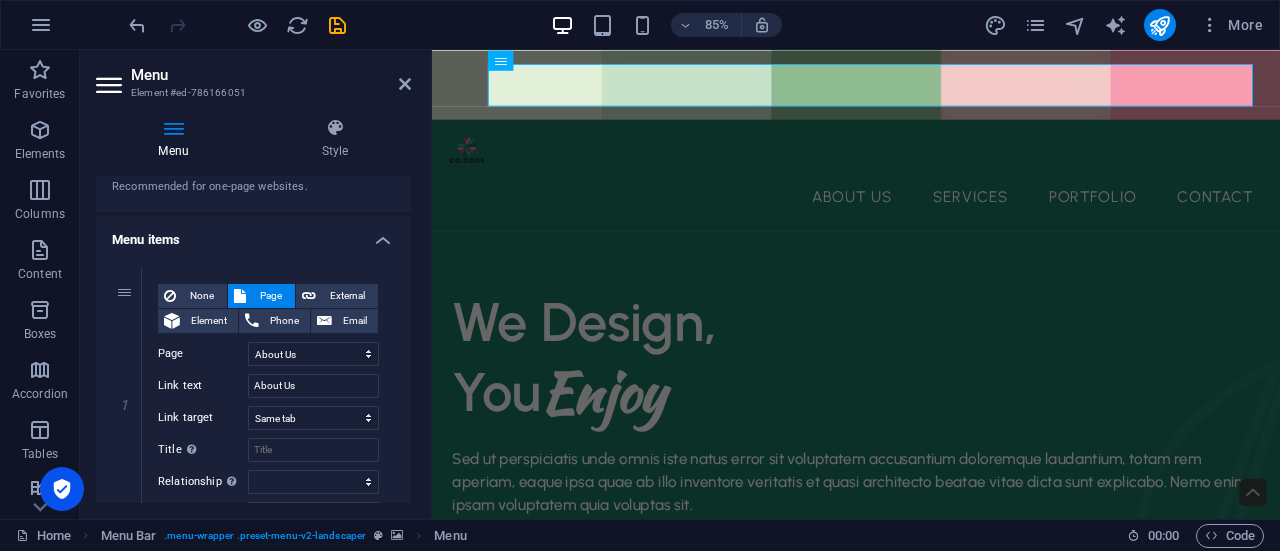 scroll, scrollTop: 156, scrollLeft: 0, axis: vertical 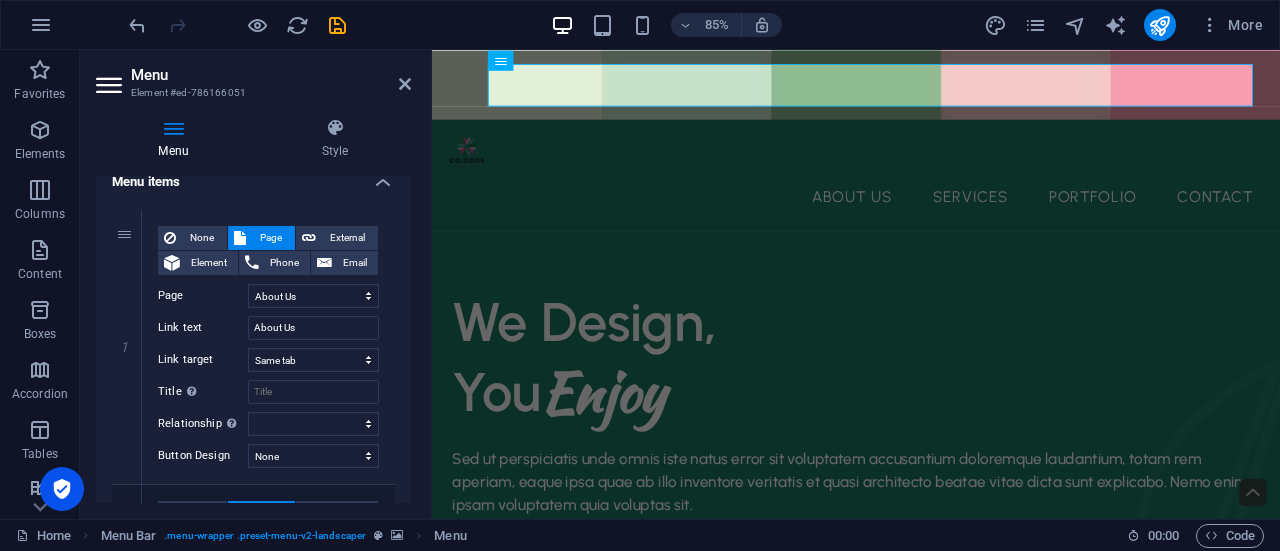 drag, startPoint x: 418, startPoint y: 280, endPoint x: 425, endPoint y: 323, distance: 43.56604 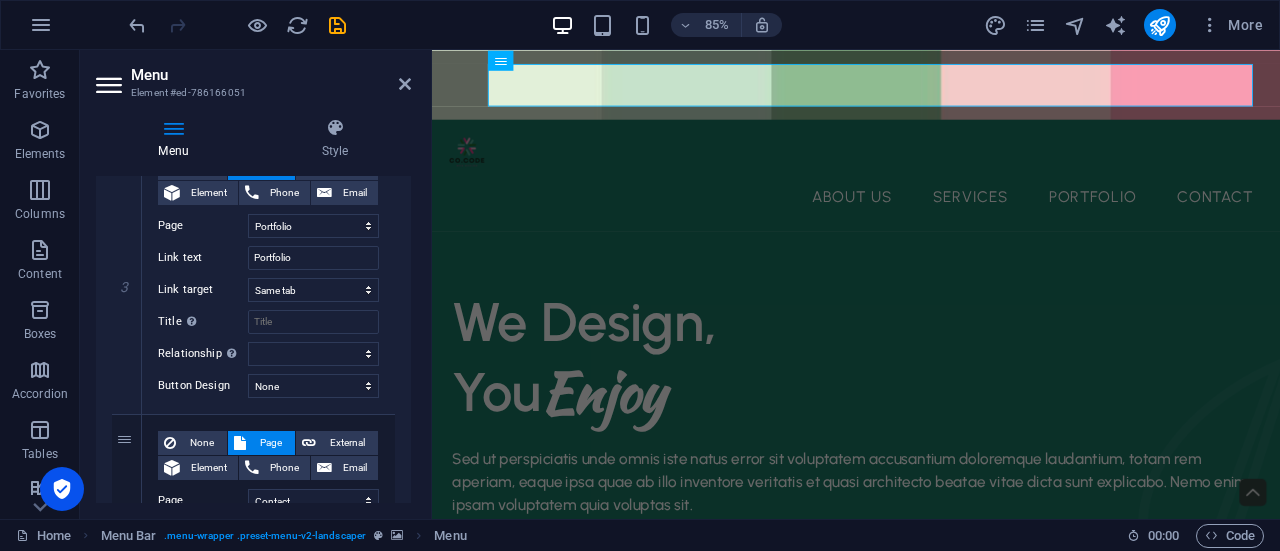 scroll, scrollTop: 746, scrollLeft: 0, axis: vertical 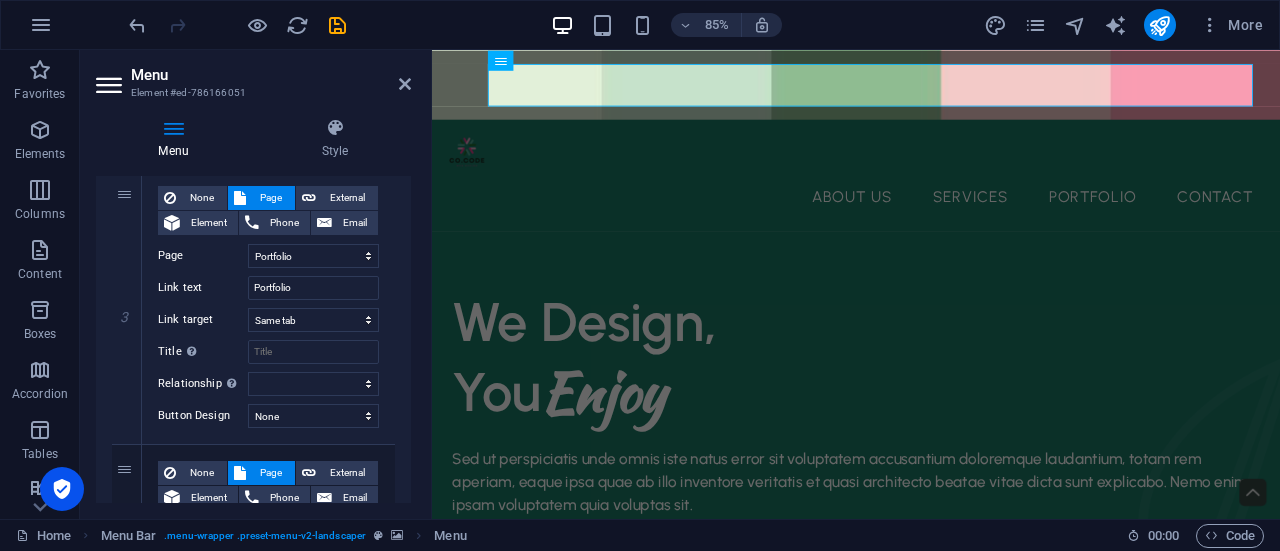 drag, startPoint x: 423, startPoint y: 418, endPoint x: 410, endPoint y: 377, distance: 43.011627 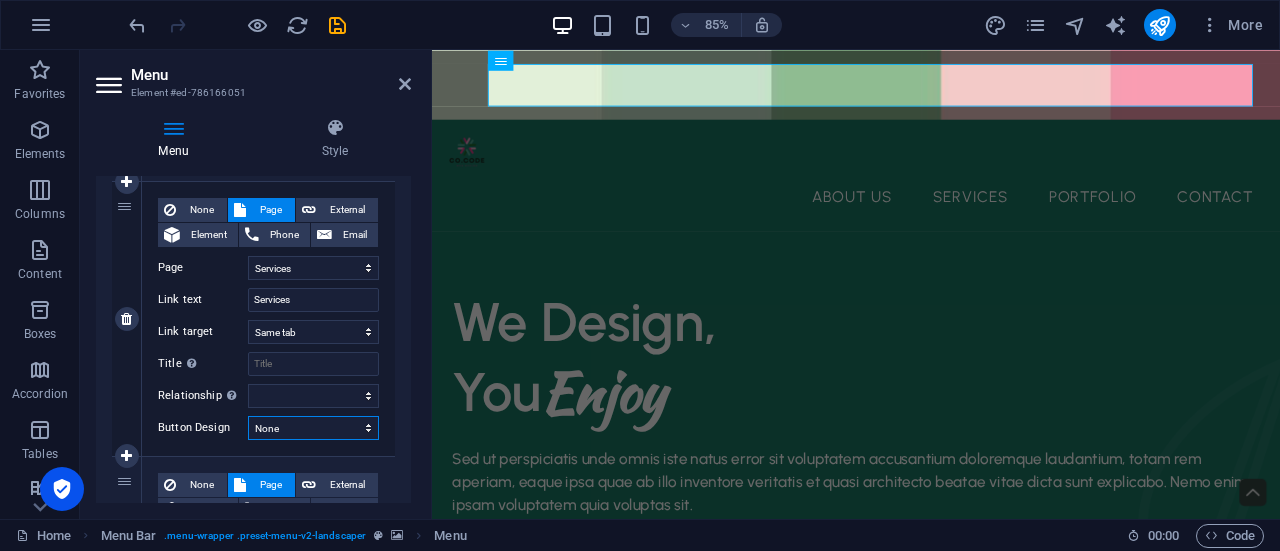 click on "None Default Primary Secondary" at bounding box center (313, 428) 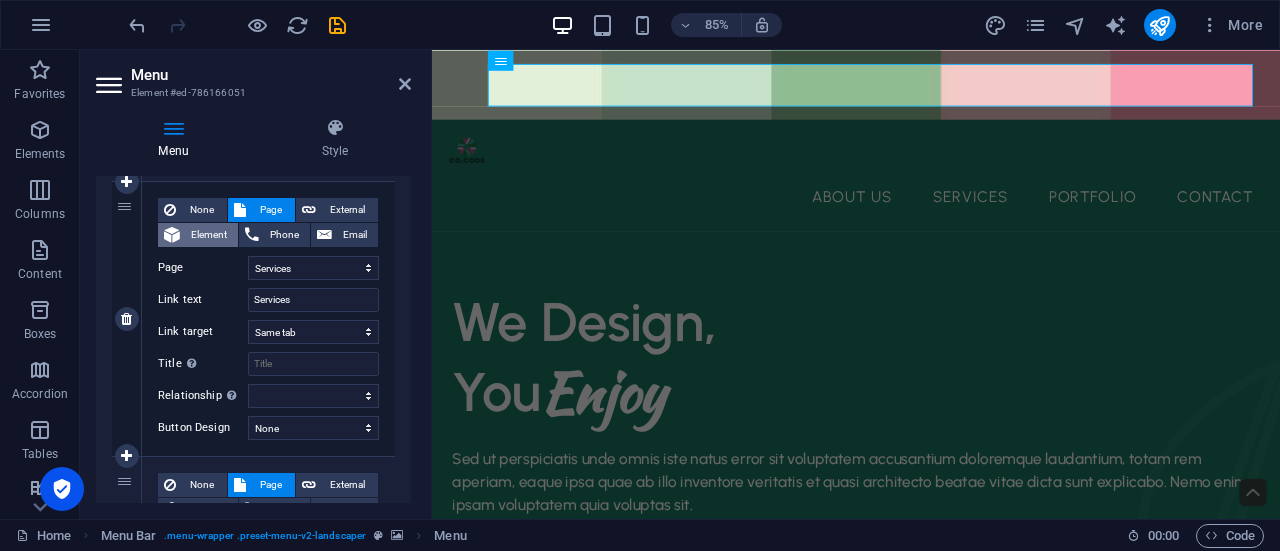 click on "Element" at bounding box center (209, 235) 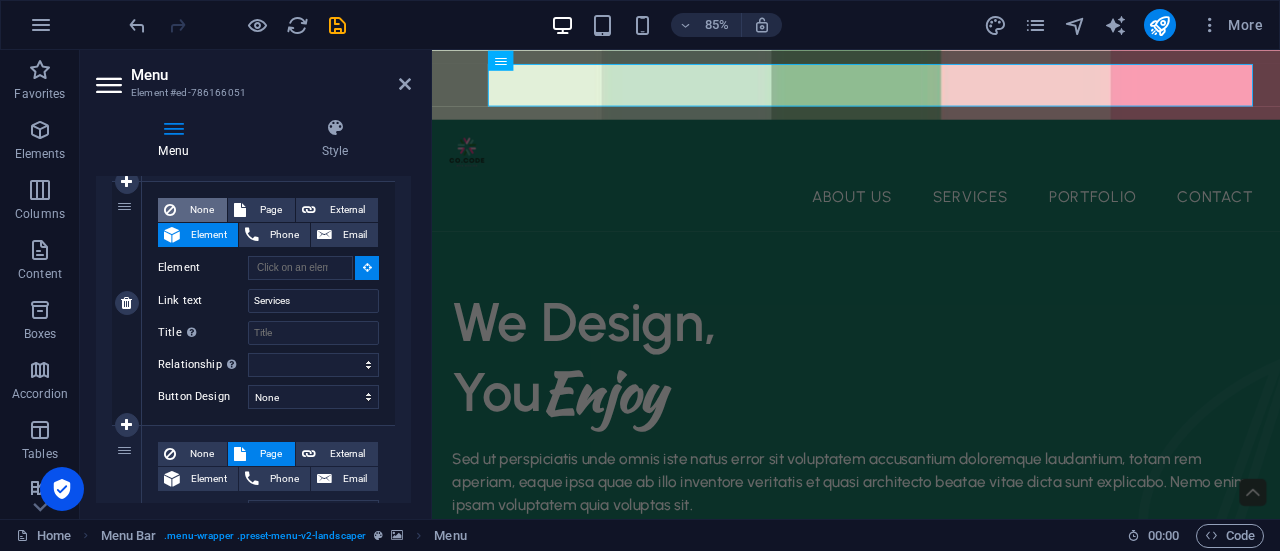 click on "None" at bounding box center [201, 210] 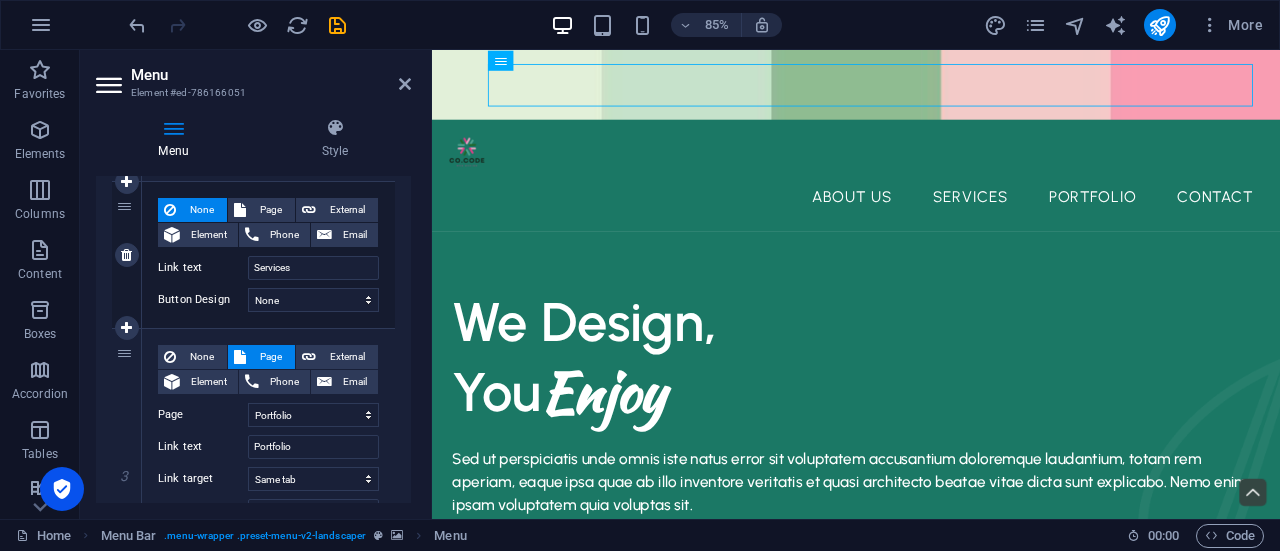 click on "None" at bounding box center [201, 210] 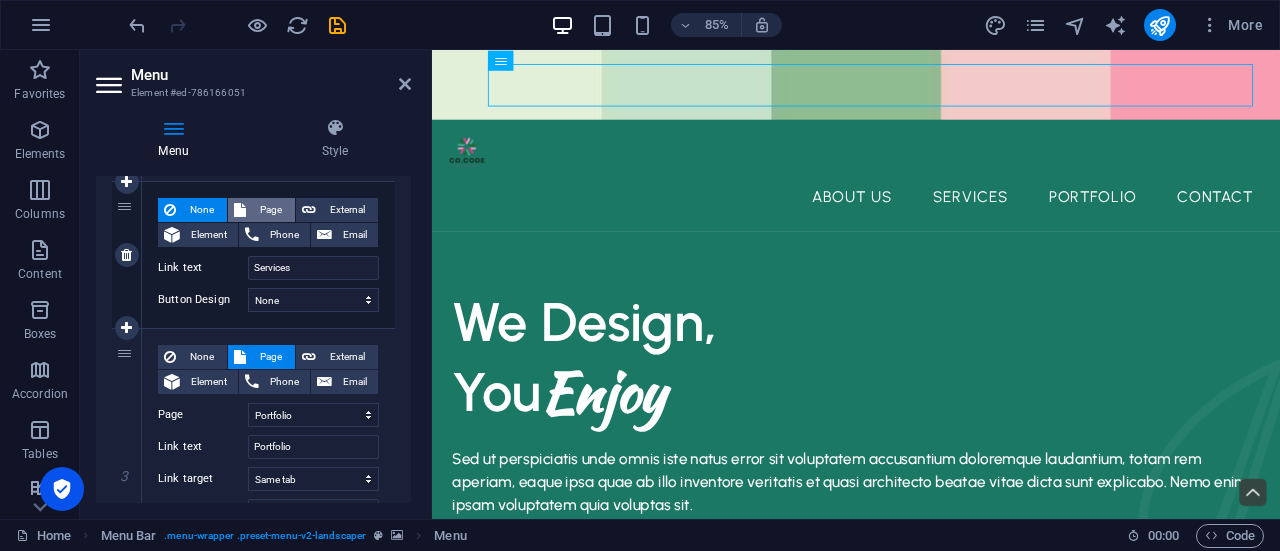 click on "Page" at bounding box center (270, 210) 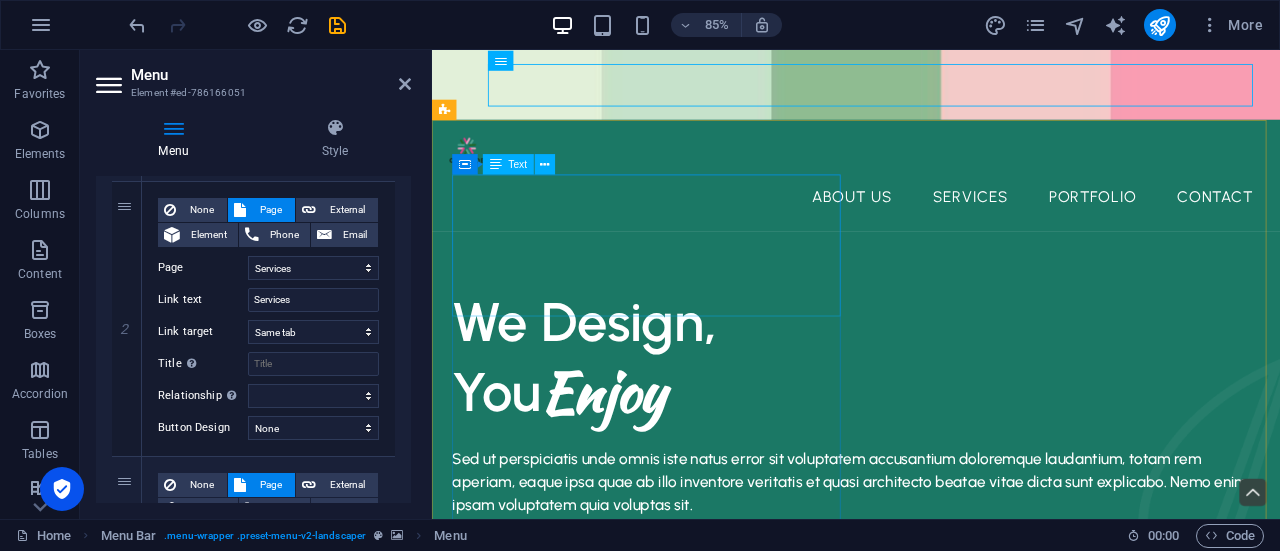 click on "We Design,  You  Enjoy" at bounding box center [931, 411] 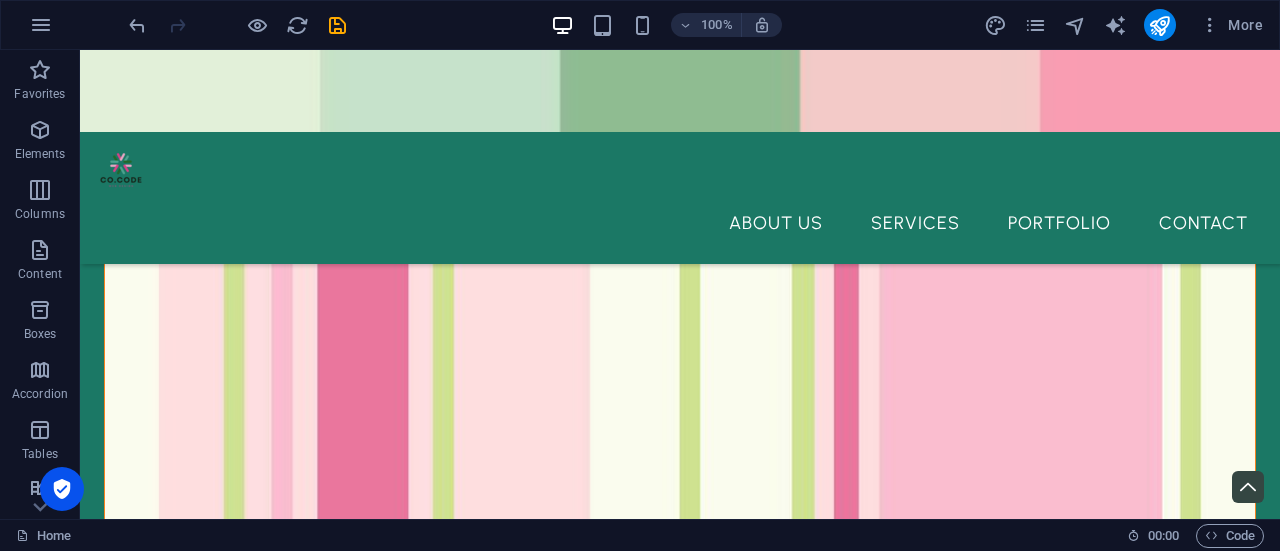 scroll, scrollTop: 475, scrollLeft: 0, axis: vertical 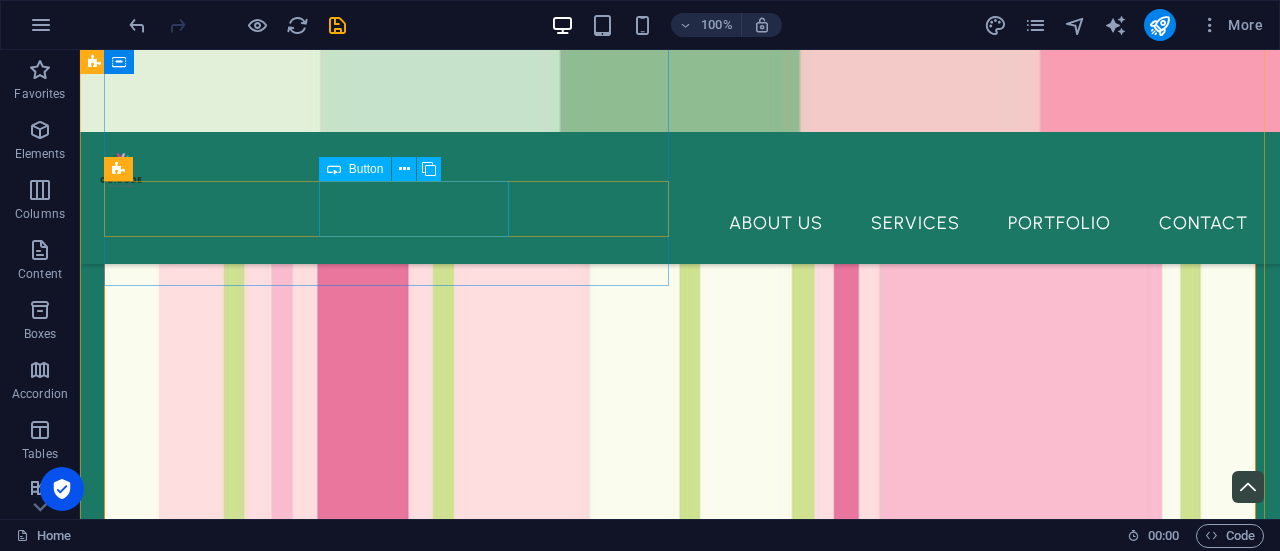 click on "free quote" at bounding box center [680, 170] 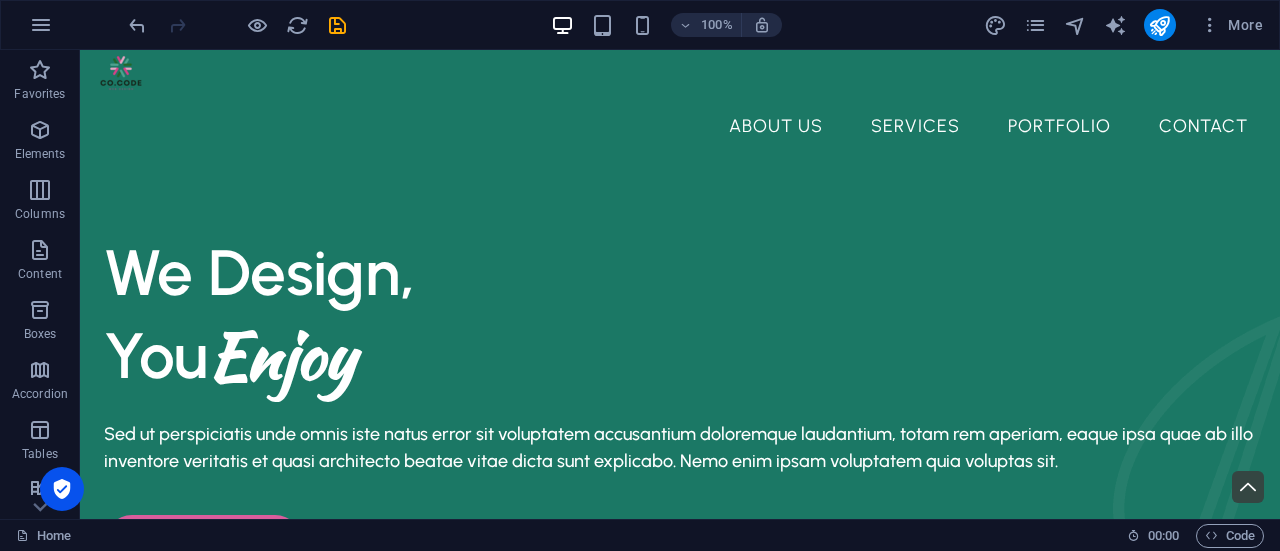 scroll, scrollTop: 0, scrollLeft: 0, axis: both 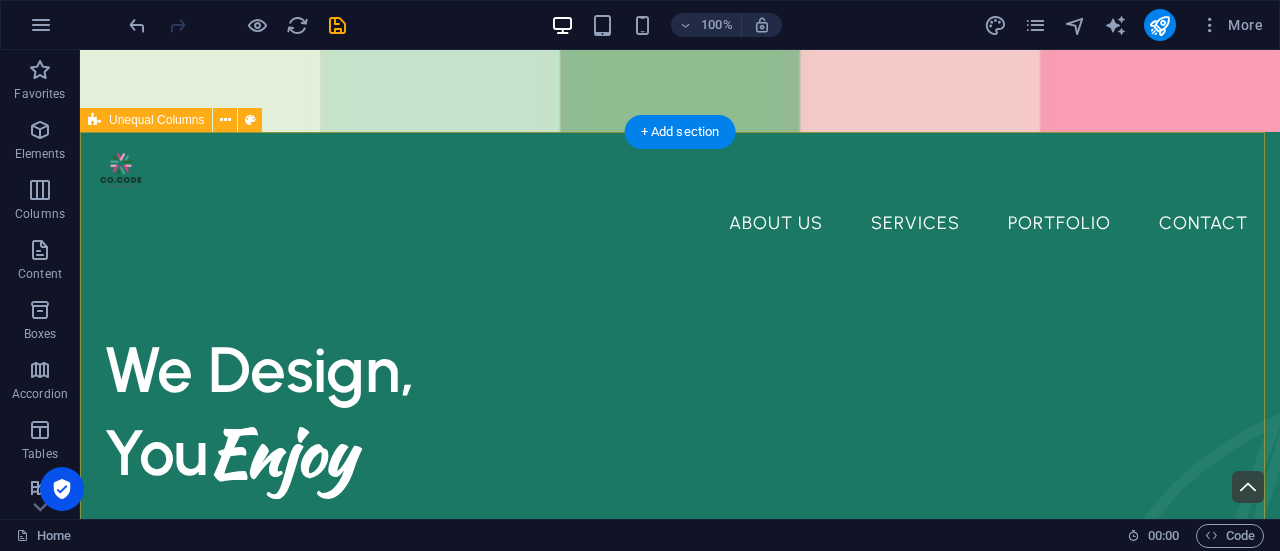 click on "We Design,  You  Enjoy Sed ut perspiciatis unde omnis iste natus error sit voluptatem accusantium doloremque laudantium, totam rem aperiam, eaque ipsa quae ab illo inventore veritatis et quasi architecto beatae vitae dicta sunt explicabo. Nemo enim ipsam voluptatem quia voluptas sit. contact us free quote" at bounding box center (680, 1228) 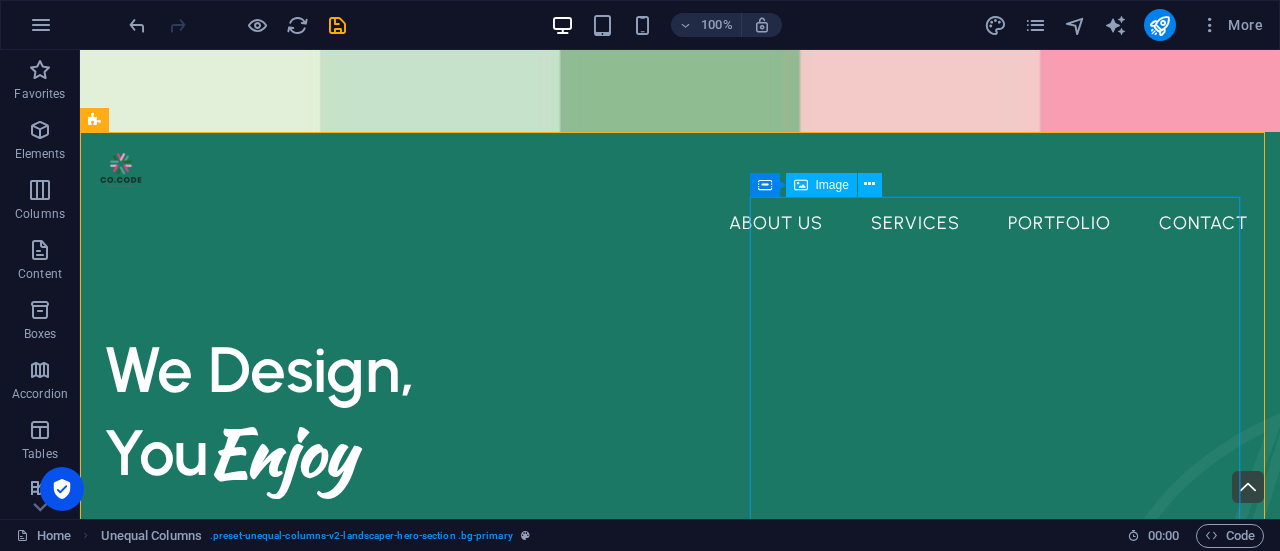 click on "Image" at bounding box center (832, 185) 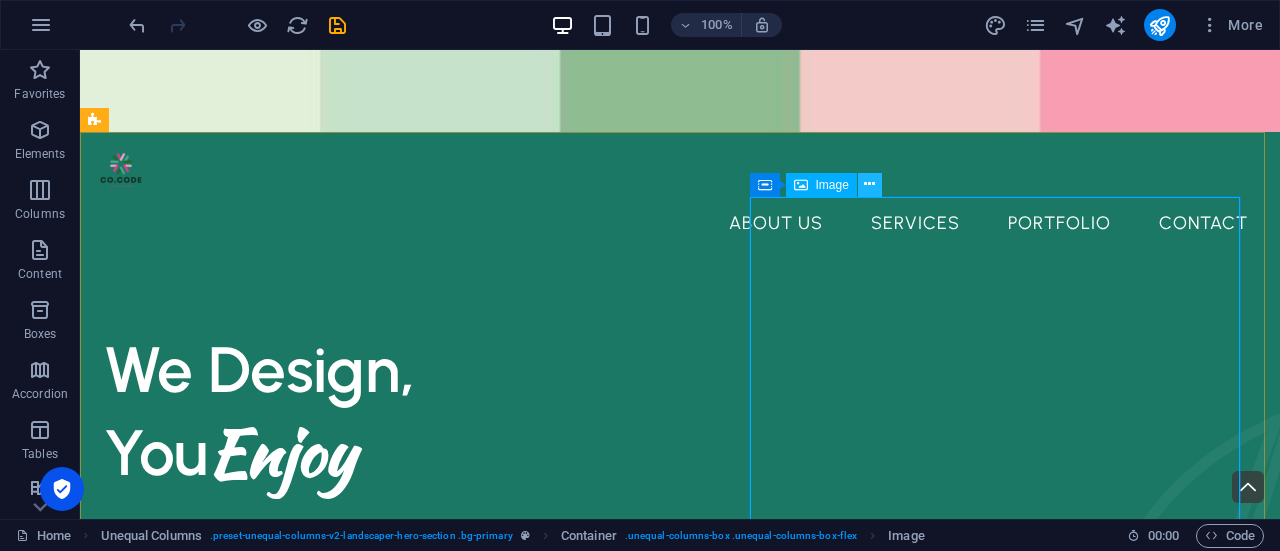 click at bounding box center (869, 184) 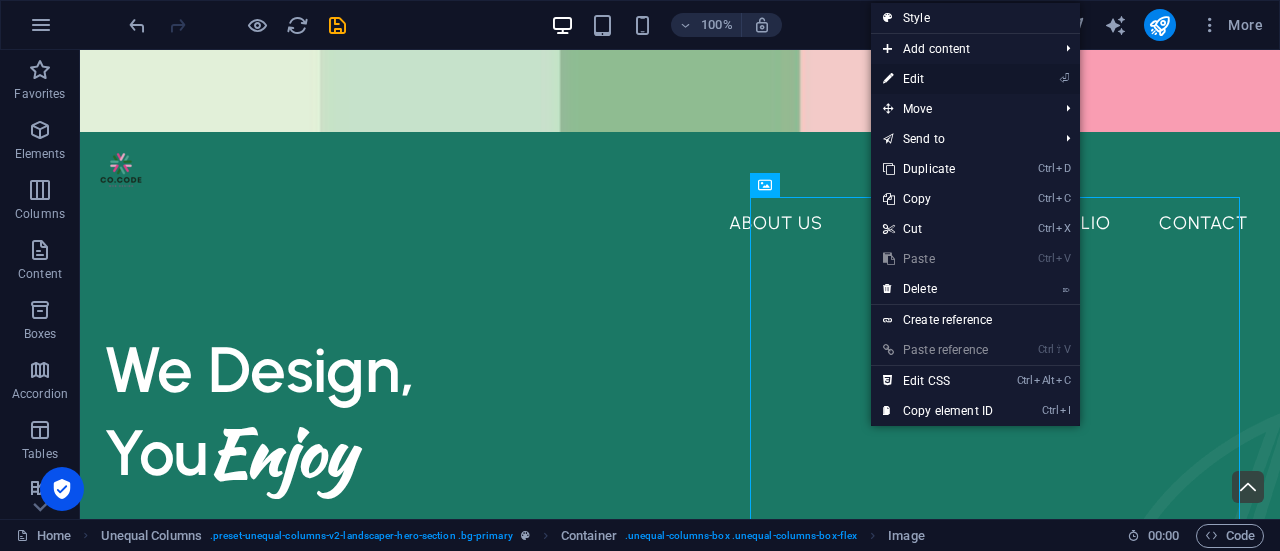 click on "⏎  Edit" at bounding box center [938, 79] 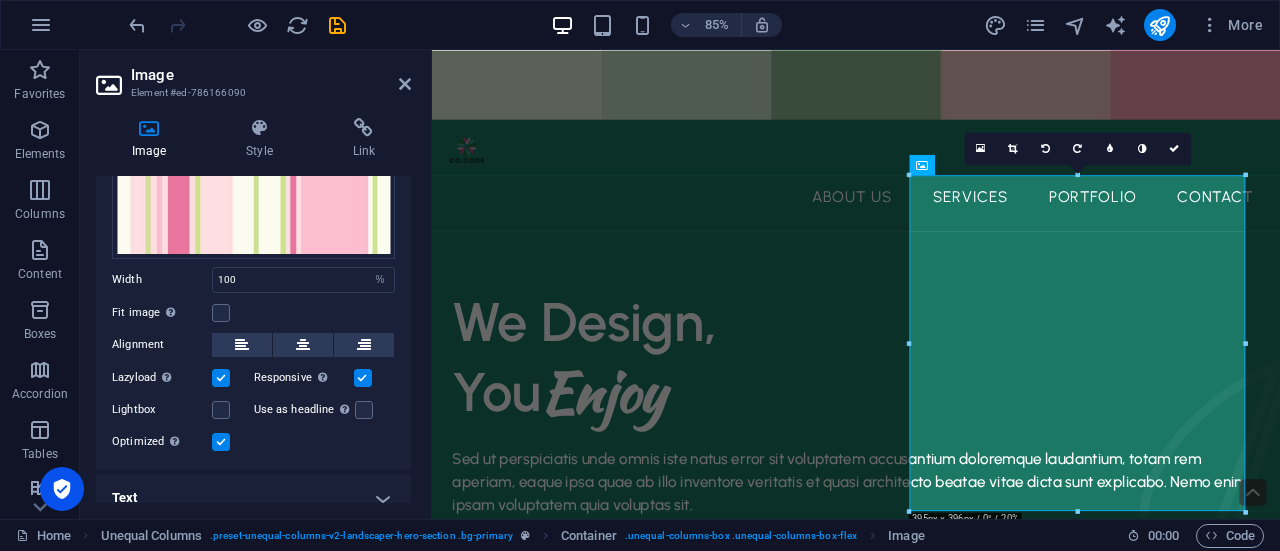 scroll, scrollTop: 266, scrollLeft: 0, axis: vertical 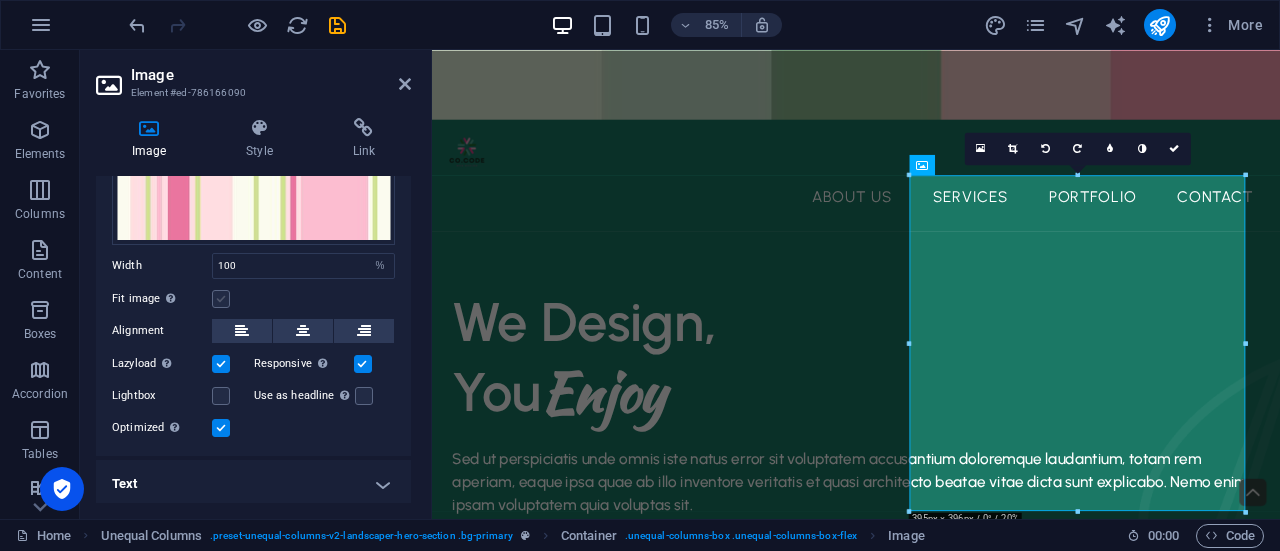 click at bounding box center (221, 299) 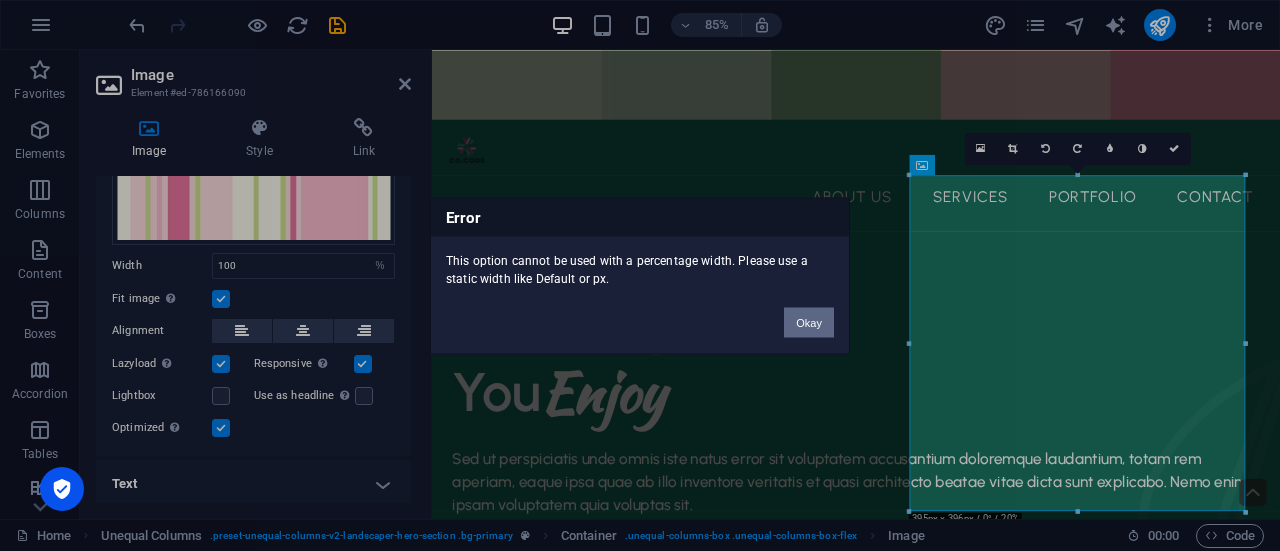 click on "Okay" at bounding box center (809, 322) 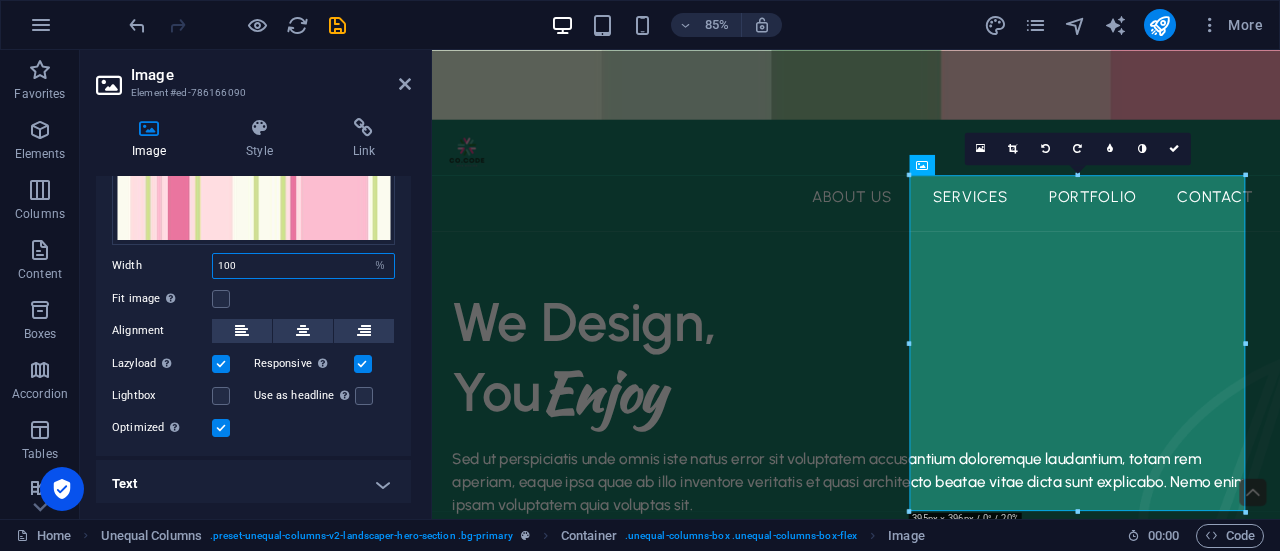 click on "100" at bounding box center [303, 266] 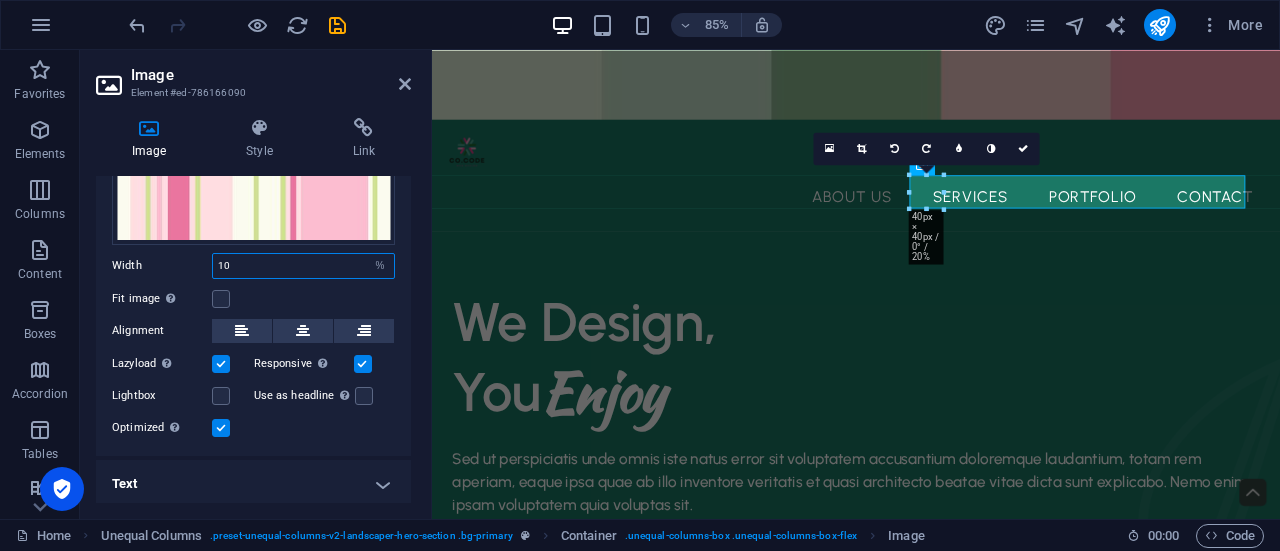type on "1" 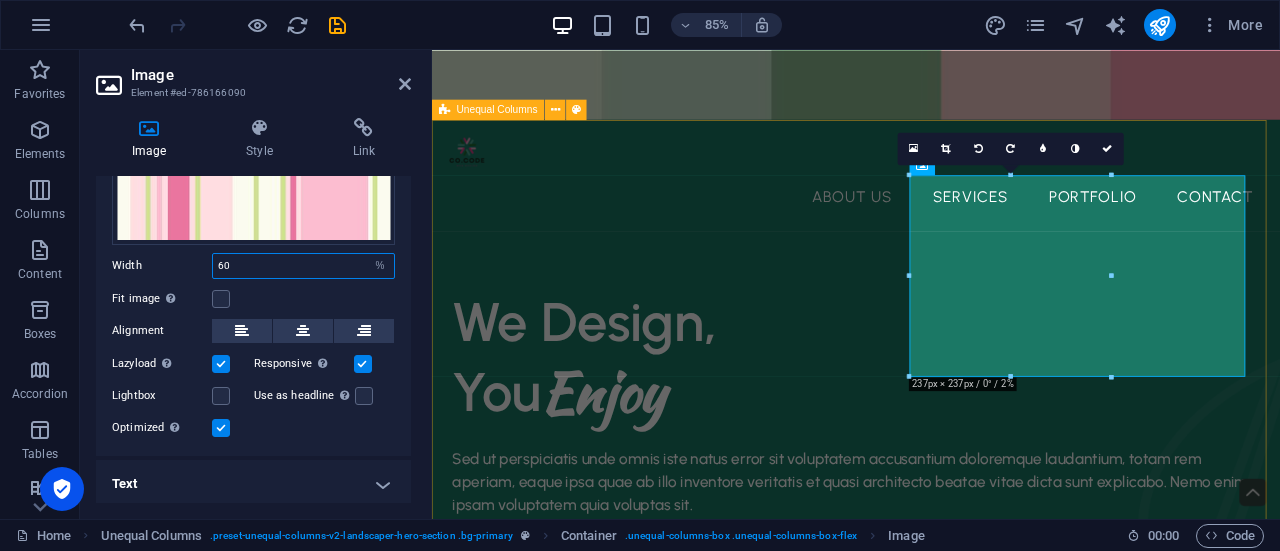 type on "60" 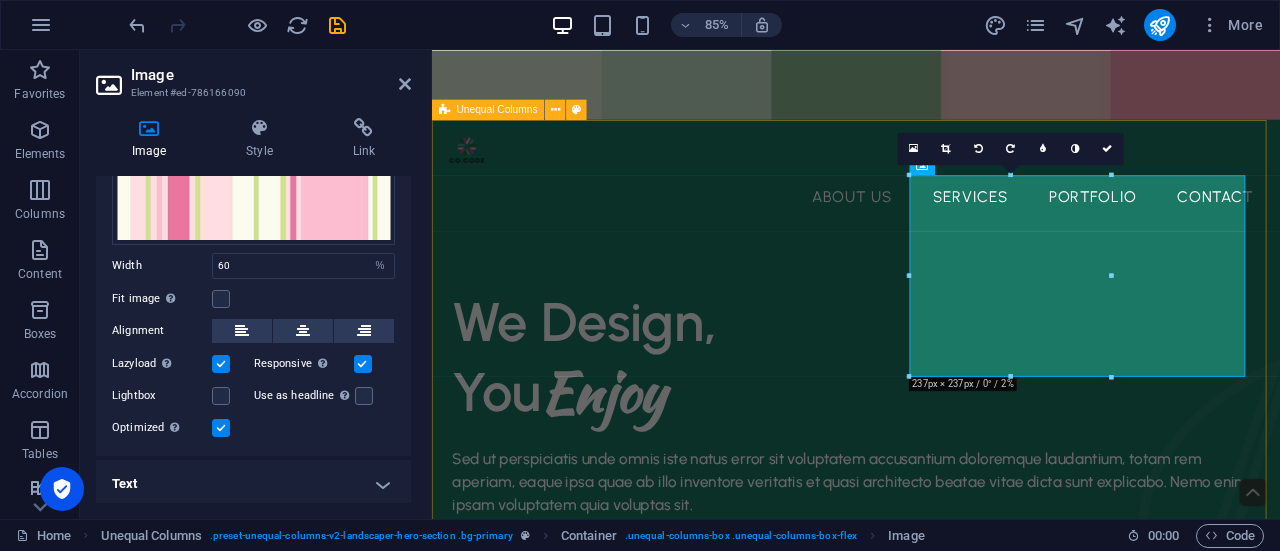 click on "We Design,  You  Enjoy Sed ut perspiciatis unde omnis iste natus error sit voluptatem accusantium doloremque laudantium, totam rem aperiam, eaque ipsa quae ab illo inventore veritatis et quasi architecto beatae vitae dicta sunt explicabo. Nemo enim ipsam voluptatem quia voluptas sit. contact us free quote" at bounding box center (931, 951) 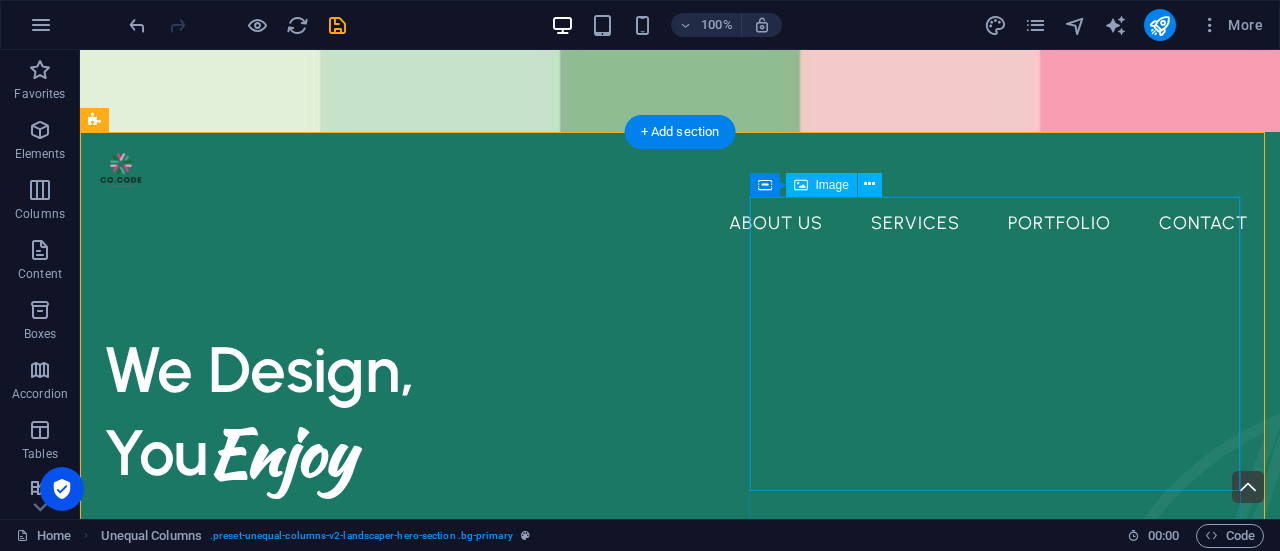 click at bounding box center [680, 1118] 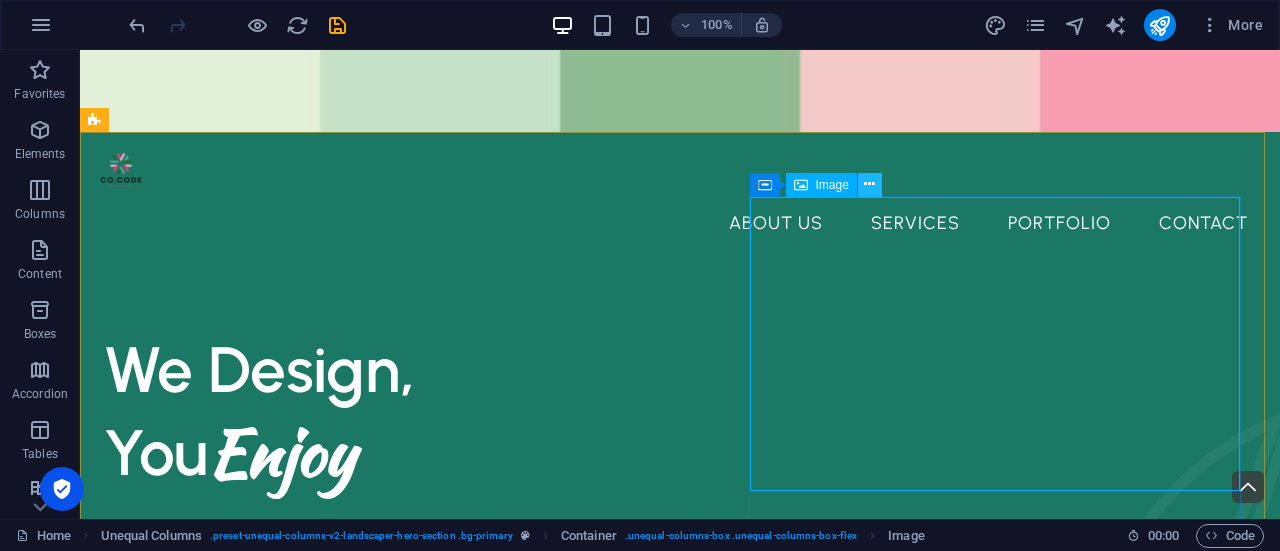 click at bounding box center (870, 185) 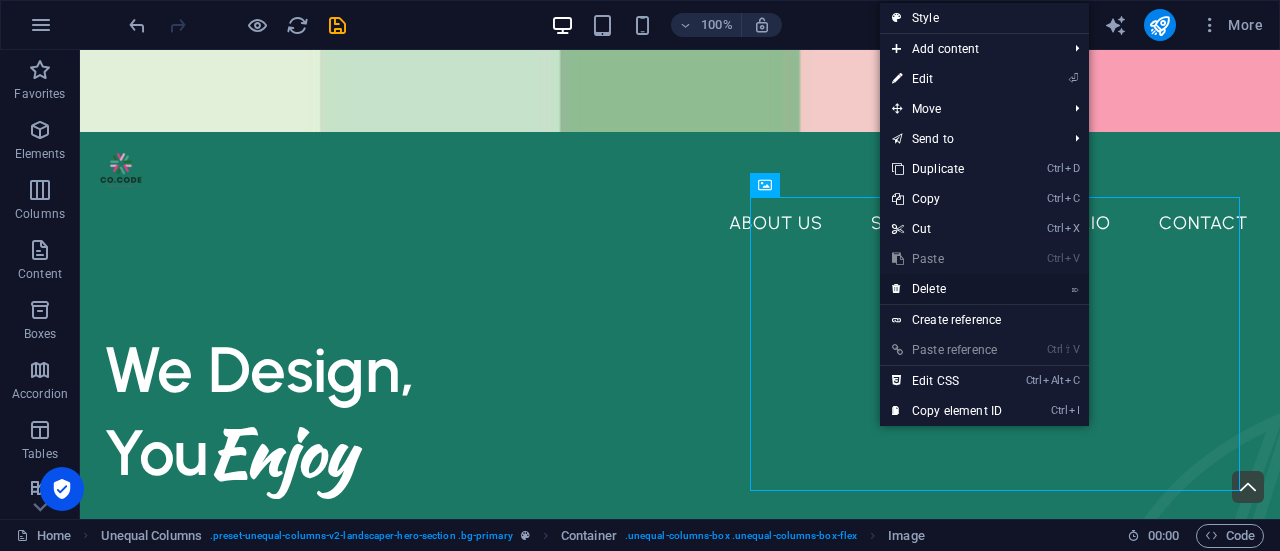 click on "⌦  Delete" at bounding box center [947, 289] 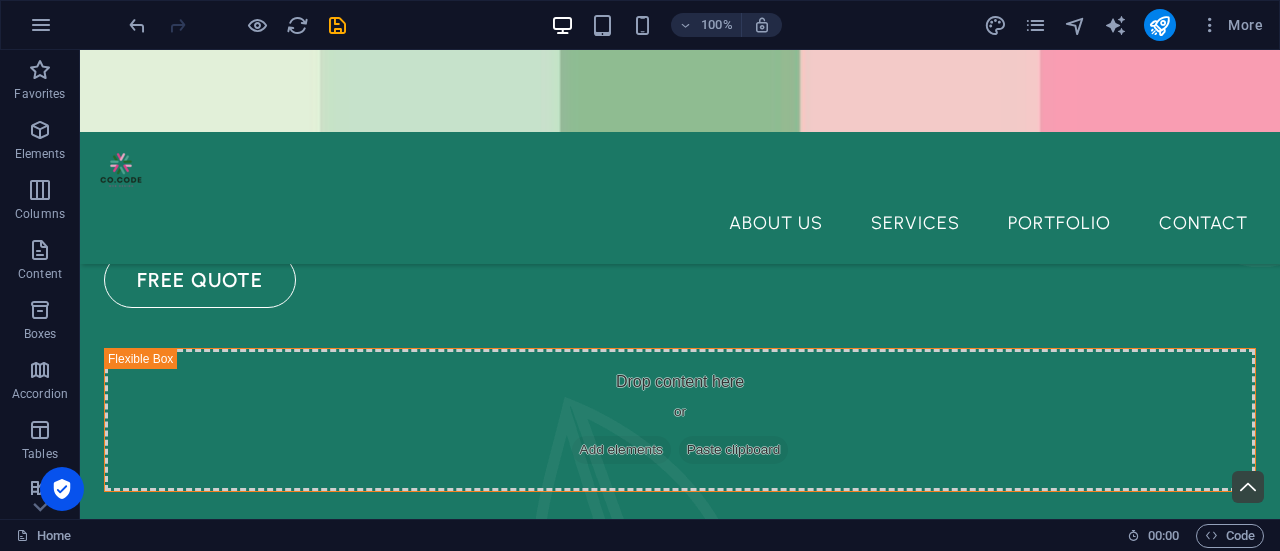scroll, scrollTop: 244, scrollLeft: 0, axis: vertical 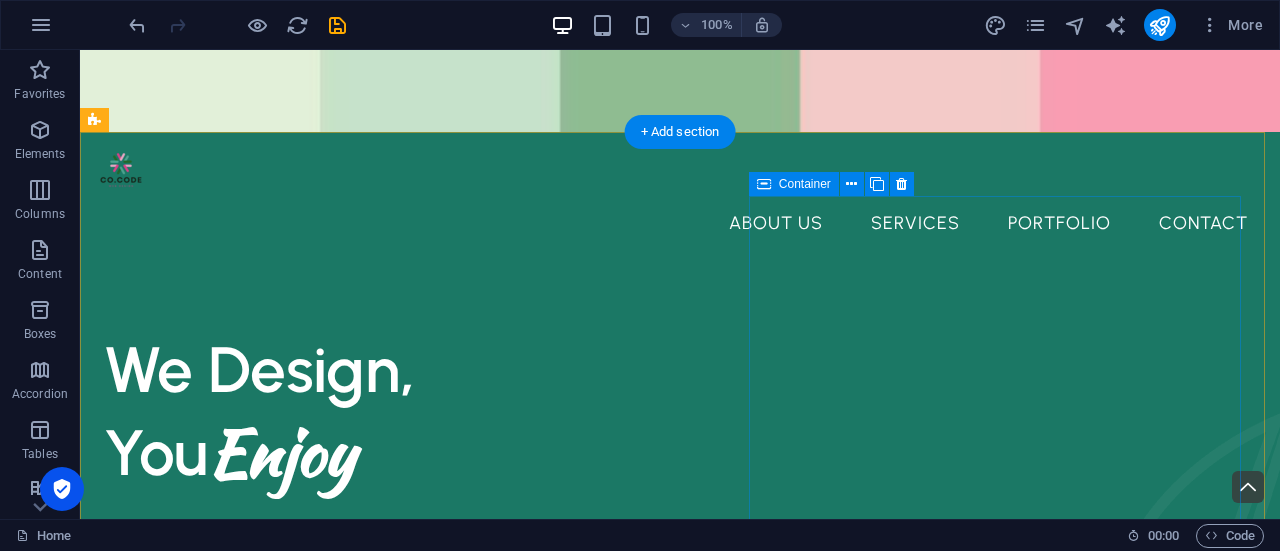 click on "Add elements" at bounding box center [621, 874] 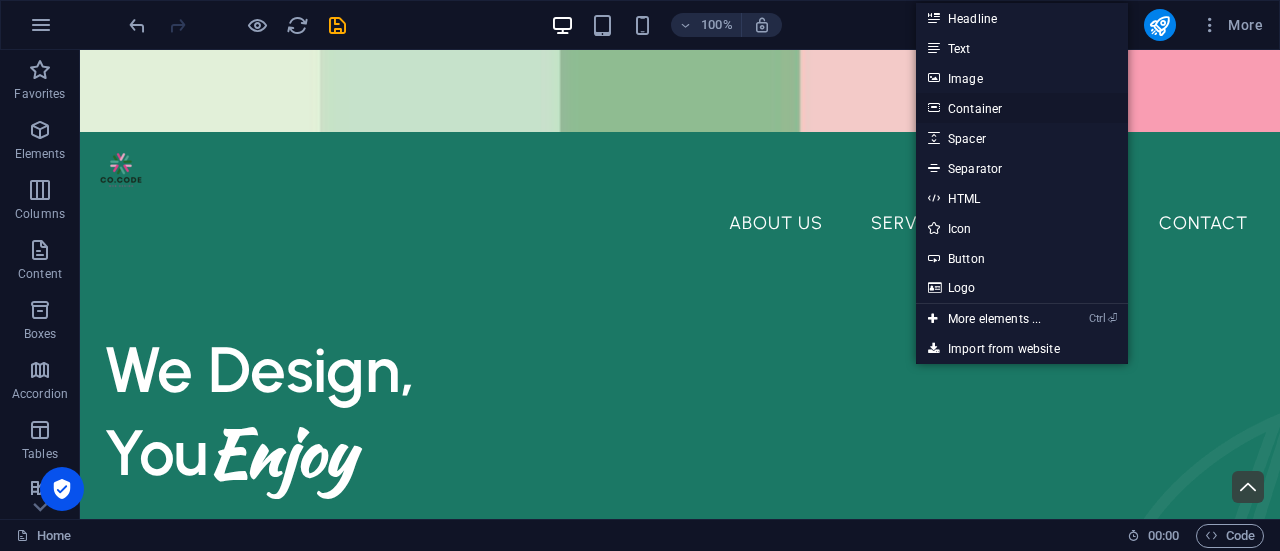 click on "Container" at bounding box center [1022, 108] 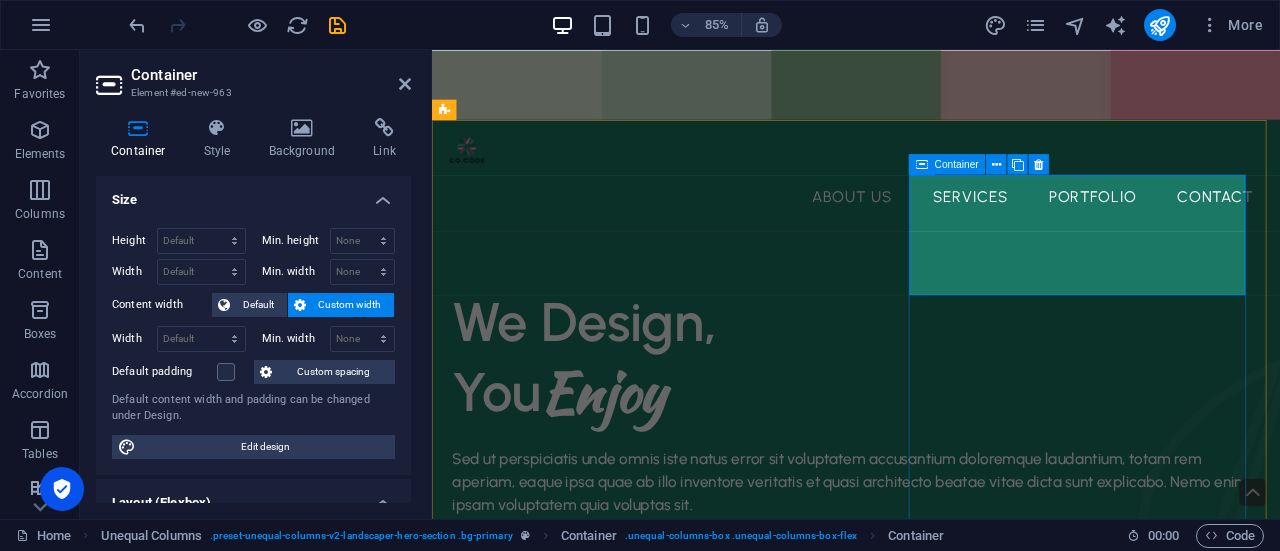 click on "Drop content here or  Add elements  Paste clipboard" at bounding box center [931, 871] 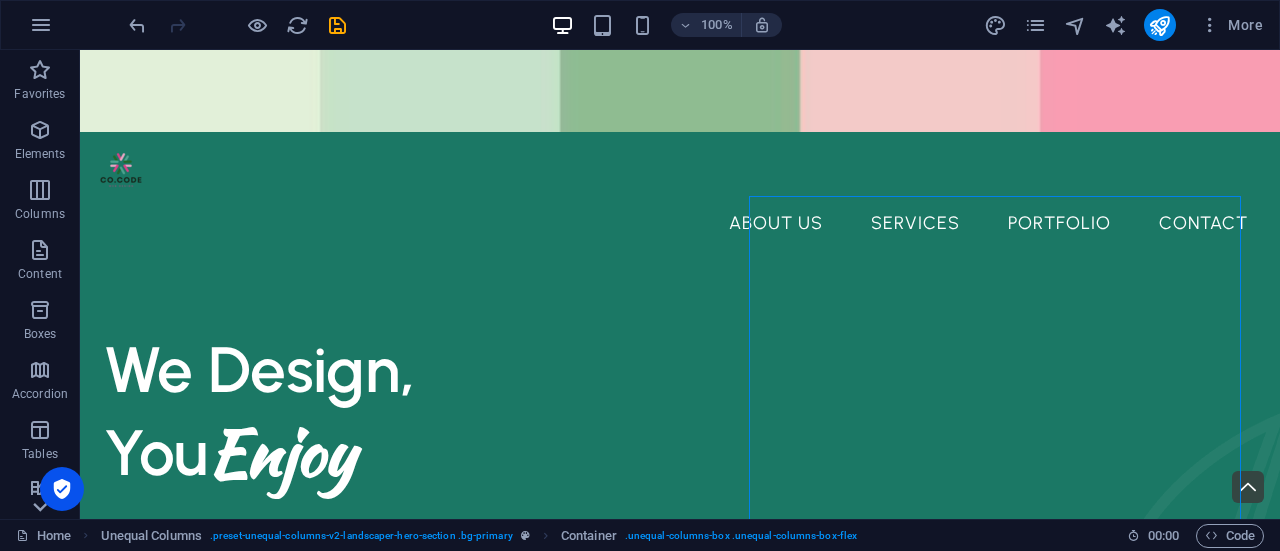 click 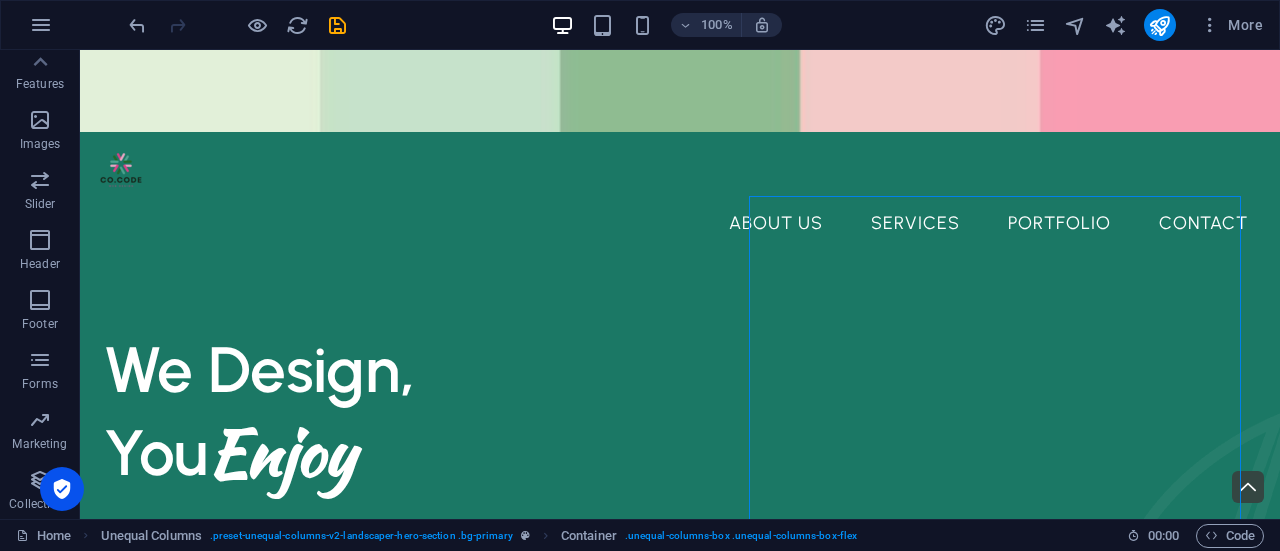 click on "Collections" at bounding box center [39, 504] 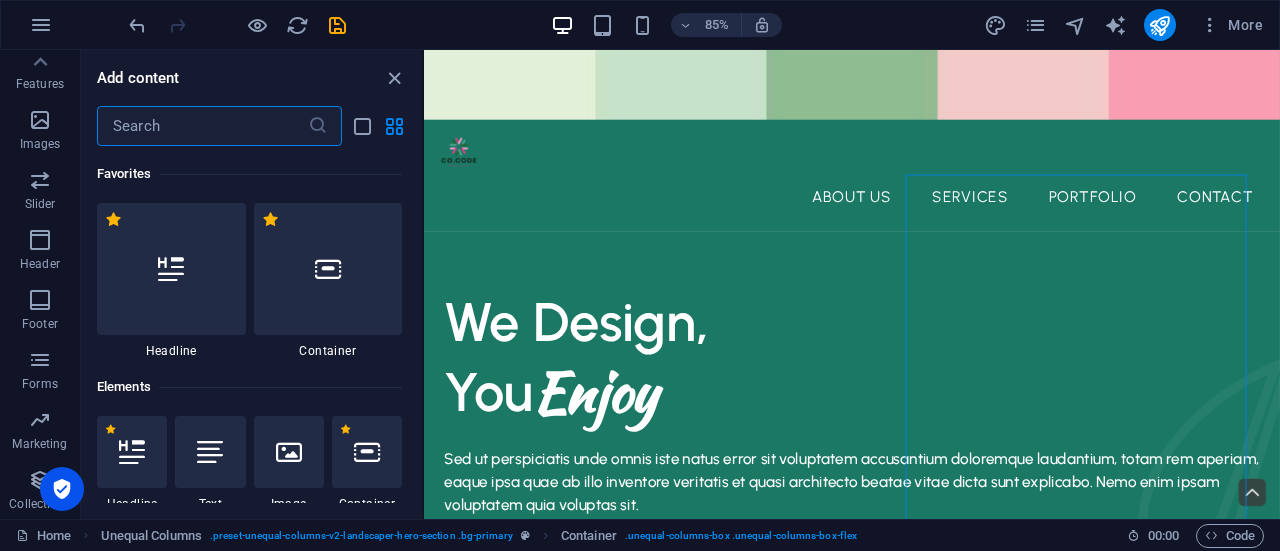 scroll, scrollTop: 18142, scrollLeft: 0, axis: vertical 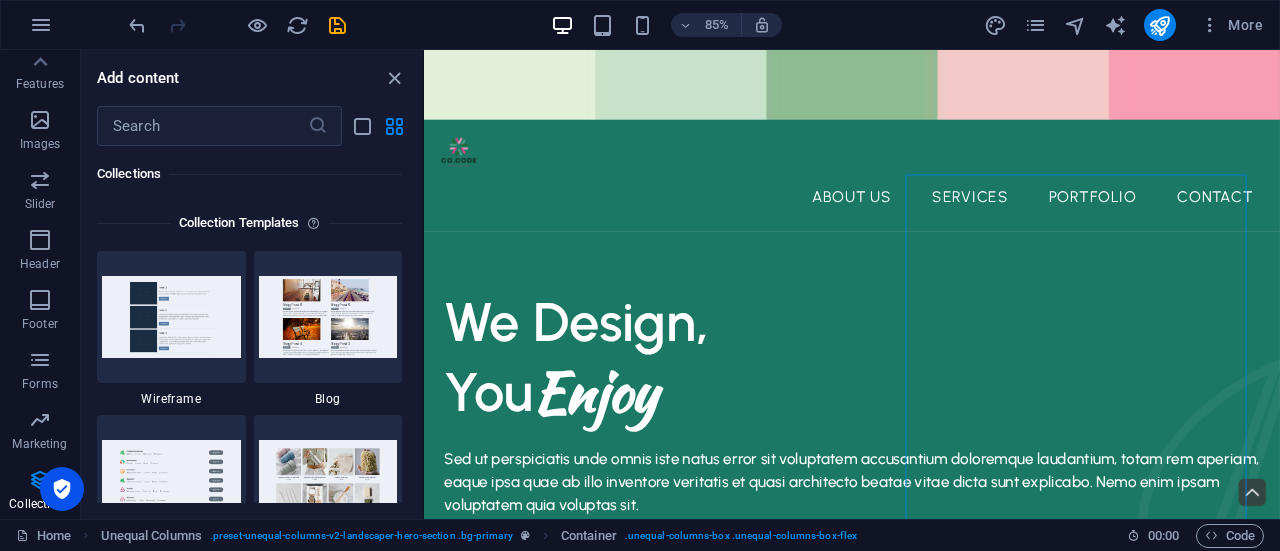 click on "Collections Collection Templates 1 Star Wireframe 1 Star Blog 1 Star Jobs 1 Star Product Gallery 1 Star Team 1 Star Portfolio 1 Star Real Estate 1 Star Collection listing Collection Features 1 Star Collection filter-buttons 1 Star Collection search" at bounding box center [249, 628] 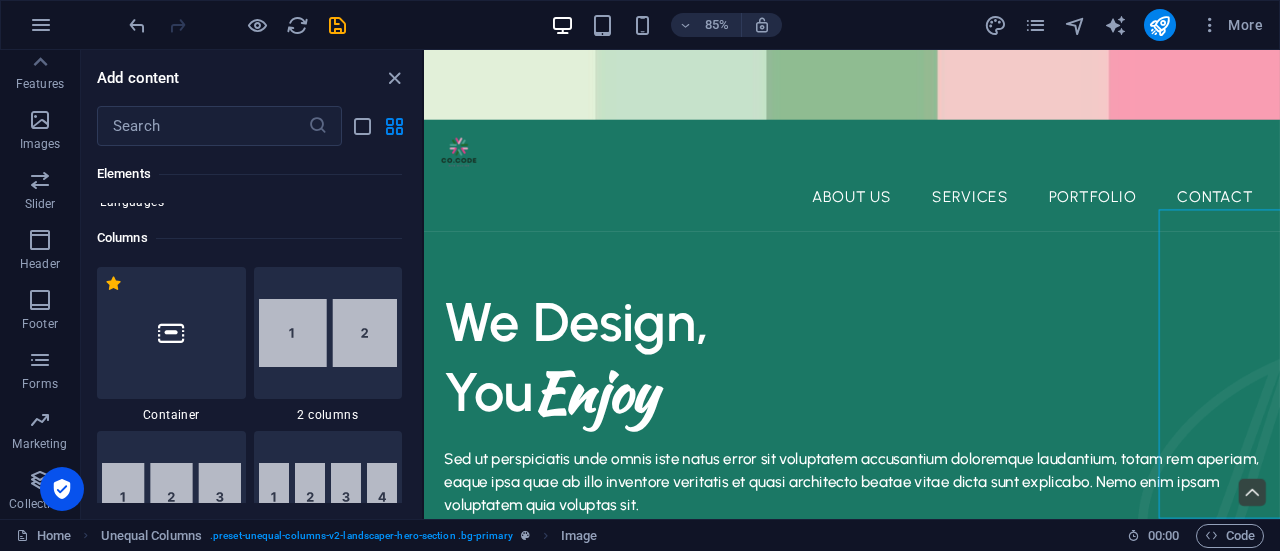 scroll, scrollTop: 666, scrollLeft: 0, axis: vertical 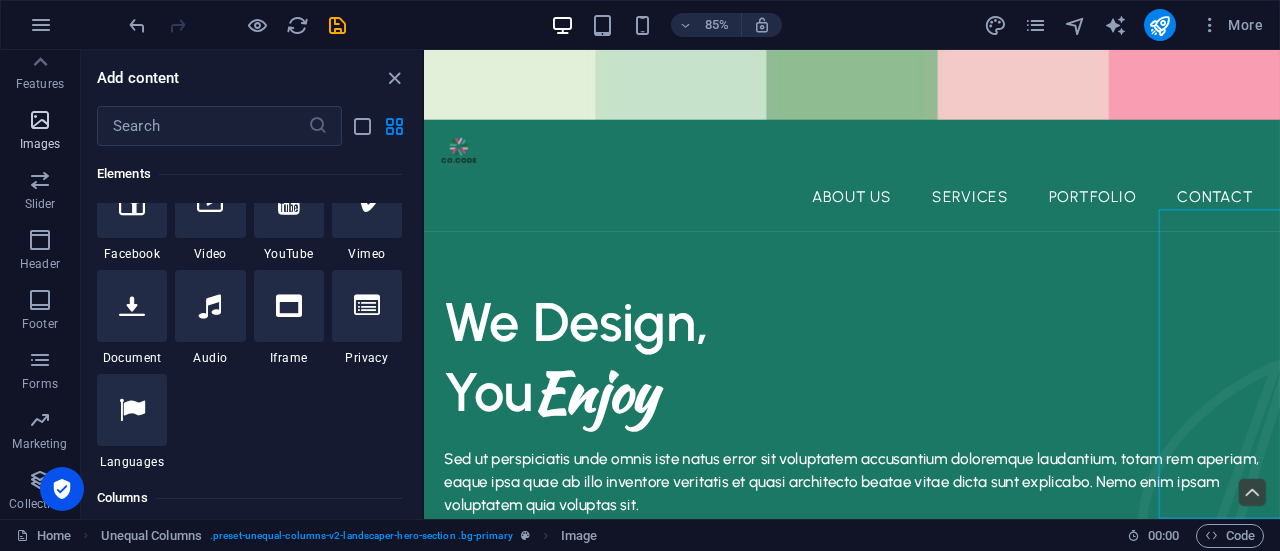 click at bounding box center (40, 120) 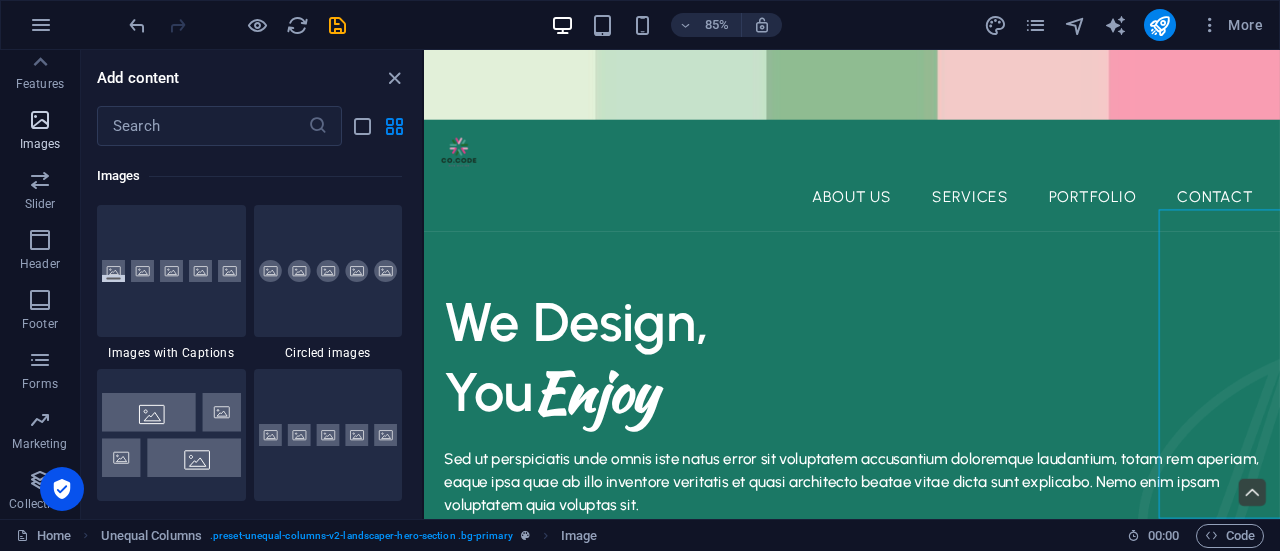 scroll, scrollTop: 9976, scrollLeft: 0, axis: vertical 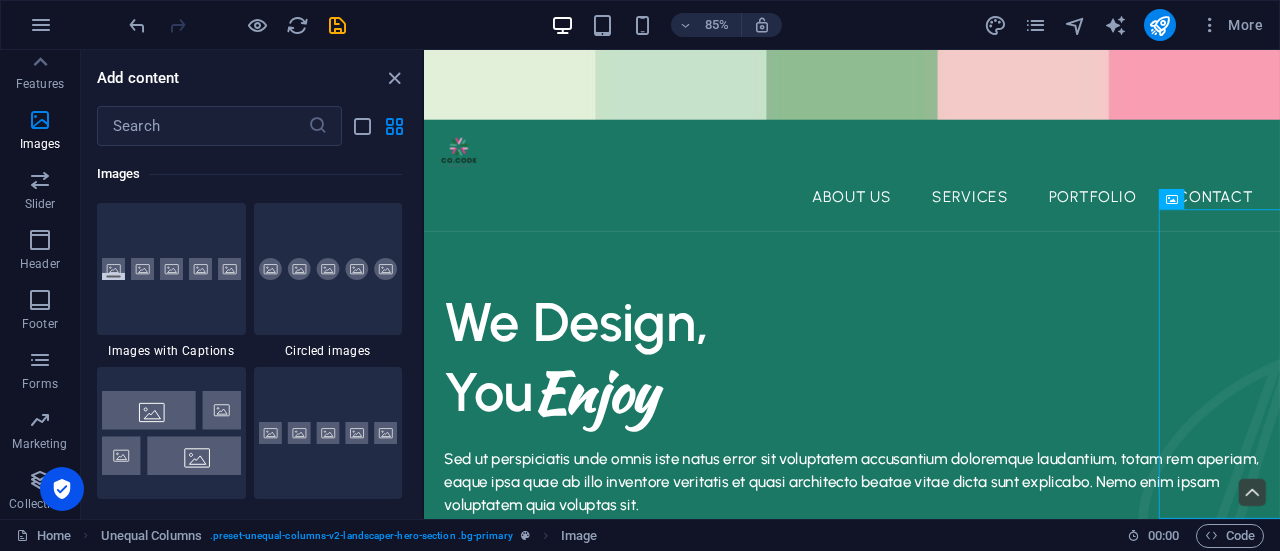 click on "Favorites Elements Columns Content Boxes Accordion Tables Features Images Slider Header Footer Forms Marketing Collections Add content ​ Favorites 1 Star Headline 1 Star Container Elements 1 Star Headline 1 Star Text 1 Star Image 1 Star Container 1 Star Spacer 1 Star Separator 1 Star HTML 1 Star Icon 1 Star Button 1 Star Logo 1 Star SVG 1 Star Image slider 1 Star Slider 1 Star Gallery 1 Star Menu 1 Star Map 1 Star Facebook 1 Star Video 1 Star YouTube 1 Star Vimeo 1 Star Document 1 Star Audio 1 Star Iframe 1 Star Privacy 1 Star Languages Columns 1 Star Container 1 Star 2 columns 1 Star 3 columns 1 Star 4 columns 1 Star 5 columns 1 Star 6 columns 1 Star 40-60 1 Star 20-80 1 Star 80-20 1 Star 30-70 1 Star 70-30 1 Star Unequal Columns 1 Star 25-25-50 1 Star 25-50-25 1 Star 50-25-25 1 Star 20-60-20 1 Star [PHONE_NUMBER] 1 Star [PHONE_NUMBER] 1 Star Grid 2-1 1 Star Grid 1-2 1 Star Grid 3-1 1 Star Grid 1-3 1 Star Grid 4-1 1 Star Grid 1-4 1 Star Grid 1-2-1 1 Star Grid 1-1-2 1 Star Grid 2h-2v 1 Star Grid 2v-2h 1 Star Text" at bounding box center [640, 284] 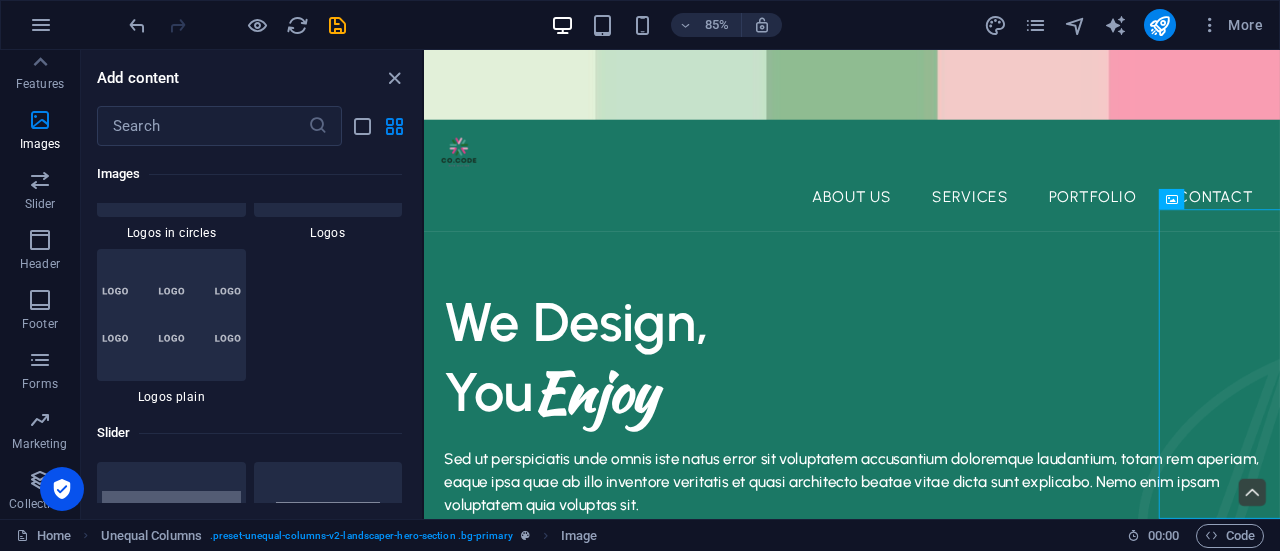 scroll, scrollTop: 11226, scrollLeft: 0, axis: vertical 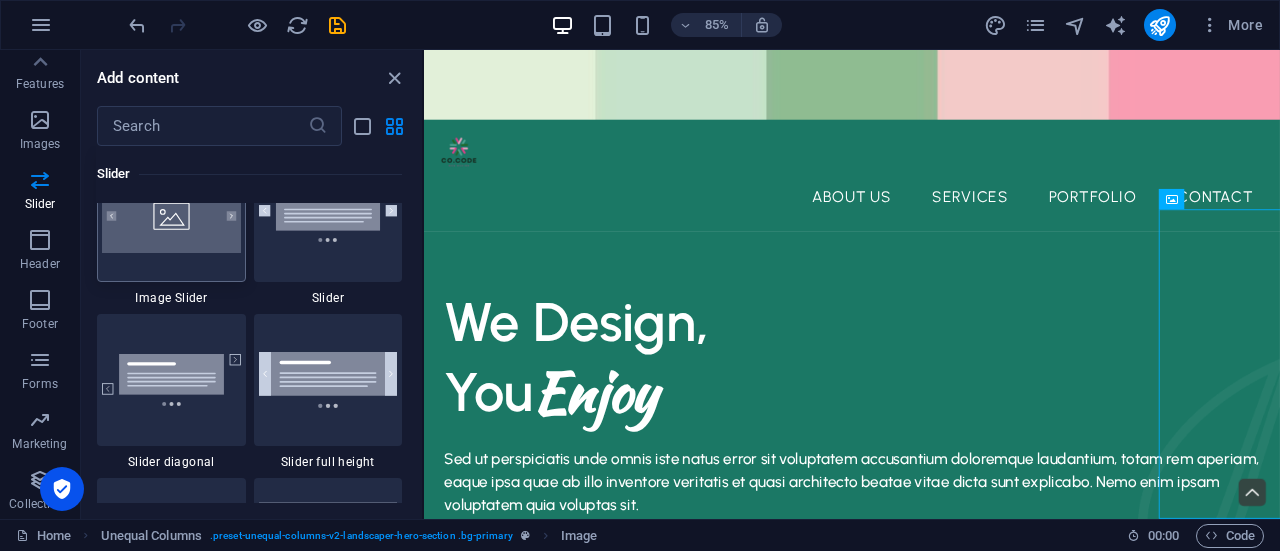 click at bounding box center (171, 216) 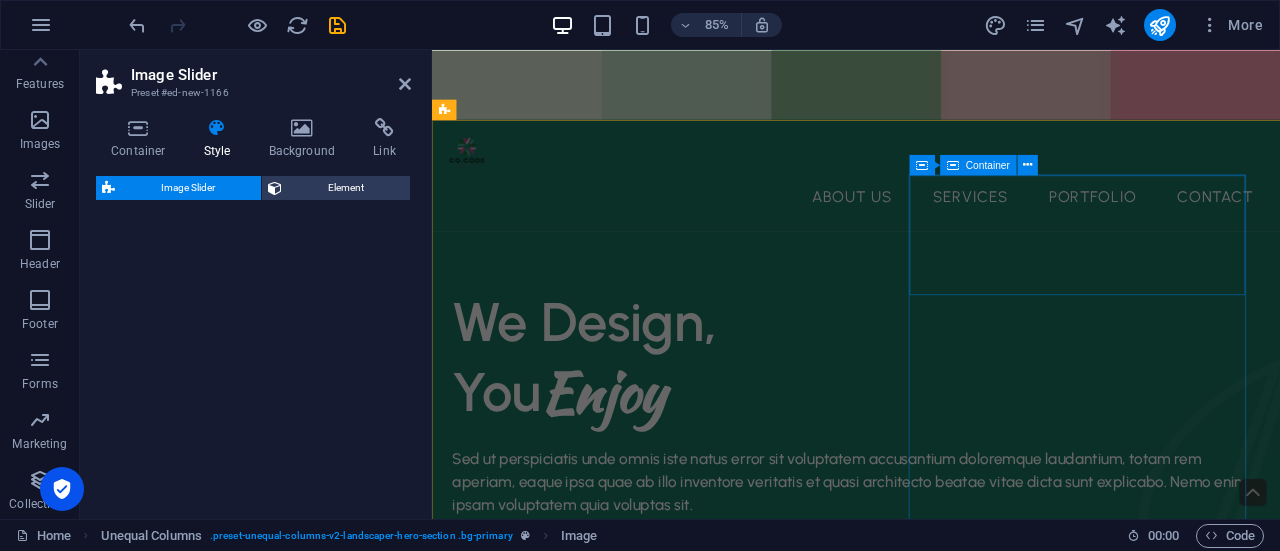 scroll, scrollTop: 852, scrollLeft: 0, axis: vertical 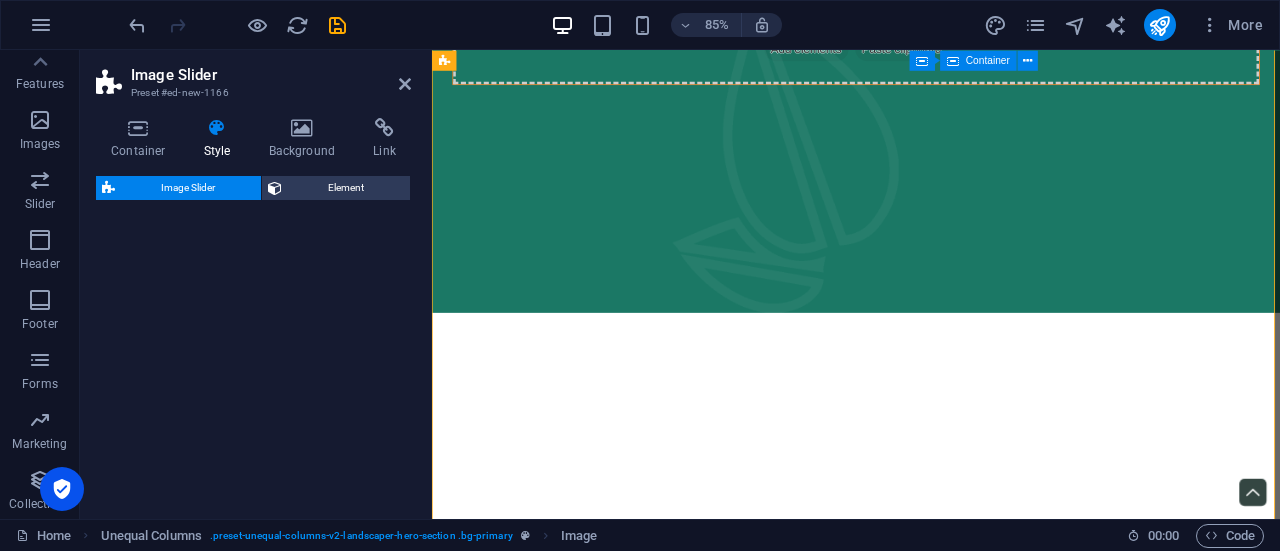 select on "rem" 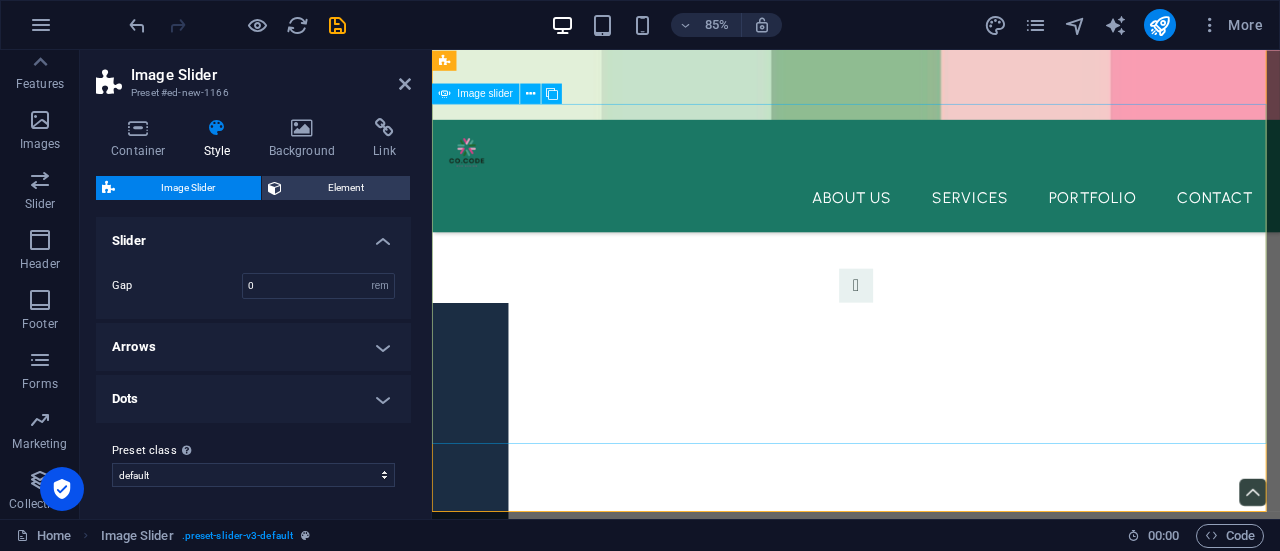 click on "1 2" at bounding box center (931, 507) 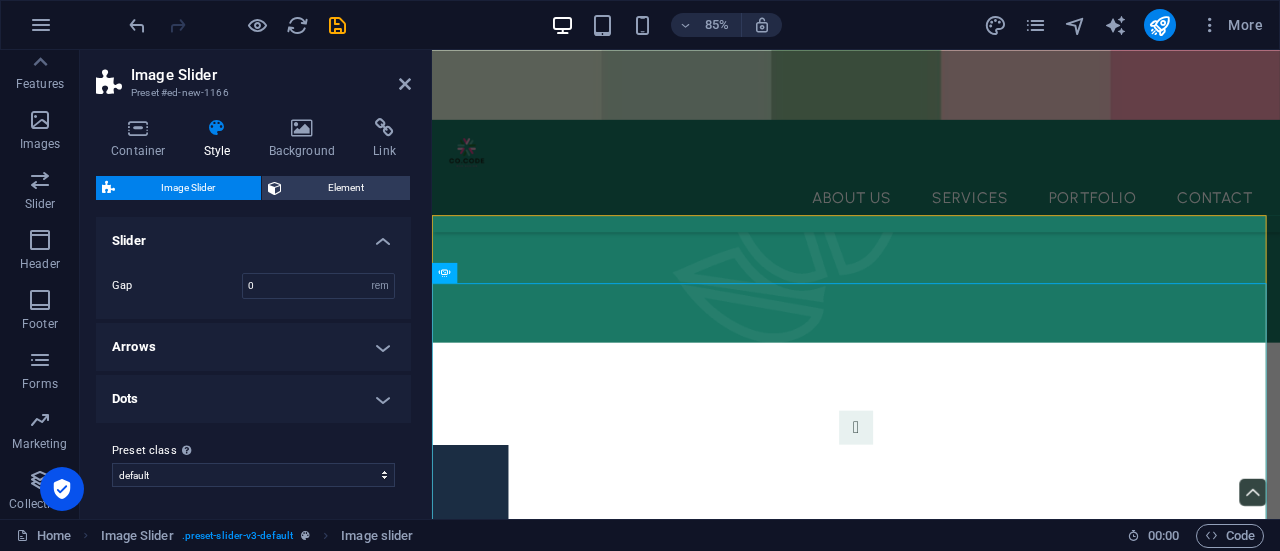 scroll, scrollTop: 624, scrollLeft: 0, axis: vertical 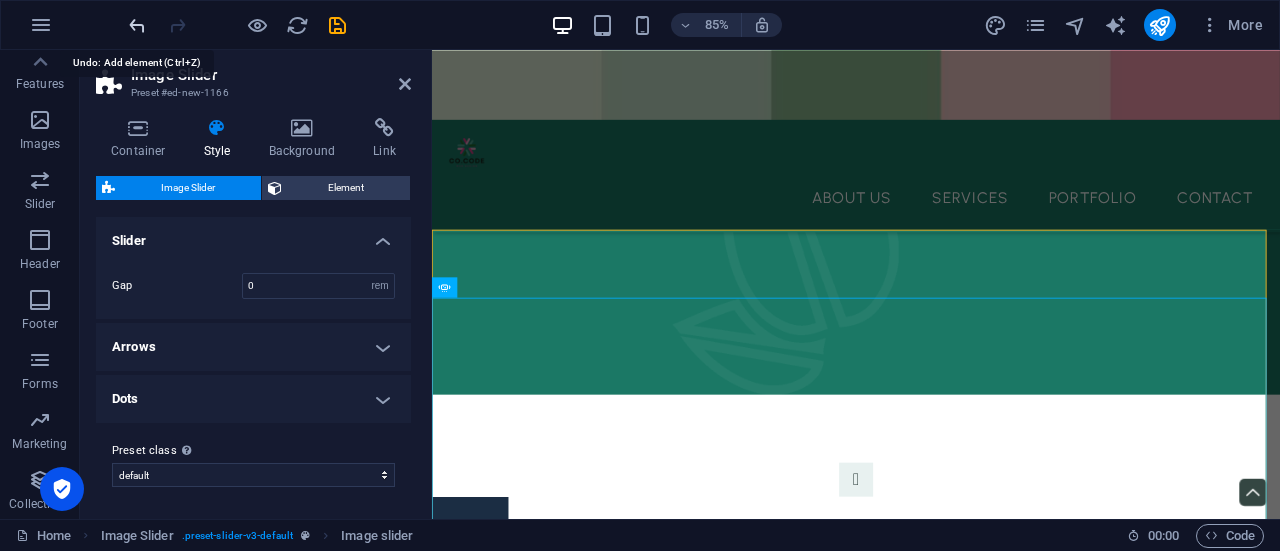 click at bounding box center [137, 25] 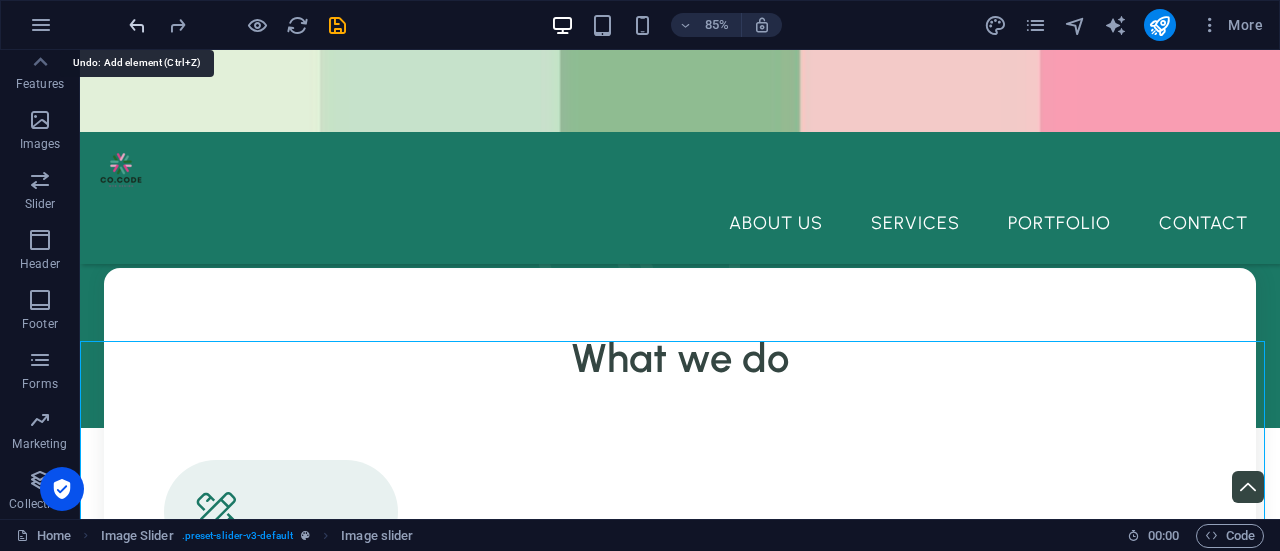 scroll, scrollTop: 597, scrollLeft: 0, axis: vertical 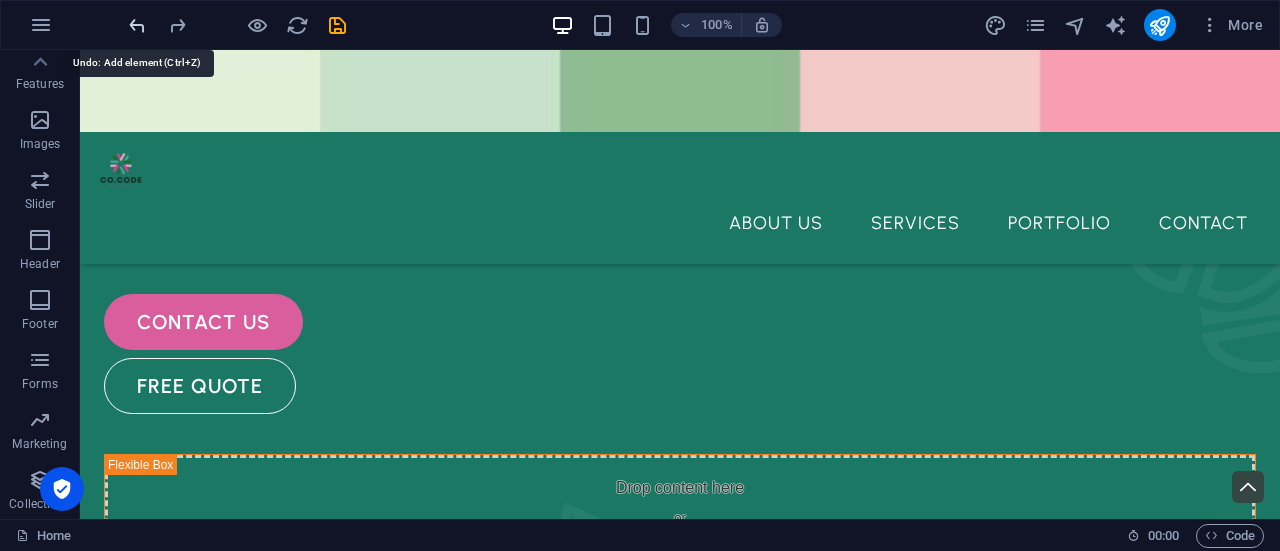 click at bounding box center (137, 25) 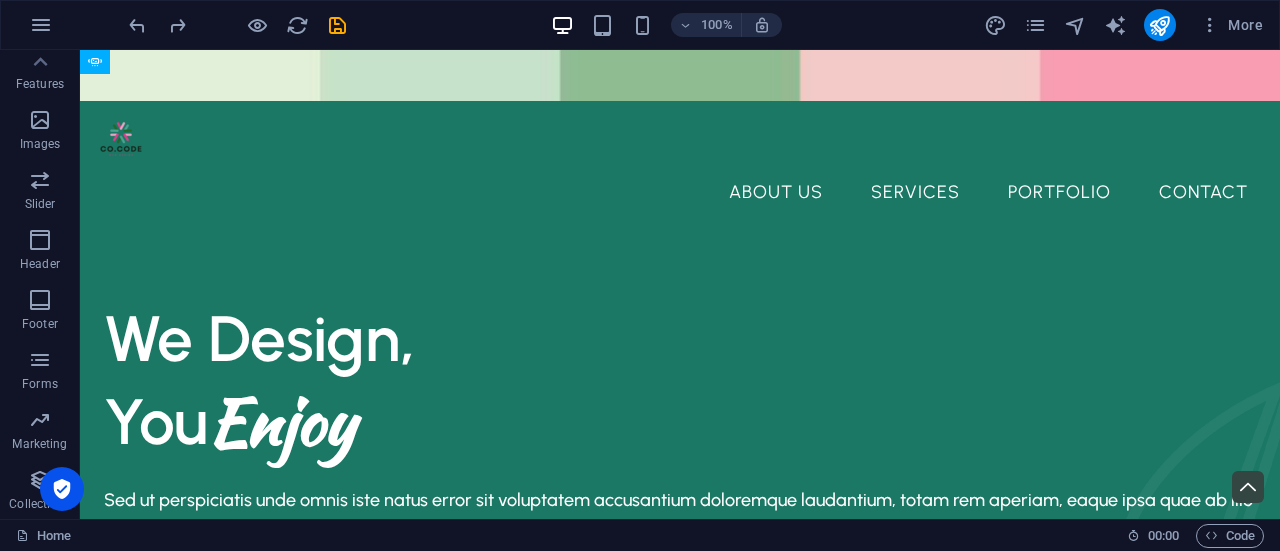 scroll, scrollTop: 0, scrollLeft: 0, axis: both 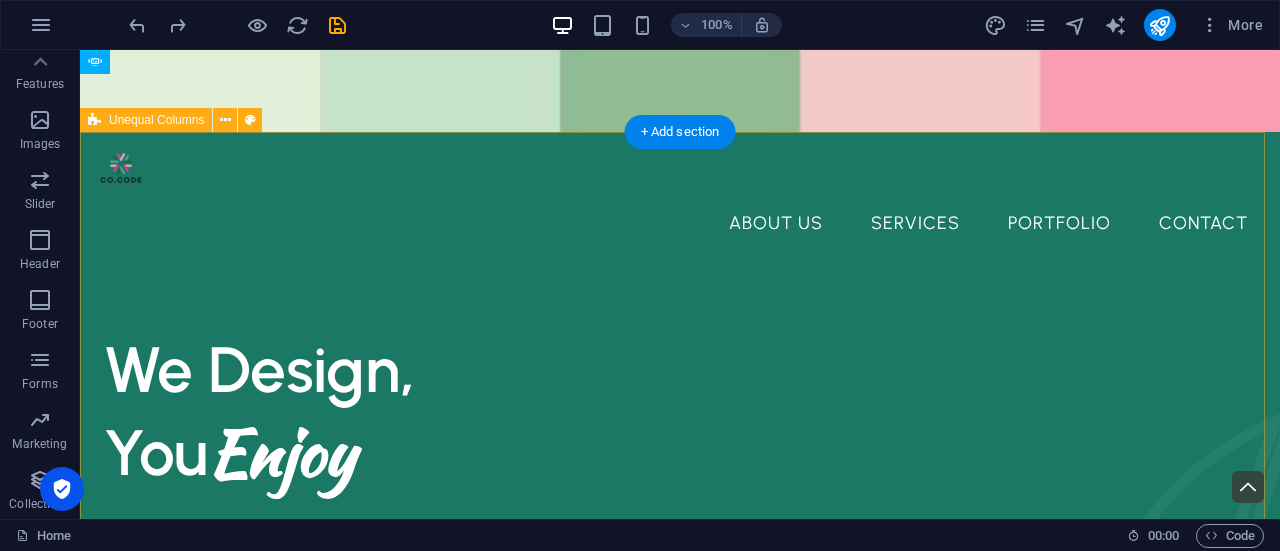 click on "We Design,  You  Enjoy Sed ut perspiciatis unde omnis iste natus error sit voluptatem accusantium doloremque laudantium, totam rem aperiam, eaque ipsa quae ab illo inventore veritatis et quasi architecto beatae vitae dicta sunt explicabo. Nemo enim ipsam voluptatem quia voluptas sit. contact us free quote Drop content here or  Add elements  Paste clipboard" at bounding box center [680, 724] 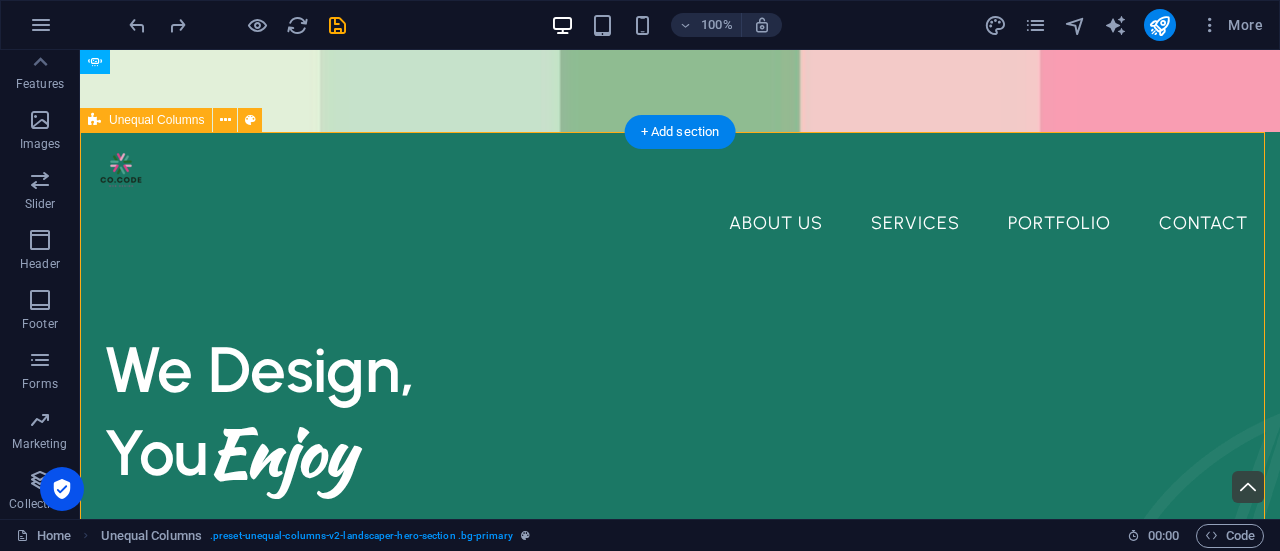 click on "We Design,  You  Enjoy Sed ut perspiciatis unde omnis iste natus error sit voluptatem accusantium doloremque laudantium, totam rem aperiam, eaque ipsa quae ab illo inventore veritatis et quasi architecto beatae vitae dicta sunt explicabo. Nemo enim ipsam voluptatem quia voluptas sit. contact us free quote Drop content here or  Add elements  Paste clipboard" at bounding box center (680, 724) 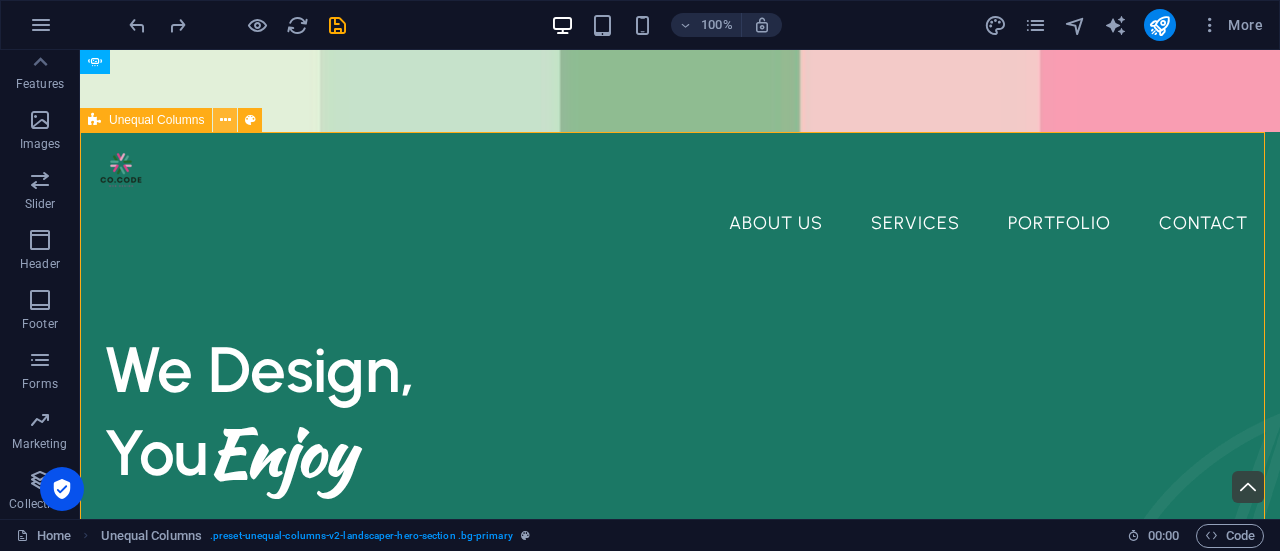 click at bounding box center (225, 120) 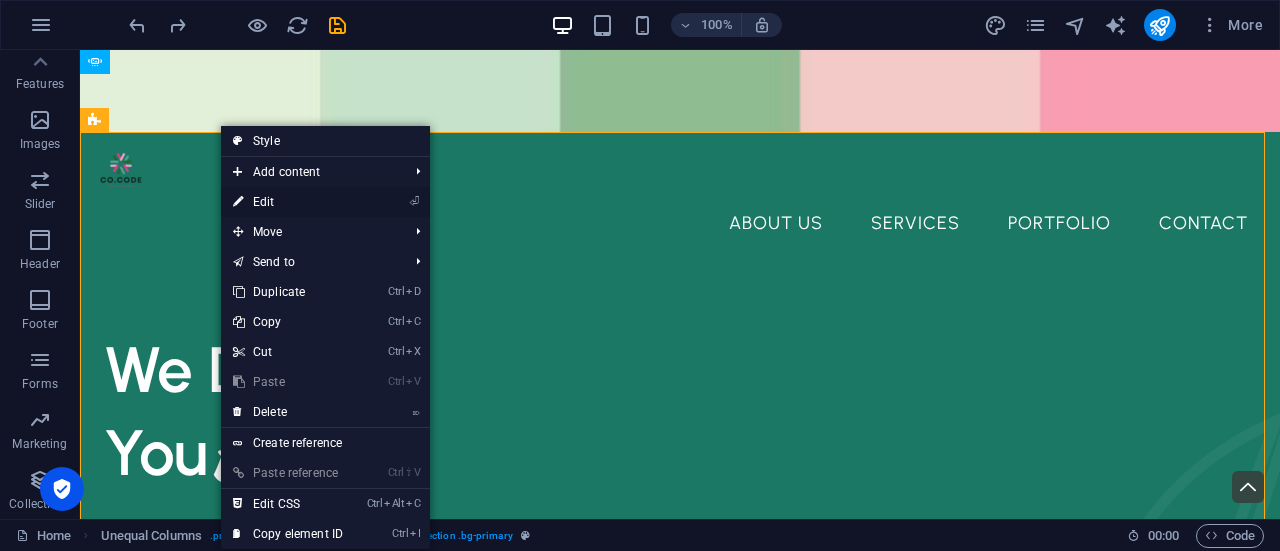 click on "⏎  Edit" at bounding box center [288, 202] 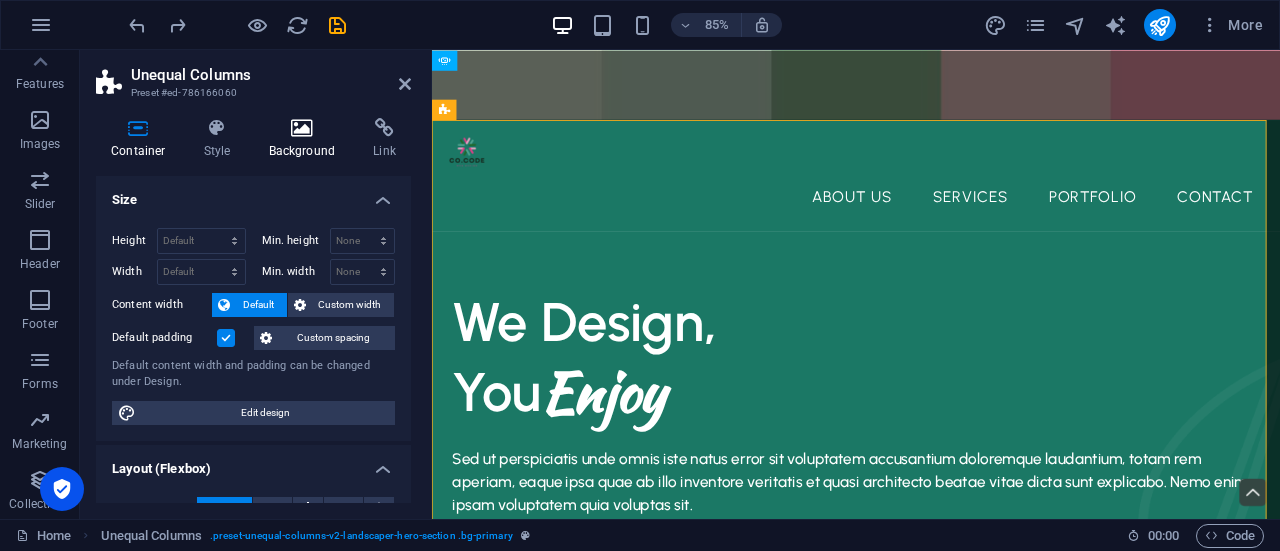 click on "Background" at bounding box center (306, 139) 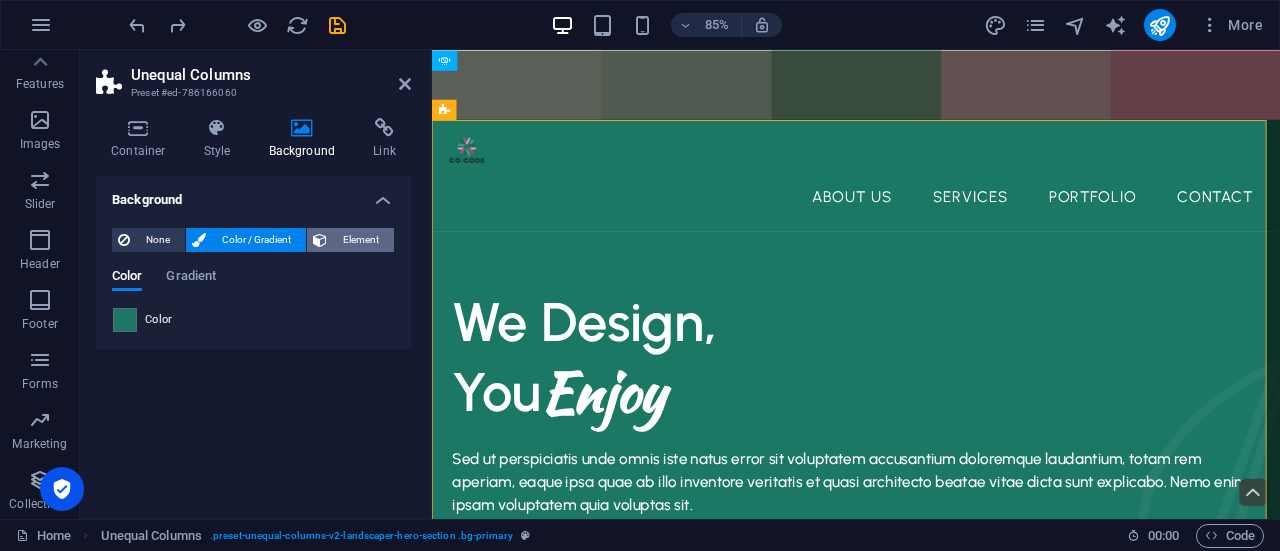 click on "Element" at bounding box center (360, 240) 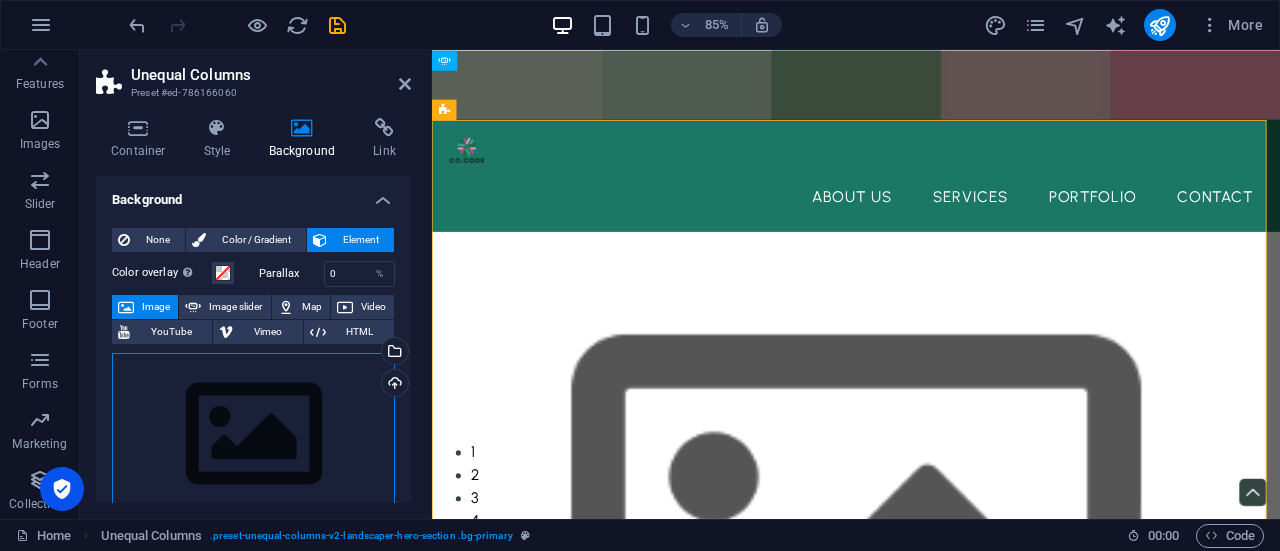 click on "Drag files here, click to choose files or select files from Files or our free stock photos & videos" at bounding box center [253, 435] 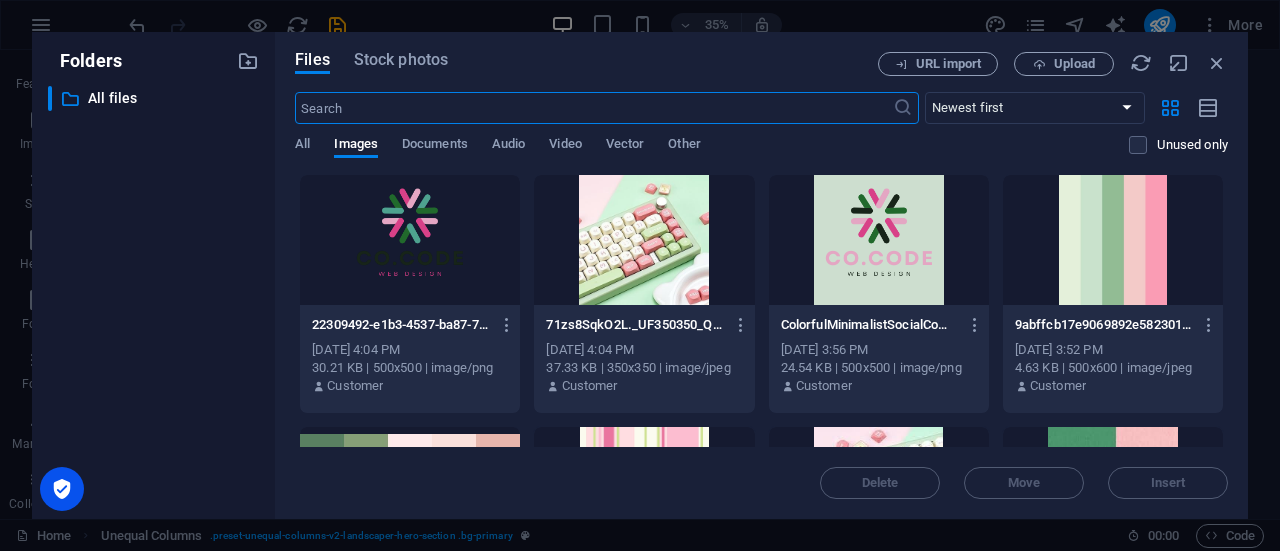 click at bounding box center (1113, 240) 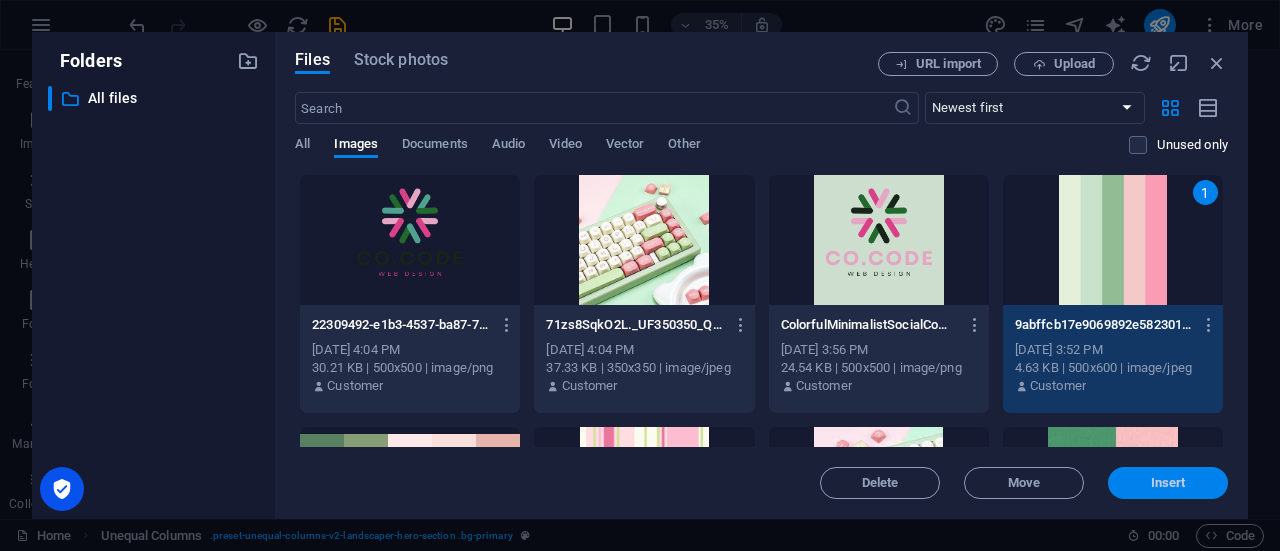click on "Insert" at bounding box center [1168, 483] 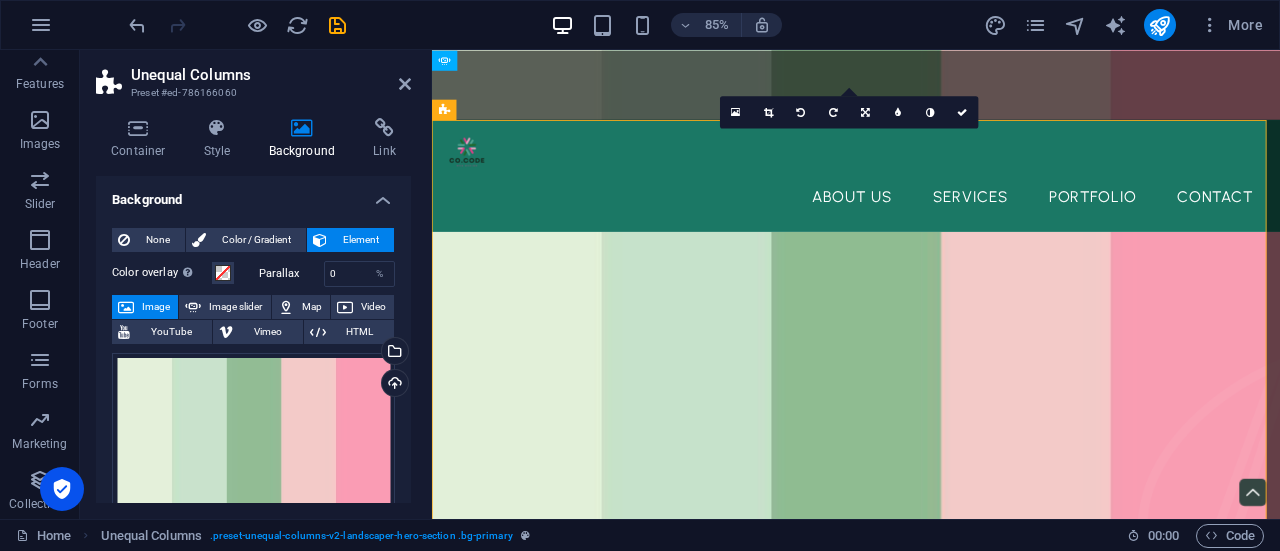 click at bounding box center (931, 641) 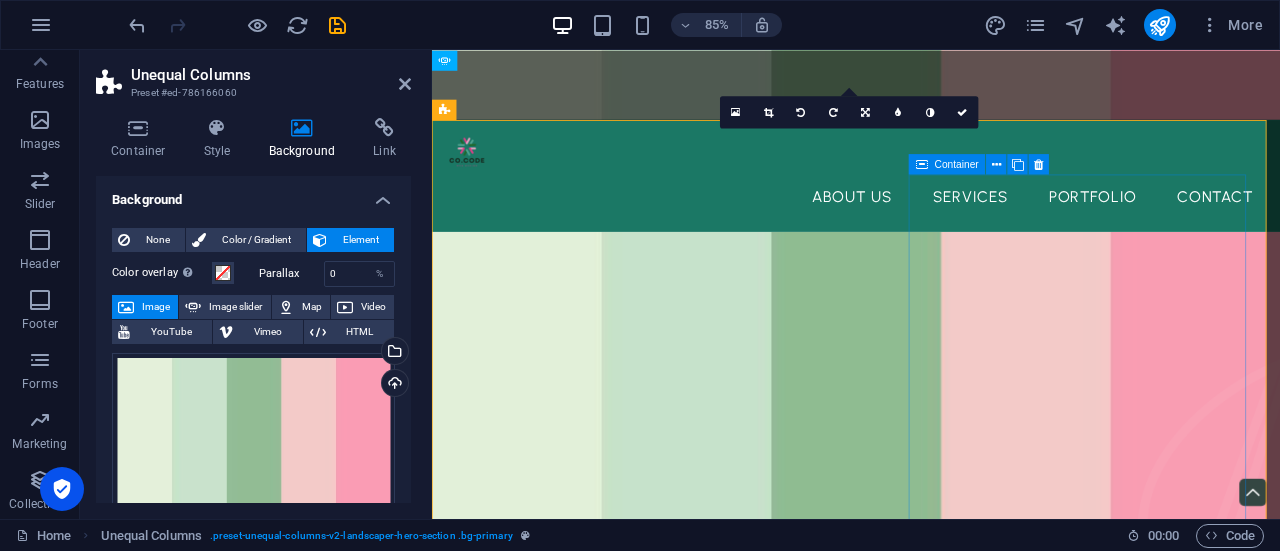 click on "Drop content here or  Add elements  Paste clipboard" at bounding box center (931, 1625) 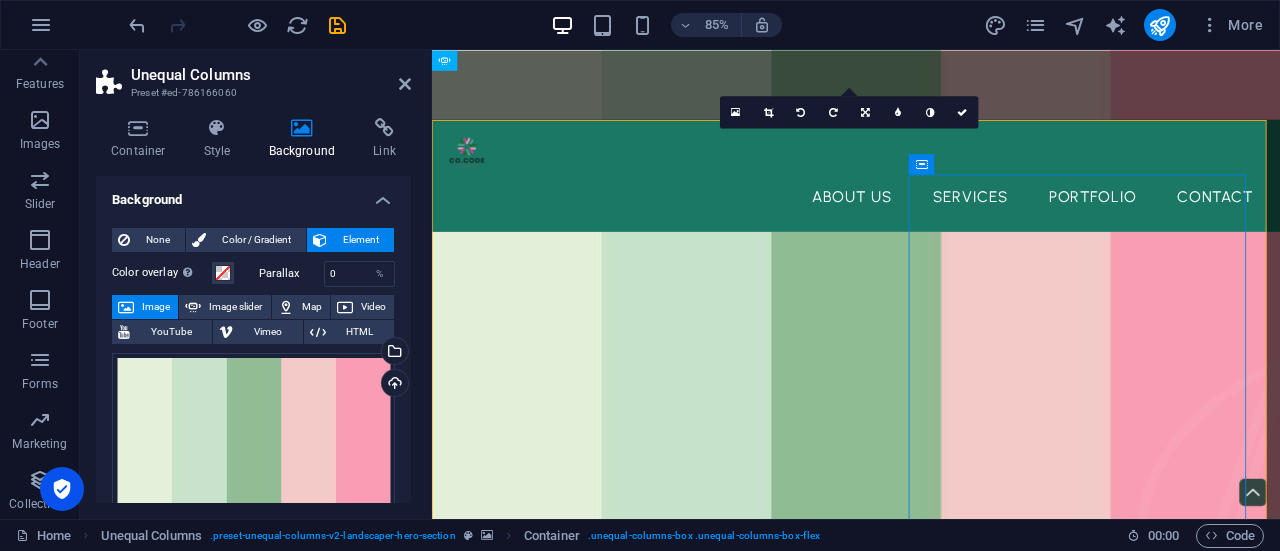 click at bounding box center (931, 641) 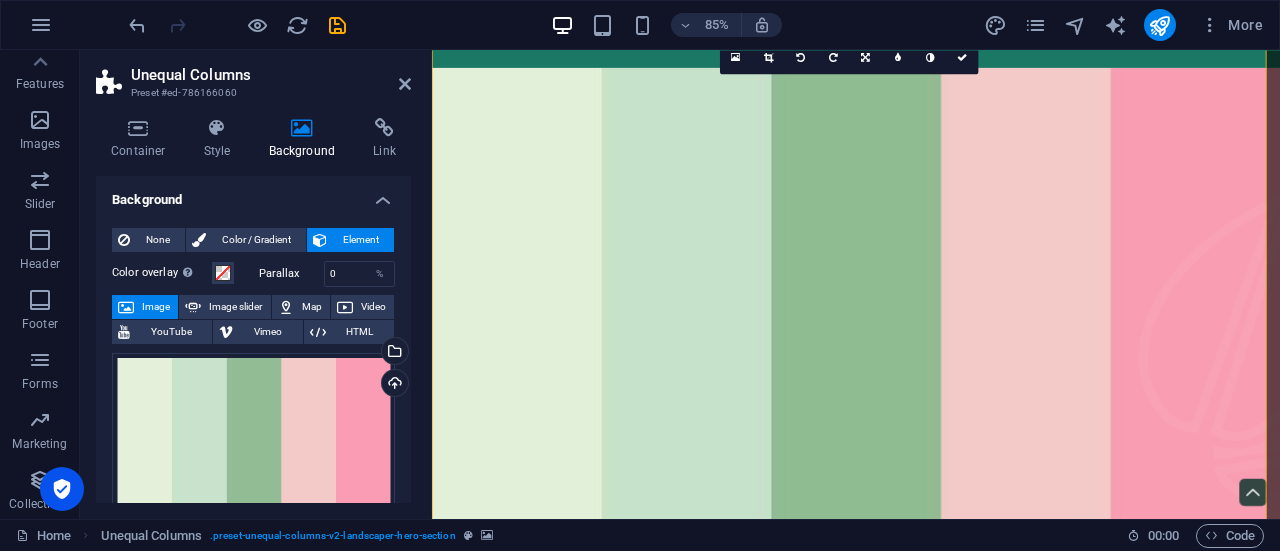 scroll, scrollTop: 64, scrollLeft: 0, axis: vertical 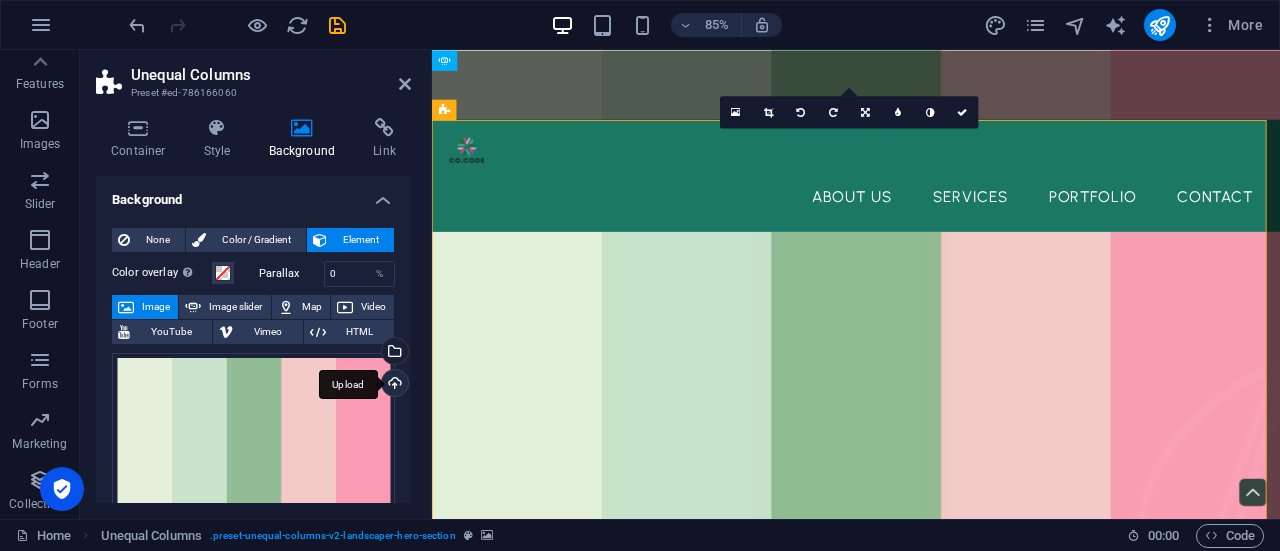 click on "Upload" at bounding box center [393, 385] 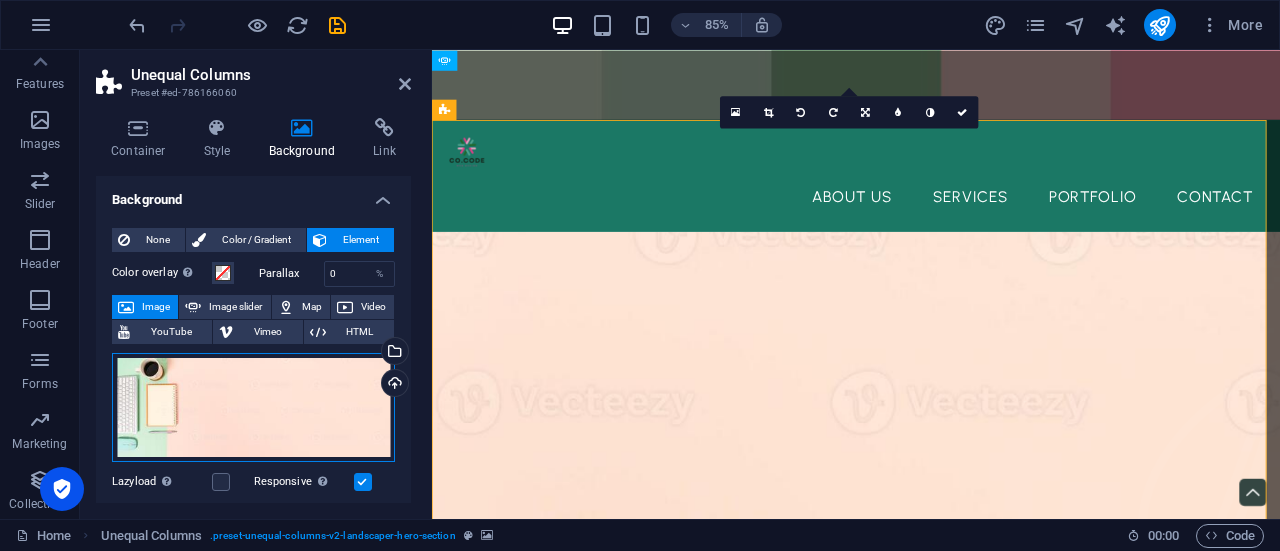 click on "Drag files here, click to choose files or select files from Files or our free stock photos & videos" at bounding box center (253, 407) 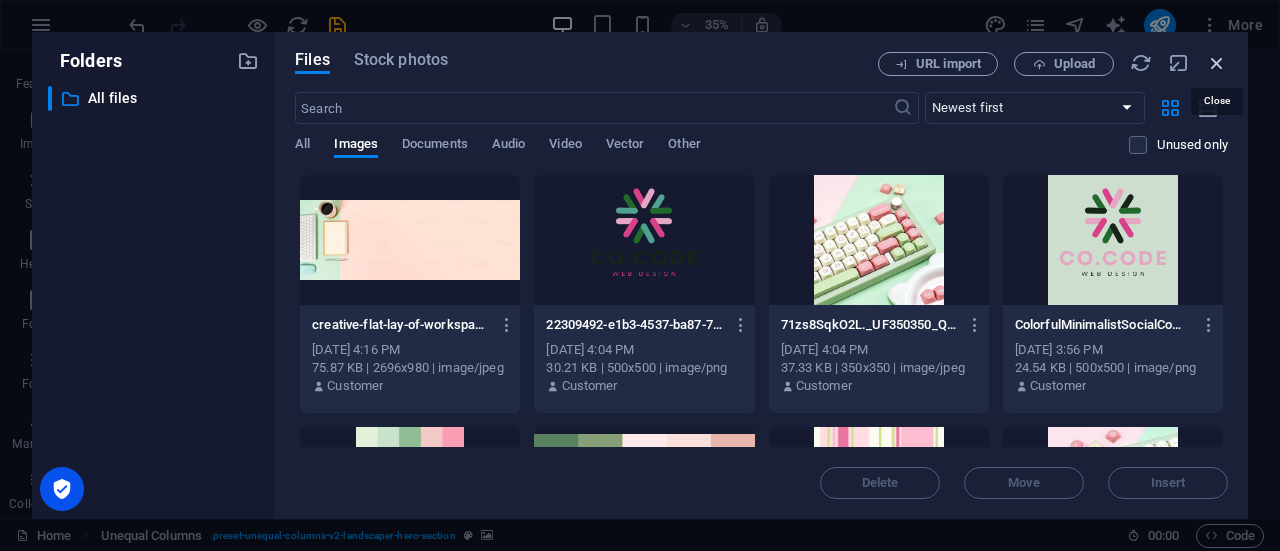 click at bounding box center (1217, 63) 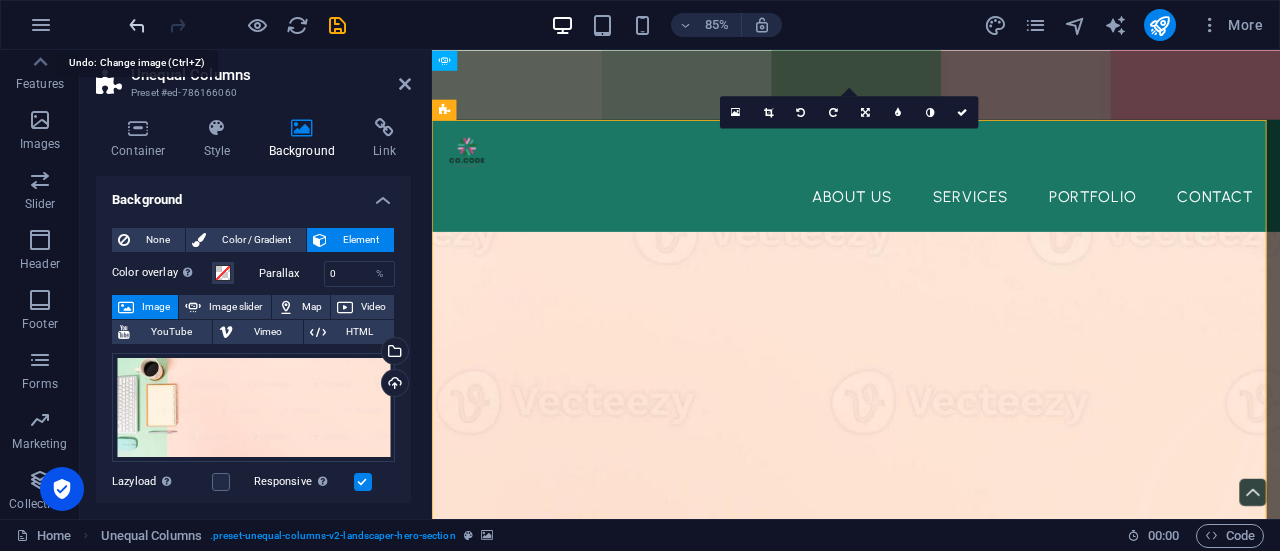click at bounding box center (137, 25) 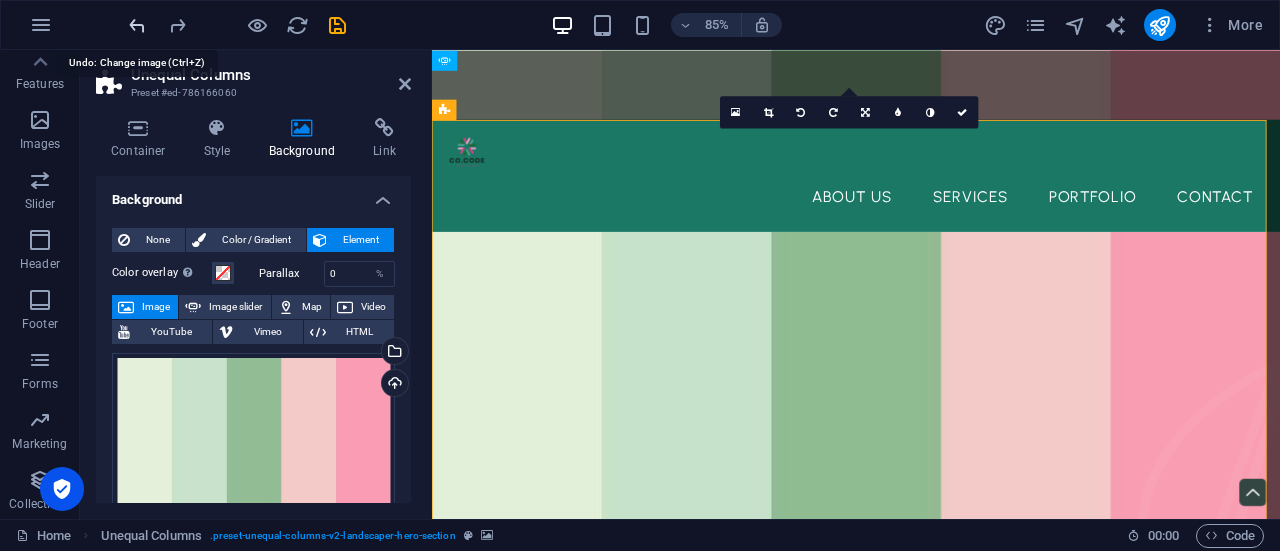 click at bounding box center (137, 25) 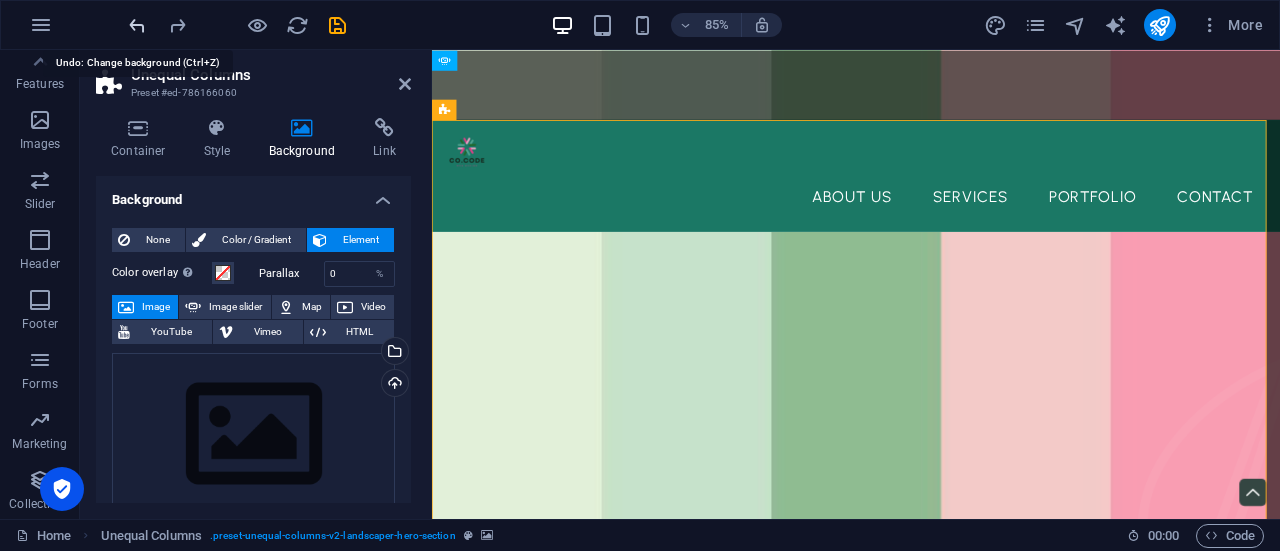 click at bounding box center [137, 25] 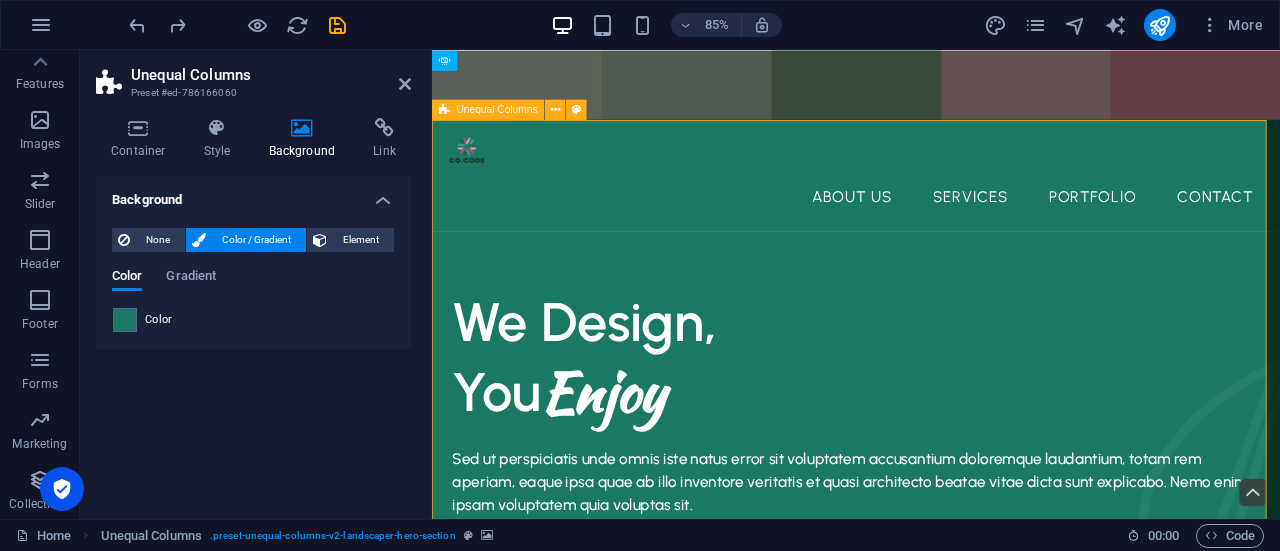 click on "We Design,  You  Enjoy Sed ut perspiciatis unde omnis iste natus error sit voluptatem accusantium doloremque laudantium, totam rem aperiam, eaque ipsa quae ab illo inventore veritatis et quasi architecto beatae vitae dicta sunt explicabo. Nemo enim ipsam voluptatem quia voluptas sit. contact us free quote Drop content here or  Add elements  Paste clipboard" at bounding box center (931, 737) 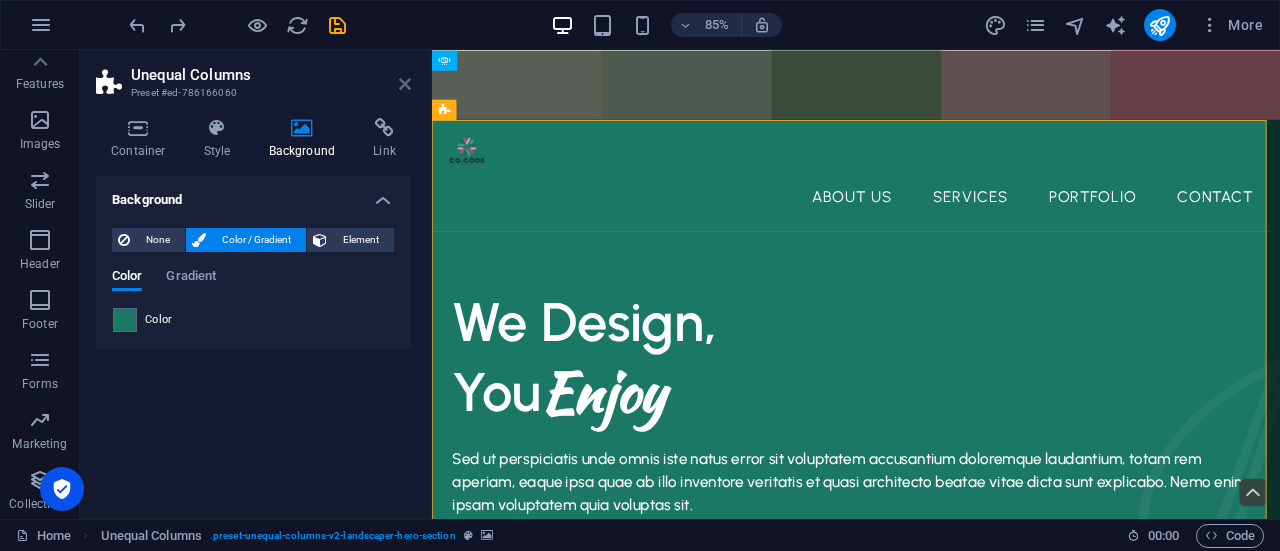 click at bounding box center (405, 84) 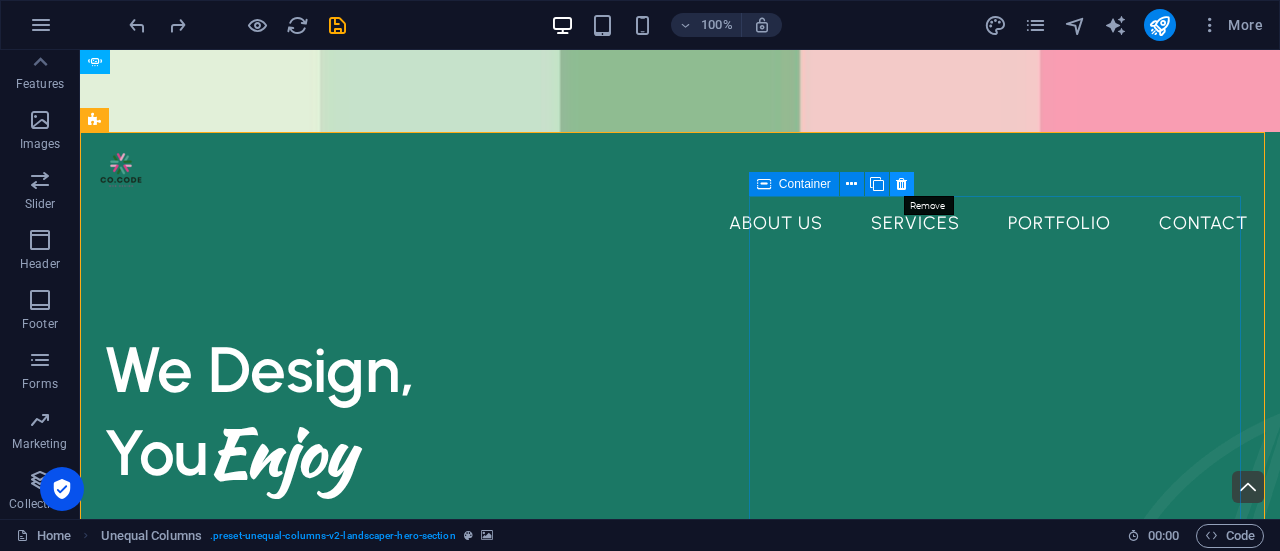 click at bounding box center [901, 184] 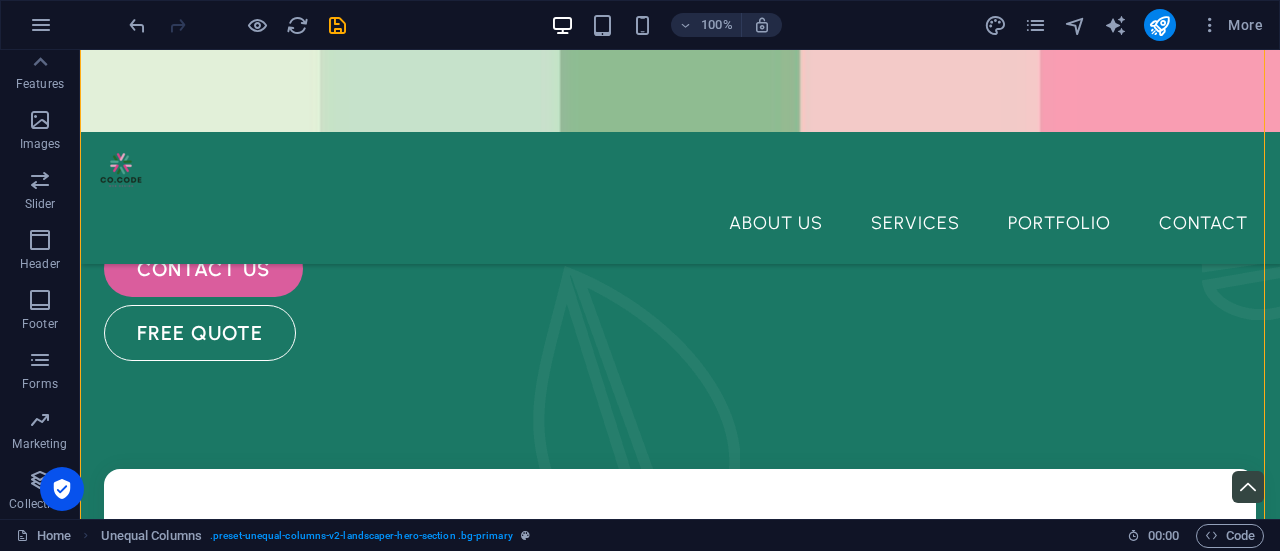 scroll, scrollTop: 181, scrollLeft: 0, axis: vertical 